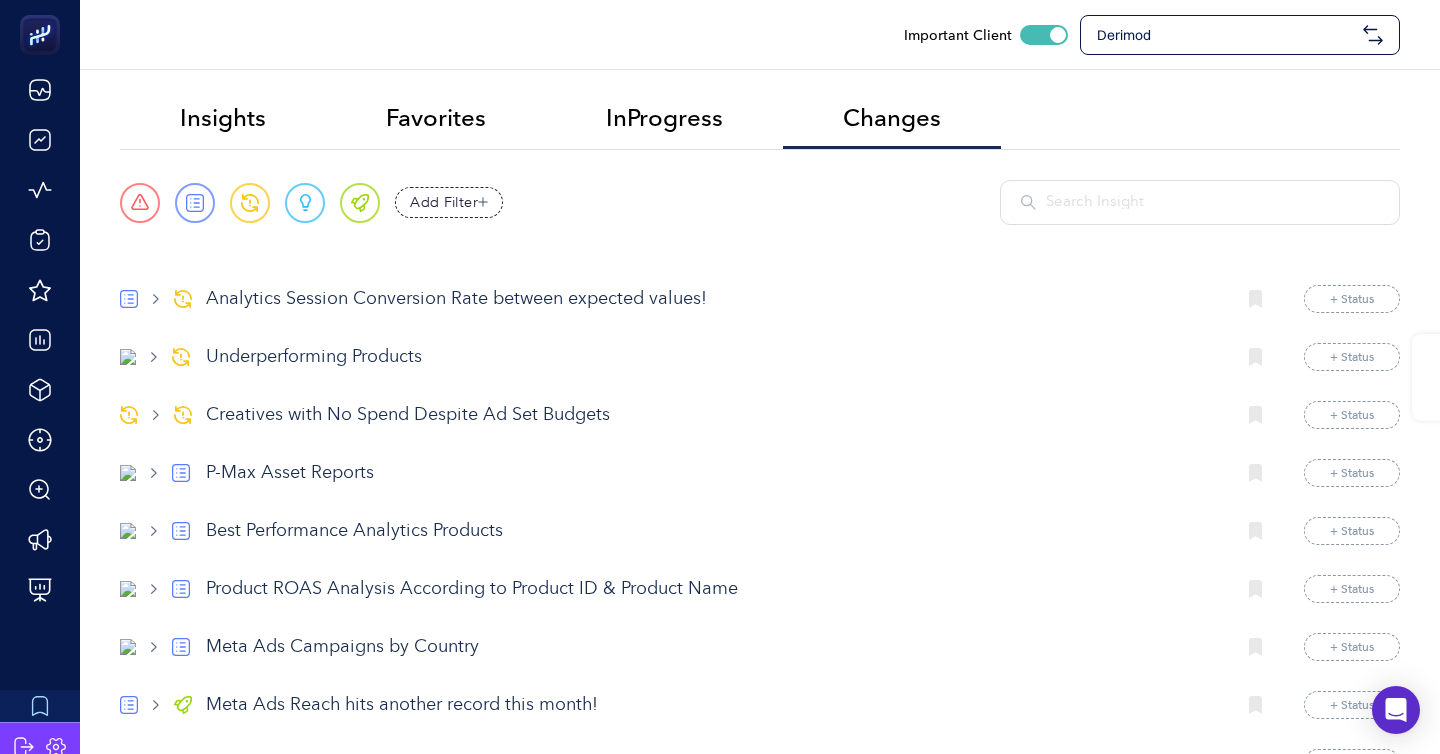 scroll, scrollTop: 46, scrollLeft: 0, axis: vertical 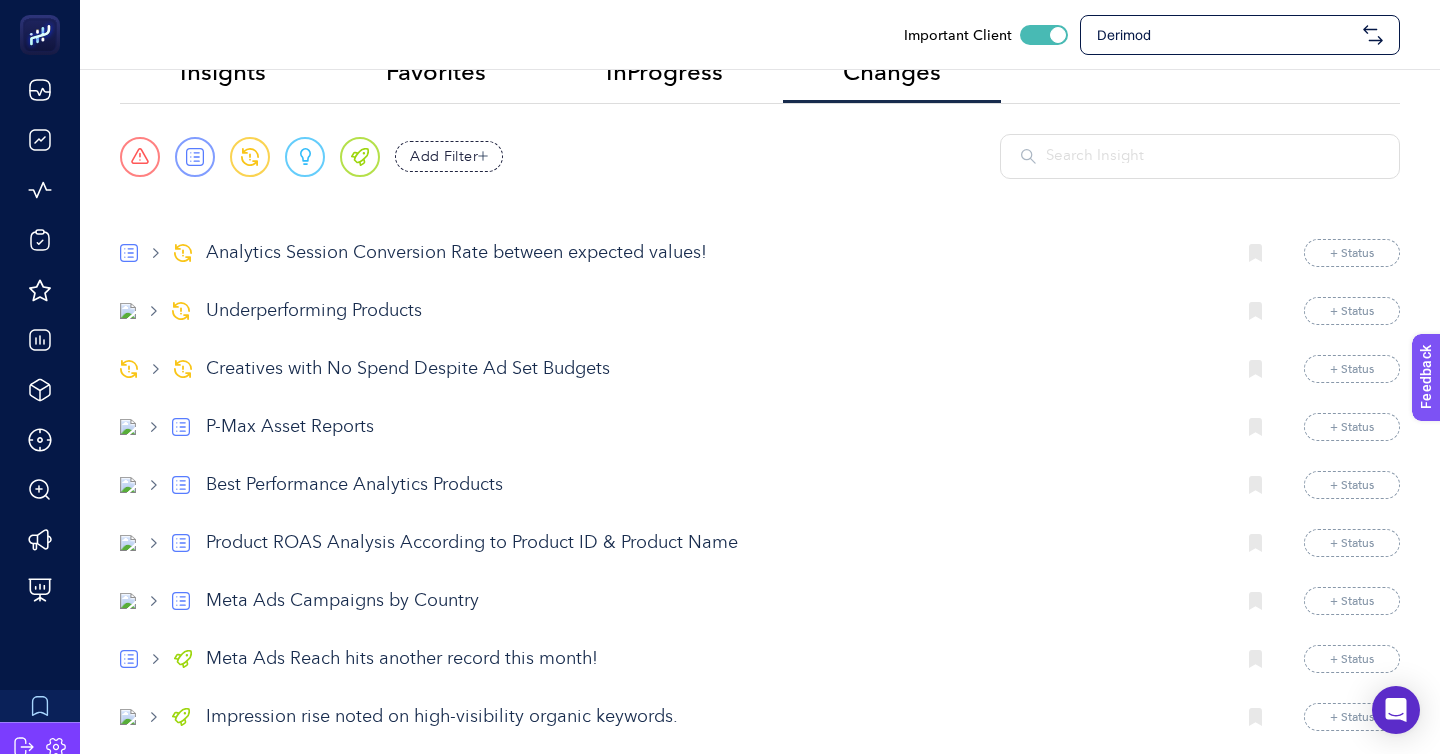 click on "Underperforming Products" at bounding box center (712, 311) 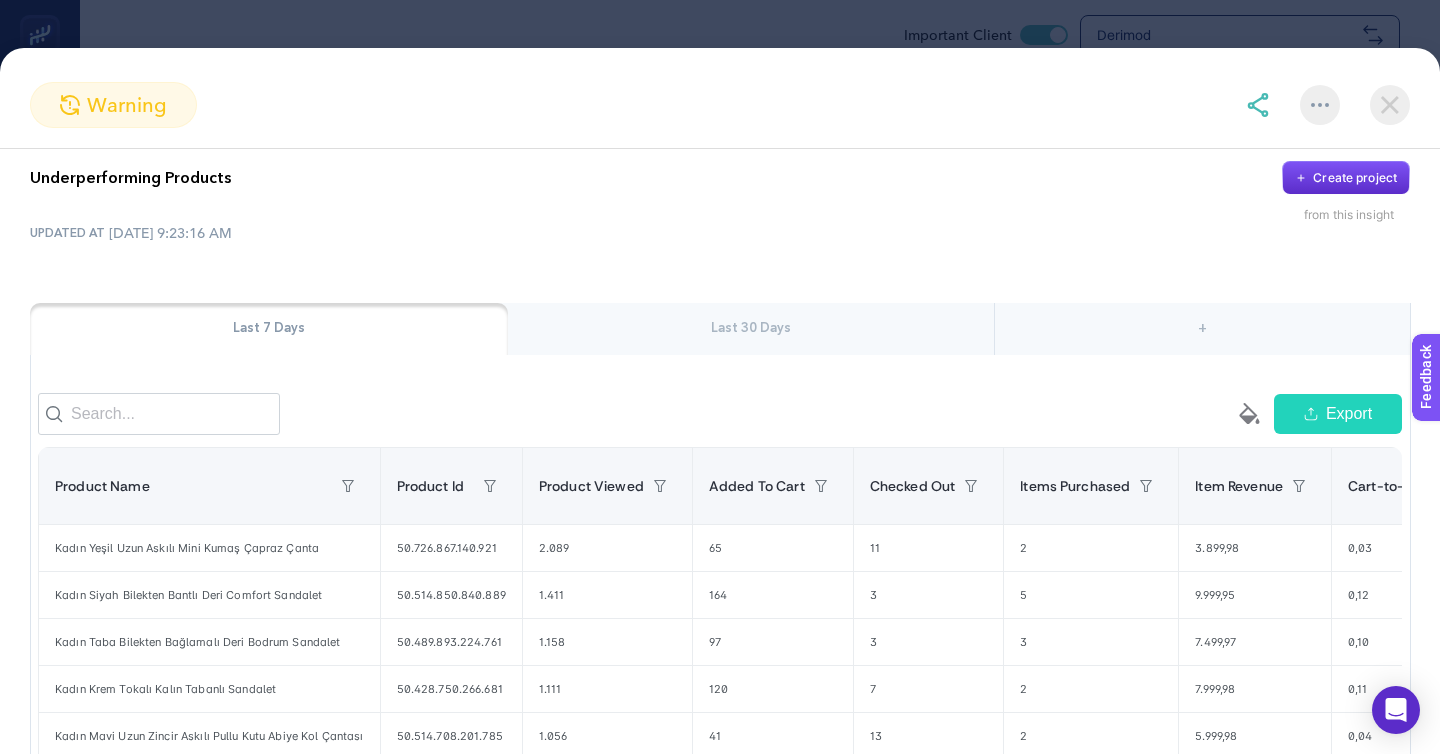 scroll, scrollTop: 75, scrollLeft: 0, axis: vertical 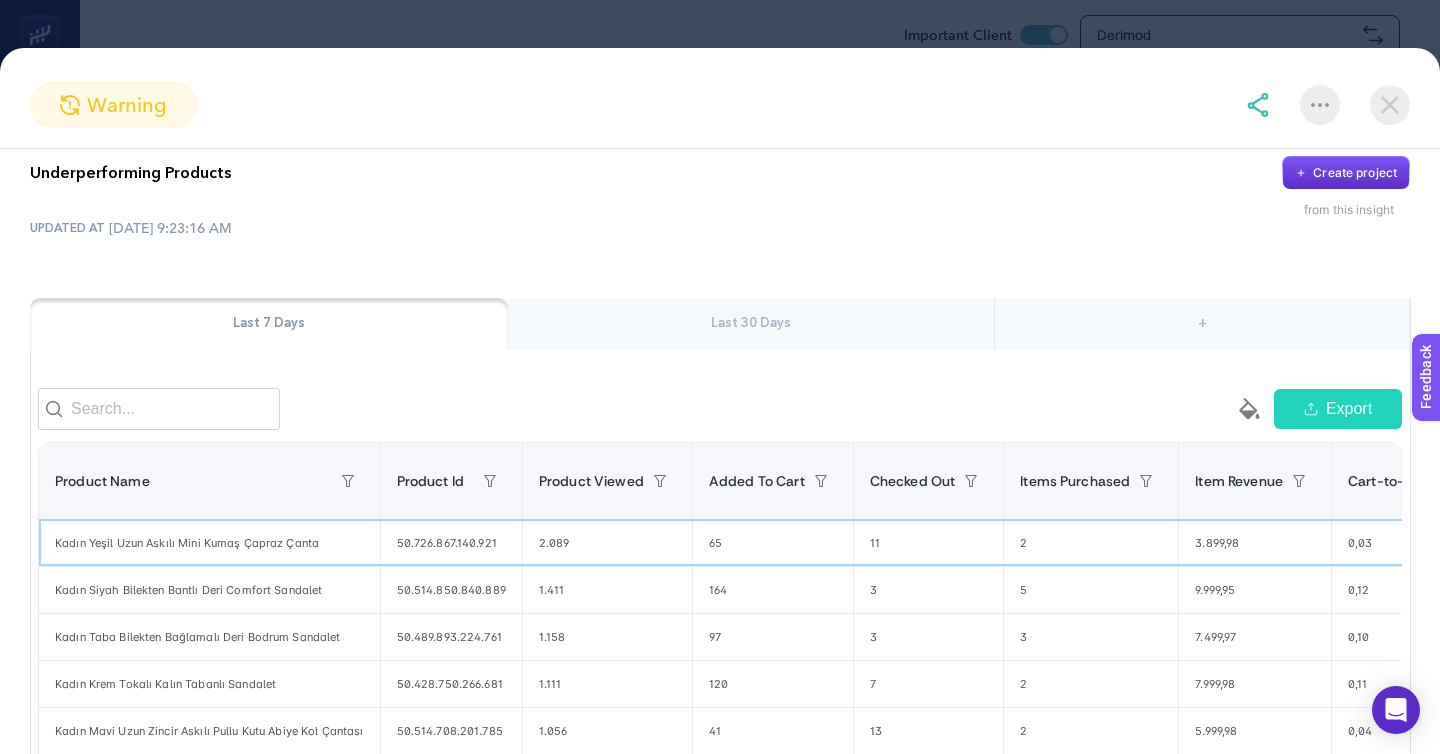 click on "Kadın Yeşil Uzun Askılı Mini Kumaş Çapraz Çanta" 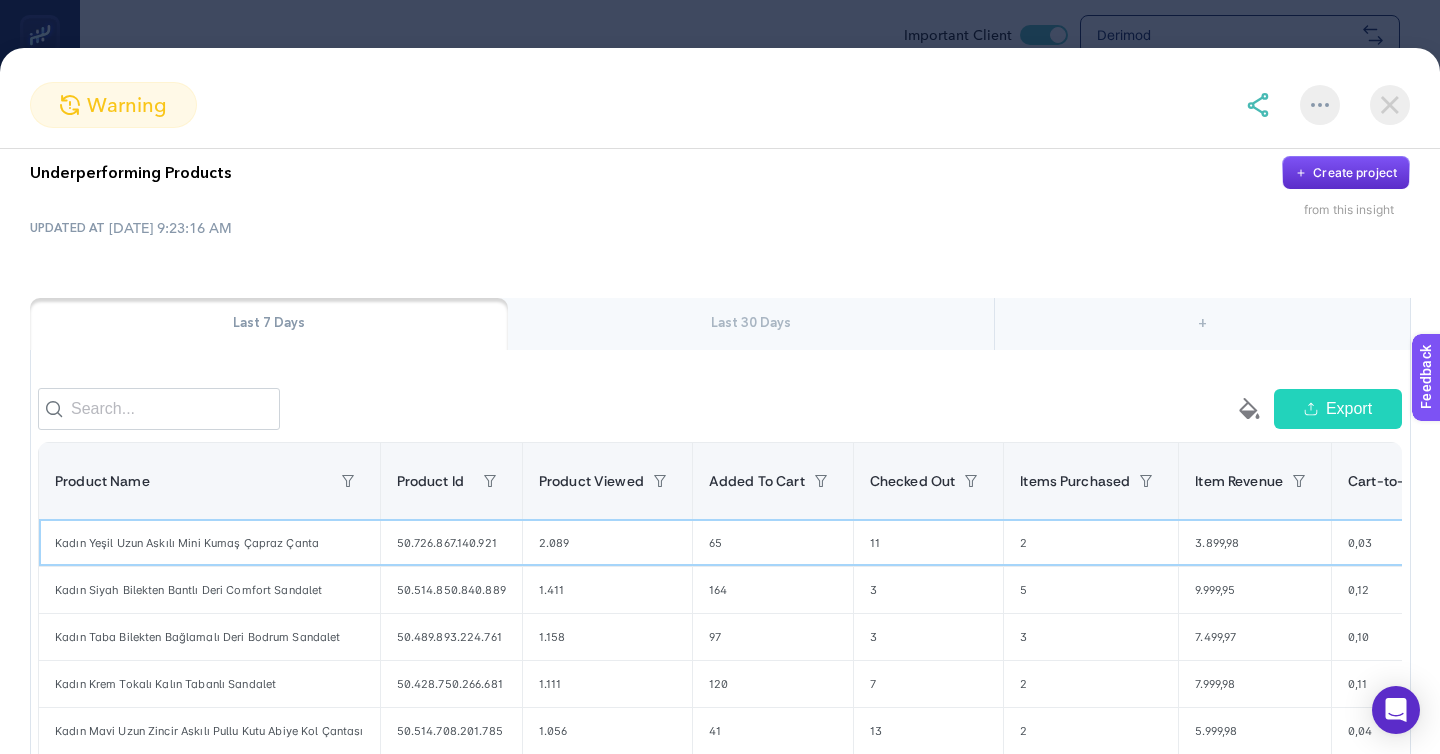 click on "Kadın Yeşil Uzun Askılı Mini Kumaş Çapraz Çanta" 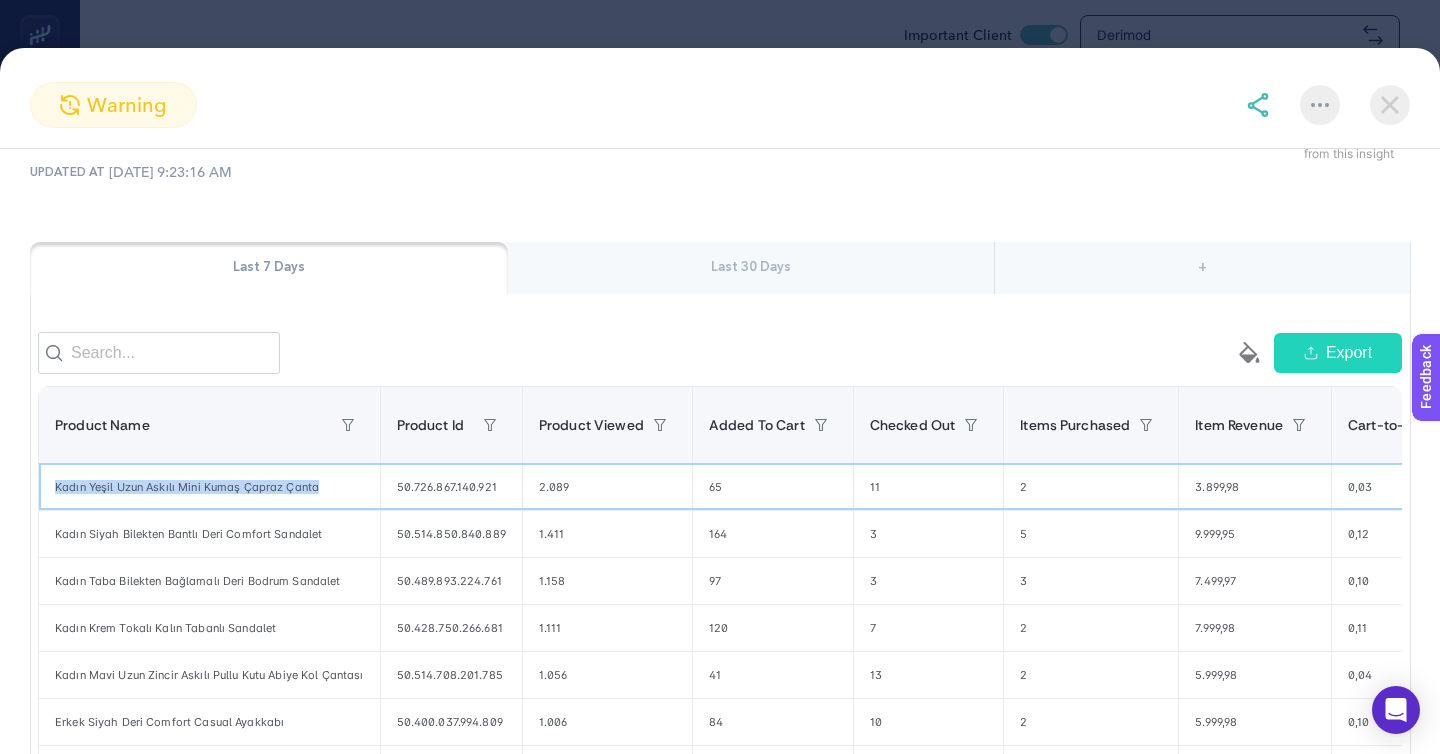scroll, scrollTop: 141, scrollLeft: 0, axis: vertical 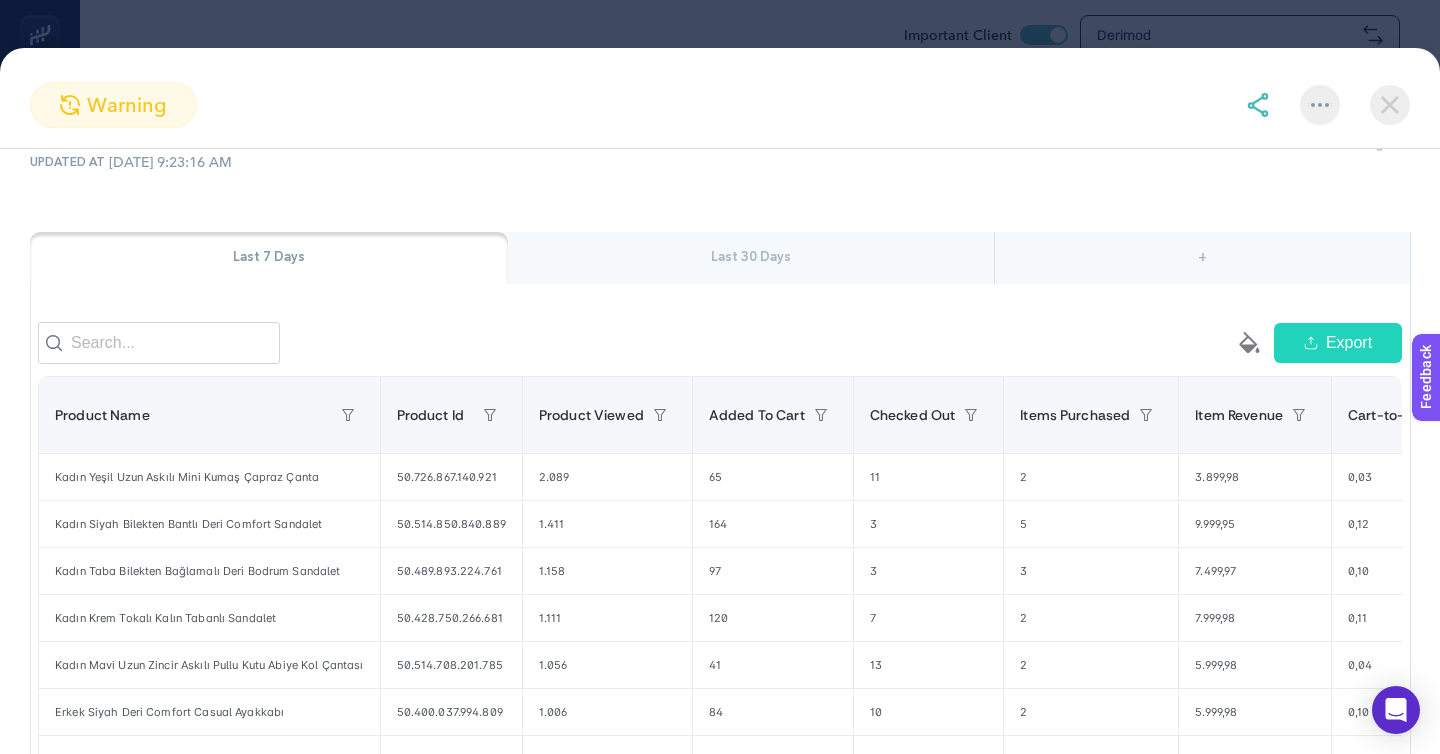 click on "warning Underperforming Products
Create project from this insight UPDATED AT 7/10/2025, 9:23:16 AM Last 7 Days Last 30 Days + empty paint-bucket-solid Export Product Name Product Id Product Viewed Added To Cart Checked Out Items Purchased Item Revenue Cart-to-view Rate Purchase-to-view Rate 9 items selected + Kadın Yeşil Uzun Askılı Mini Kumaş Çapraz Çanta 50.726.867.140.921 2.089 65 11 2 3.899,98 0,03 0,00 Kadın Siyah Bilekten Bantlı Deri Comfort Sandalet 50.514.850.840.889 1.411 164 3 5 9.999,95 0,12 0,00 Kadın Taba Bilekten Bağlamalı Deri Bodrum Sandalet 50.489.893.224.761 1.158 97 3 3 7.499,97 0,10 0,00 Kadın Krem Tokalı Kalın Tabanlı Sandalet 50.428.750.266.681 1.111 120 7 2 7.999,98 0,11 0,00 Kadın Mavi Uzun Zincir Askılı Pullu Kutu Abiye Kol Çantası 50.514.708.201.785 1.056 41 13 2 5.999,98 0,04 0,00 Erkek Siyah Deri Comfort Casual Ayakkabı 50.400.037.994.809 1.006 84 10 2 5.999,98 0,10 0,00 Kadın Yeşil Baskılı Uzun Askılı Kol Çantası 50.727.333.265.721 994 74 3 2 0,08 5" 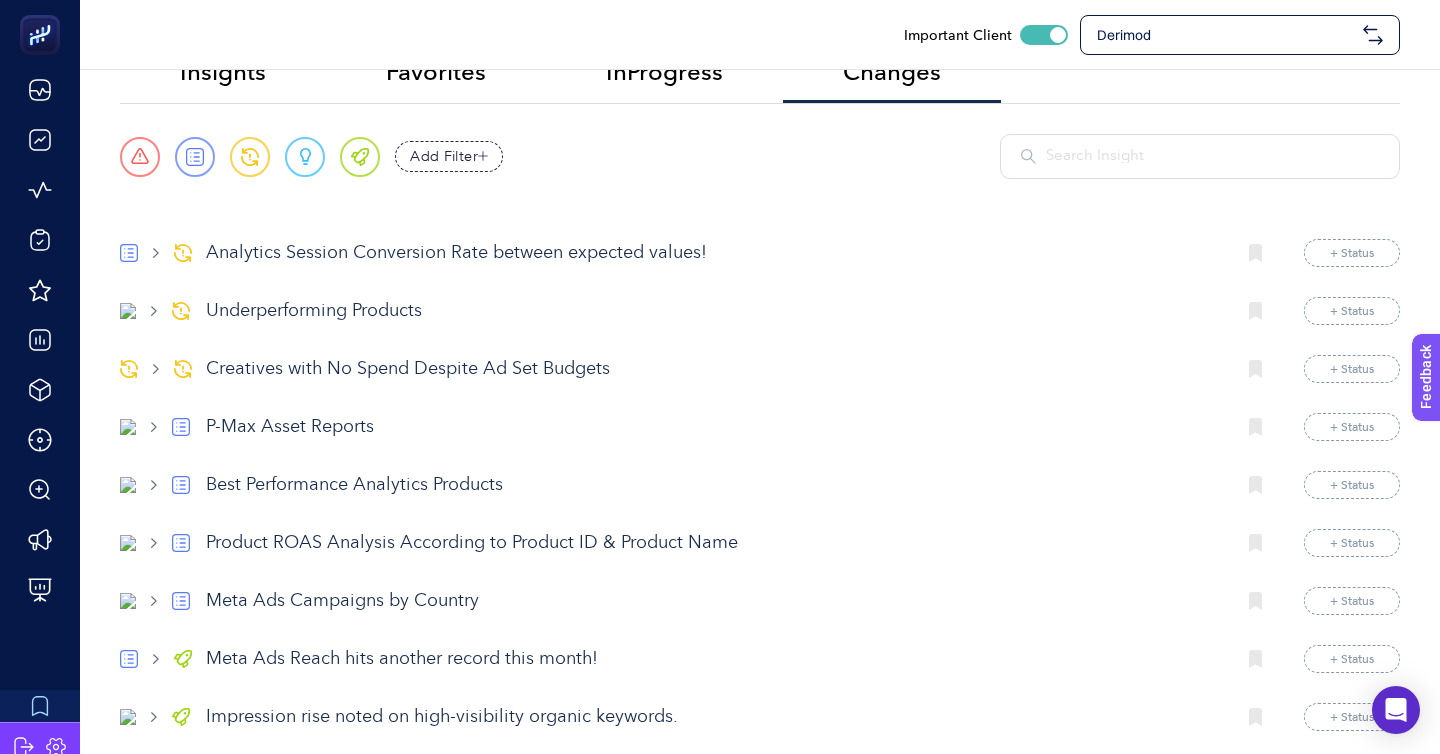 click on "Meta Ads Reach hits another record this month!" at bounding box center (712, 659) 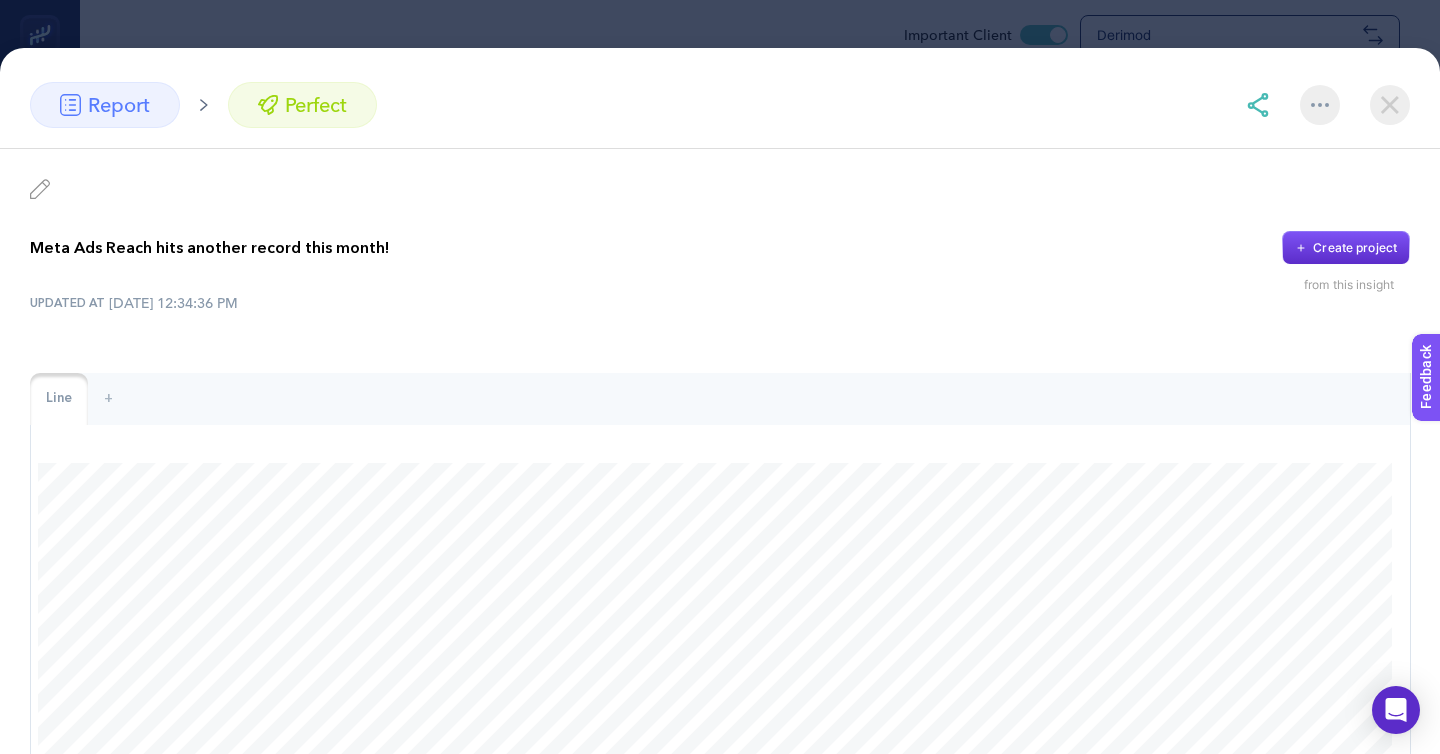 click on "report perfect Meta Ads Reach hits another record this month!
Create project from this insight UPDATED AT 7/10/2025, 12:34:36 PM Line +" 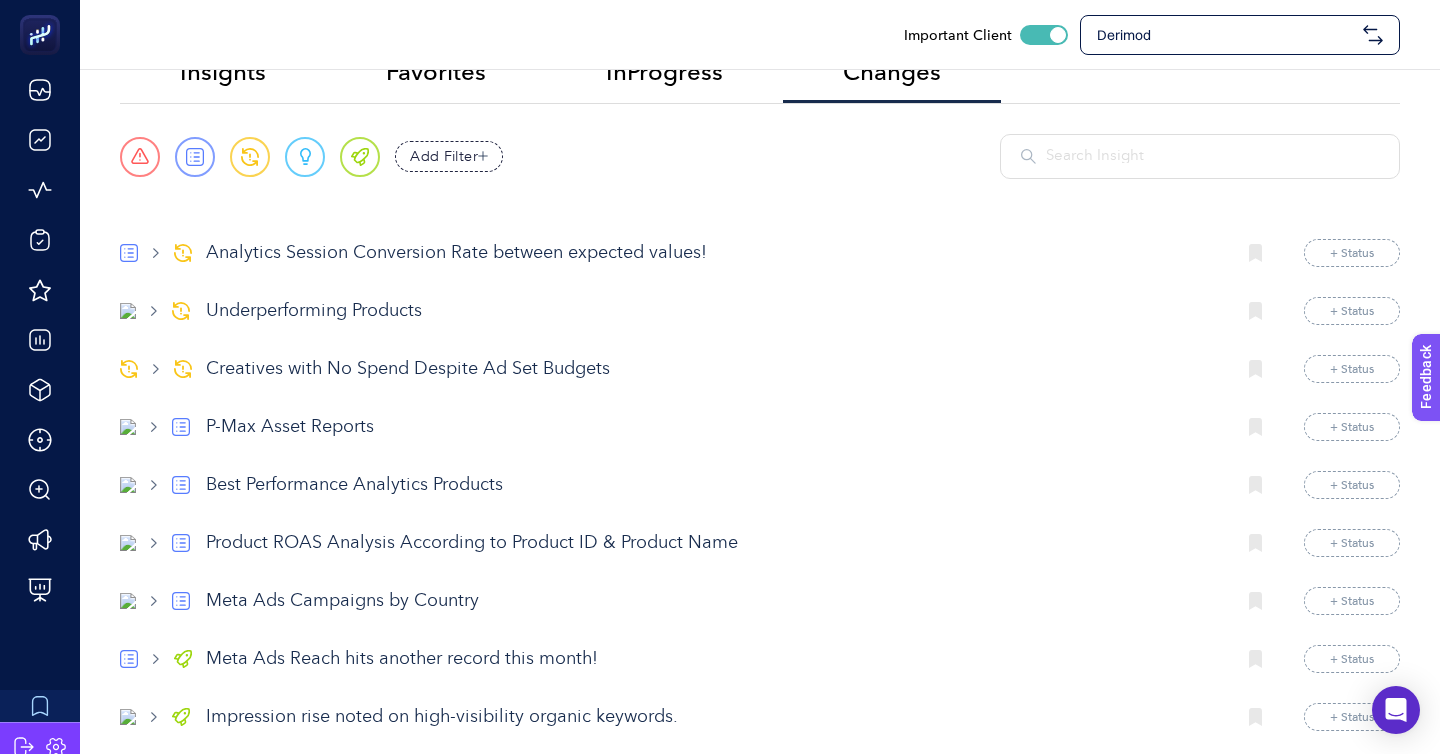 click on "Insights Favorites InProgress Changes Urgent Report Warning Opportunity Perfect Add Filter  Fields  0 Package  Package  Department  Department  Priority  Priority   Package  0   Google Organic Performance    P-Max Campaign Performance    Google Search Ads Performance    Merchant Center Shopping Performance    Anomaly Alerts    GA4 Event Tracking    Organic Performance (SEO)    Anomaly Alerts v3    Keyword Explore   0 filter chosen  0  Cancel  Apply Analytics Session Conversion Rate between expected values!
+ Status Underperforming Products
+ Status Creatives with No Spend Despite Ad Set Budgets
+ Status P-Max Asset Reports
+ Status Best Performance Analytics Products
+ Status Product ROAS Analysis According to Product ID & Product Name
+ Status Meta Ads Campaigns by Country
+ Status Meta Ads Reach hits another record this month!
+ Status Impression rise noted on high-visibility organic keywords.
+ Status" at bounding box center (760, 391) 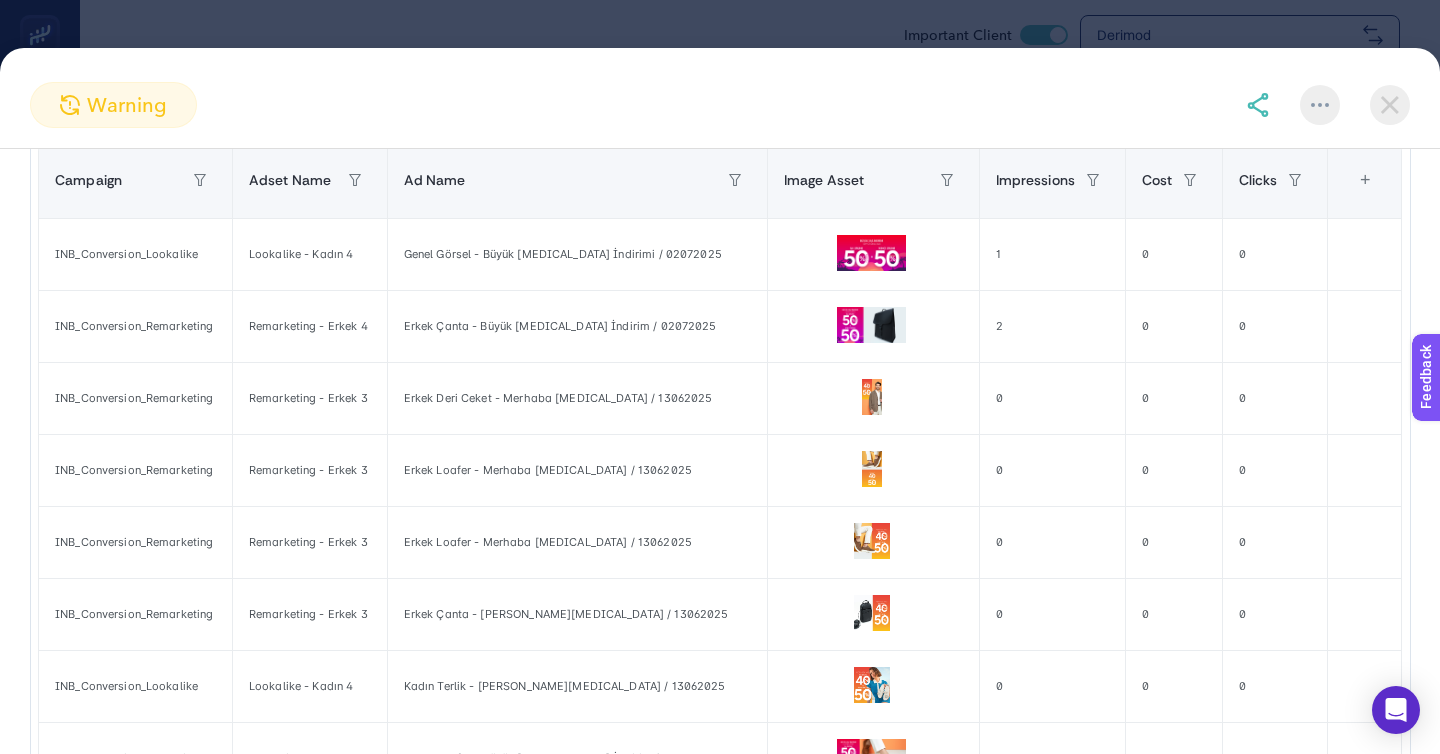 scroll, scrollTop: 346, scrollLeft: 0, axis: vertical 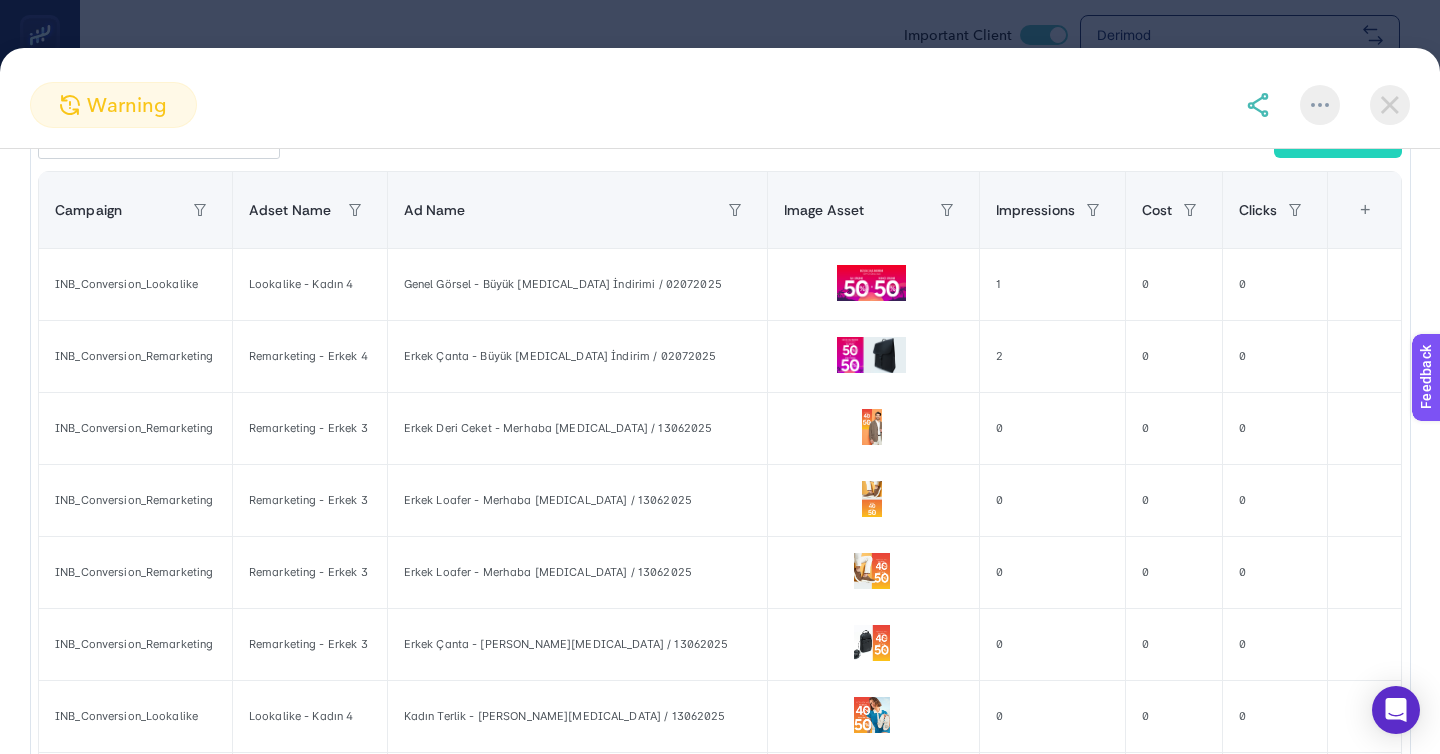 click at bounding box center (1328, 105) 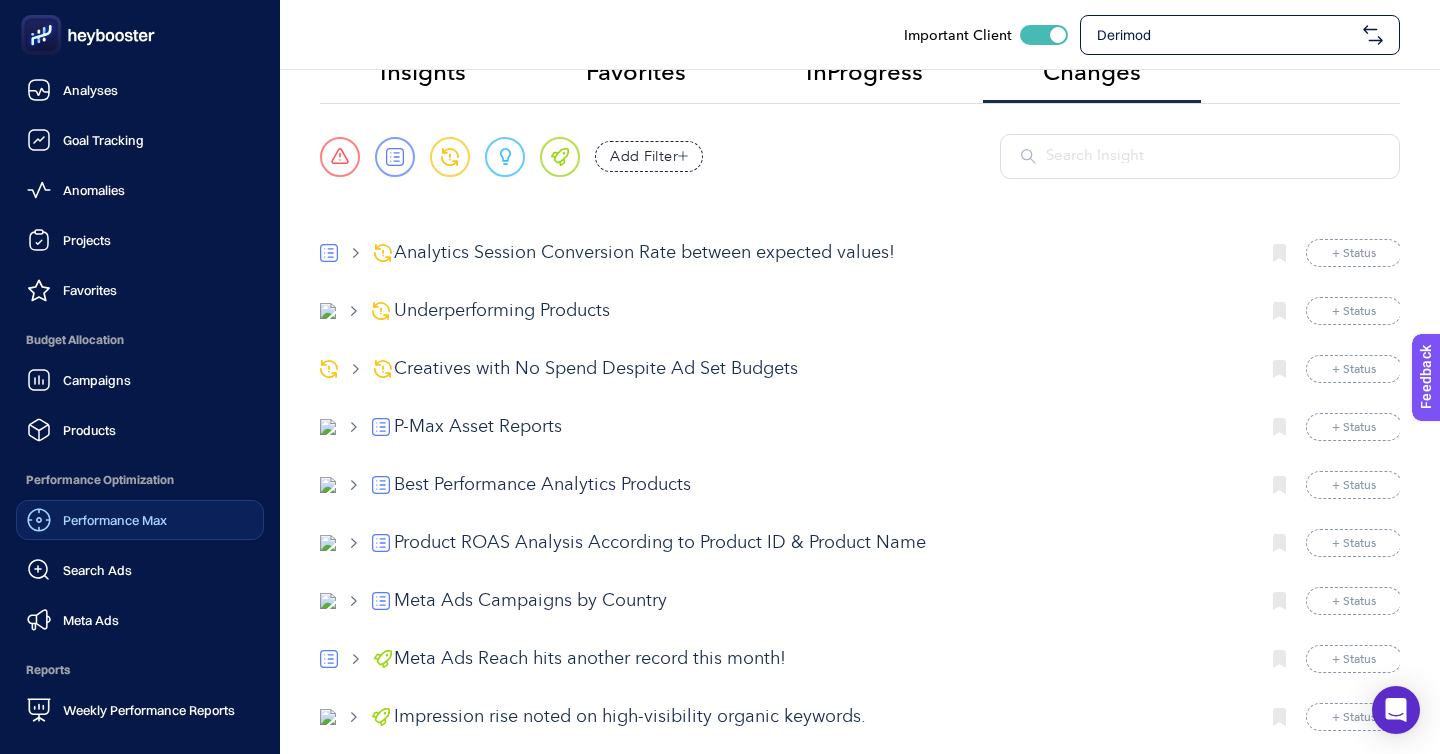 click on "Performance Max" 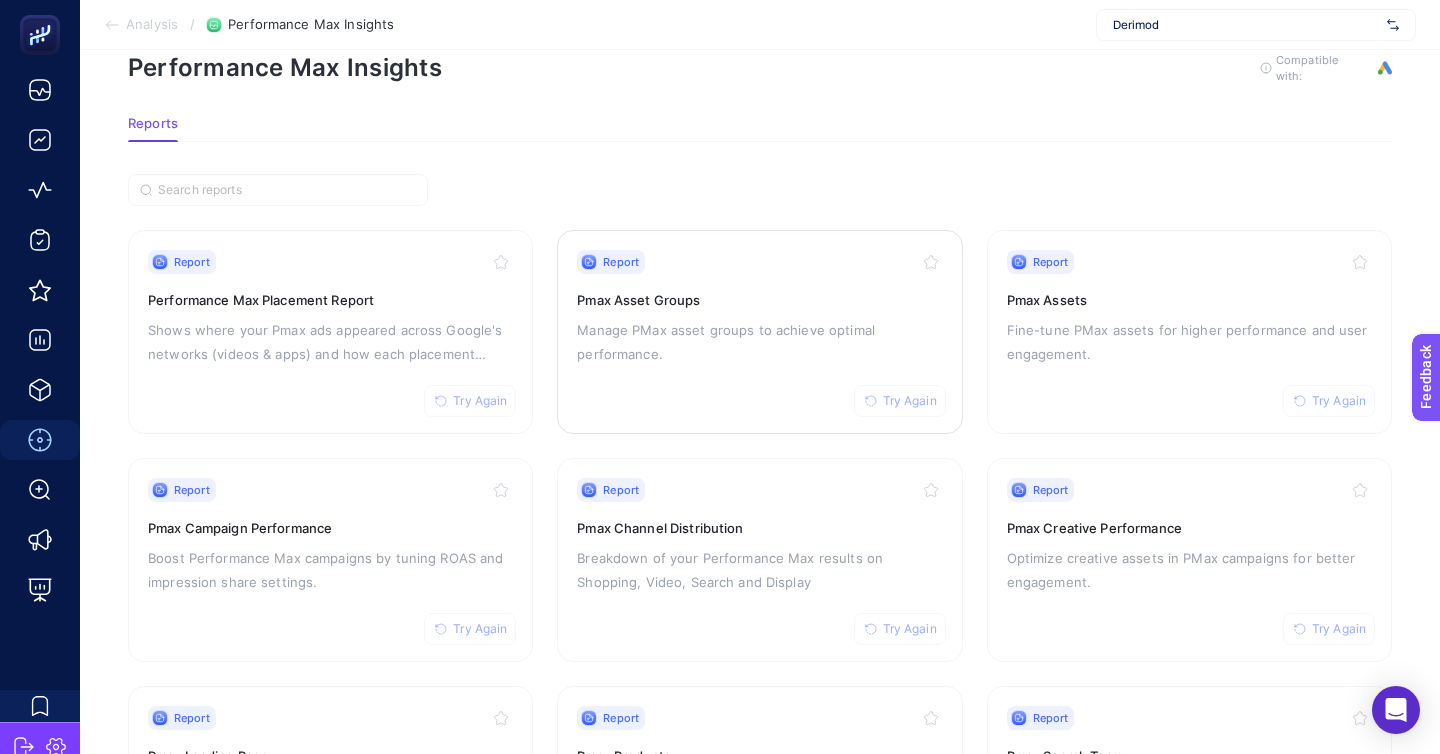 scroll, scrollTop: 111, scrollLeft: 0, axis: vertical 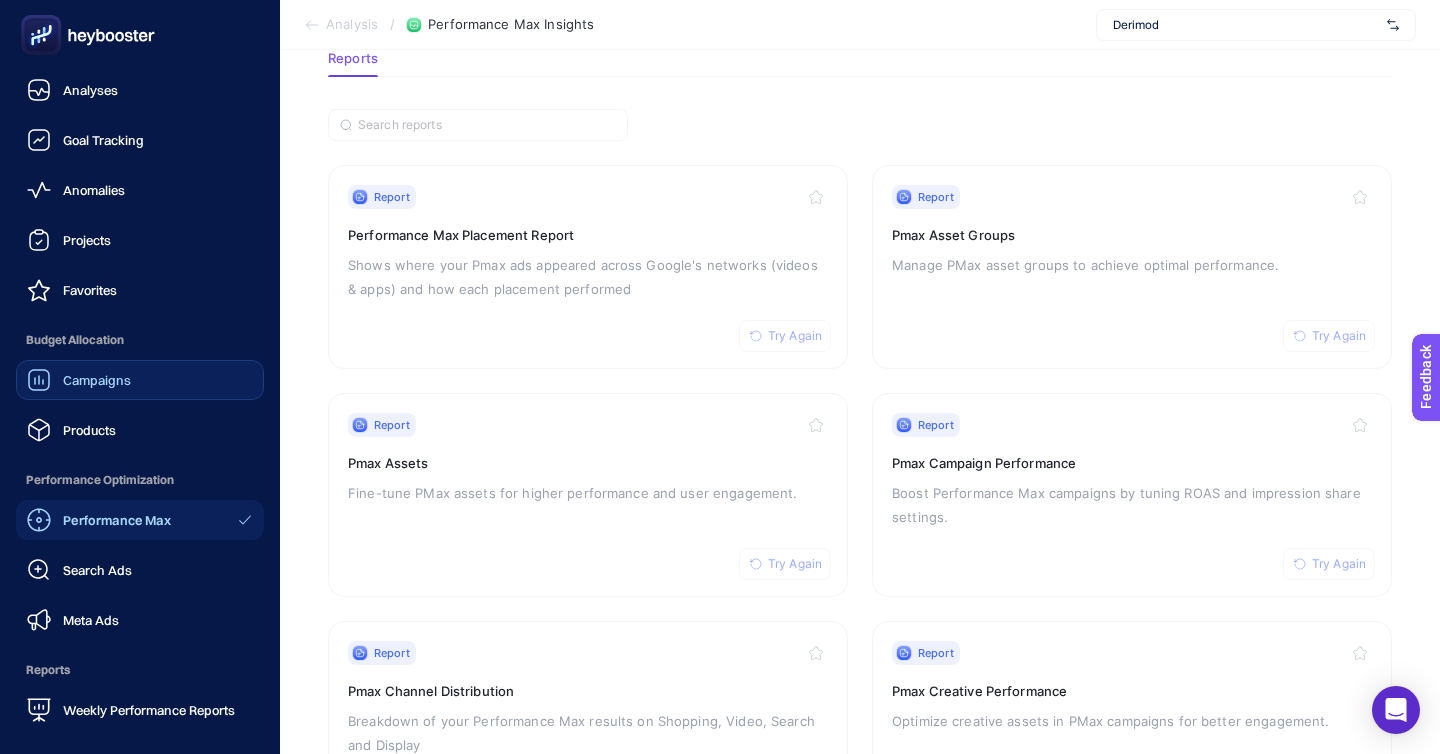 click on "Campaigns" 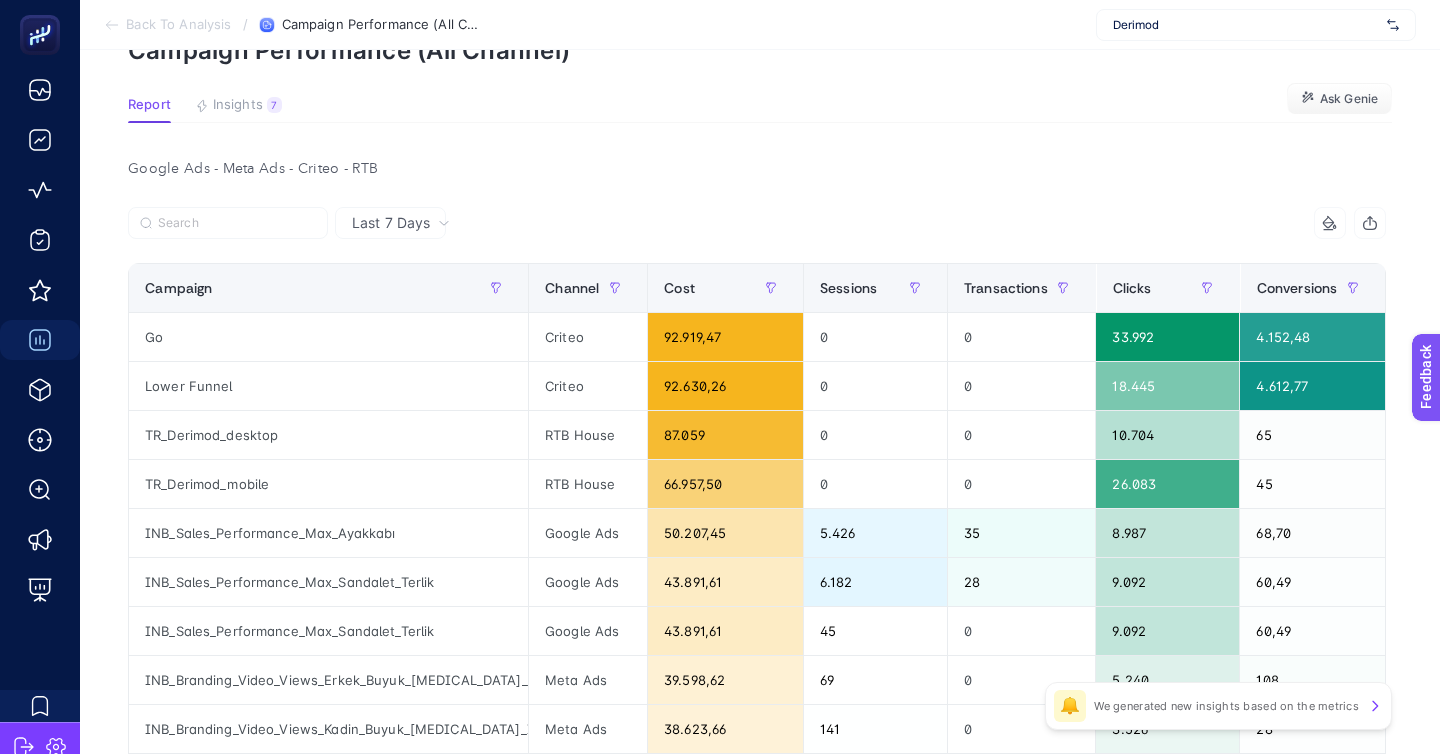scroll, scrollTop: 112, scrollLeft: 0, axis: vertical 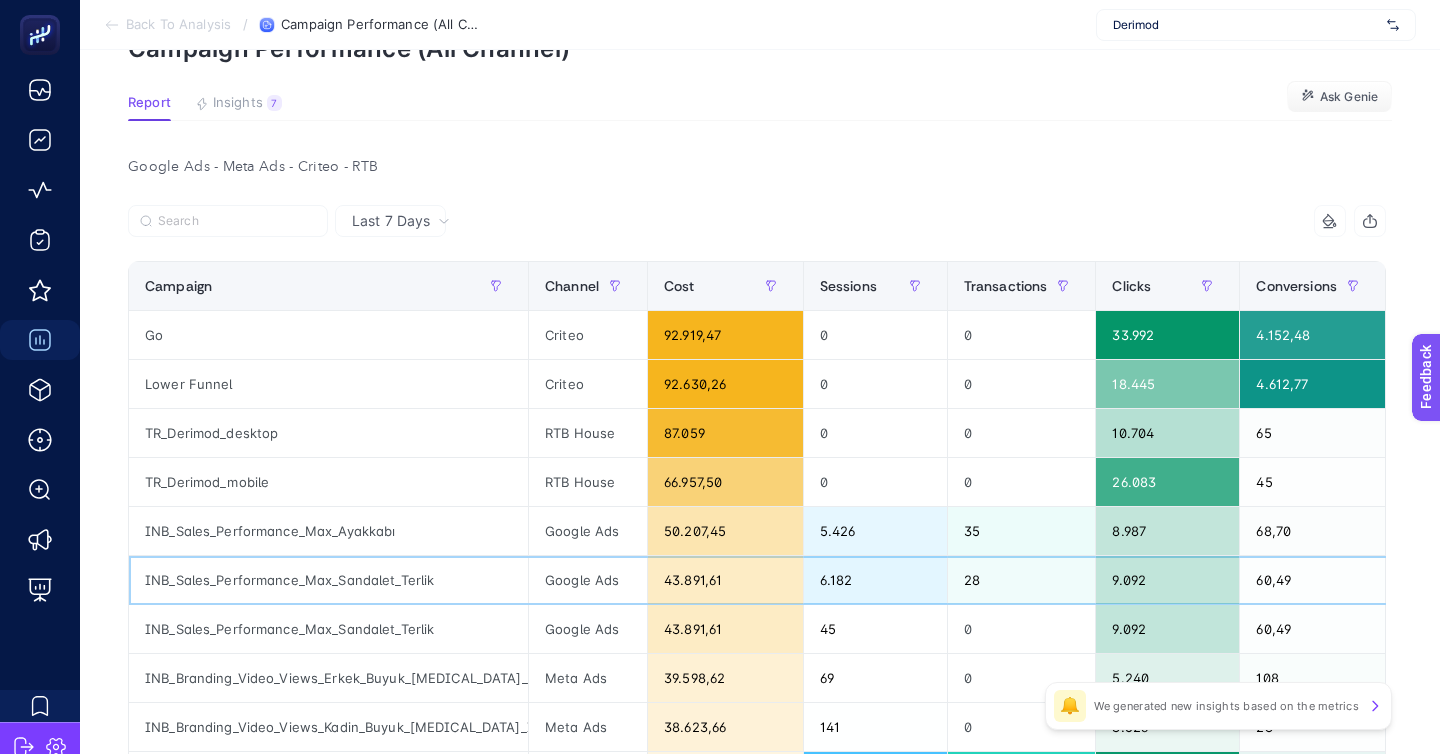 click on "INB_Sales_Performance_Max_Sandalet_Terlik" 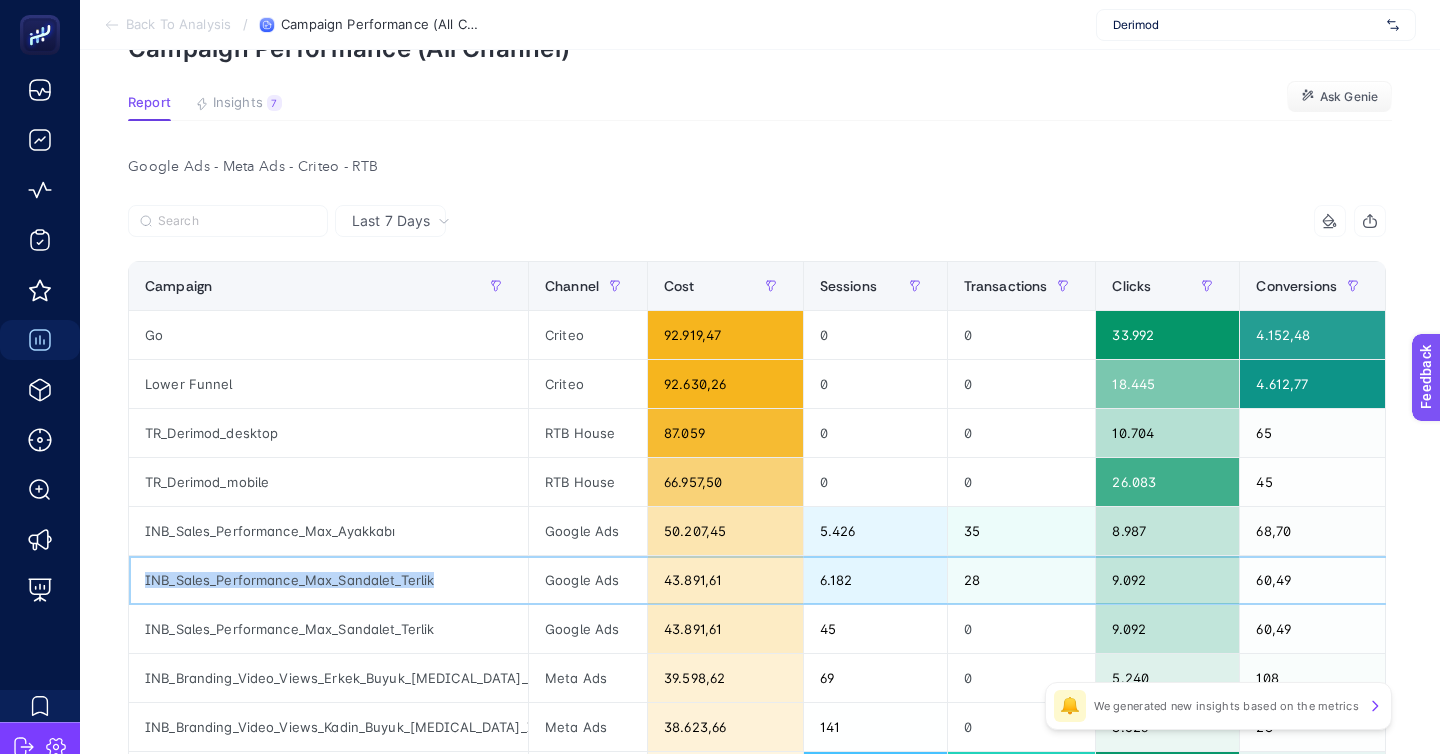 click on "INB_Sales_Performance_Max_Sandalet_Terlik" 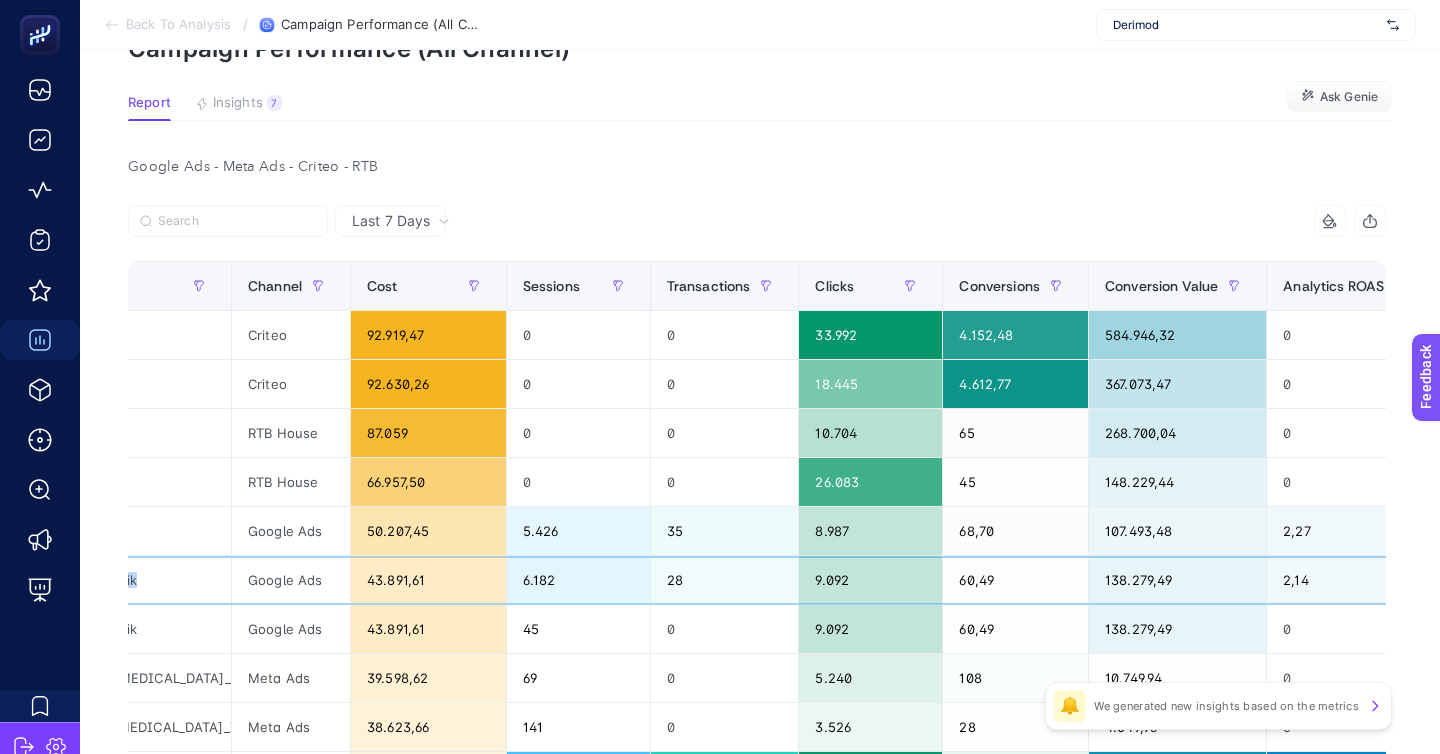 scroll, scrollTop: 0, scrollLeft: 295, axis: horizontal 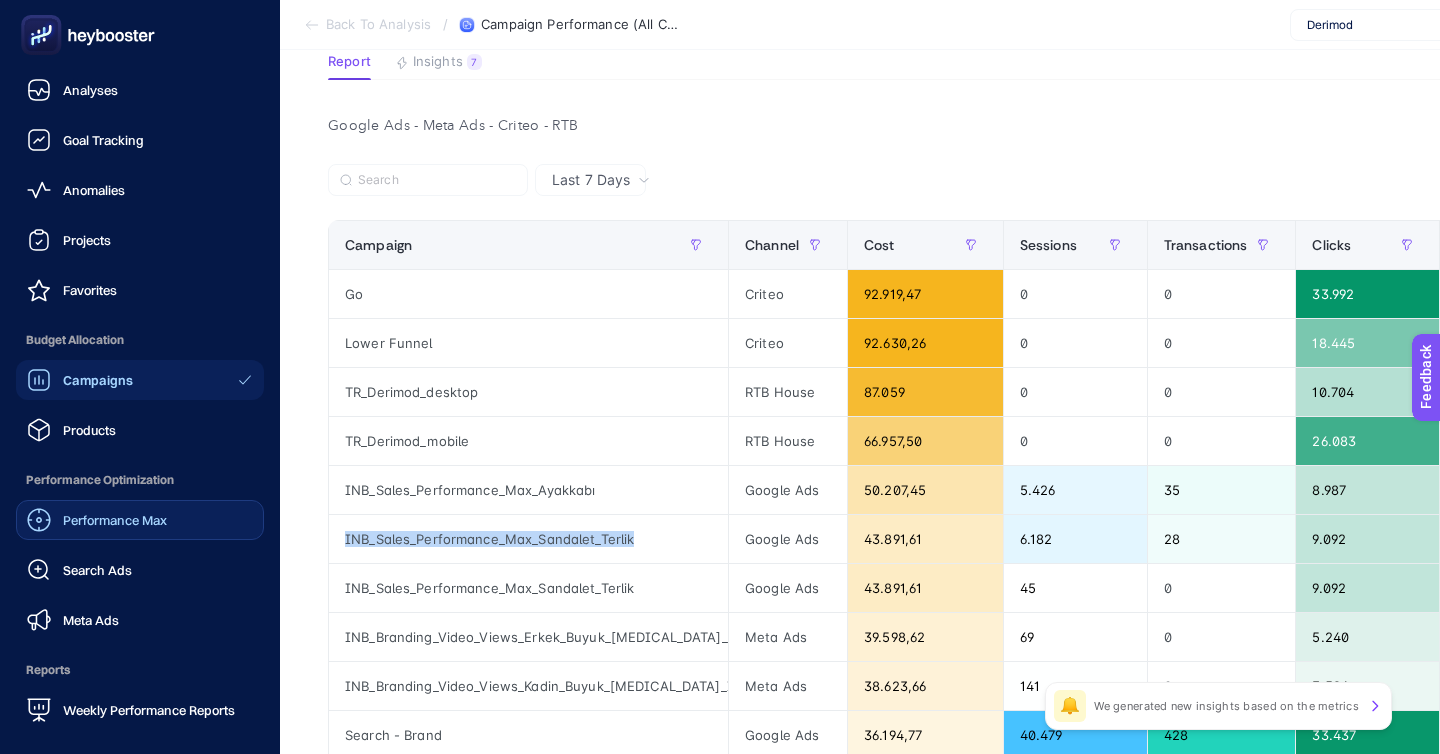 click on "Performance Max" at bounding box center [115, 520] 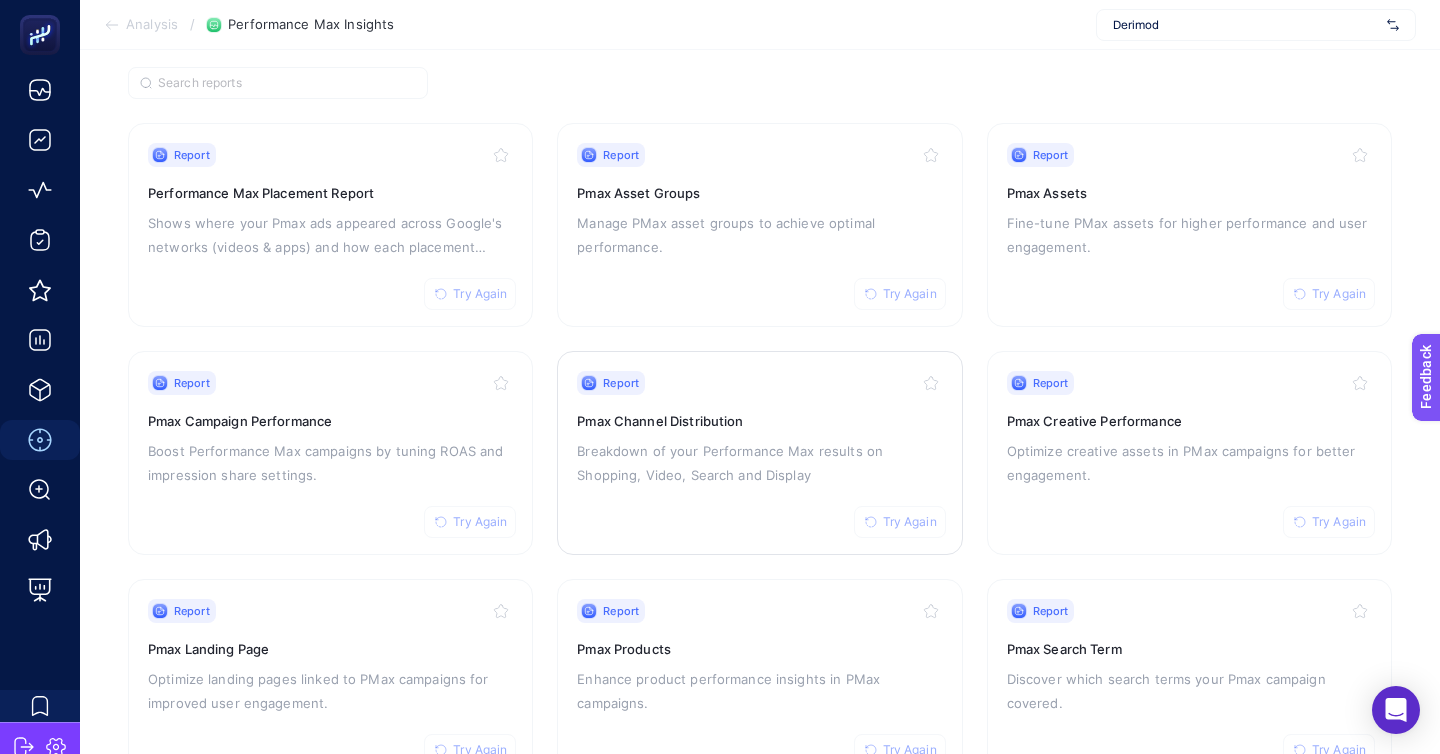 click on "Breakdown of your Performance Max results on Shopping, Video, Search and Display" at bounding box center [759, 463] 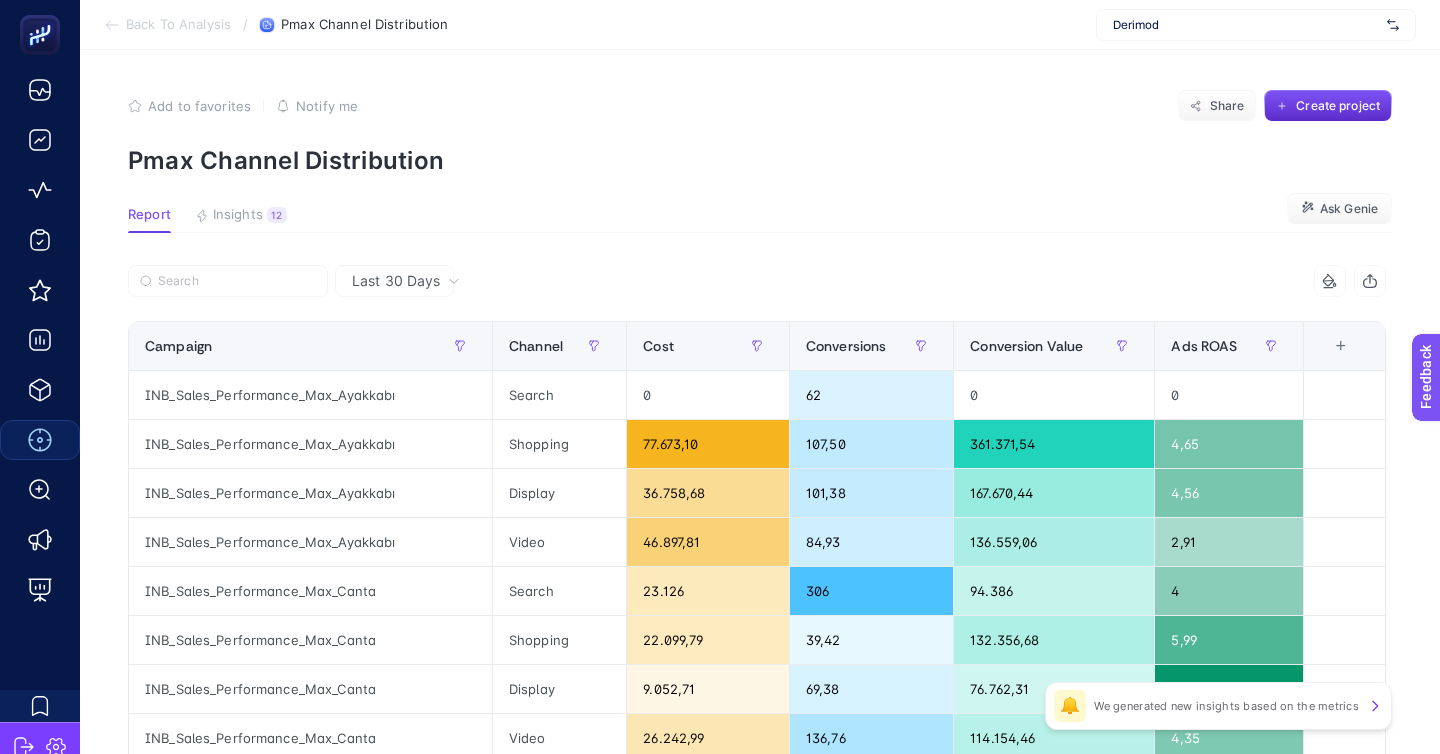 click on "Add to favorites false Notify me Share Create project Pmax Channel Distribution Report Insights 12  We generated new insights based on the metrics  Ask Genie Last 30 Days 4 items selected Campaign Channel Cost Conversions Conversion Value Ads ROAS 6 items selected + INB_Sales_Performance_Max_Ayakkabı Search 0 62 0 0 INB_Sales_Performance_Max_Ayakkabı Shopping 77.673,10 107,50 361.371,54 4,65 INB_Sales_Performance_Max_Ayakkabı Display 36.758,68 101,38 167.670,44 4,56 INB_Sales_Performance_Max_Ayakkabı Video 46.897,81 84,93 136.559,06 2,91 INB_Sales_Performance_Max_Canta Search 23.126 306 94.386 4 INB_Sales_Performance_Max_Canta Shopping 22.099,79 39,42 132.356,68 5,99 INB_Sales_Performance_Max_Canta Display 9.052,71 69,38 76.762,31 8,48 INB_Sales_Performance_Max_Canta Video 26.242,99 136,76 114.154,46 4,35 INB_Sales_Performance_Max_Deri_Ceket Search 0 0 0 0 INB_Sales_Performance_Max_Deri_Ceket Shopping 25.116,08 28,98 100.226,29 3,99 INB_Sales_Performance_Max_Deri_Ceket Display 24.683,80 39,98 86.112,26 52" 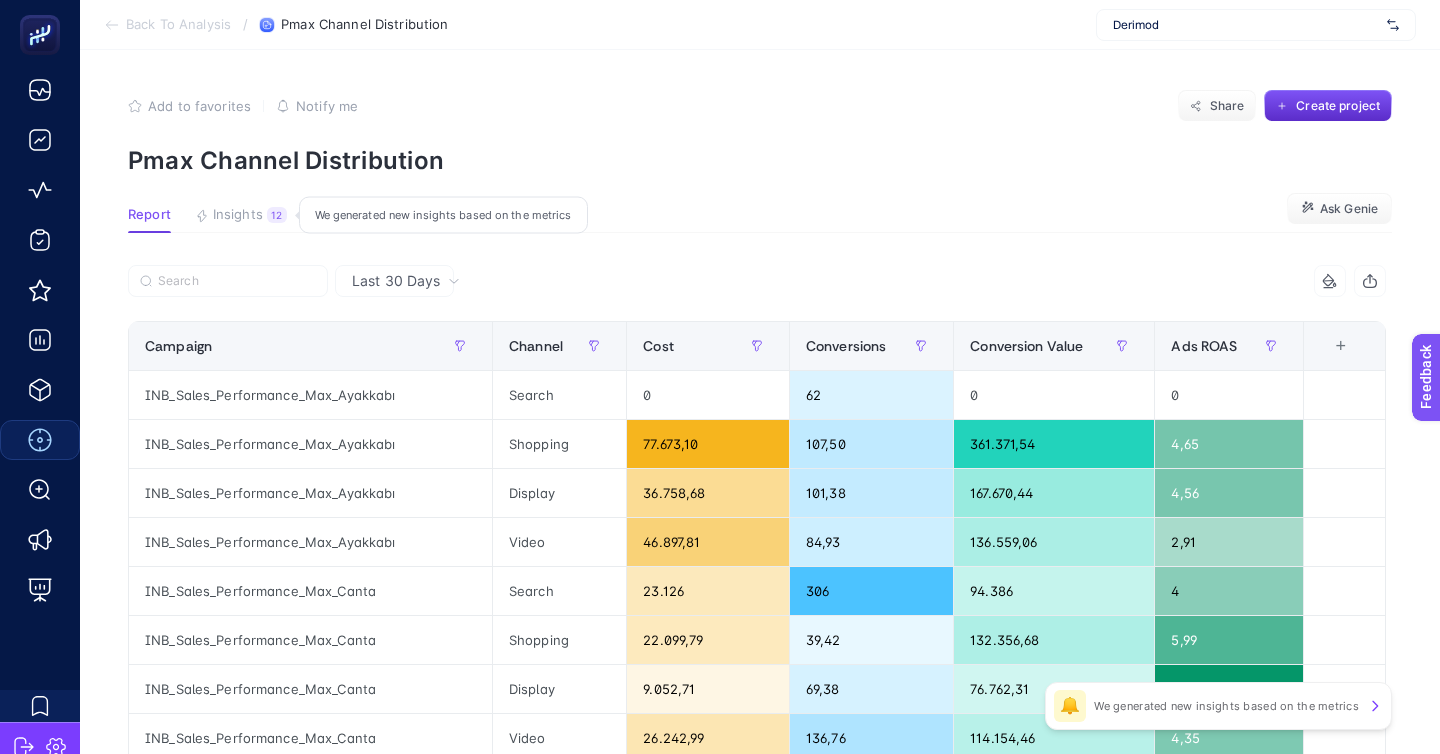 click on "Insights" at bounding box center [238, 215] 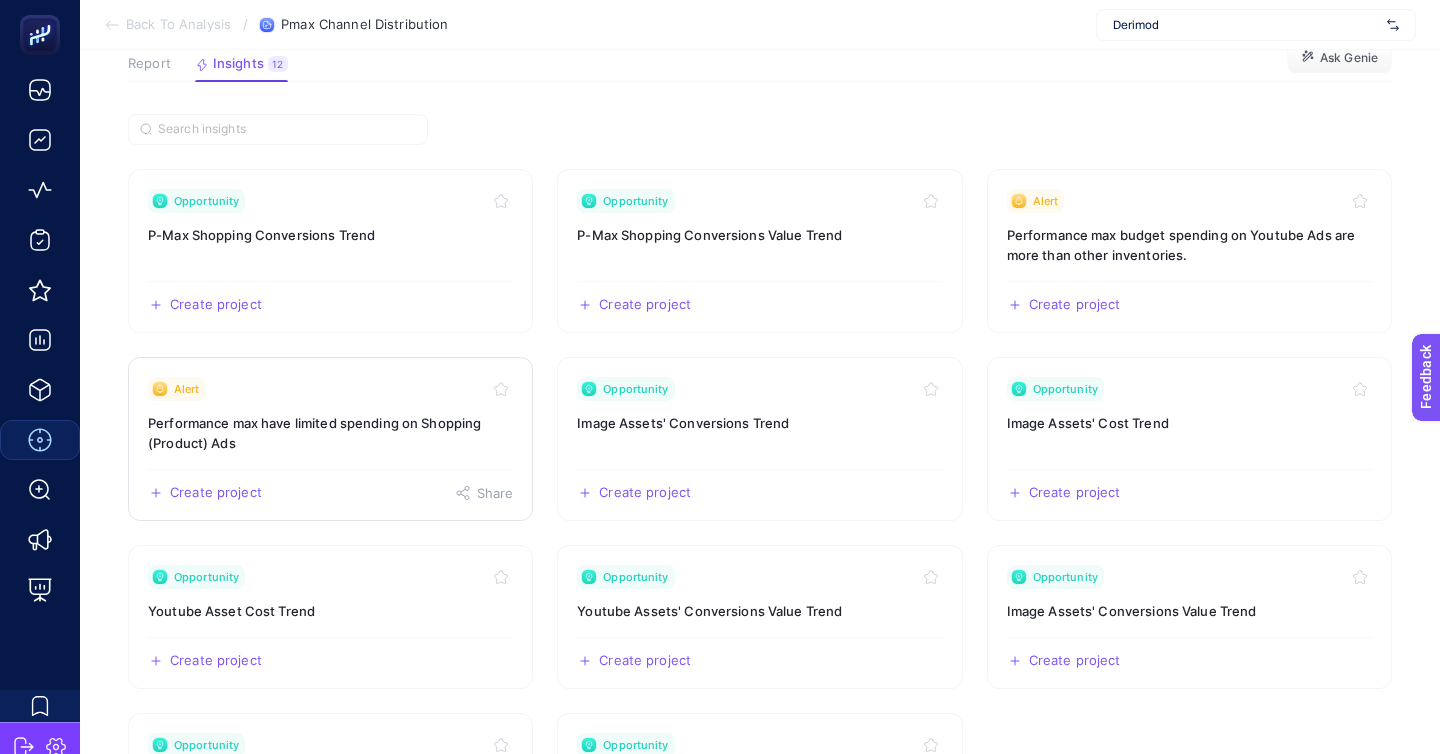 scroll, scrollTop: 157, scrollLeft: 0, axis: vertical 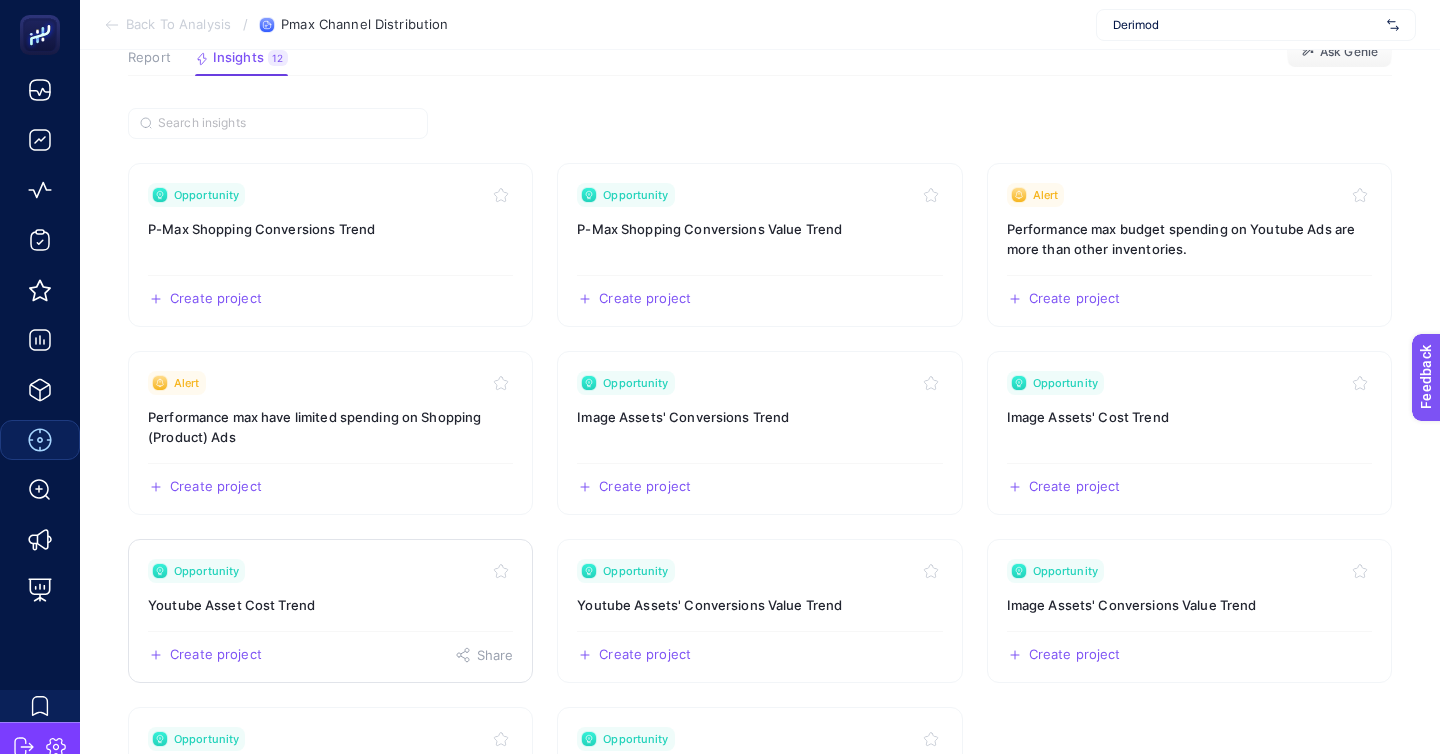 click on "Opportunity" at bounding box center (330, 571) 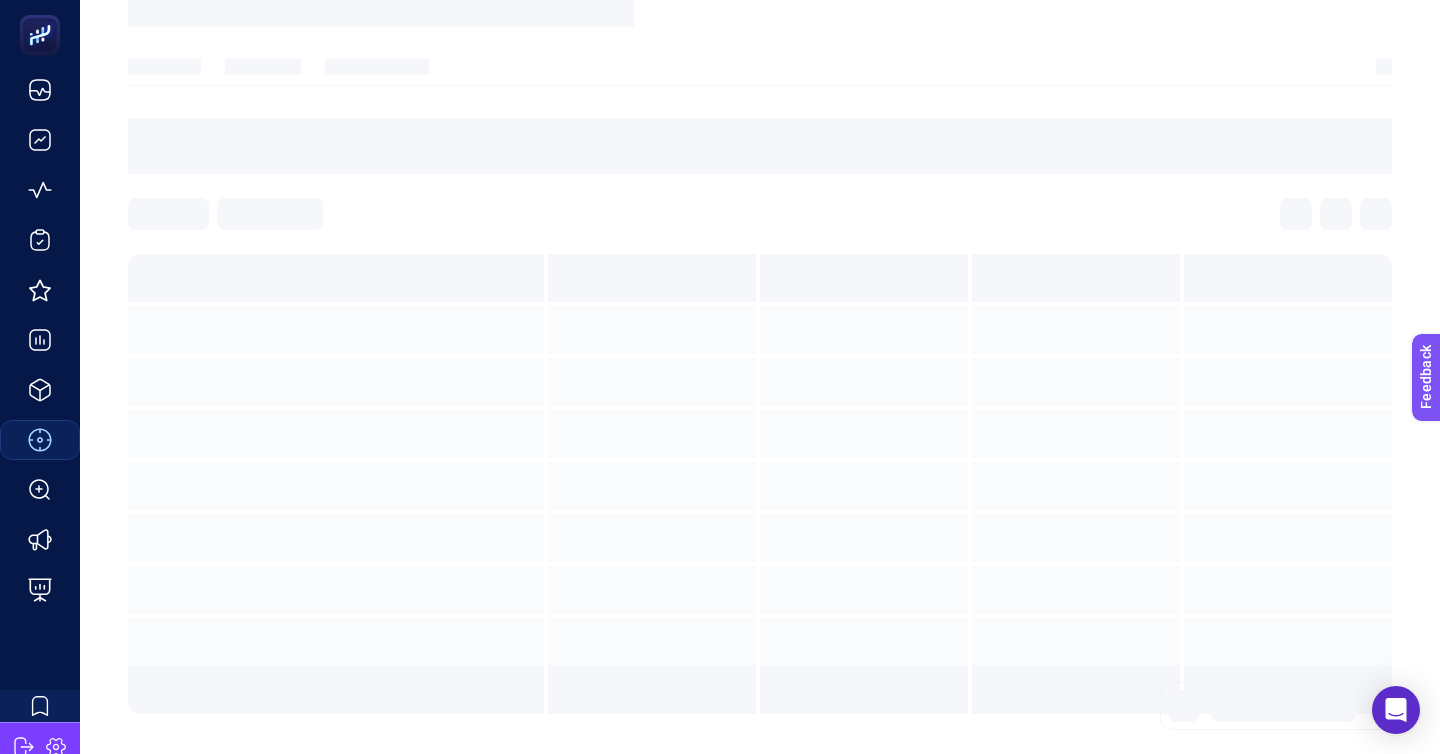 scroll, scrollTop: 0, scrollLeft: 0, axis: both 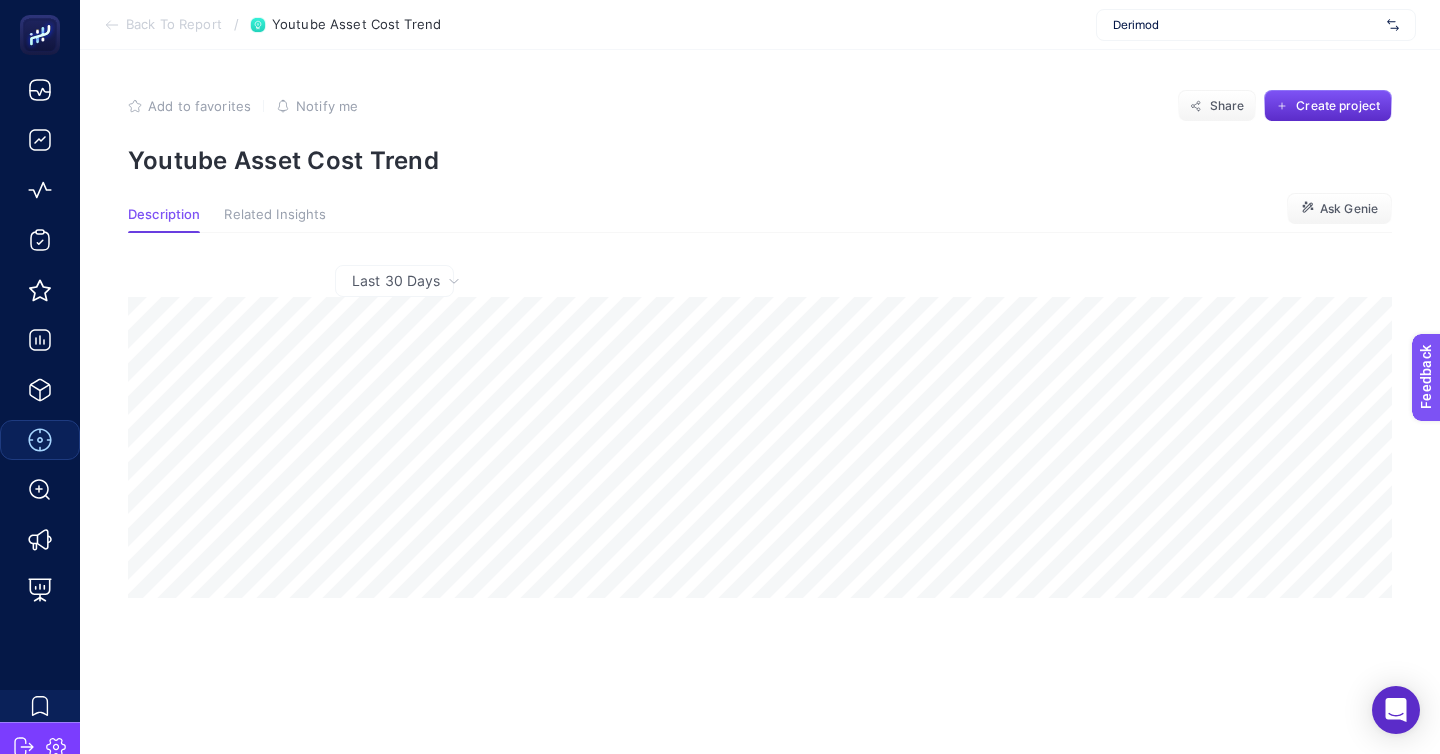 click on "Back To Report" at bounding box center (174, 25) 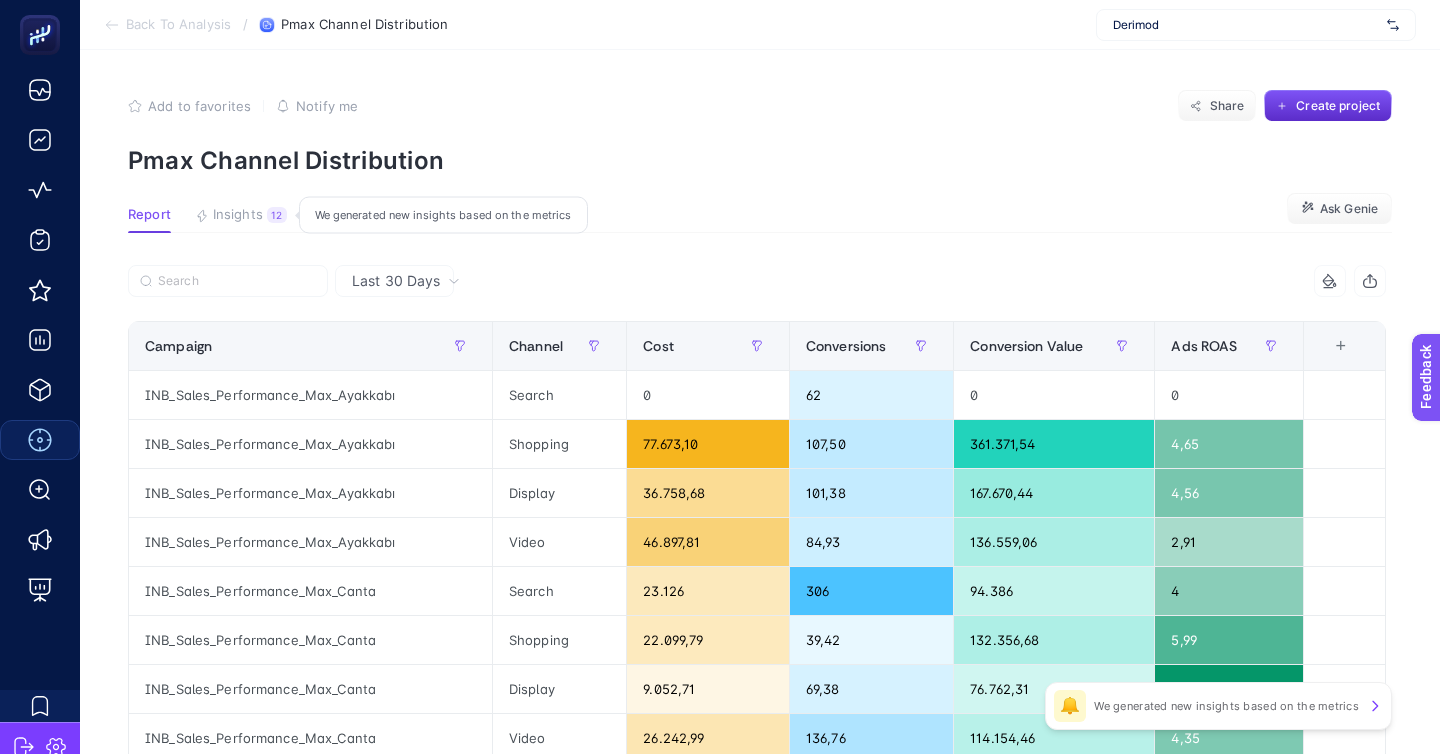 click on "Insights 12  We generated new insights based on the metrics" 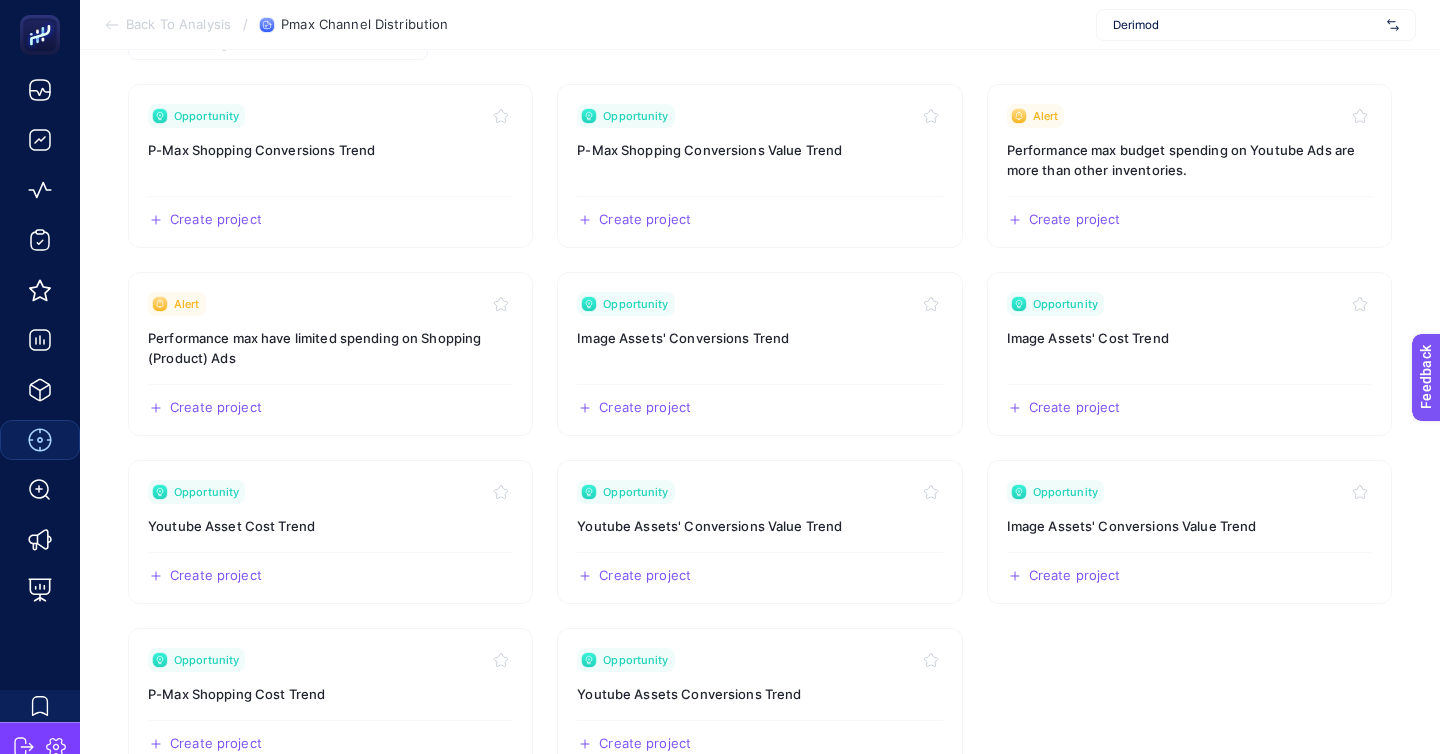 scroll, scrollTop: 258, scrollLeft: 0, axis: vertical 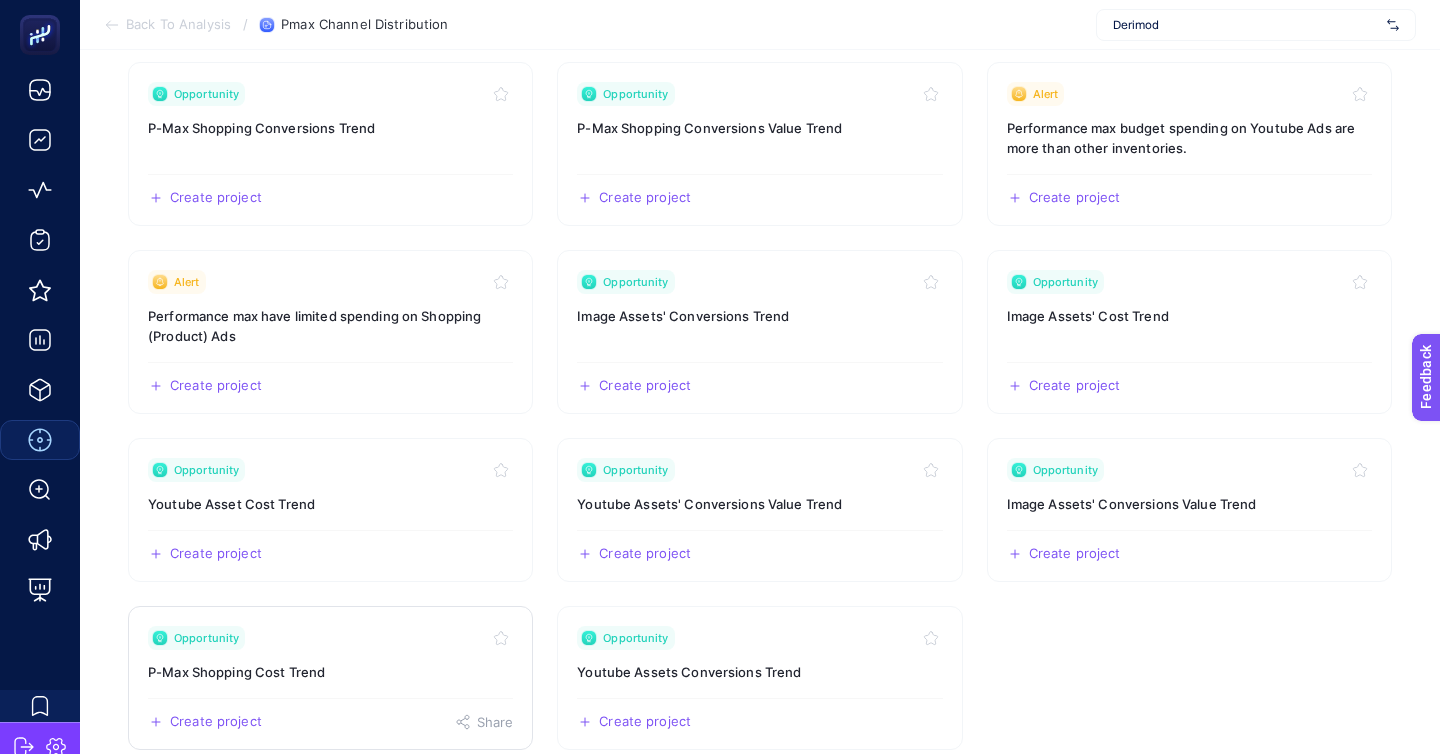 click on "P-Max Shopping Cost Trend" at bounding box center [330, 672] 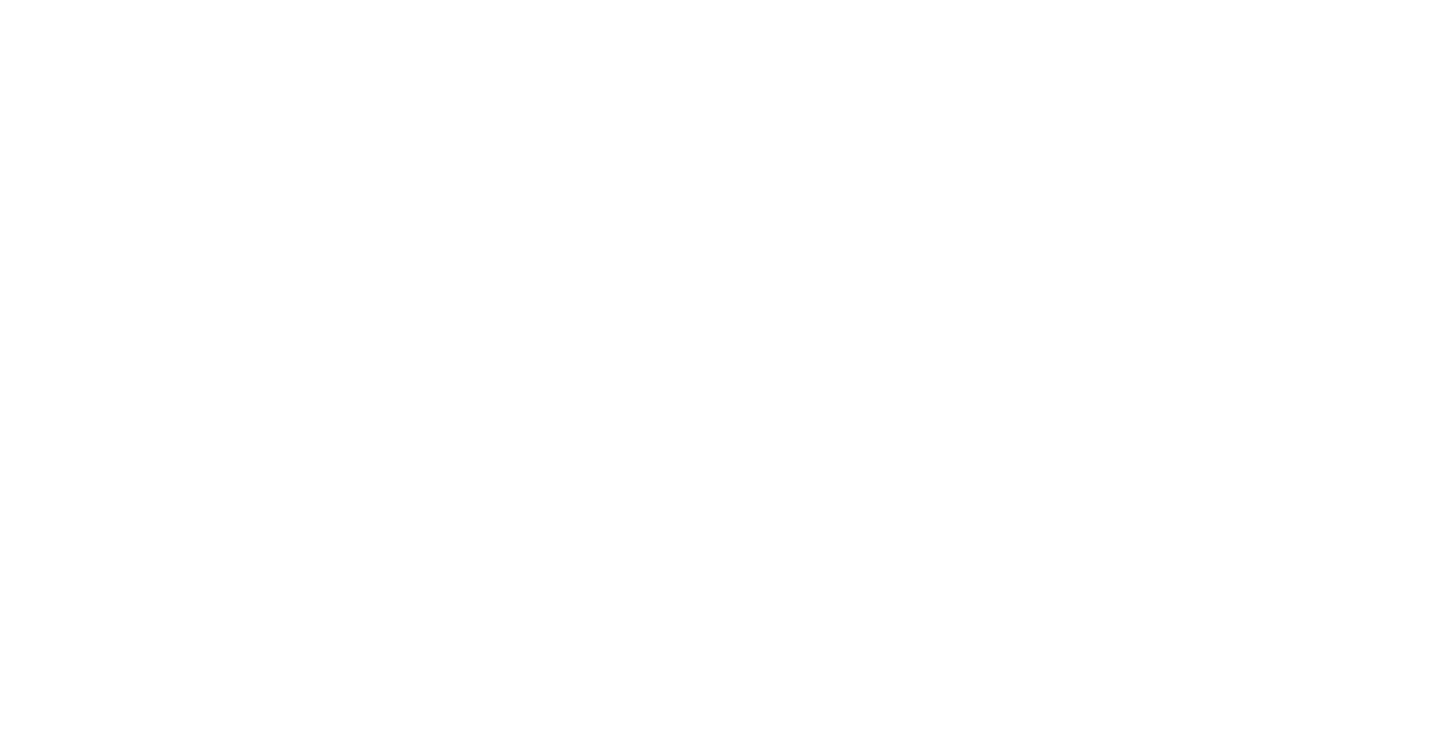 scroll, scrollTop: 0, scrollLeft: 0, axis: both 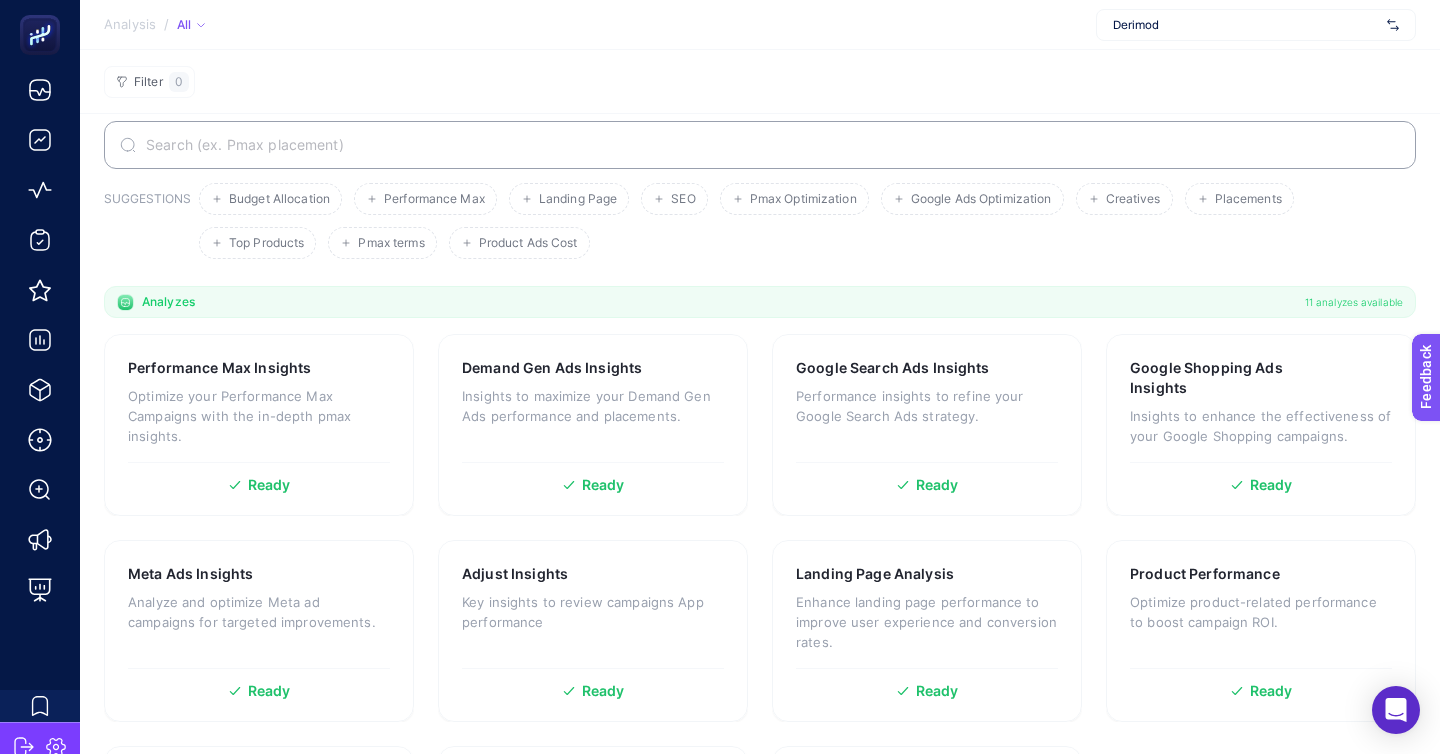 click on "Filter  0" 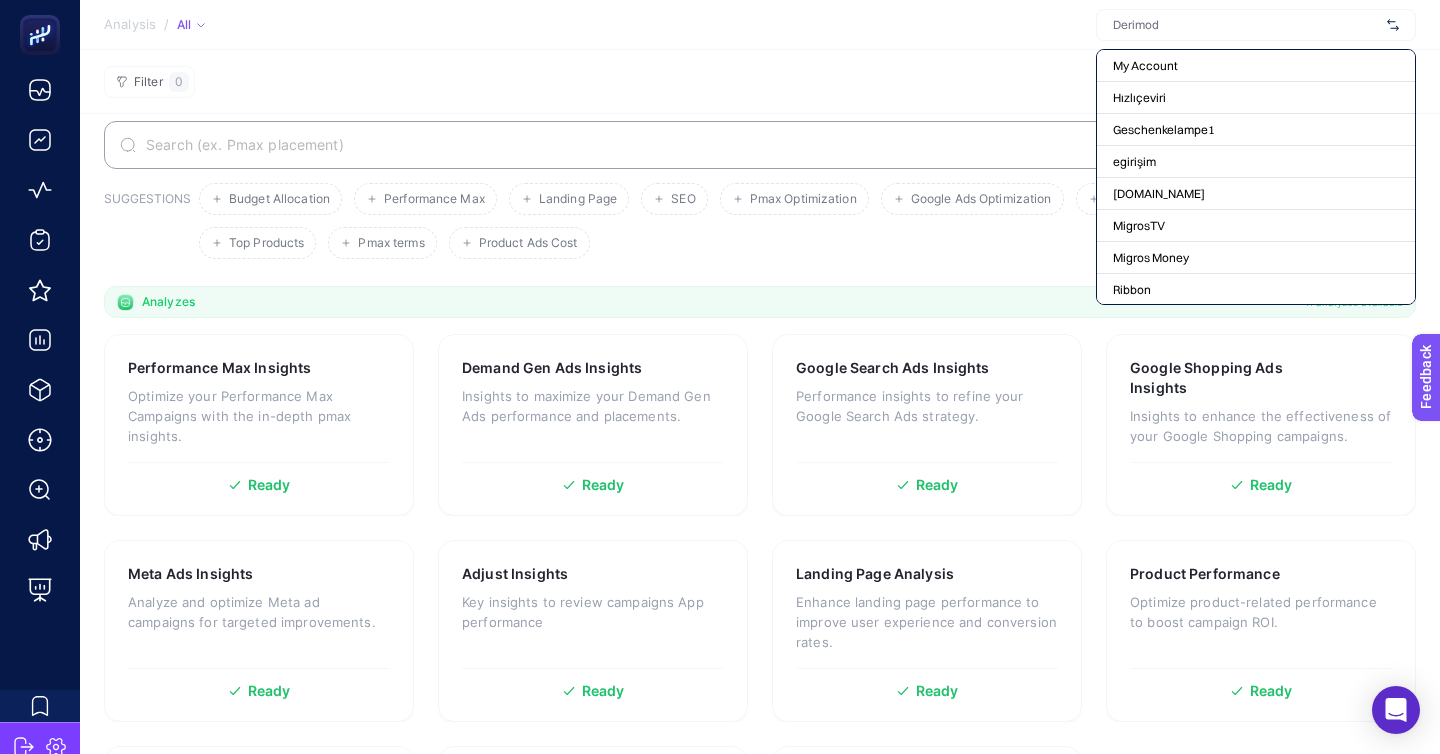 click on "Filter  0" 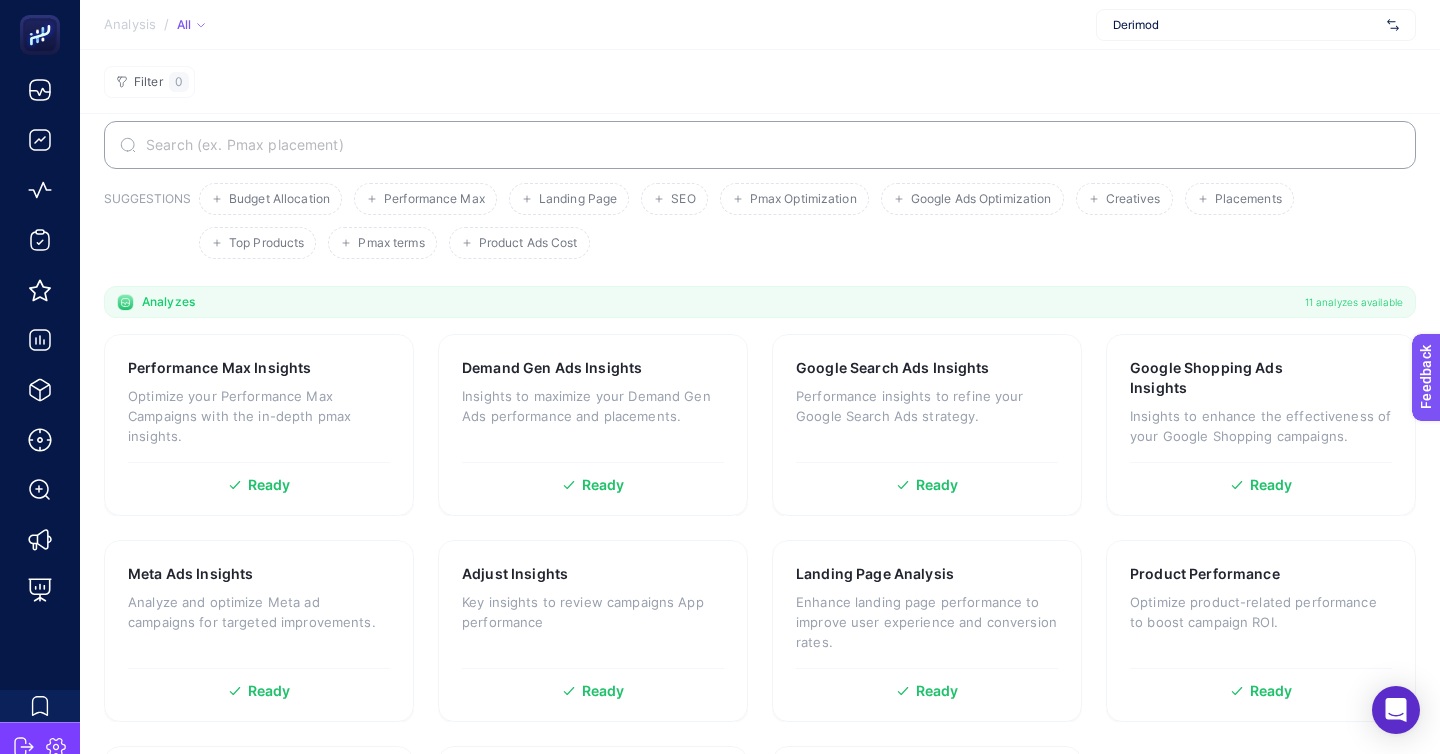 click on "Analysis / All  Derimod" 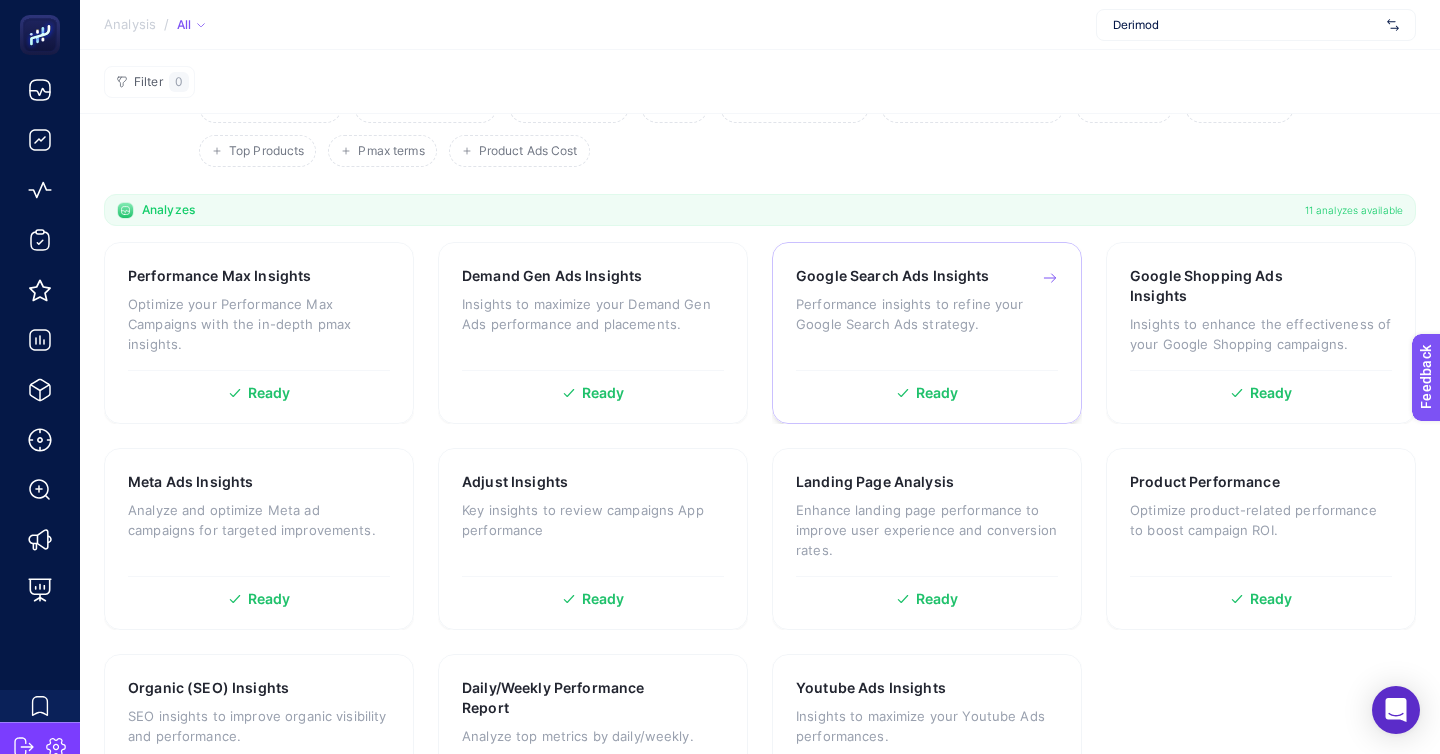 scroll, scrollTop: 153, scrollLeft: 0, axis: vertical 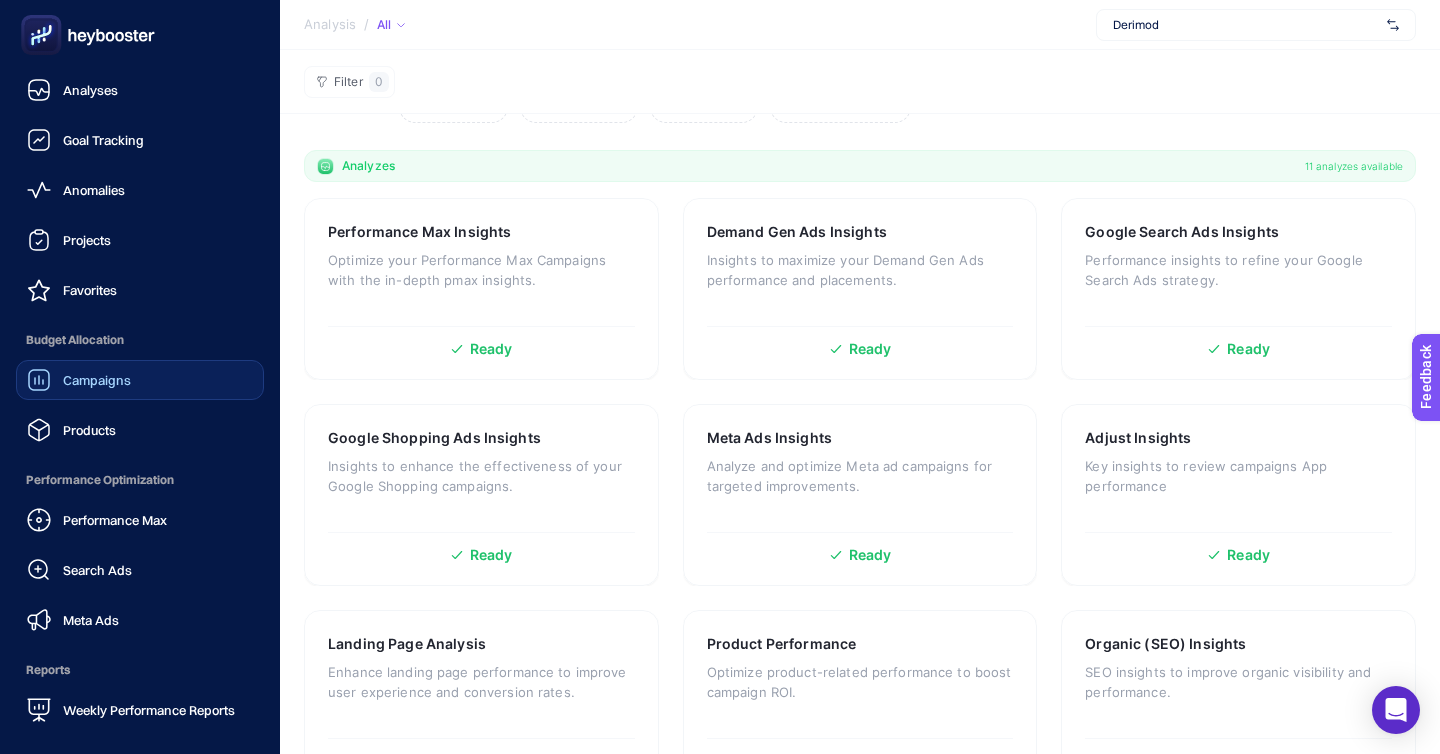 click on "Campaigns" 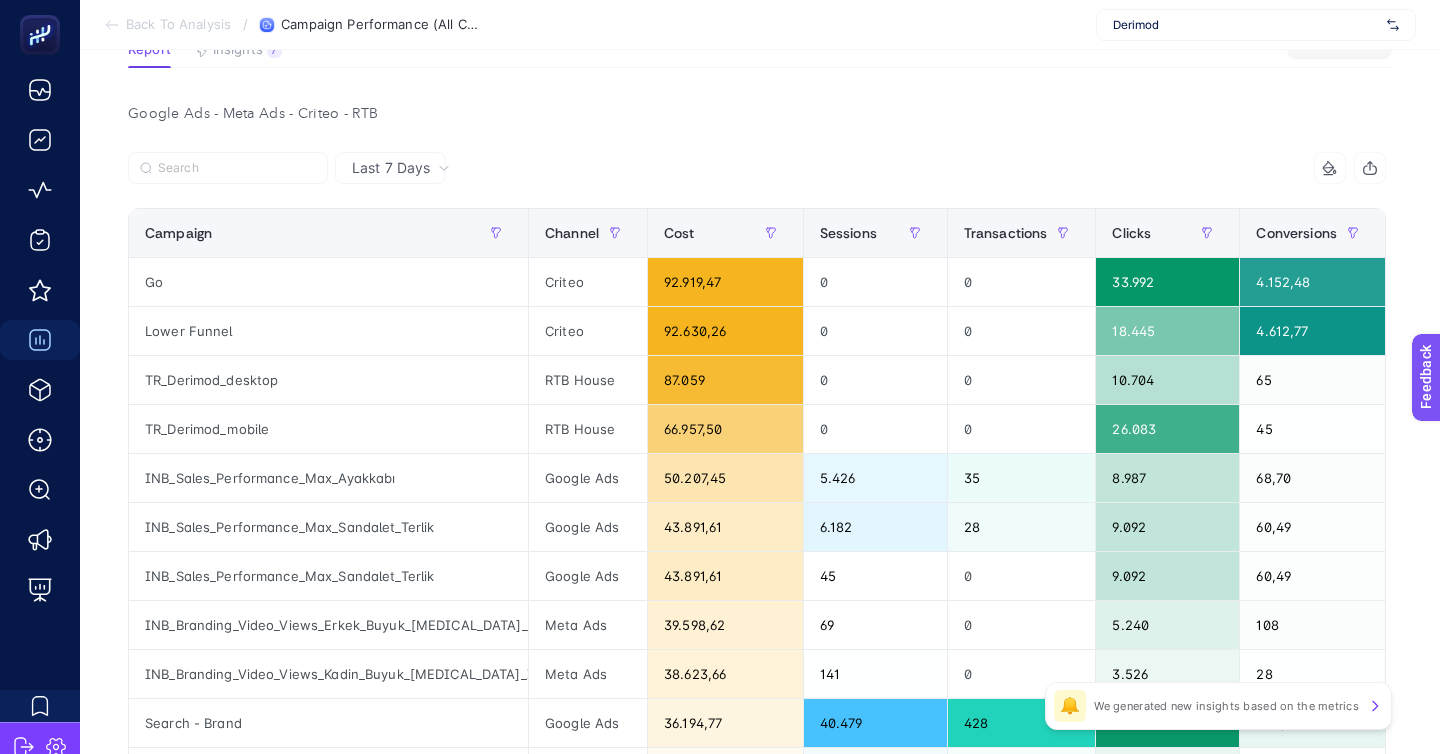 scroll, scrollTop: 186, scrollLeft: 0, axis: vertical 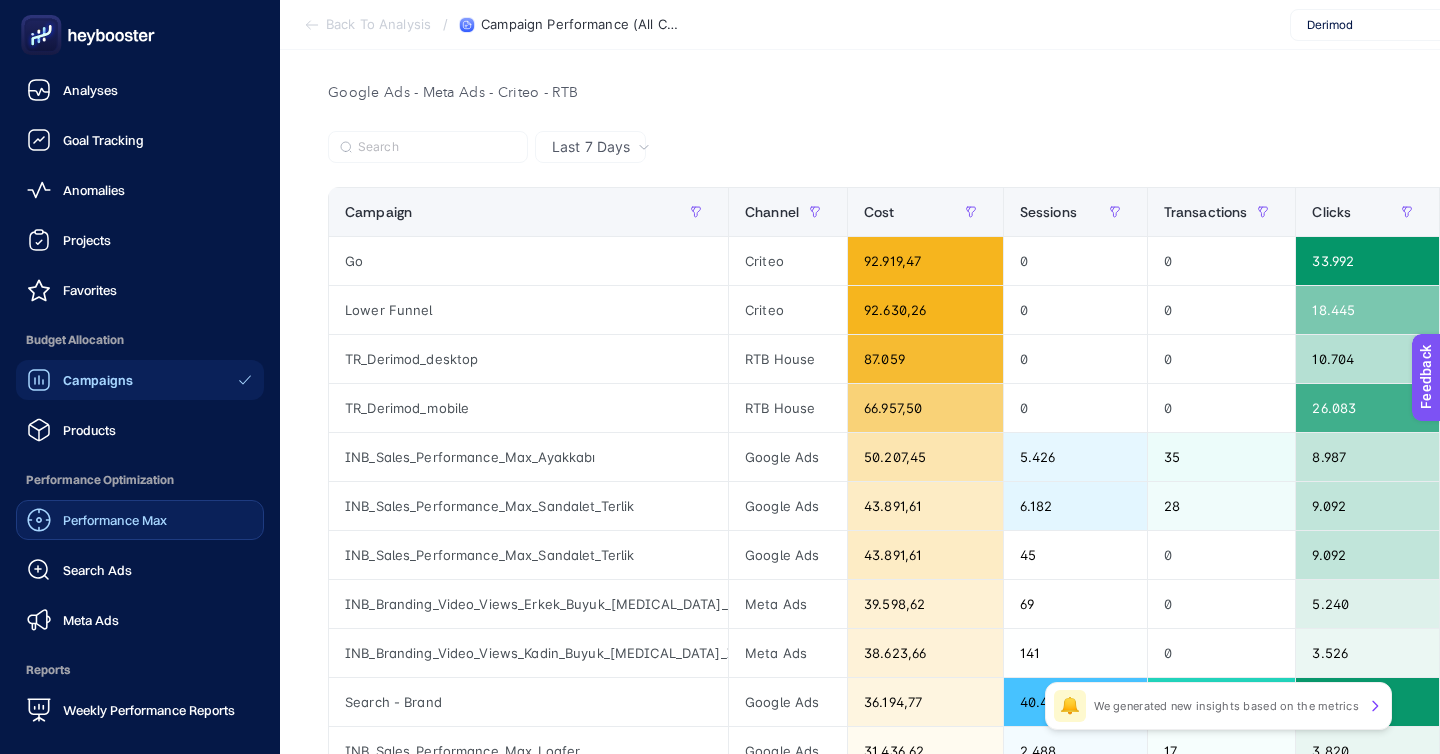 click on "Performance Max" 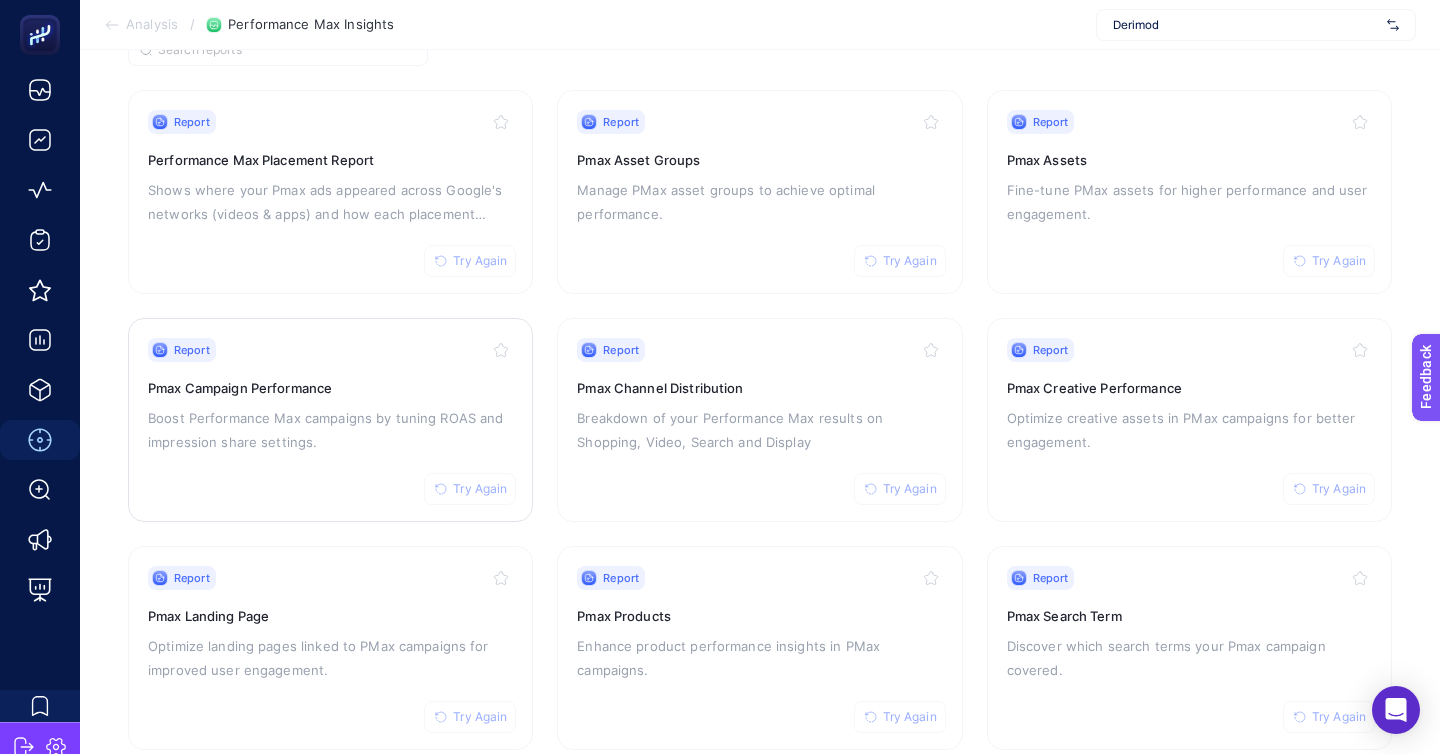 scroll, scrollTop: 172, scrollLeft: 0, axis: vertical 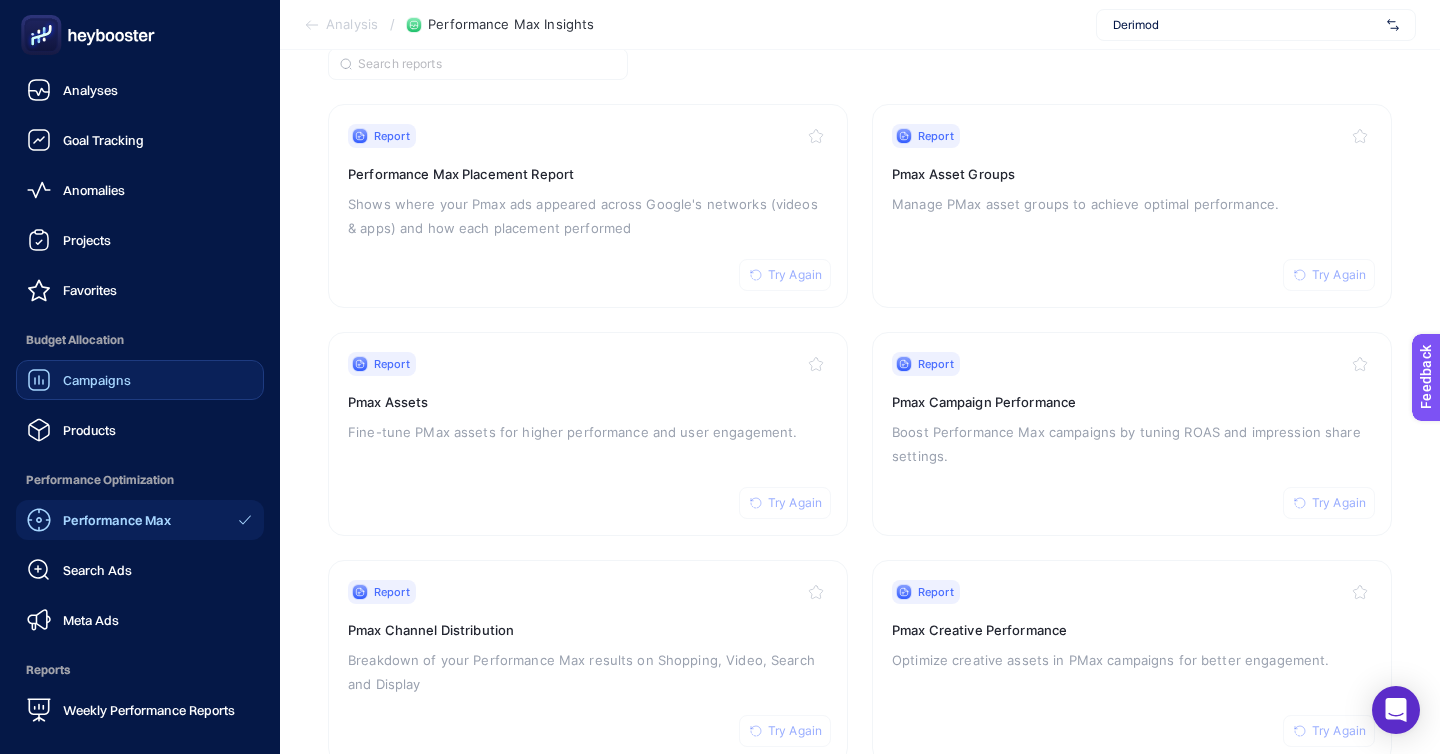 click on "Campaigns" at bounding box center [97, 380] 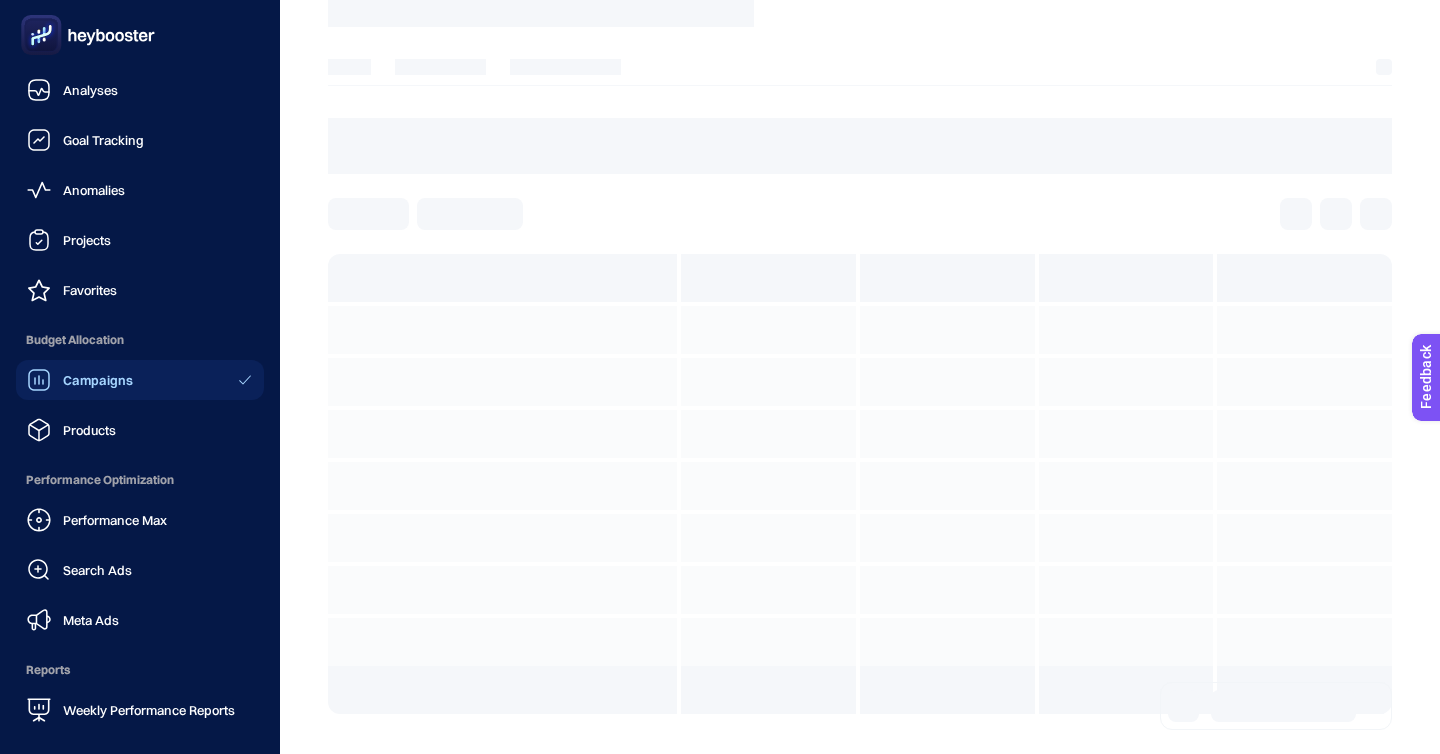 scroll, scrollTop: 0, scrollLeft: 0, axis: both 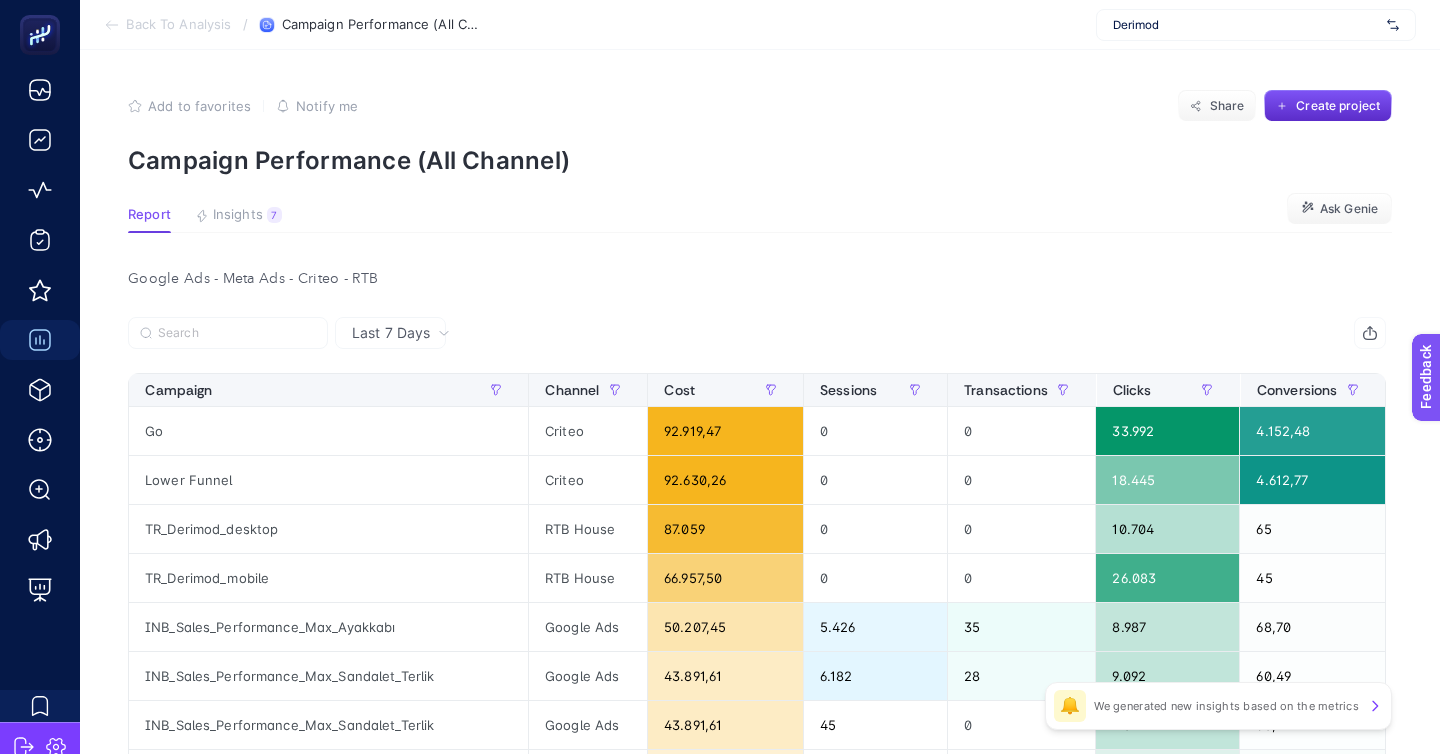 click on "Insights 7  We generated new insights based on the metrics" 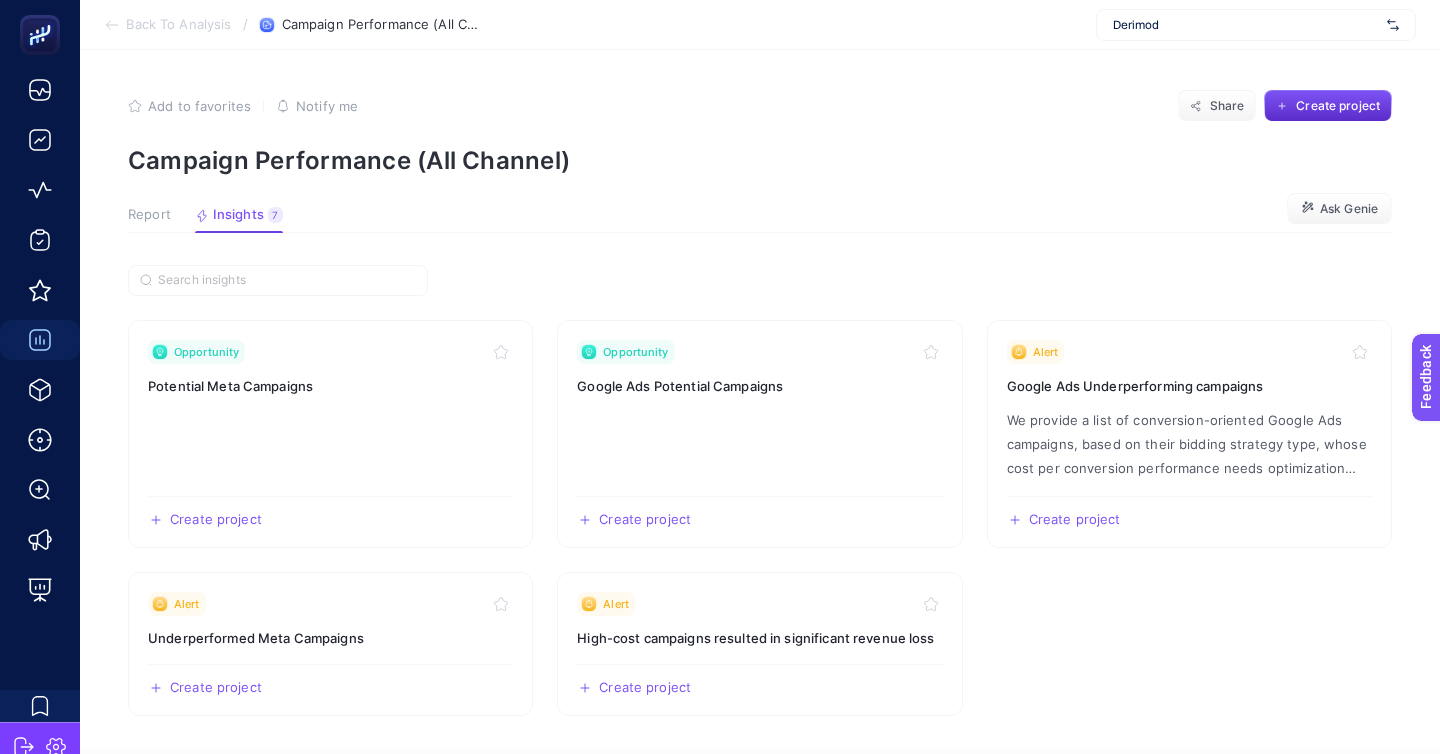 click on "Insights 7  We generated new insights based on the metrics" 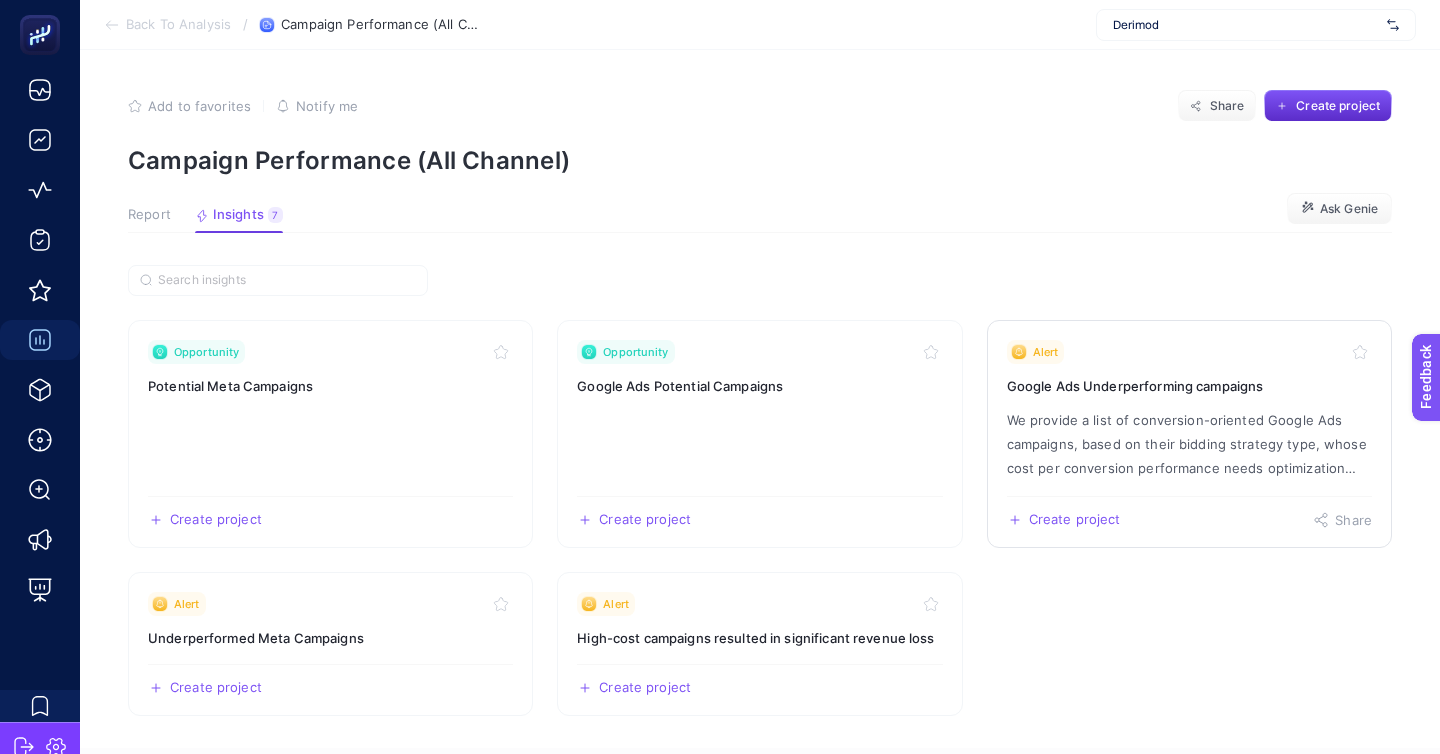 click on "Google Ads Underperforming campaigns" at bounding box center [1189, 386] 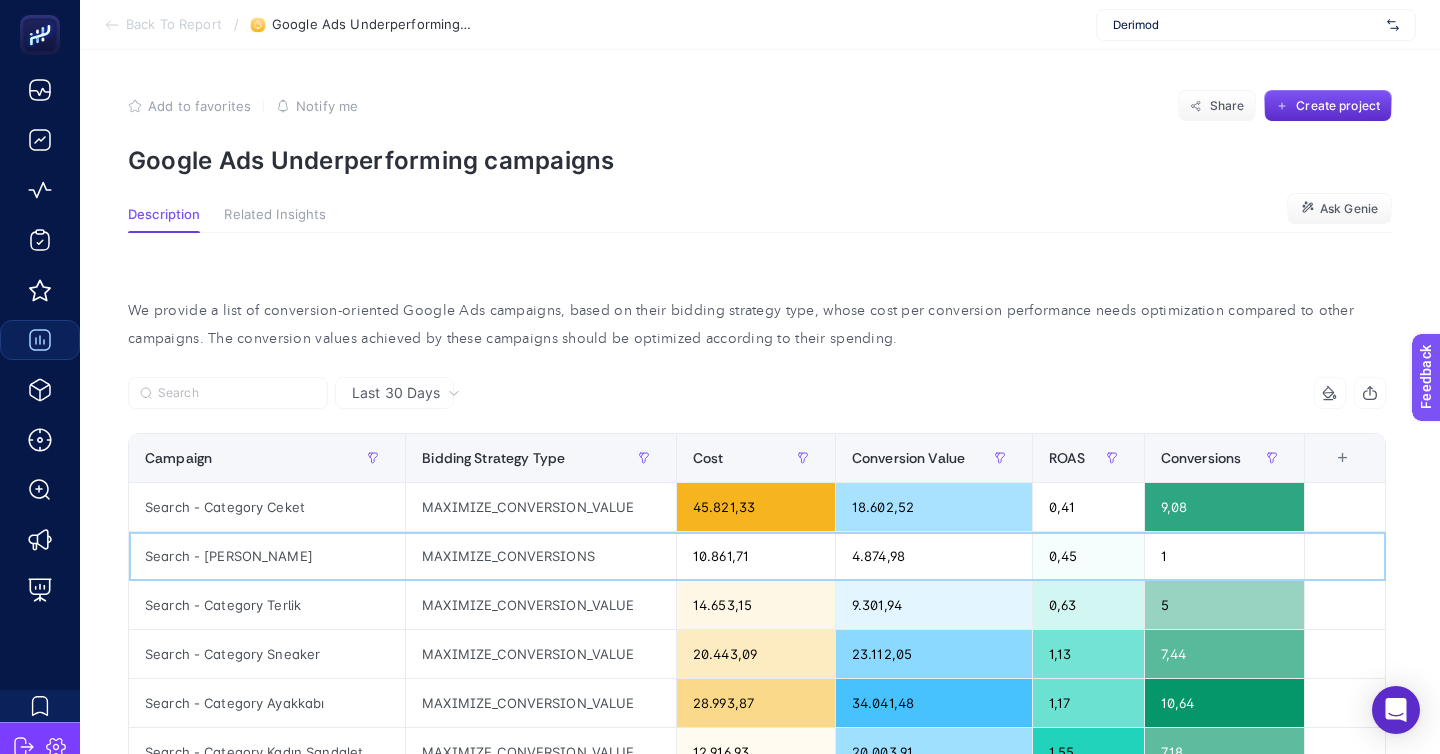 click on "Search - [PERSON_NAME]" 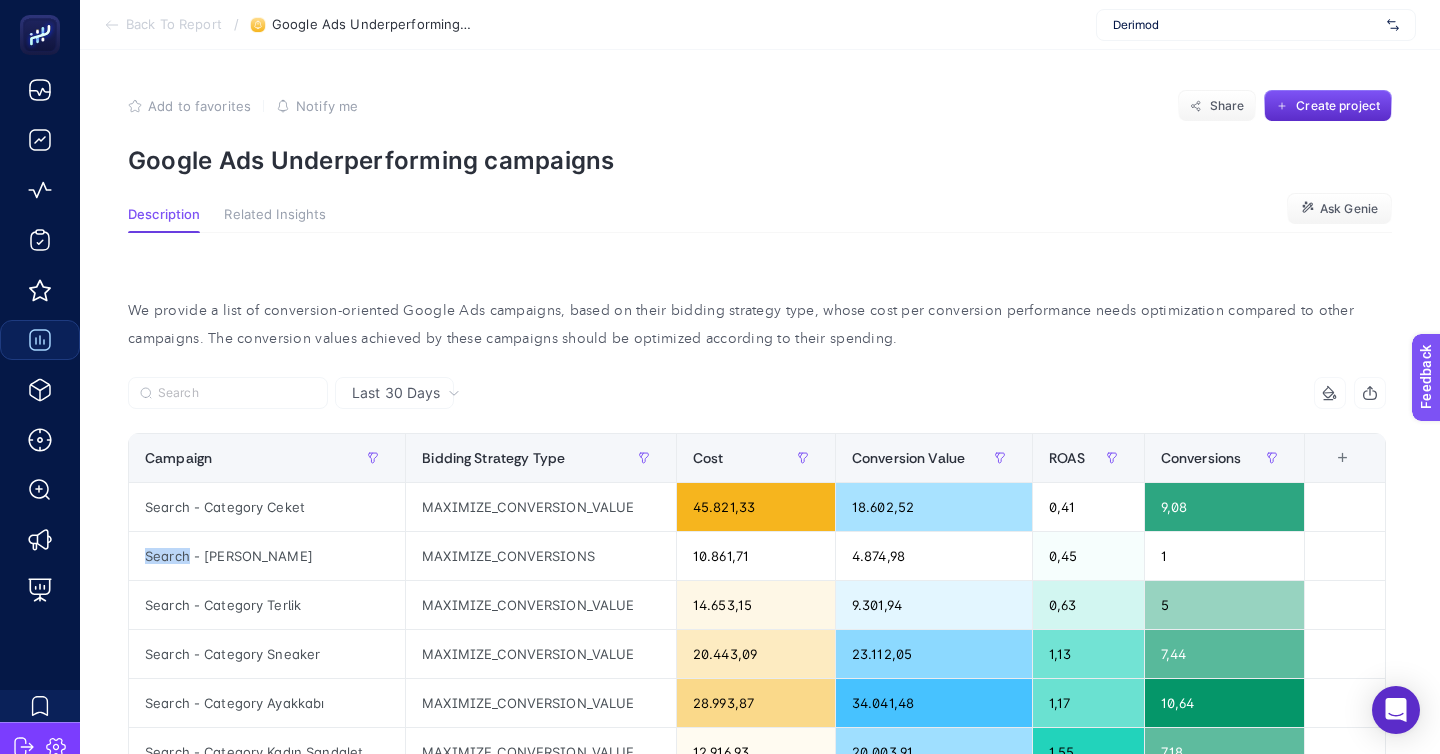 click on "Last 30 Days" at bounding box center (394, 393) 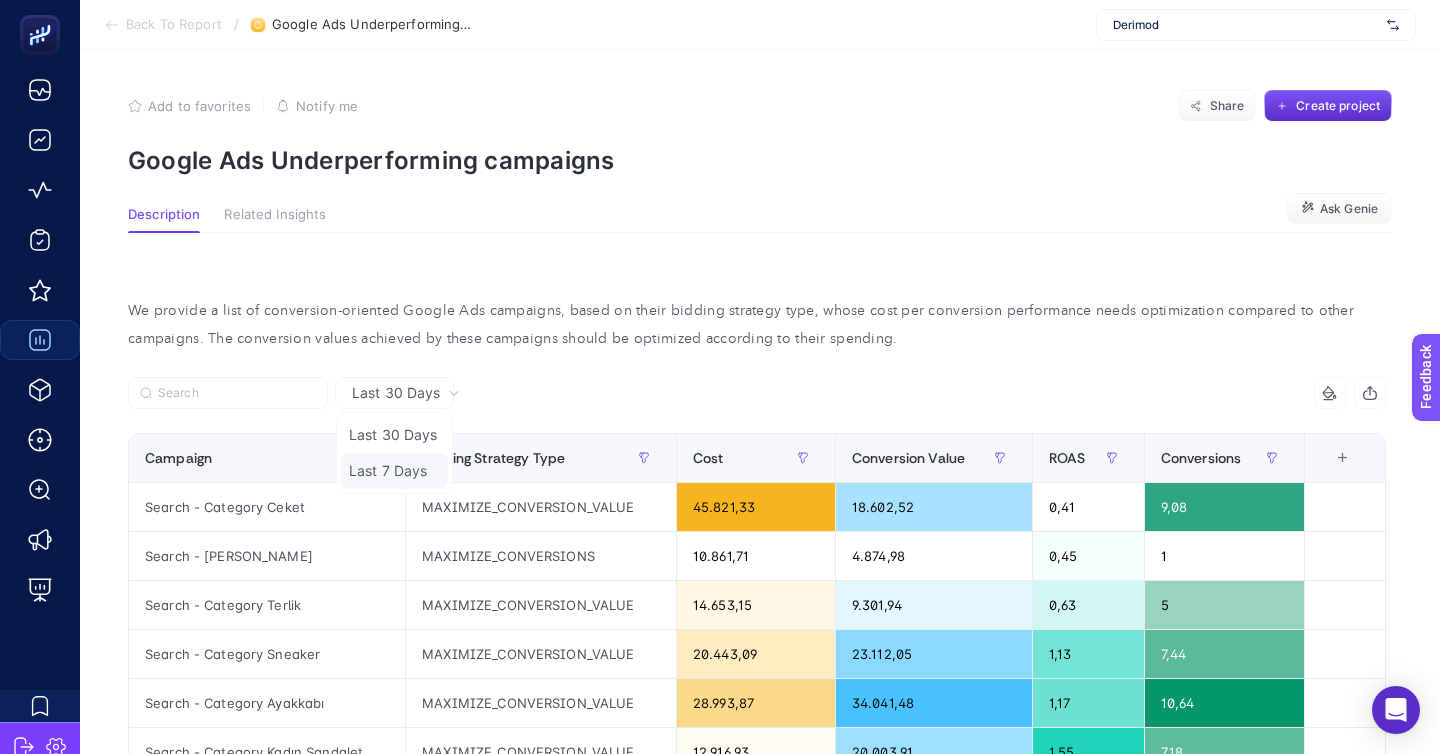 click on "Last 7 Days" 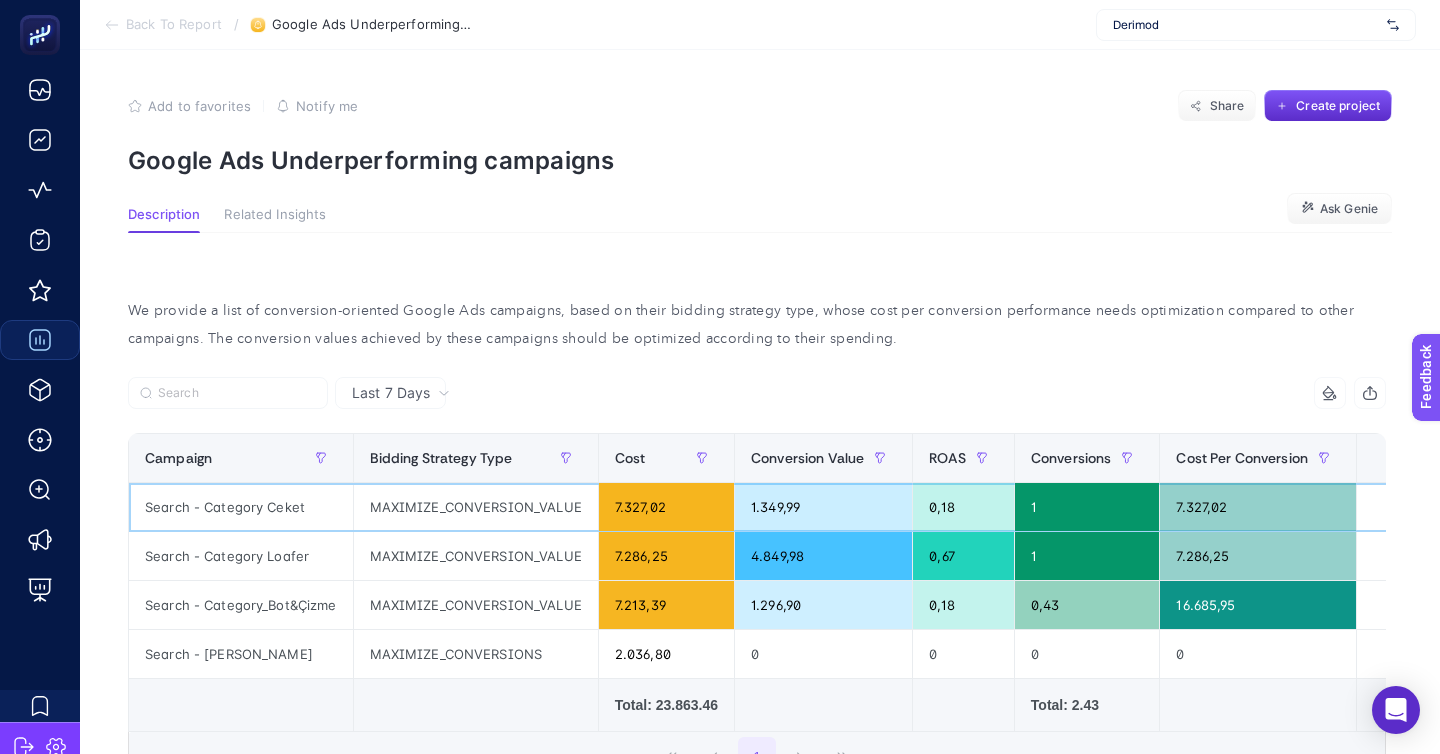 click on "Search - Category Ceket" 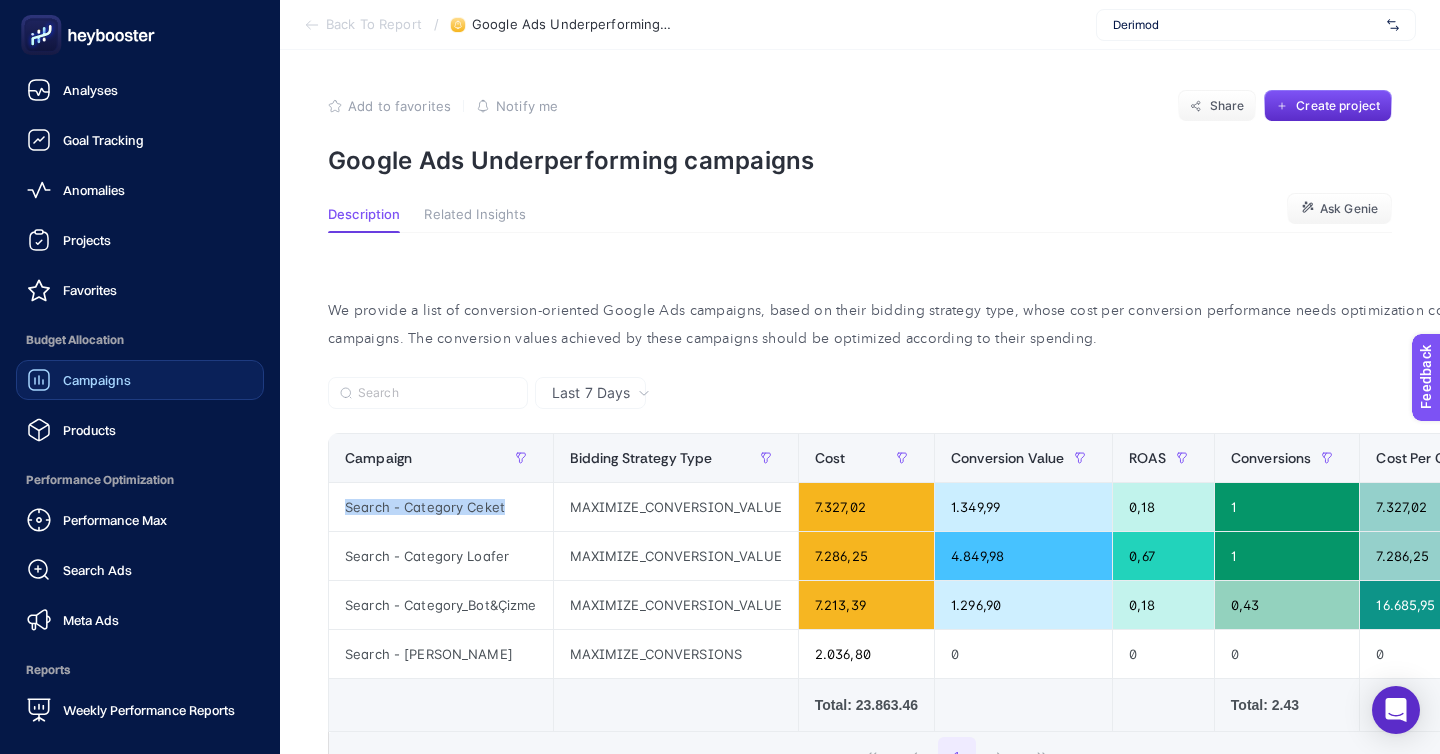 click on "Campaigns" 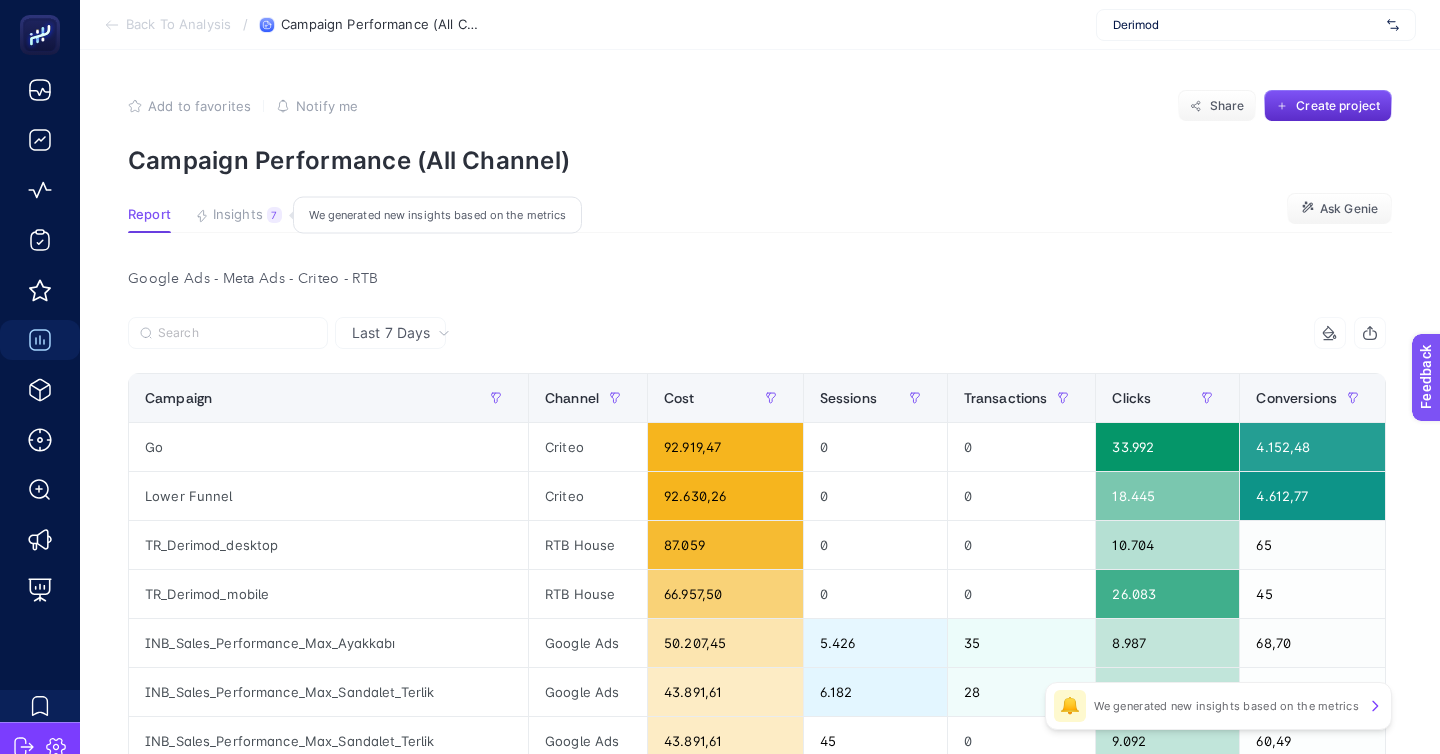 click on "Insights" at bounding box center [238, 215] 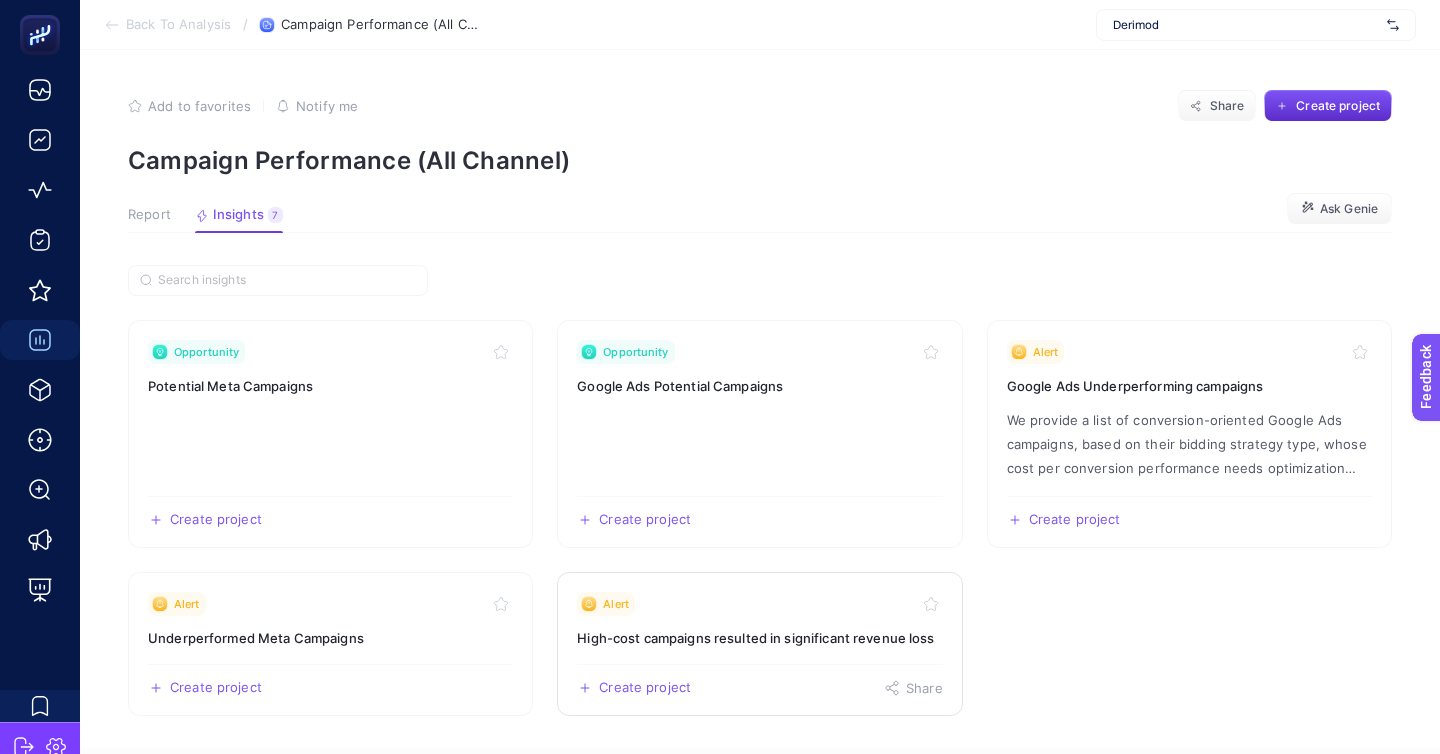click on "Alert High-cost campaigns resulted in significant revenue loss  Create project   Share" 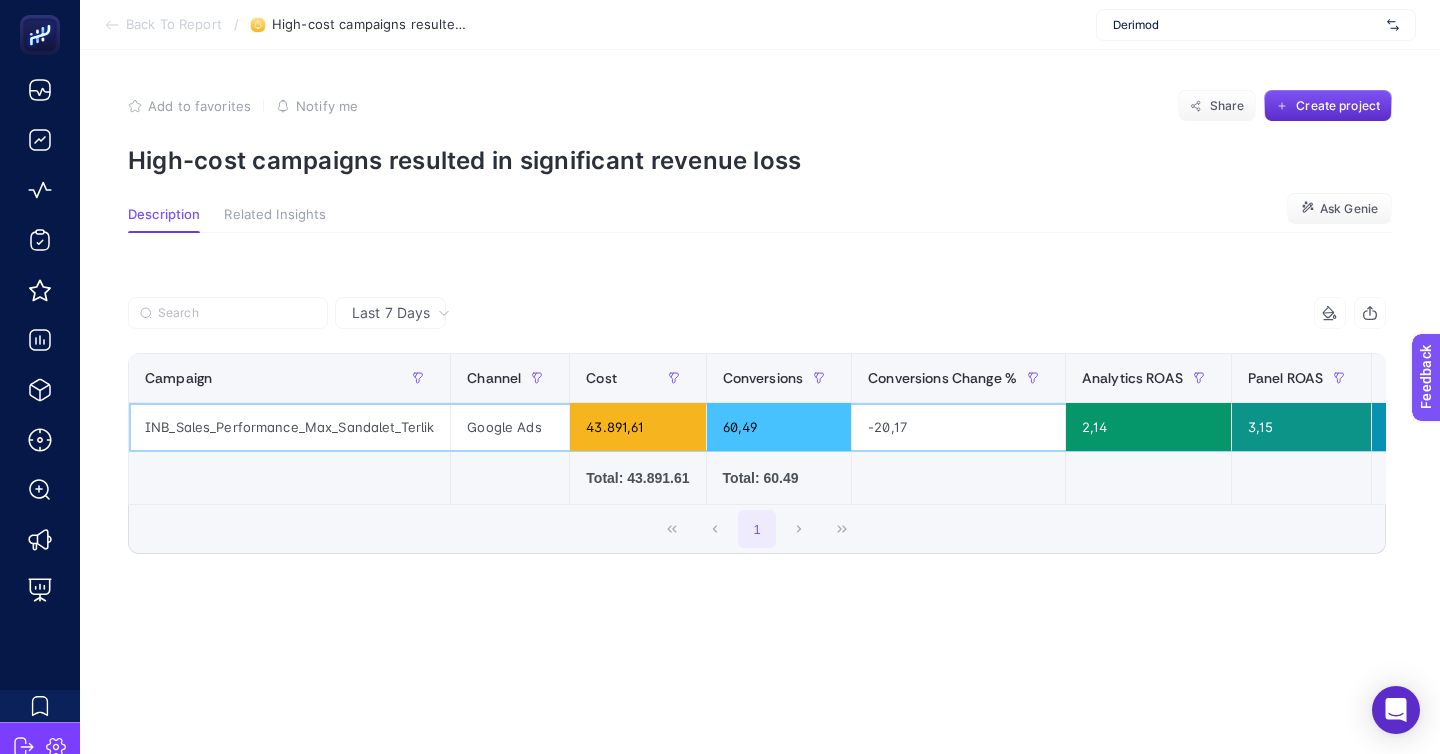 click on "INB_Sales_Performance_Max_Sandalet_Terlik" 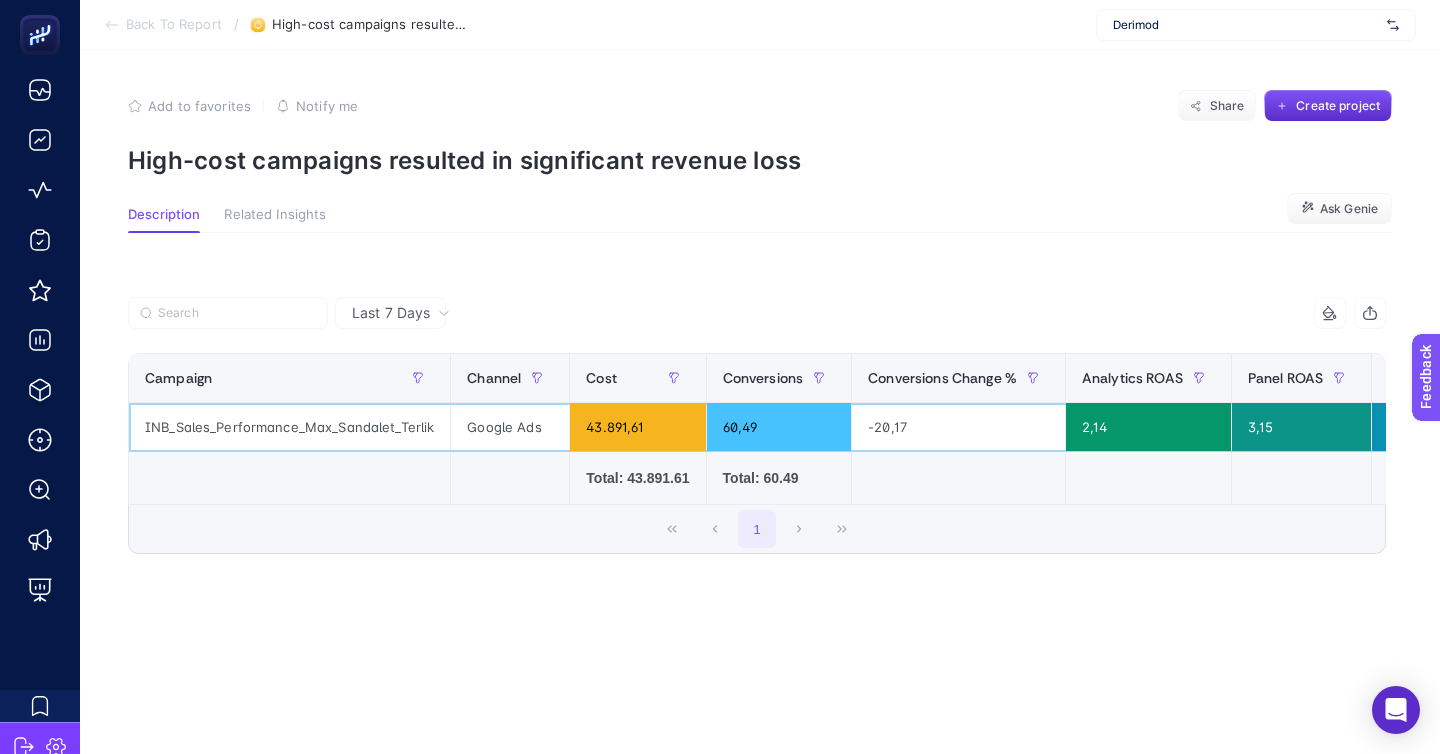 click on "INB_Sales_Performance_Max_Sandalet_Terlik" 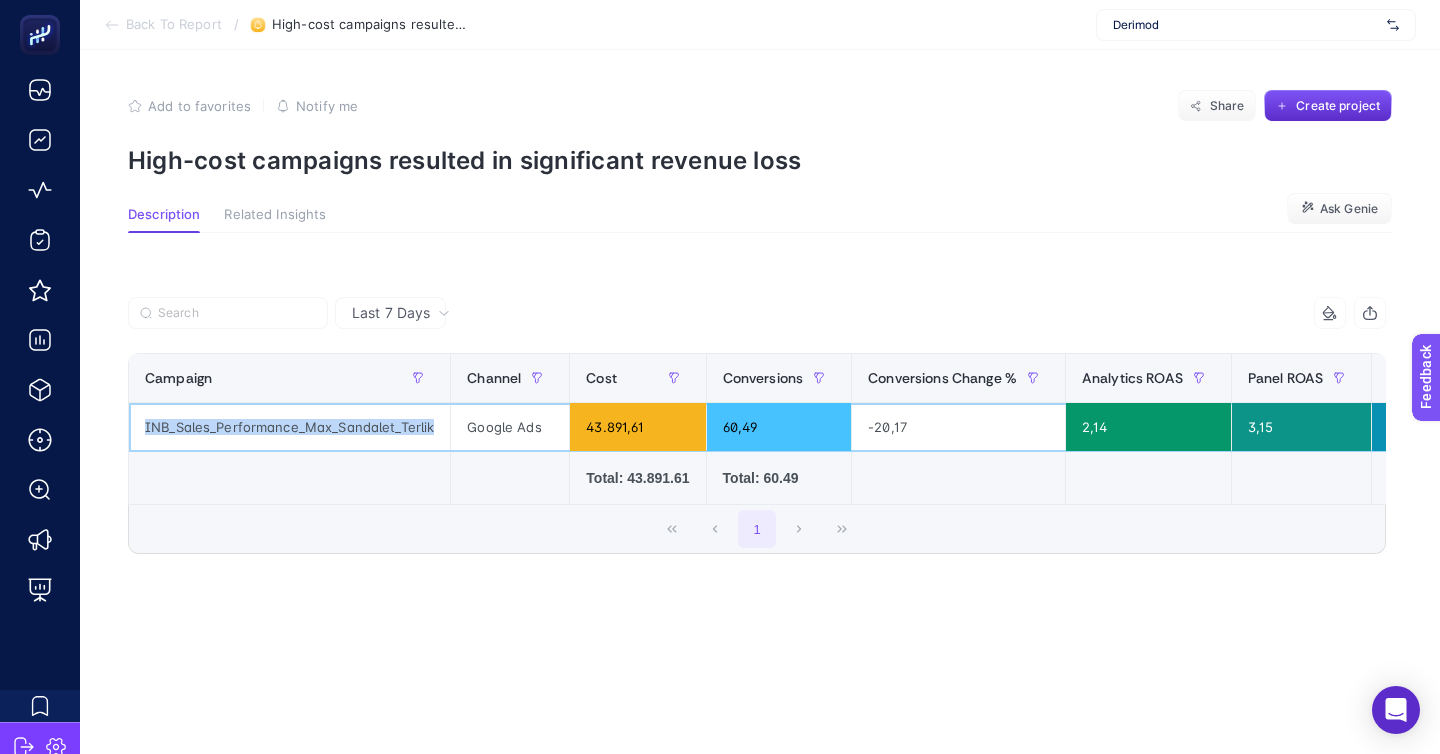 copy on "INB_Sales_Performance_Max_Sandalet_Terlik" 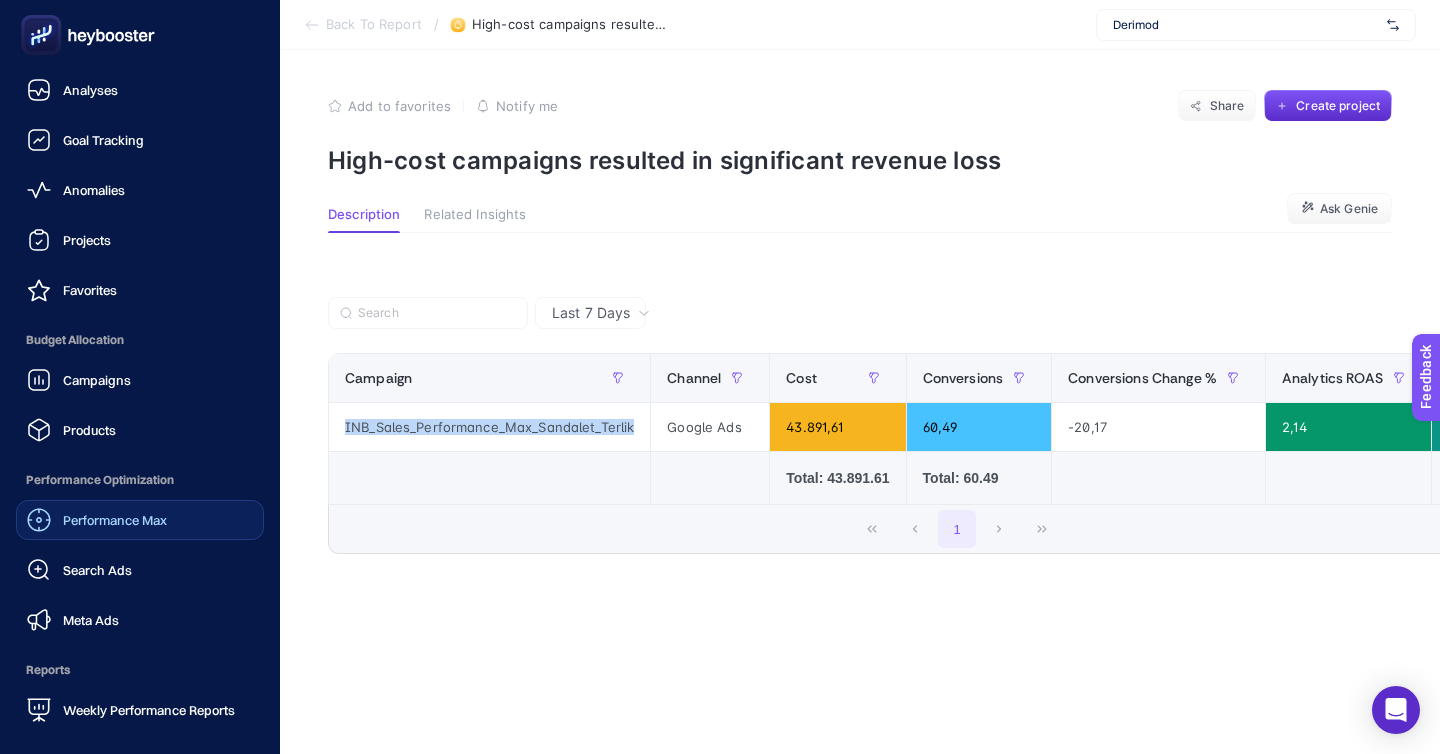 click on "Performance Max" 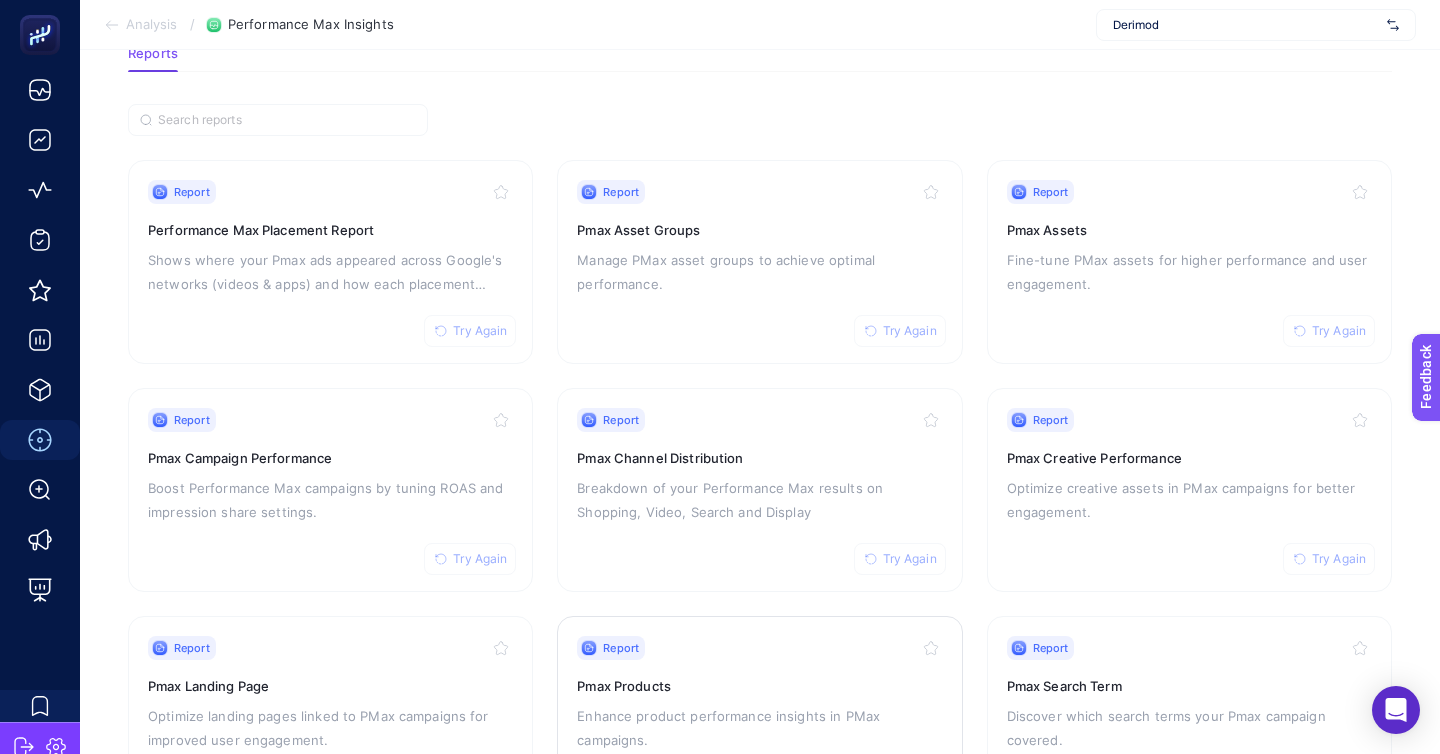 scroll, scrollTop: 128, scrollLeft: 0, axis: vertical 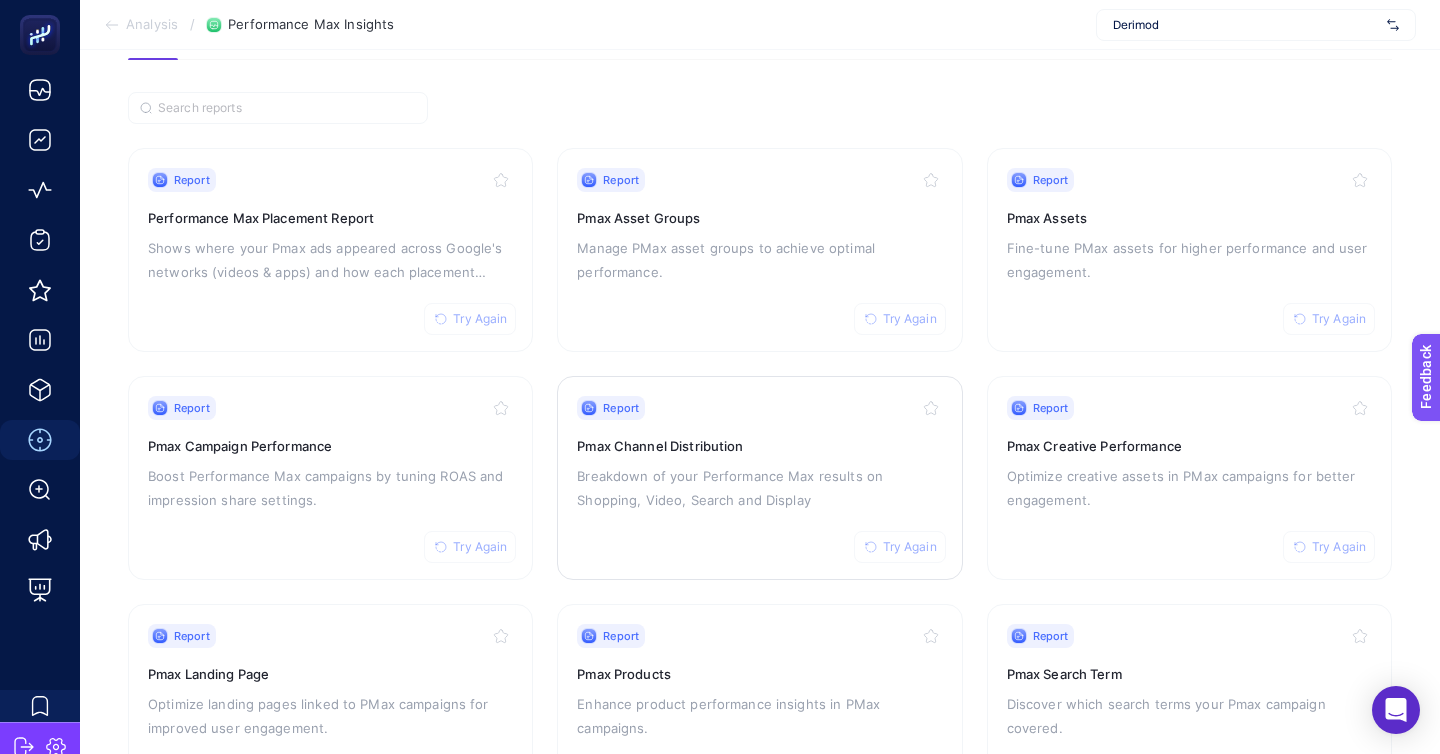 click on "Breakdown of your Performance Max results on Shopping, Video, Search and Display" at bounding box center (759, 488) 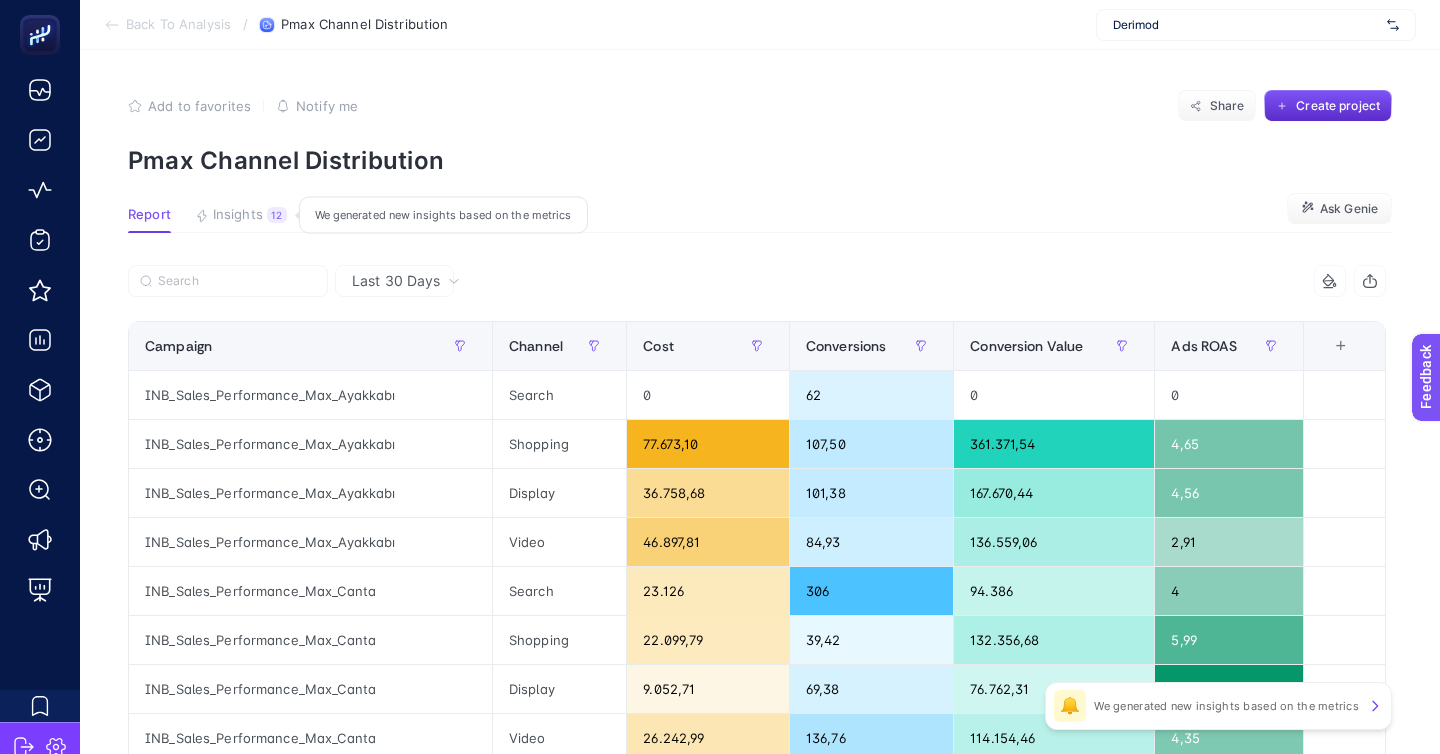 click on "Insights 12  We generated new insights based on the metrics" 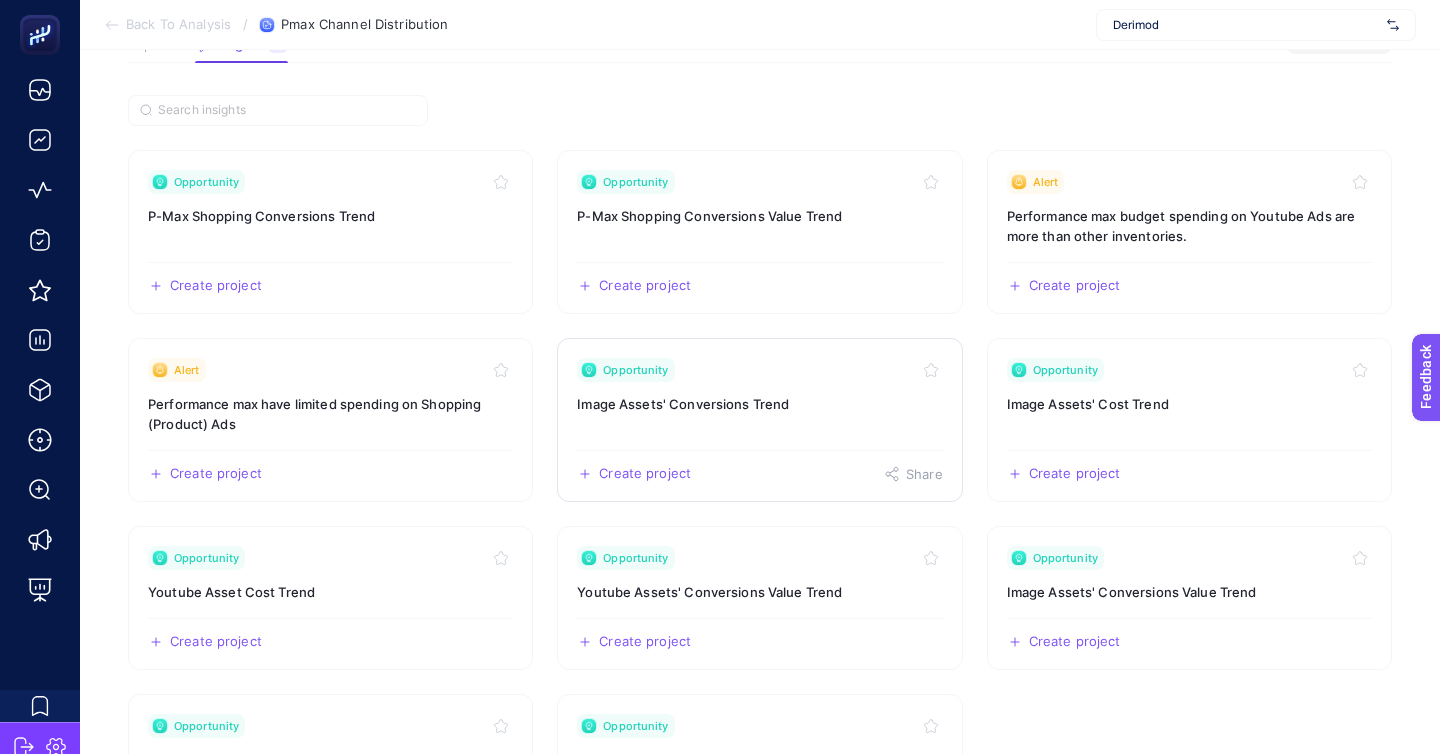 scroll, scrollTop: 181, scrollLeft: 0, axis: vertical 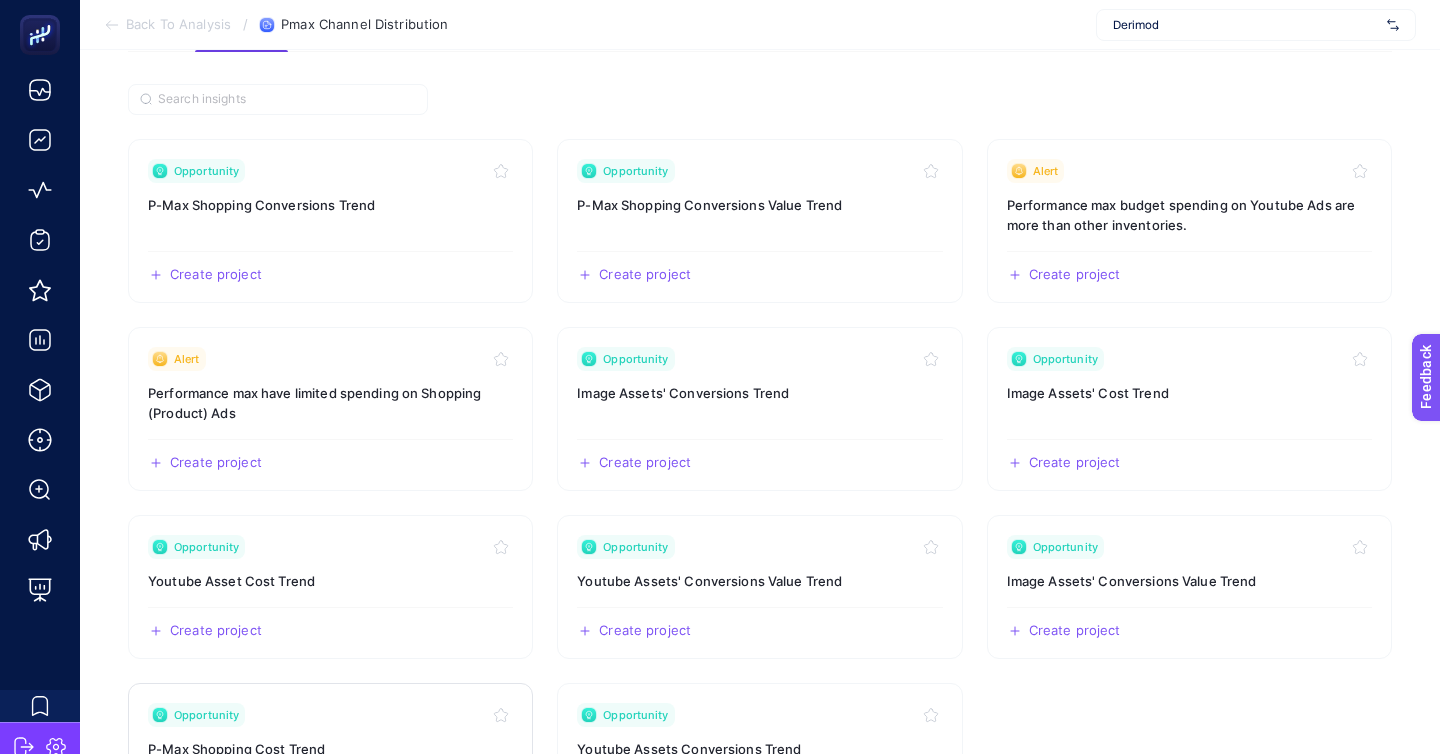 click on "P-Max Shopping Cost Trend" at bounding box center (330, 749) 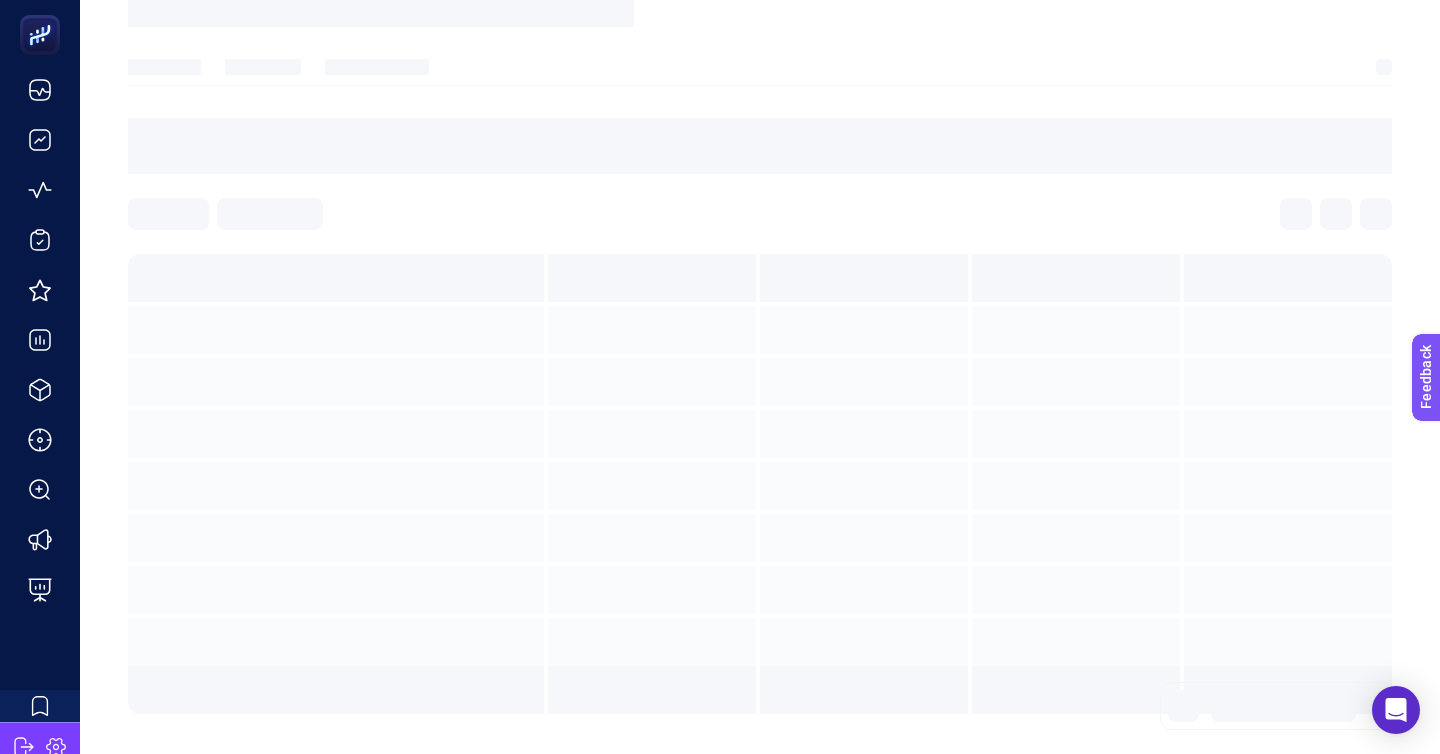 scroll, scrollTop: 0, scrollLeft: 0, axis: both 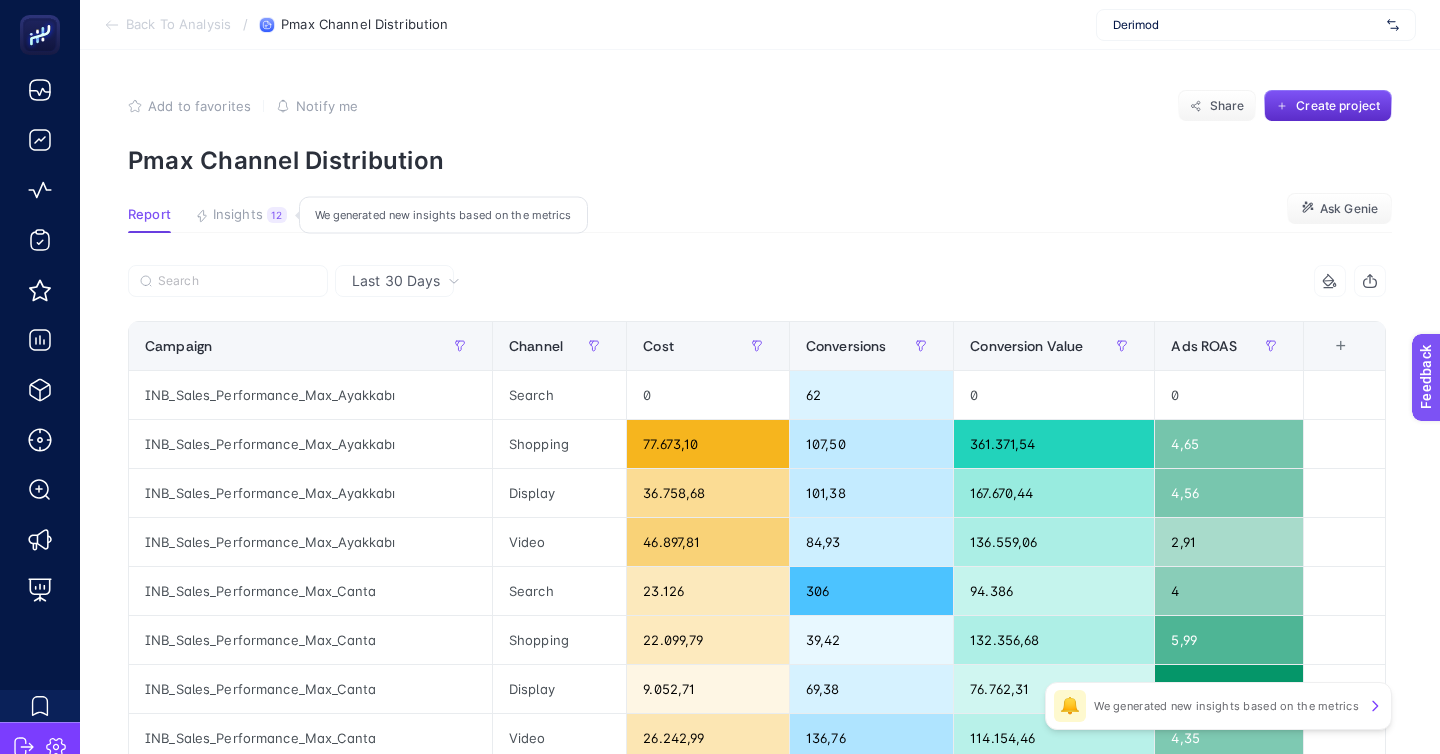click on "Insights" at bounding box center (238, 215) 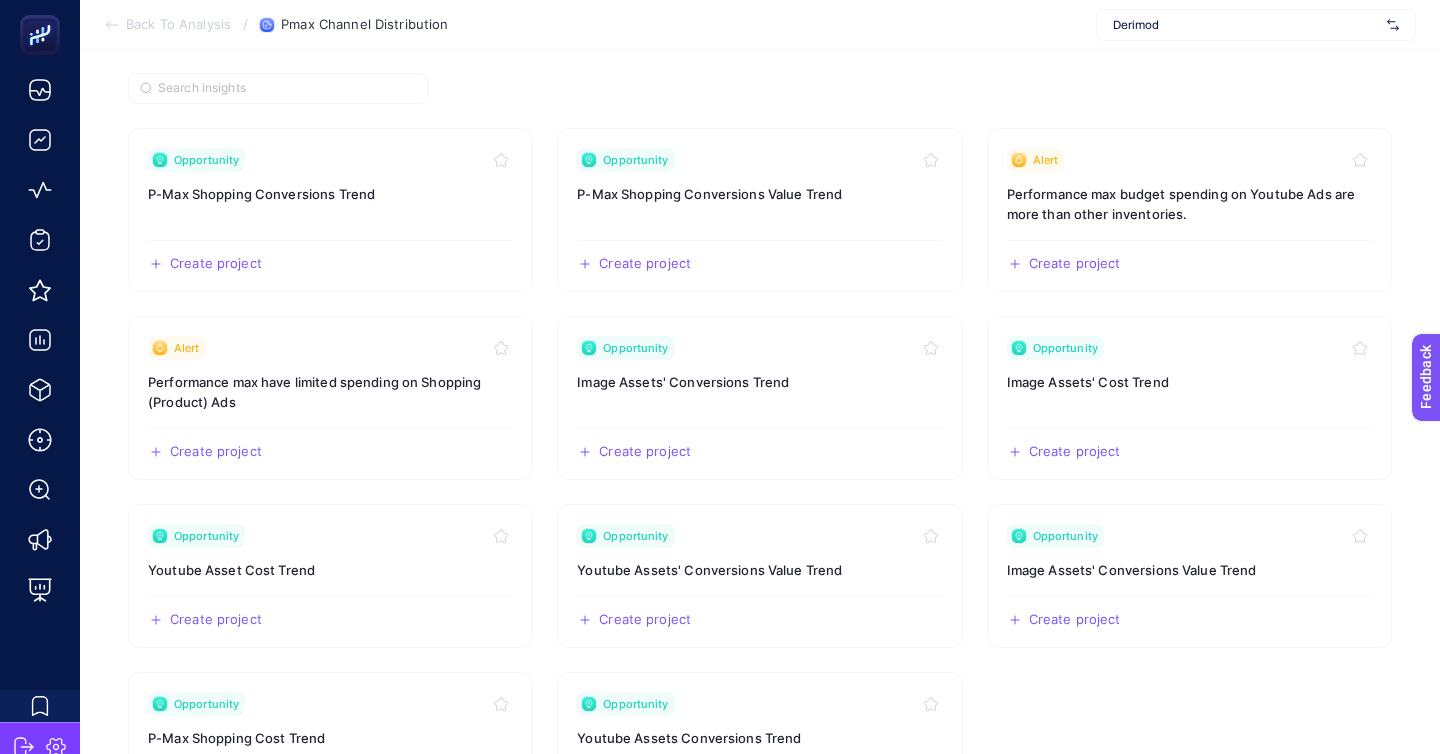 scroll, scrollTop: 202, scrollLeft: 0, axis: vertical 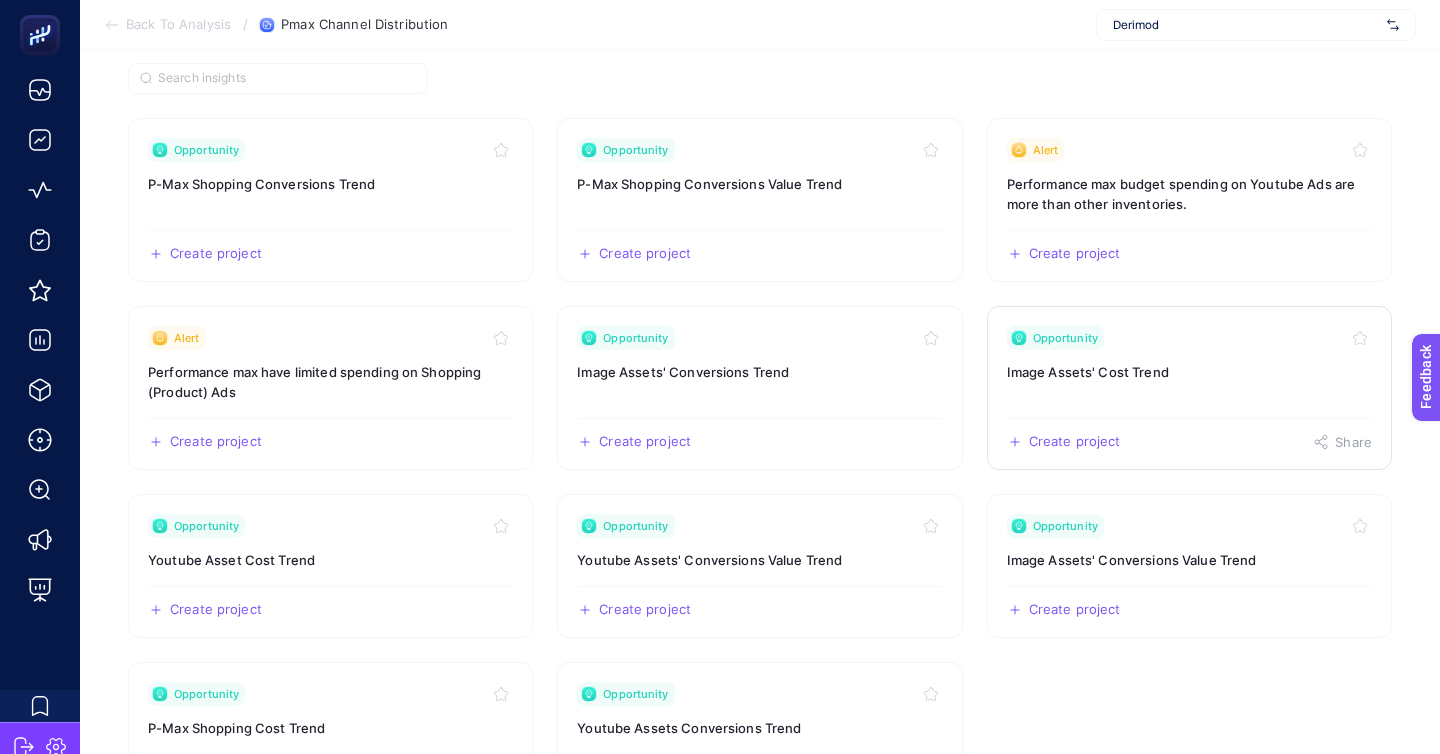 click on "Opportunity" at bounding box center [1189, 338] 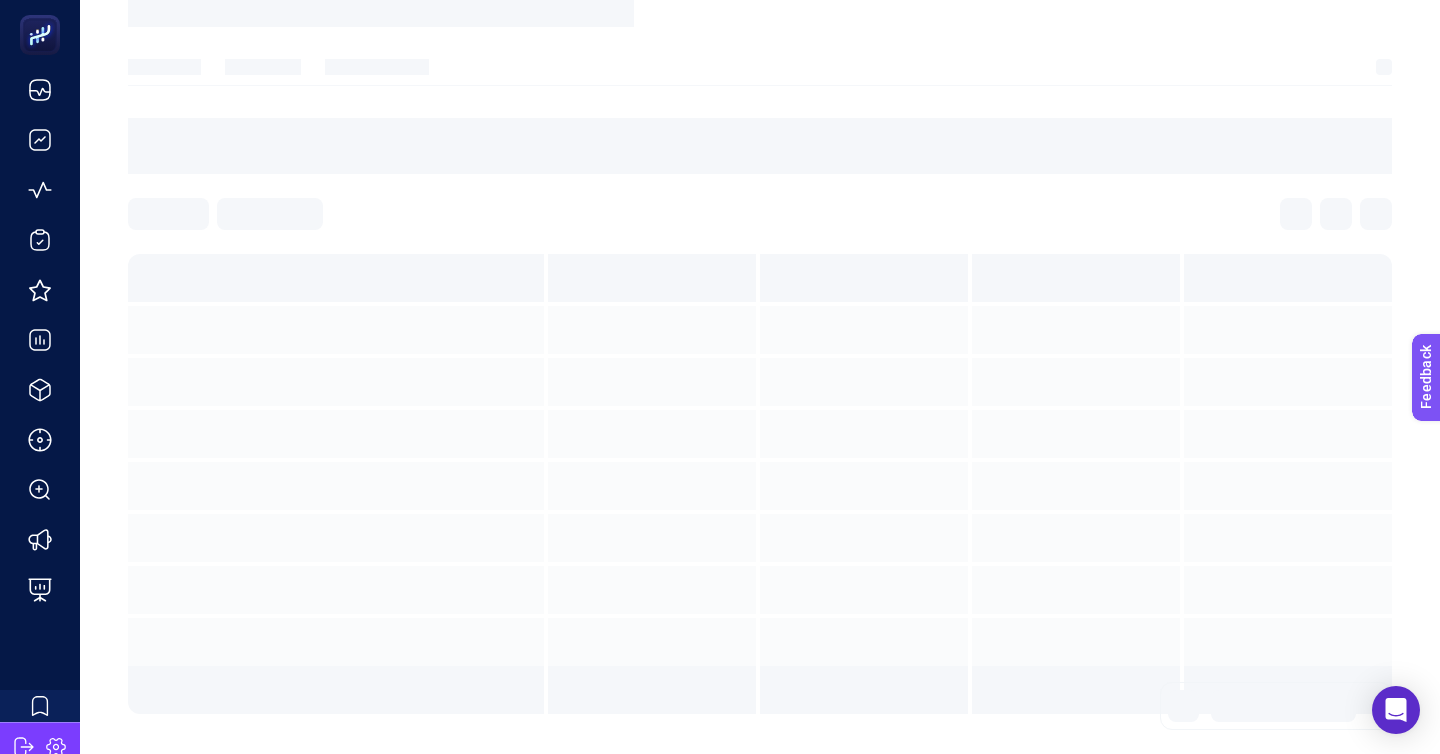 scroll, scrollTop: 0, scrollLeft: 0, axis: both 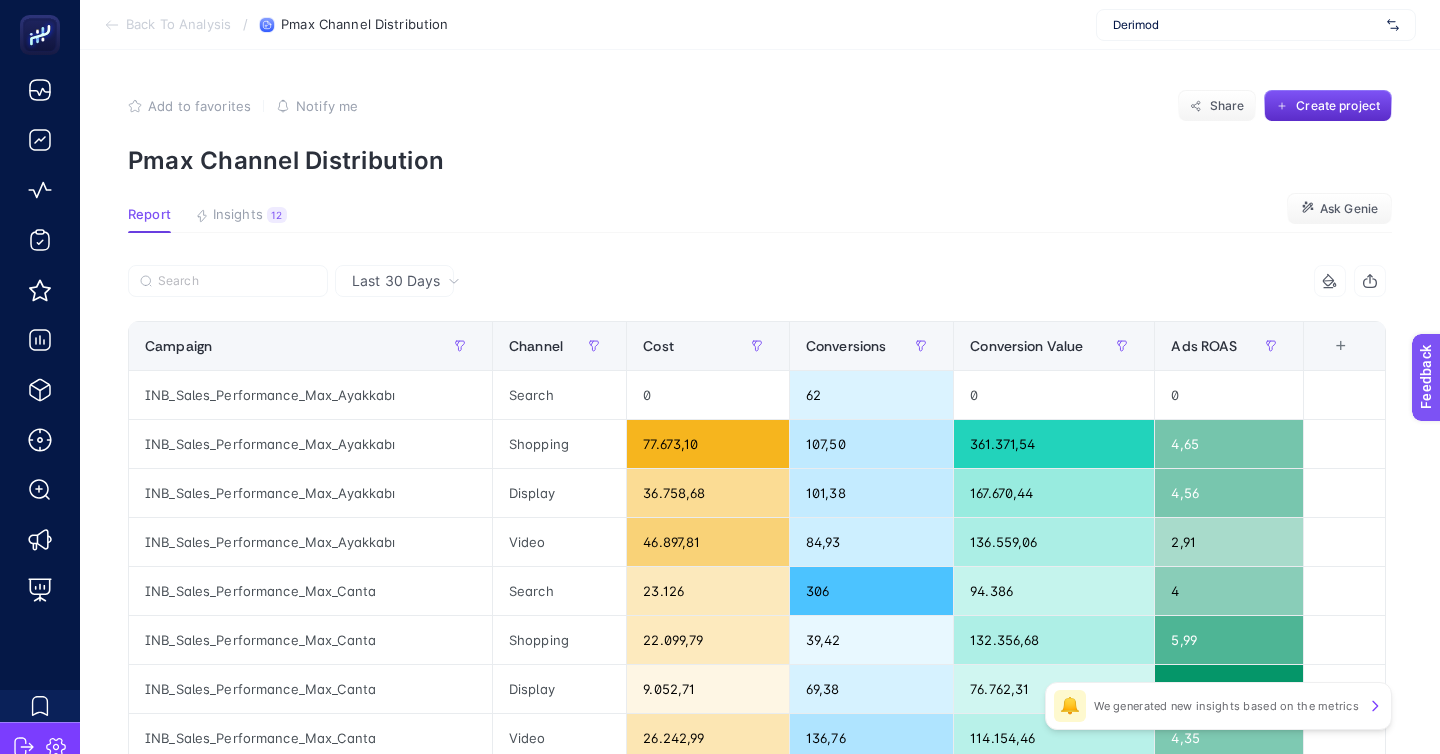 click on "Add to favorites false Notify me Share Create project Pmax Channel Distribution Report Insights 12  We generated new insights based on the metrics  Ask Genie Last 30 Days 4 items selected Campaign Channel Cost Conversions Conversion Value Ads ROAS 6 items selected + INB_Sales_Performance_Max_Ayakkabı Search 0 62 0 0 INB_Sales_Performance_Max_Ayakkabı Shopping 77.673,10 107,50 361.371,54 4,65 INB_Sales_Performance_Max_Ayakkabı Display 36.758,68 101,38 167.670,44 4,56 INB_Sales_Performance_Max_Ayakkabı Video 46.897,81 84,93 136.559,06 2,91 INB_Sales_Performance_Max_Canta Search 23.126 306 94.386 4 INB_Sales_Performance_Max_Canta Shopping 22.099,79 39,42 132.356,68 5,99 INB_Sales_Performance_Max_Canta Display 9.052,71 69,38 76.762,31 8,48 INB_Sales_Performance_Max_Canta Video 26.242,99 136,76 114.154,46 4,35 INB_Sales_Performance_Max_Deri_Ceket Search 0 0 0 0 INB_Sales_Performance_Max_Deri_Ceket Shopping 25.116,08 28,98 100.226,29 3,99 INB_Sales_Performance_Max_Deri_Ceket Display 24.683,80 39,98 86.112,26 52" 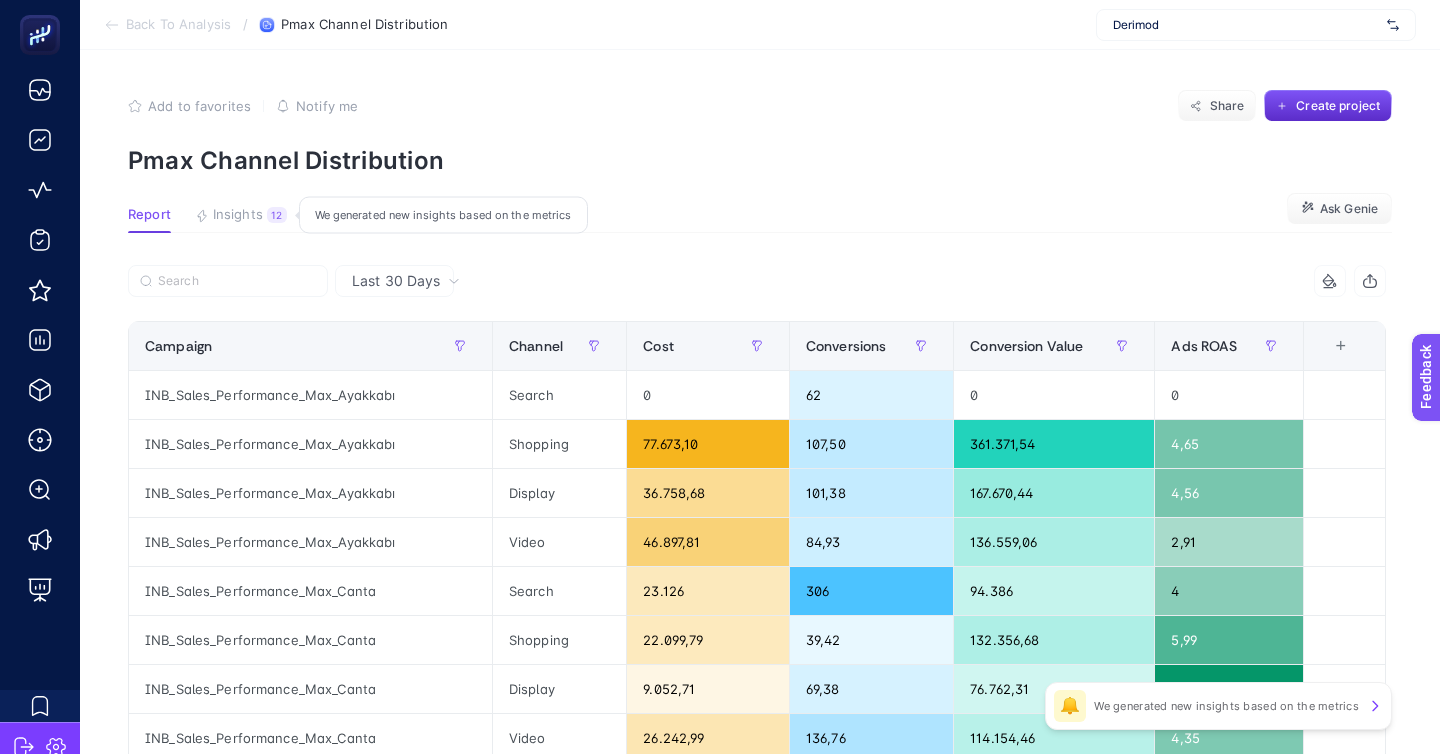 click on "Insights 12  We generated new insights based on the metrics" 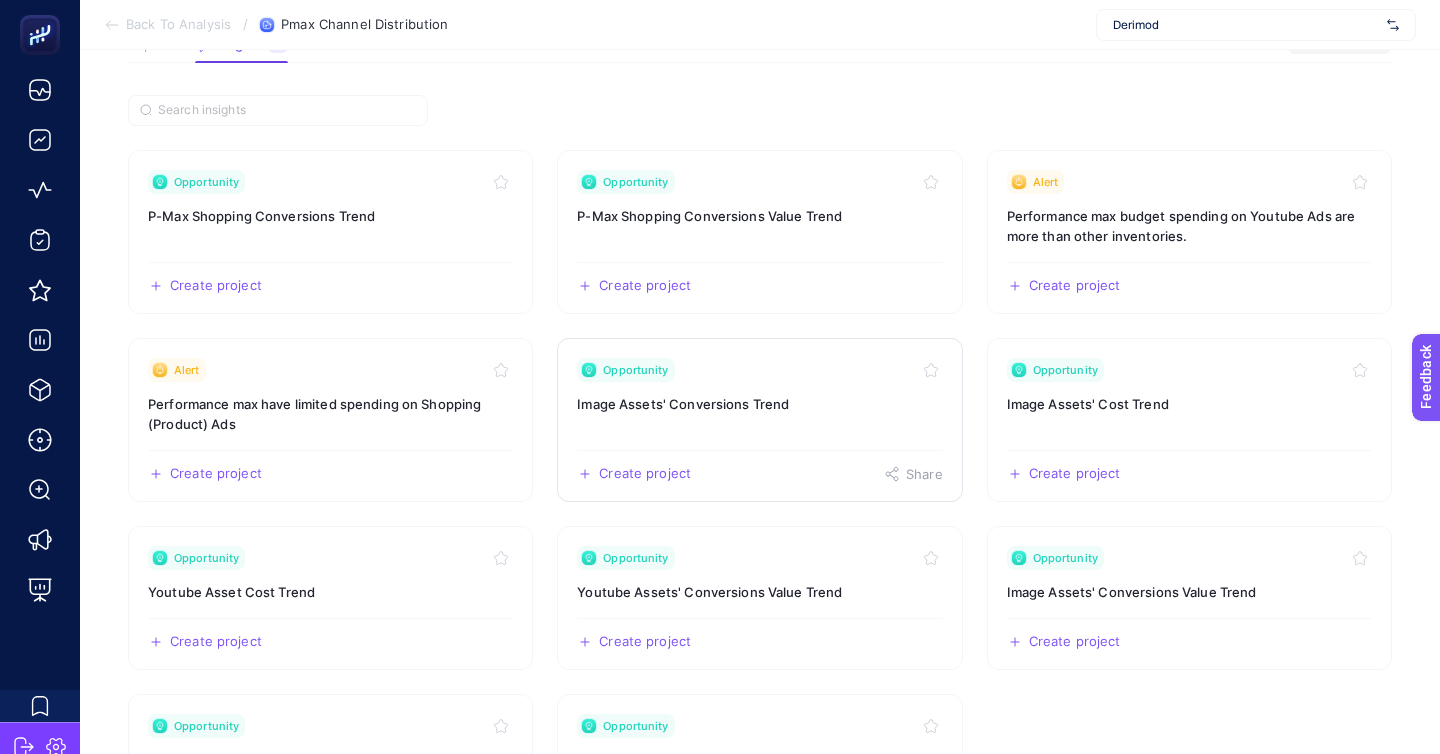 scroll, scrollTop: 176, scrollLeft: 0, axis: vertical 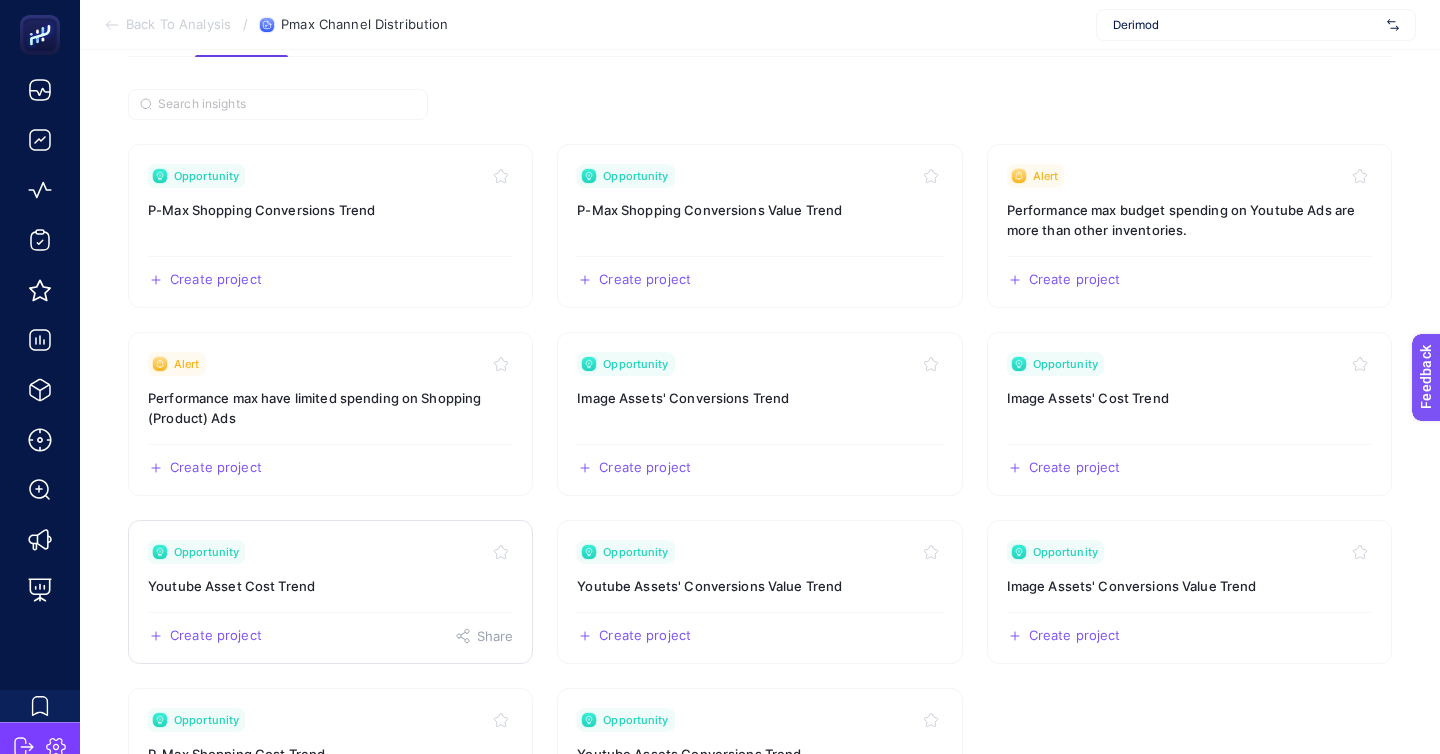 click on "Create project   Share" at bounding box center [330, 628] 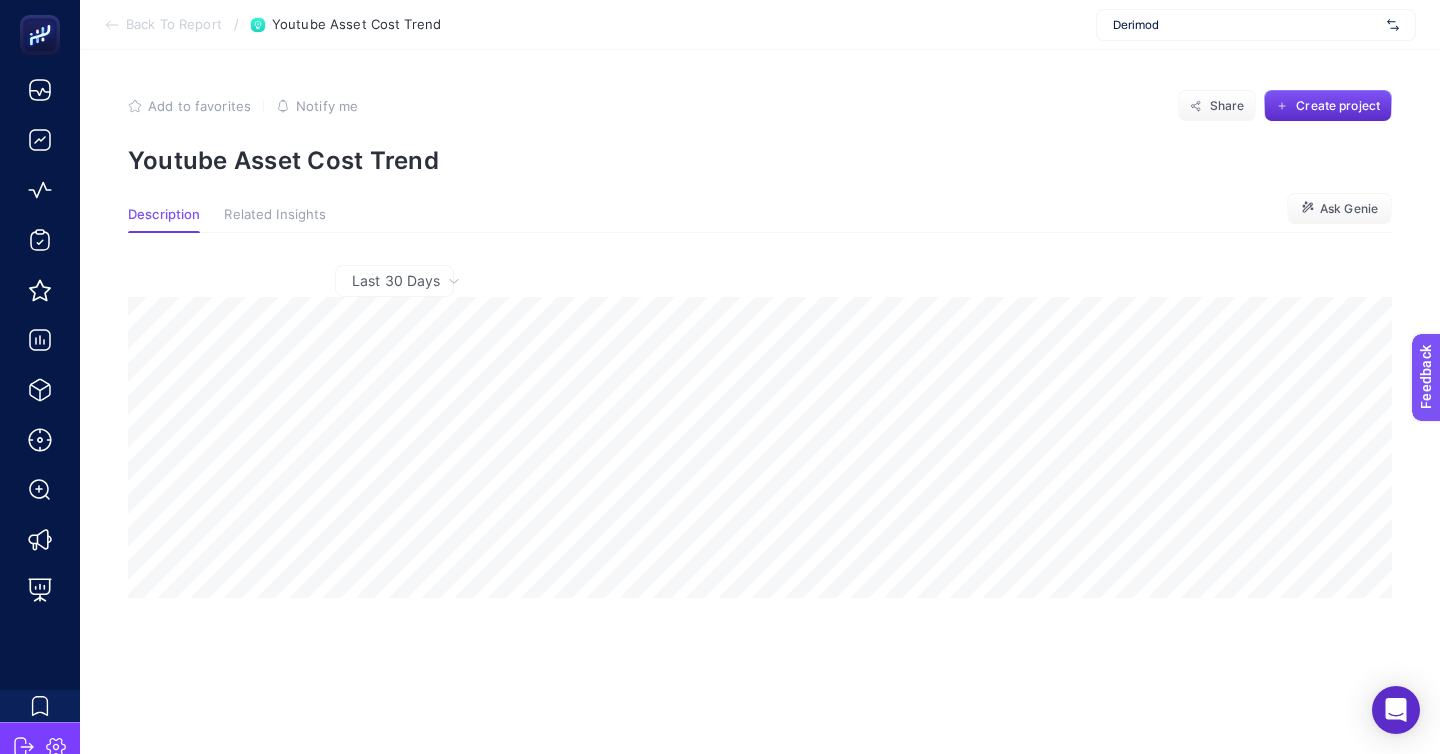 click on "Back To Report" at bounding box center (174, 25) 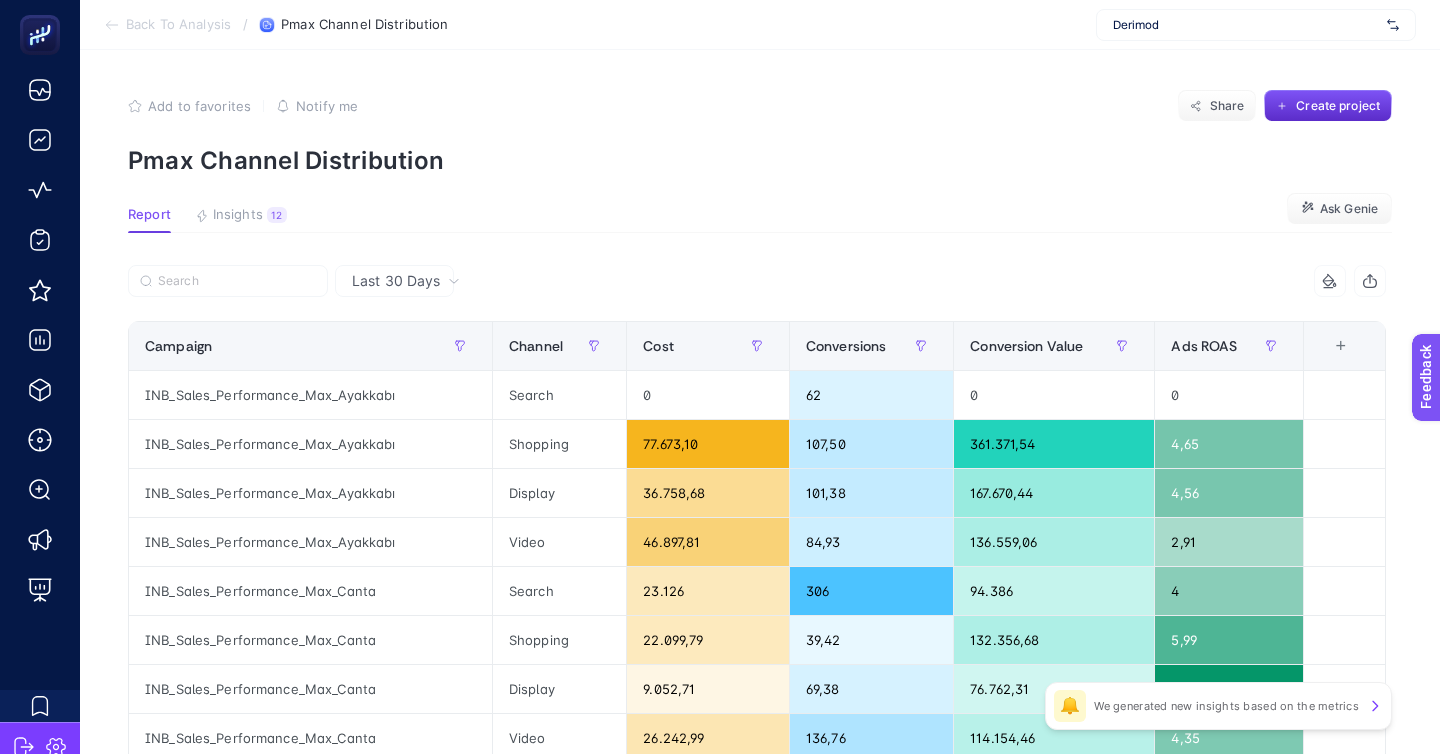 click on "Add to favorites false Notify me Share Create project Pmax Channel Distribution Report Insights 12  We generated new insights based on the metrics  Ask Genie Last 30 Days 4 items selected Campaign Channel Cost Conversions Conversion Value Ads ROAS 6 items selected + INB_Sales_Performance_Max_Ayakkabı Search 0 62 0 0 INB_Sales_Performance_Max_Ayakkabı Shopping 77.673,10 107,50 361.371,54 4,65 INB_Sales_Performance_Max_Ayakkabı Display 36.758,68 101,38 167.670,44 4,56 INB_Sales_Performance_Max_Ayakkabı Video 46.897,81 84,93 136.559,06 2,91 INB_Sales_Performance_Max_Canta Search 23.126 306 94.386 4 INB_Sales_Performance_Max_Canta Shopping 22.099,79 39,42 132.356,68 5,99 INB_Sales_Performance_Max_Canta Display 9.052,71 69,38 76.762,31 8,48 INB_Sales_Performance_Max_Canta Video 26.242,99 136,76 114.154,46 4,35 INB_Sales_Performance_Max_Deri_Ceket Search 0 0 0 0 INB_Sales_Performance_Max_Deri_Ceket Shopping 25.116,08 28,98 100.226,29 3,99 INB_Sales_Performance_Max_Deri_Ceket Display 24.683,80 39,98 86.112,26 52" 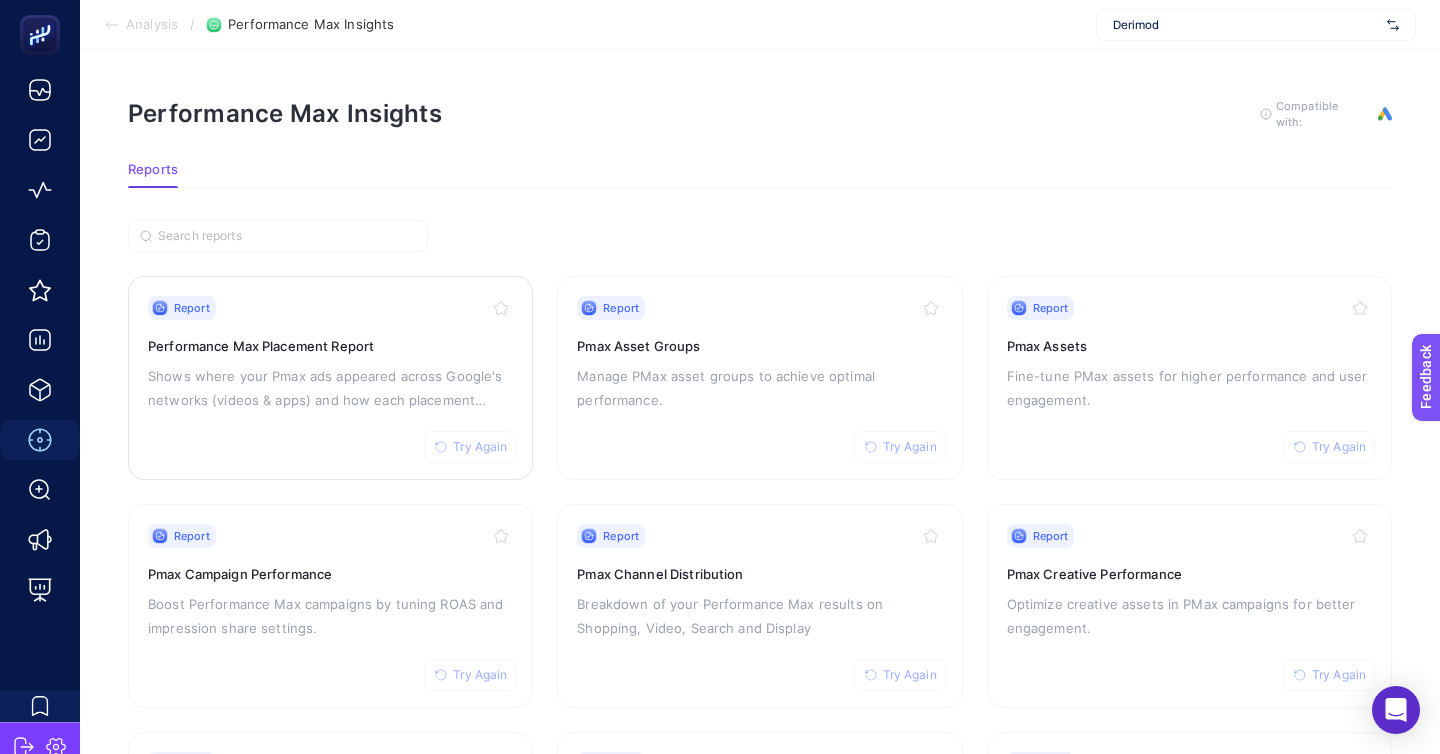 click on "Shows where your Pmax ads appeared across Google's networks (videos & apps) and how each placement performed" at bounding box center [330, 388] 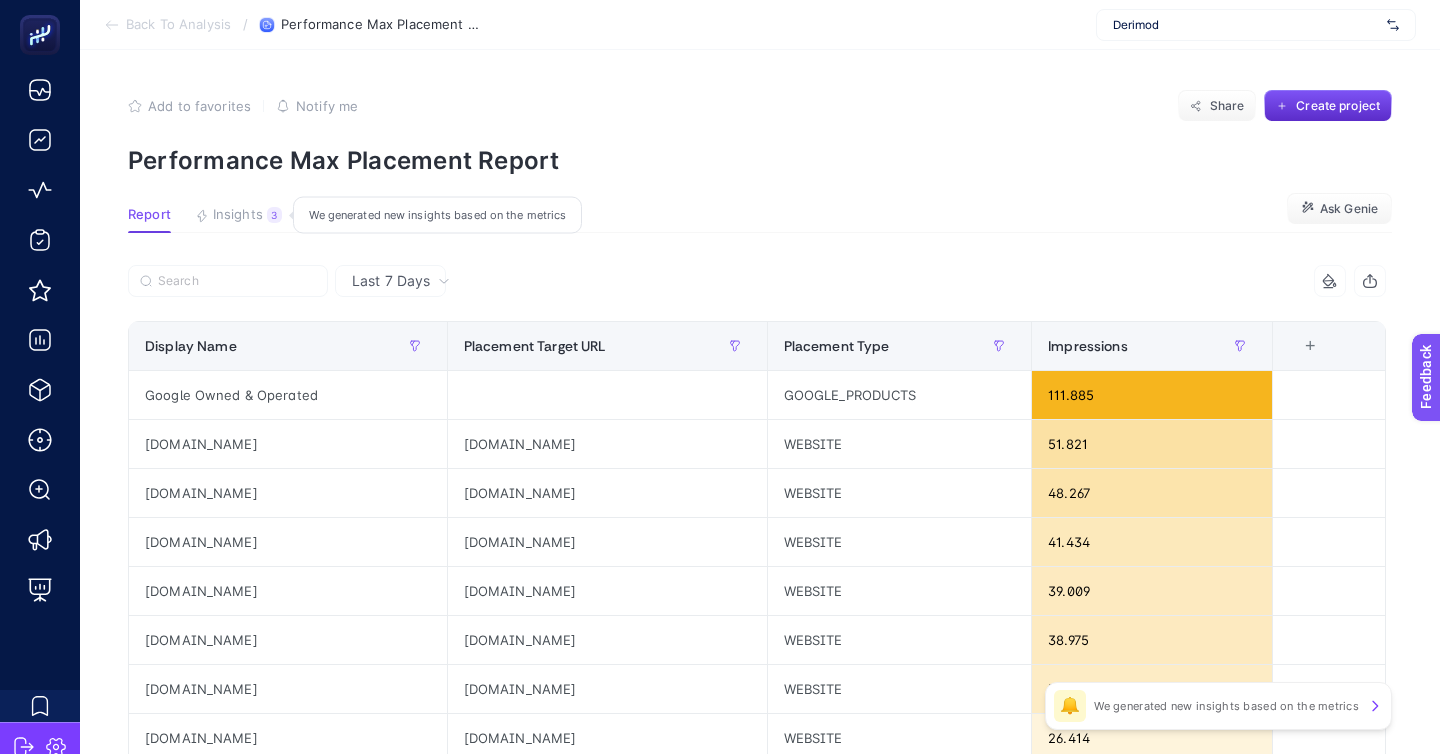 click on "Insights 3  We generated new insights based on the metrics" 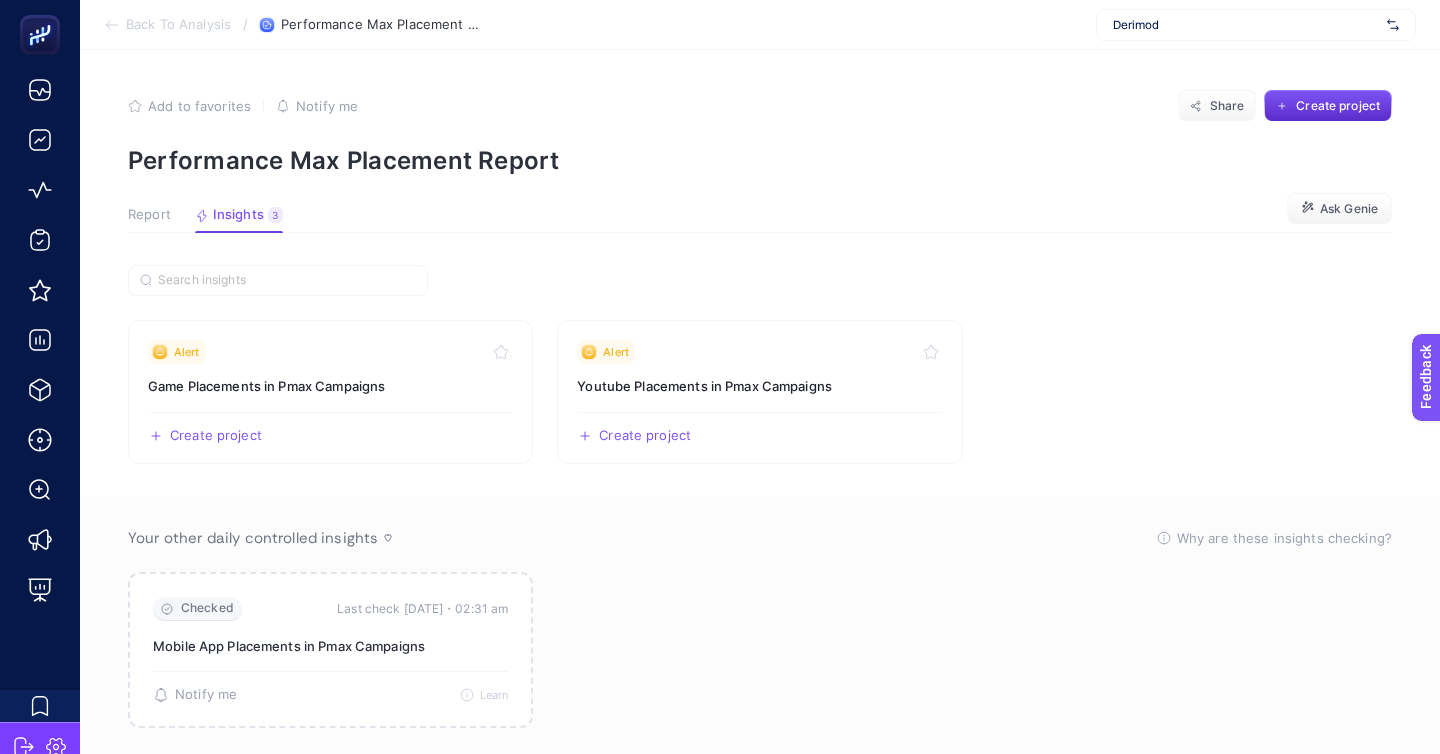 click on "Alert Game Placements in Pmax Campaigns  Create project   Share  Alert Youtube Placements in Pmax Campaigns  Create project   Share   Your other daily controlled insights   Why are these insights checking?   These insights are currently being checked to ensure that they are up to date and reflect the most recent data available. The system regularly reviews insights to verify the accuracy of the data sources and the integrity of the integrations that support them. This process helps to identify any potential issues, such as missing data or disconnected integrations, so that insights remain relevant and actionable. Once the check is complete, any necessary updates or adjustments will be applied to keep the insights aligned with current performance metrics and objectives.   Checked   Last check today・02:31 am Mobile App Placements in Pmax Campaigns  🔔   There is no alert for now. Would you like to get a notification when the insight popped up?   Notify me   Learn" at bounding box center (760, 505) 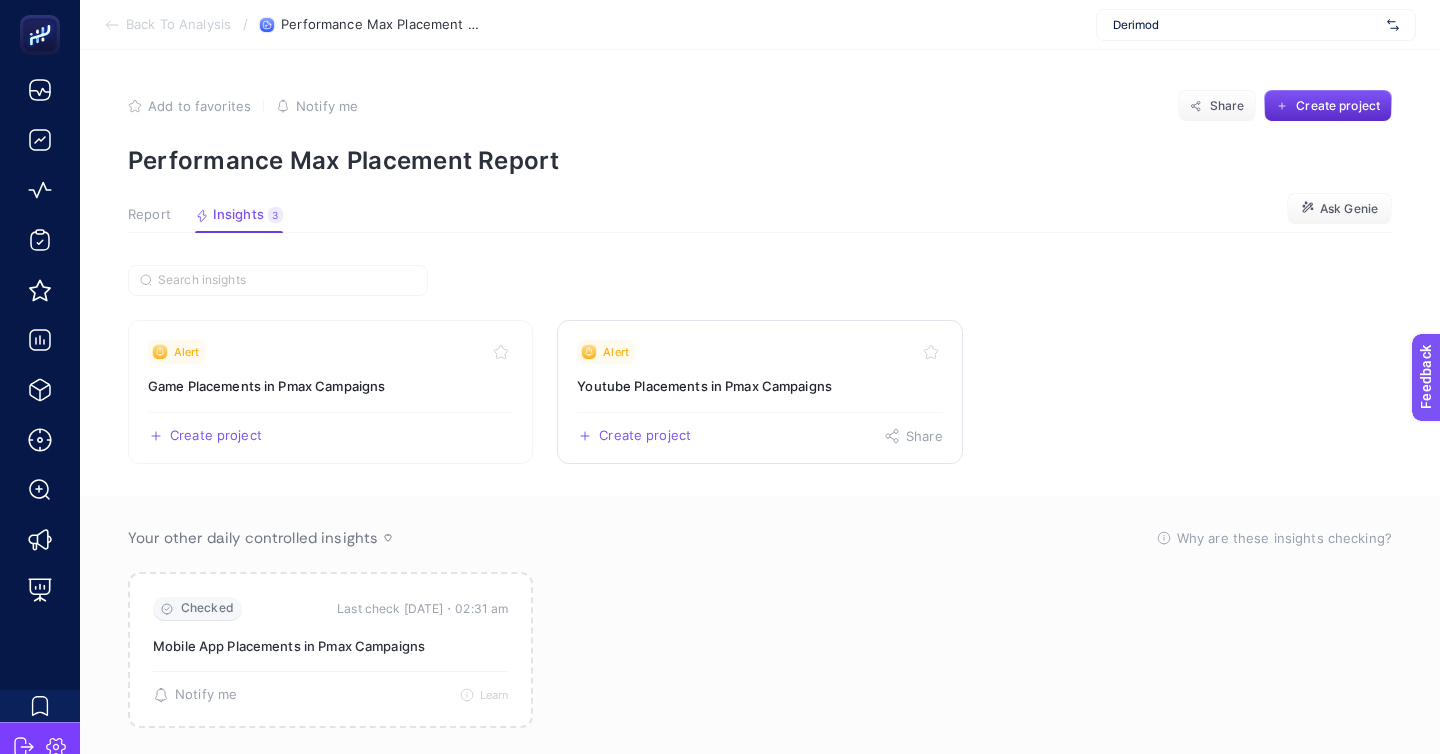 click on "Youtube Placements in Pmax Campaigns" at bounding box center [759, 386] 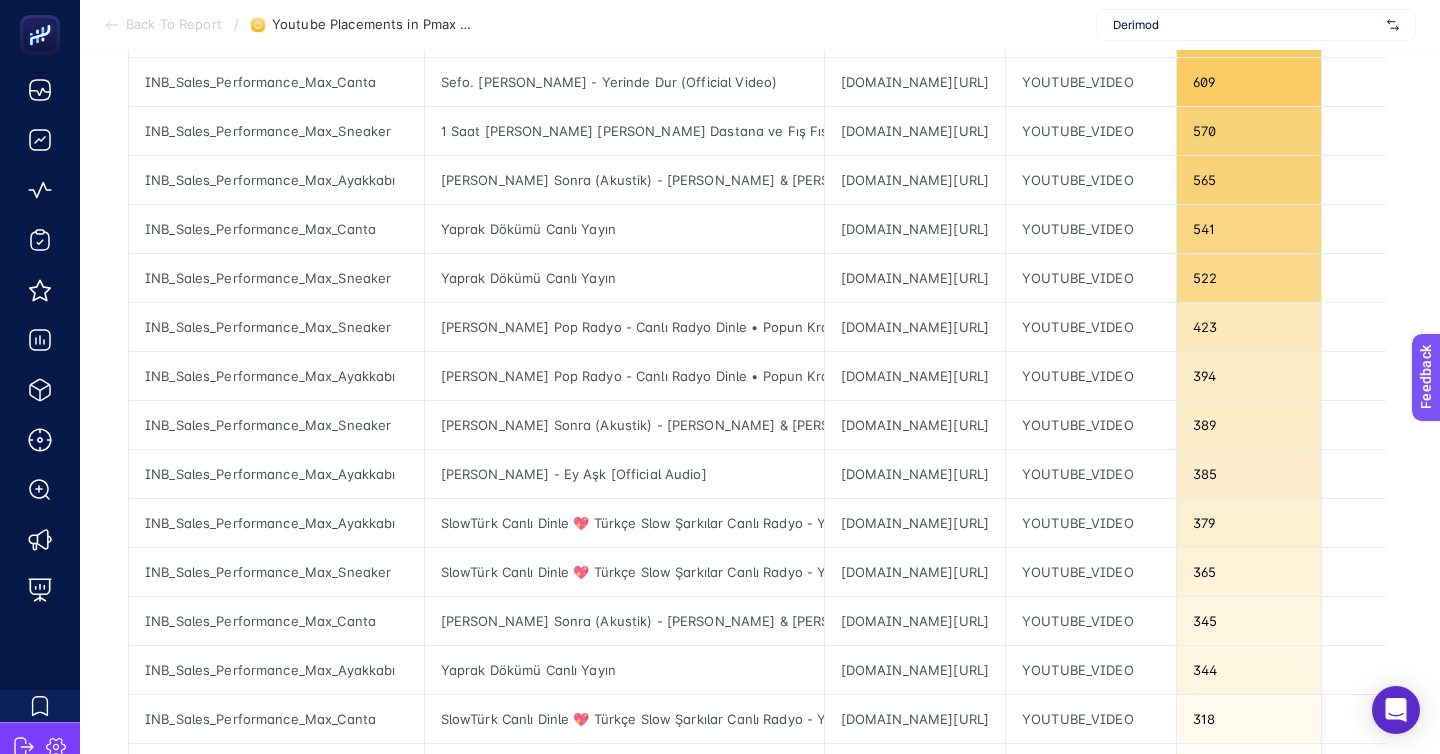 scroll, scrollTop: 0, scrollLeft: 0, axis: both 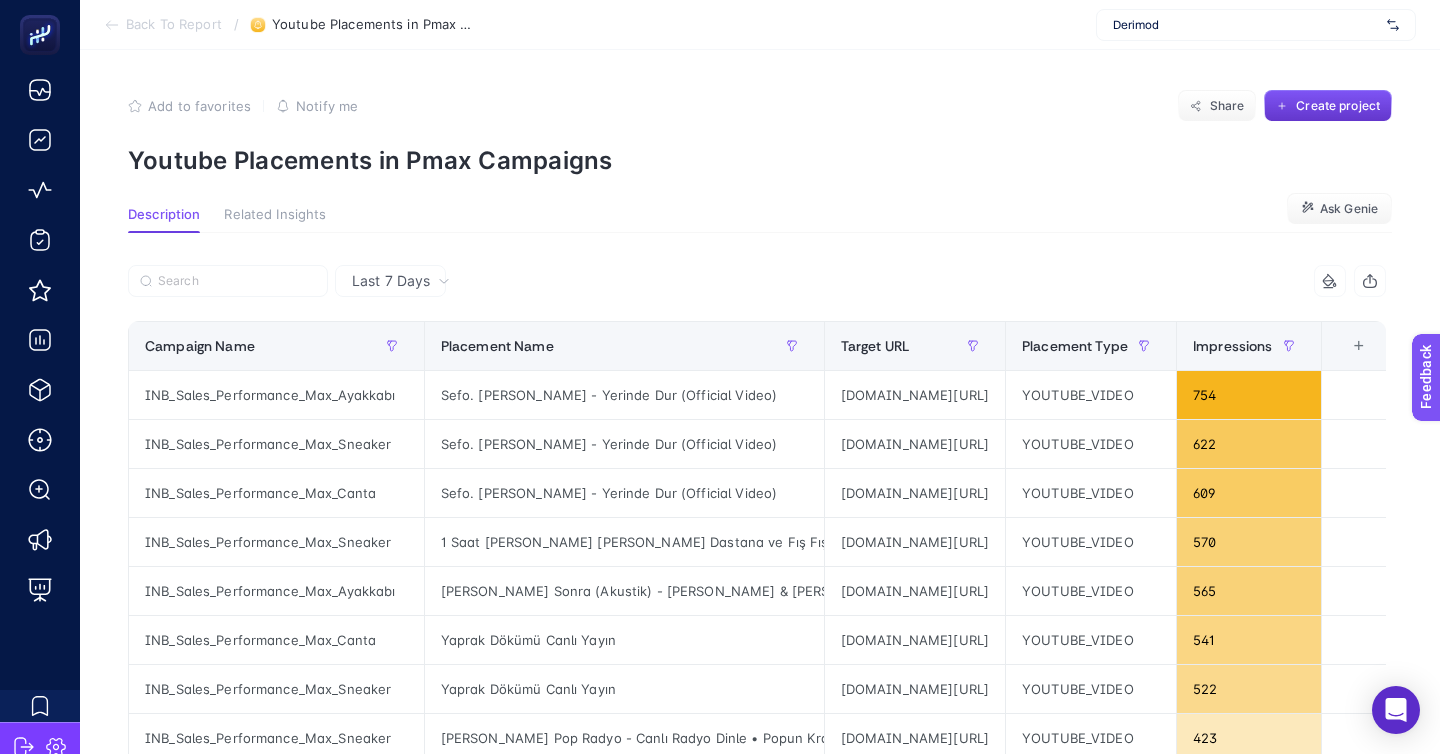 click on "Create project" at bounding box center [1328, 106] 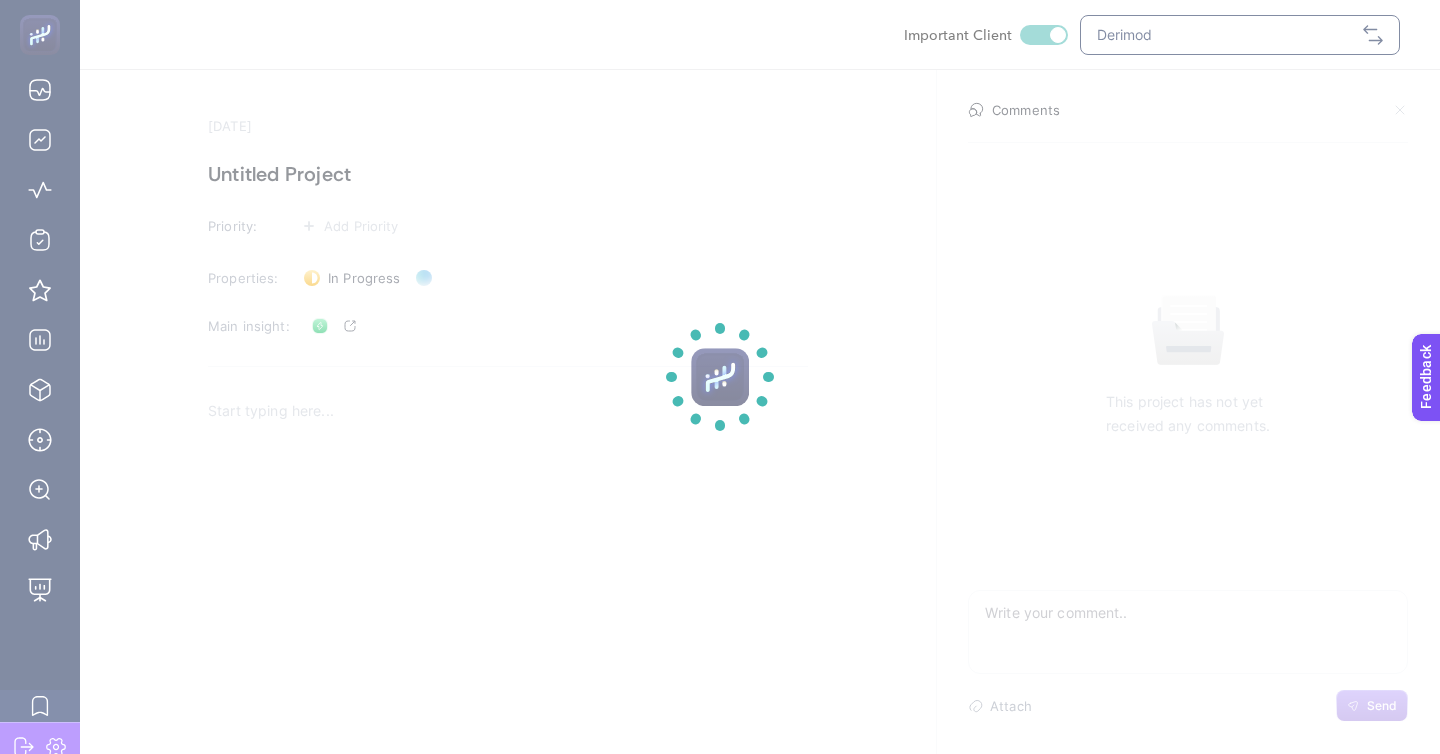 click 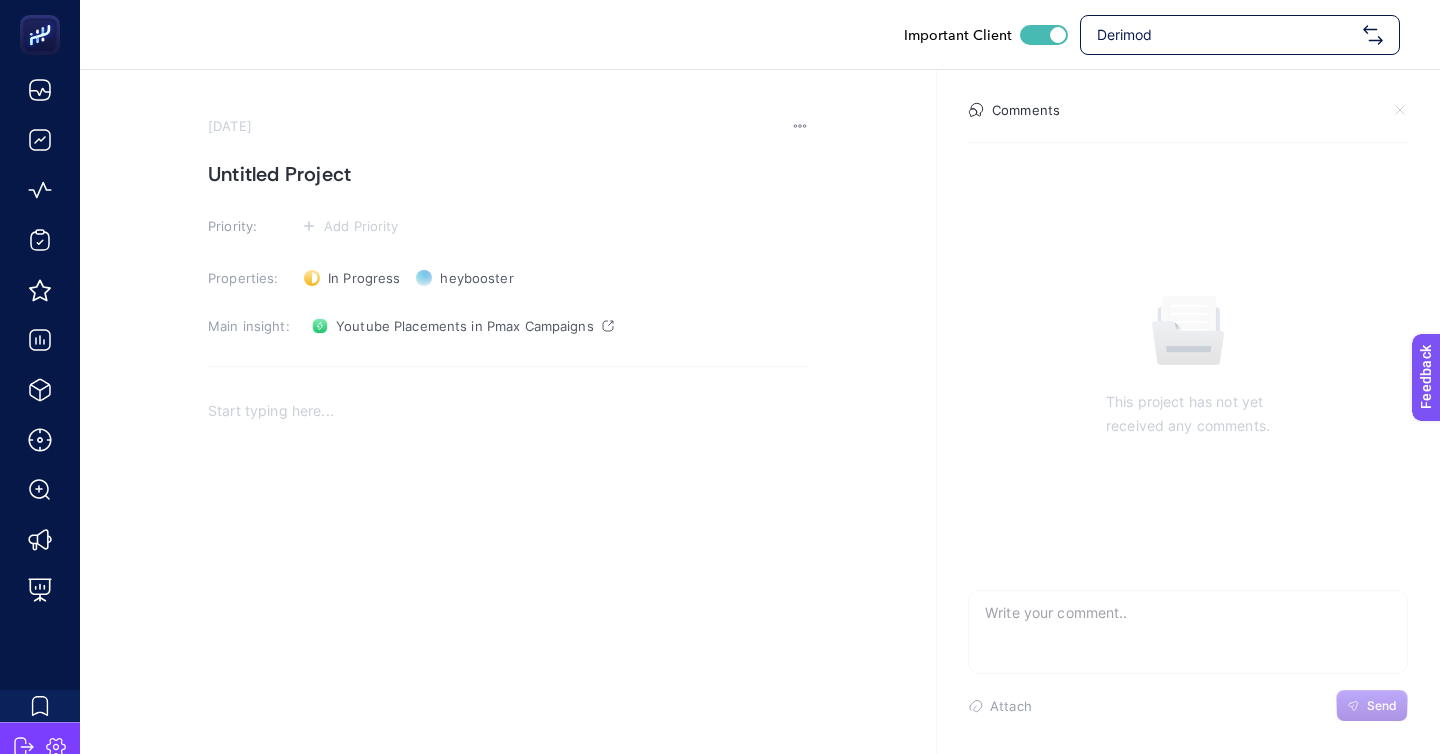 click on "Untitled Project" at bounding box center [508, 174] 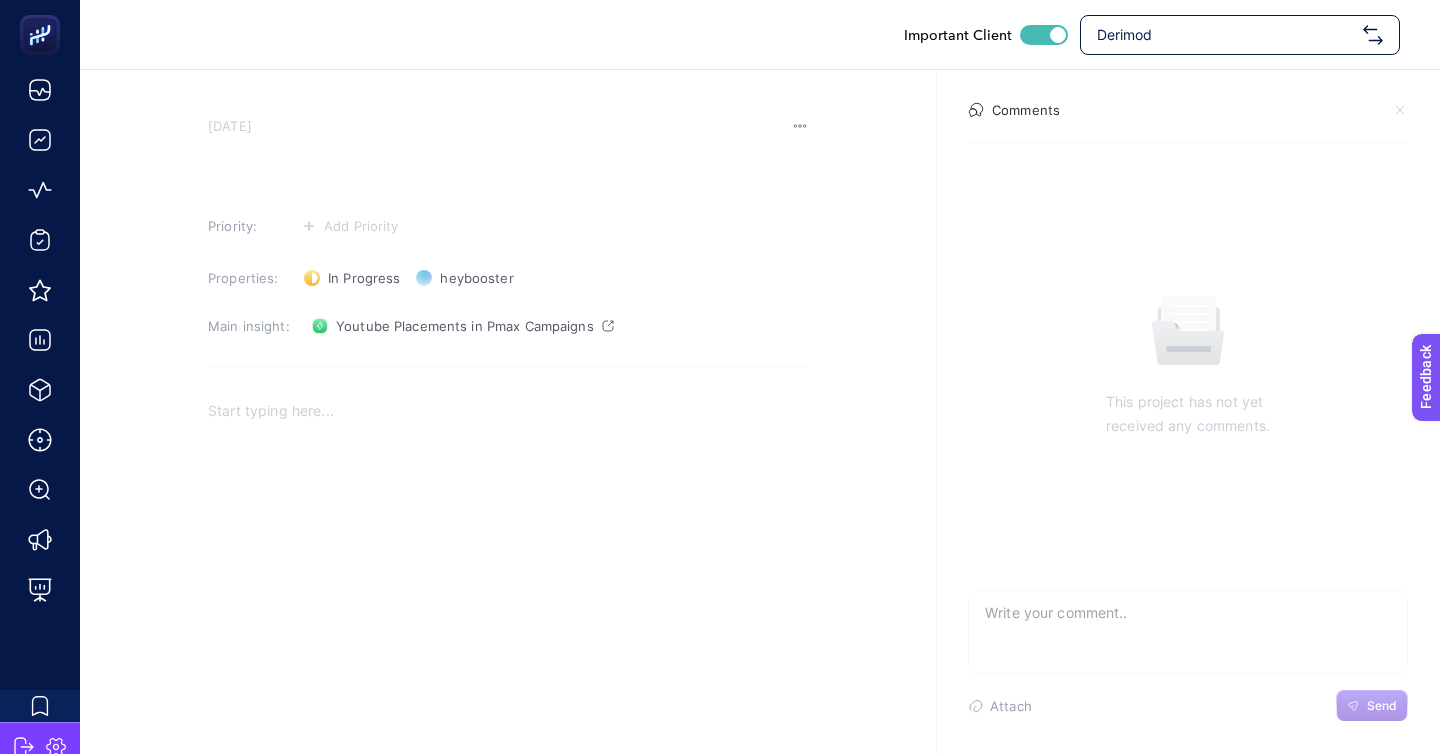 type 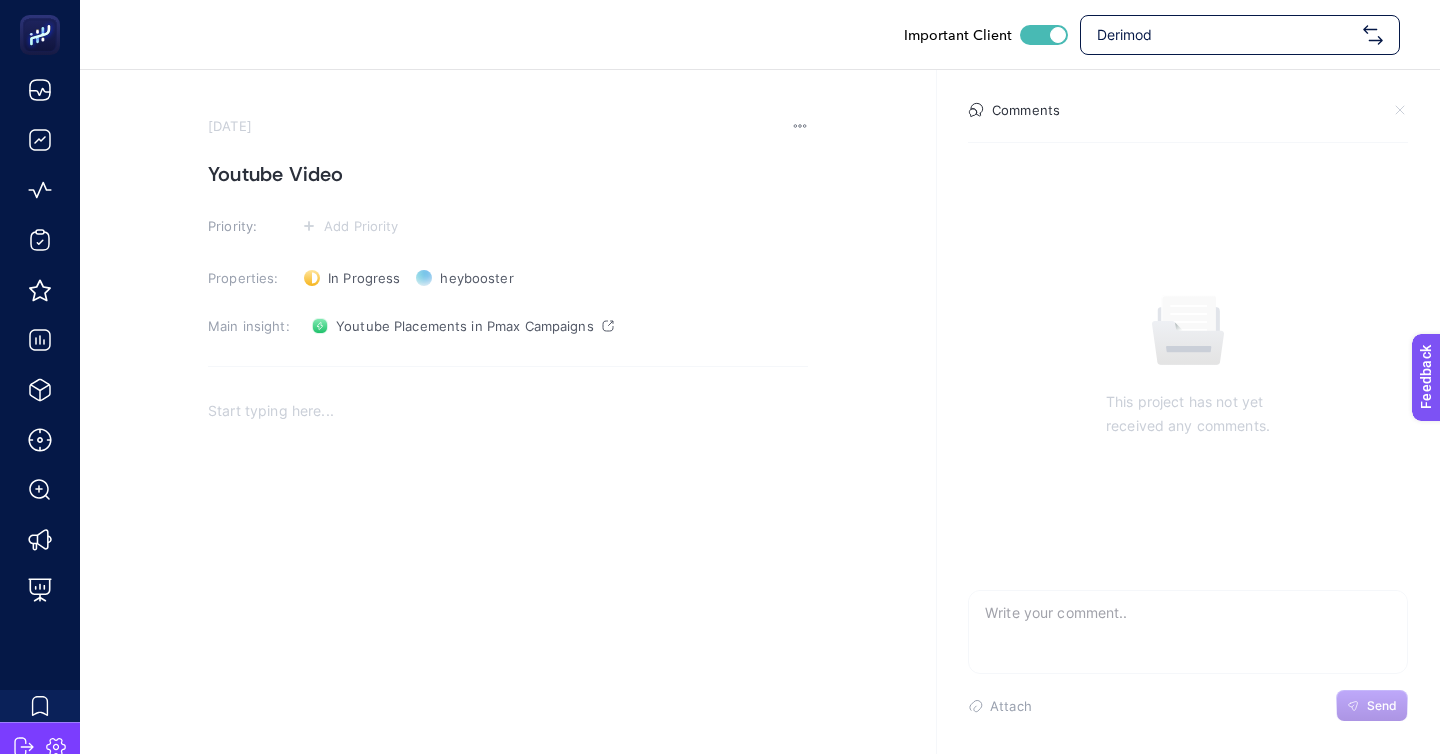 click on "Youtube Video" at bounding box center (508, 174) 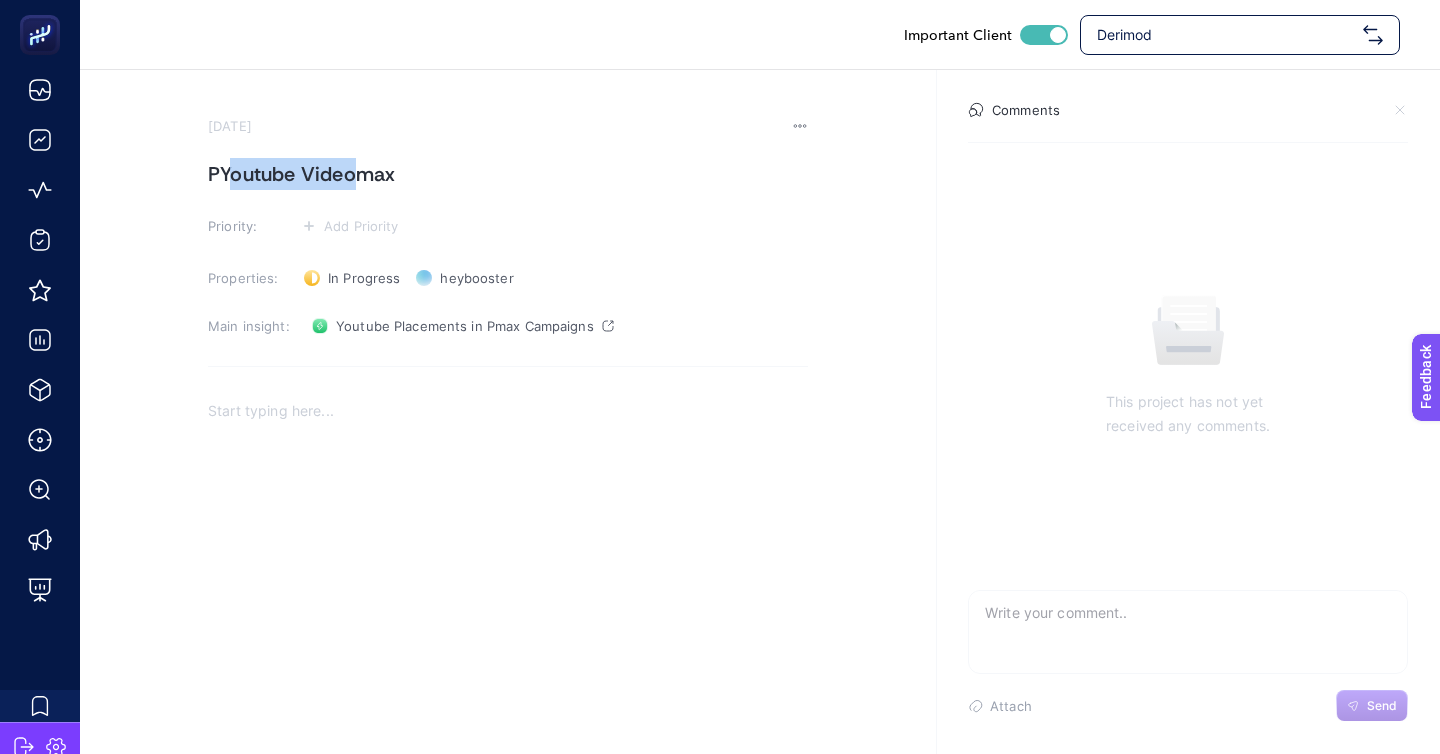 drag, startPoint x: 361, startPoint y: 160, endPoint x: 229, endPoint y: 161, distance: 132.00378 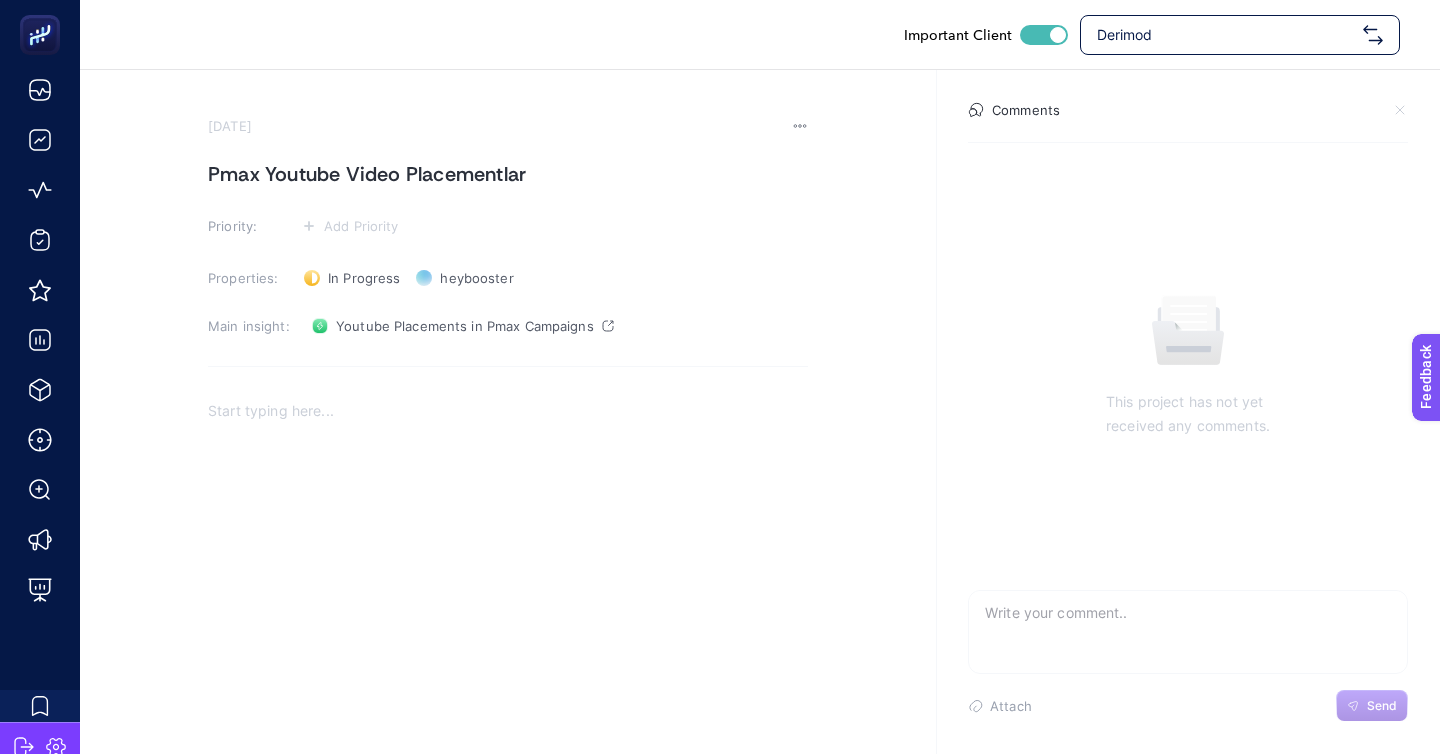 click on "July 10, 2025 Pmax Youtube Video Placementlar  Priority:   Add Priority   Properties:  In Progress Status heybooster  Owner  Main insight:  Youtube Placements in Pmax Campaigns  Comments   This project has not yet  received any comments.  Attach Send" at bounding box center (760, 428) 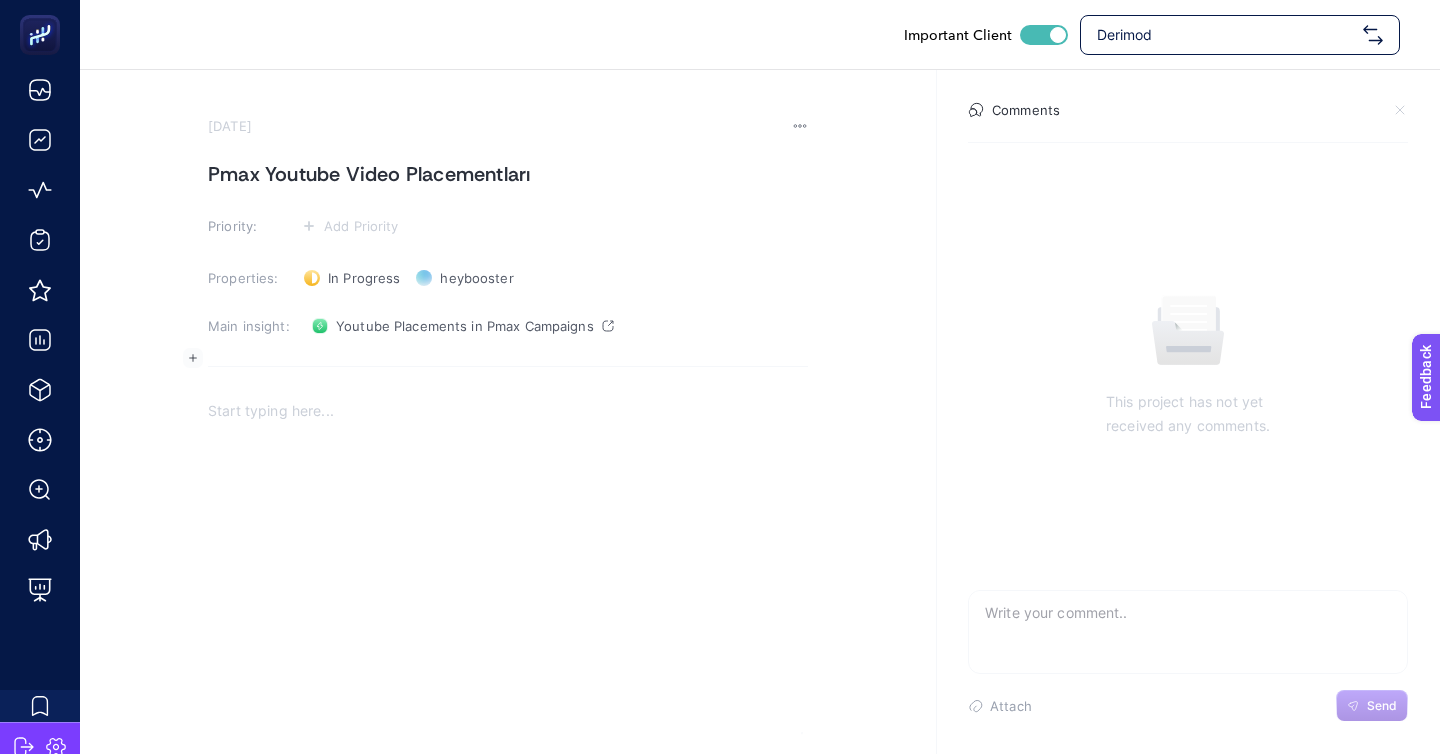 click at bounding box center [508, 586] 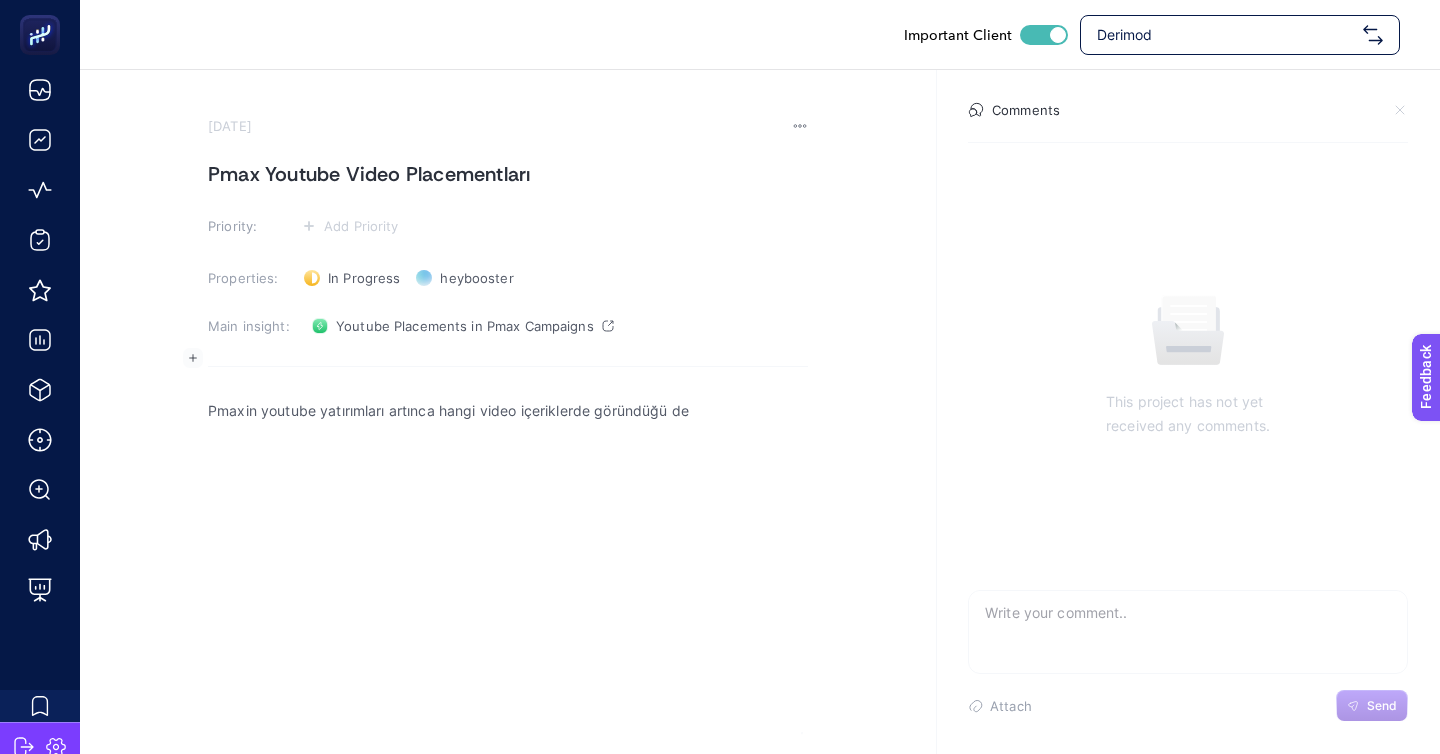 click on "Pmaxin youtube yatırımları artınca hangi video içeriklerde göründüğü de" at bounding box center [508, 411] 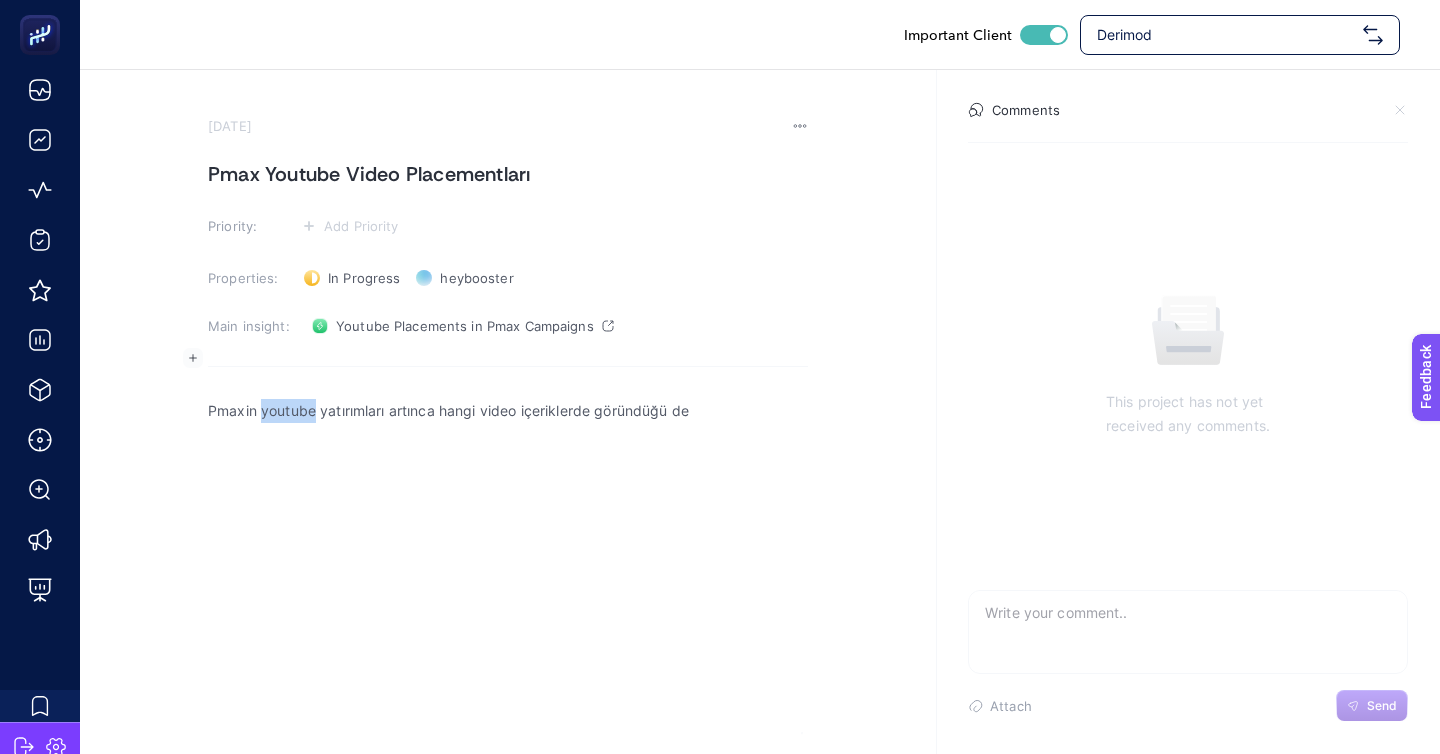 click on "Pmaxin youtube yatırımları artınca hangi video içeriklerde göründüğü de" at bounding box center [508, 411] 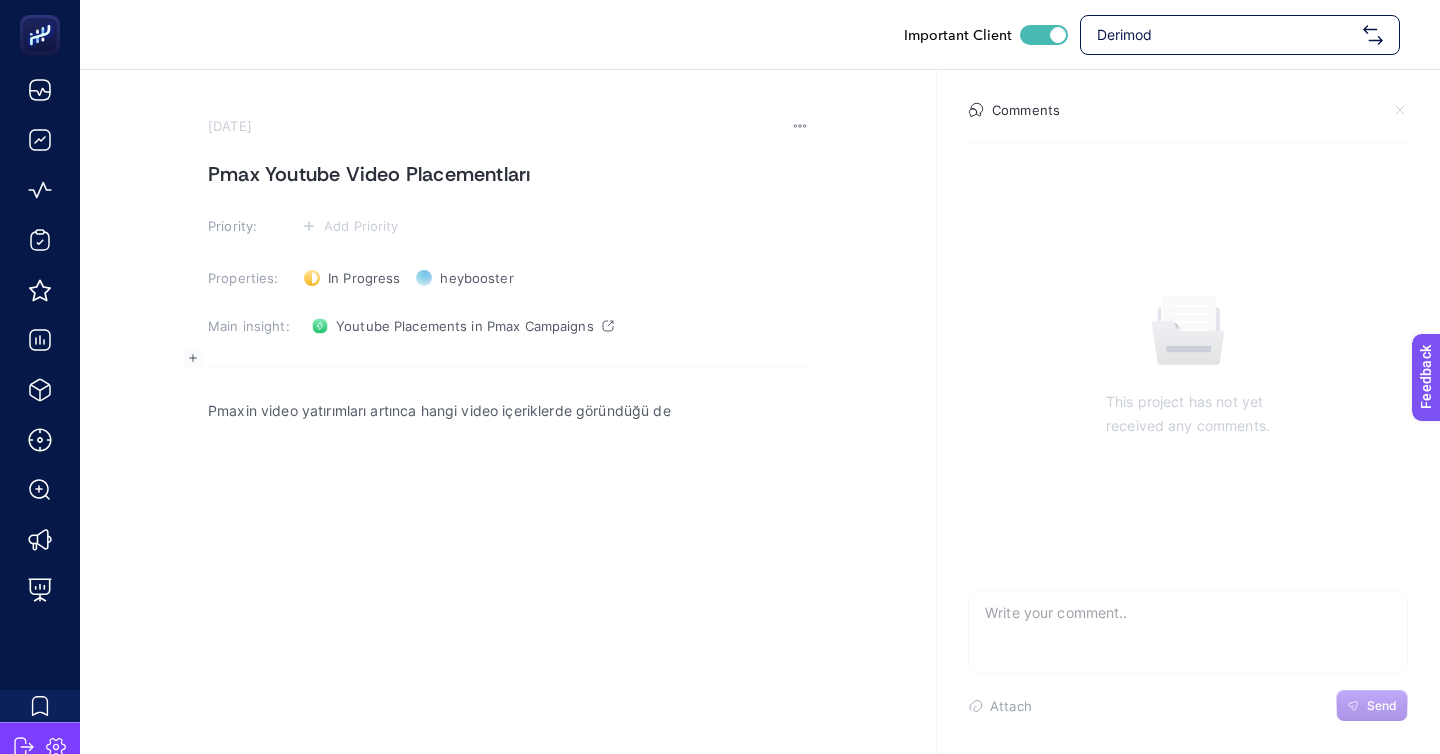 click on "Pmaxin video yatırımları artınca hangi video içeriklerde göründüğü de" at bounding box center [508, 411] 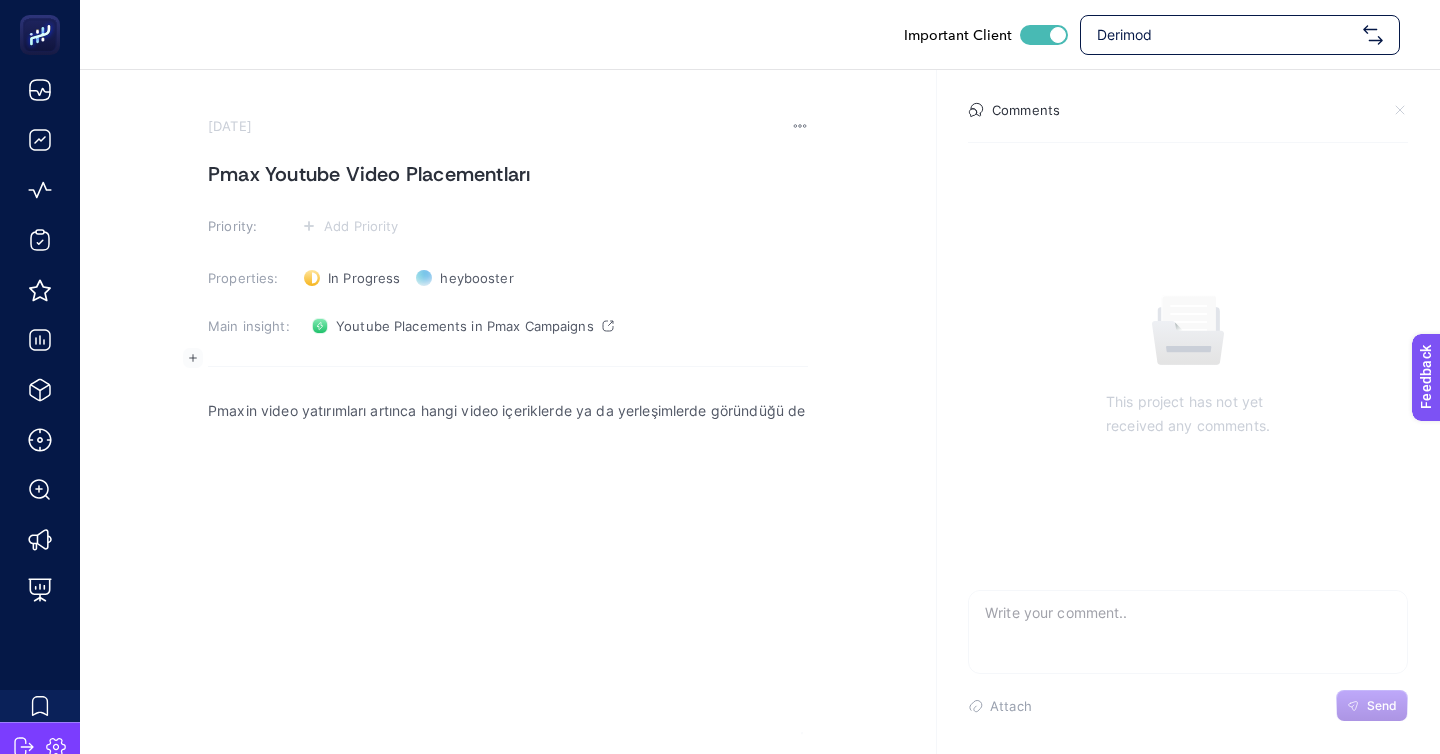 click on "Pmaxin video yatırımları artınca hangi video içeriklerde ya da yerleşimlerde göründüğü de" at bounding box center [508, 586] 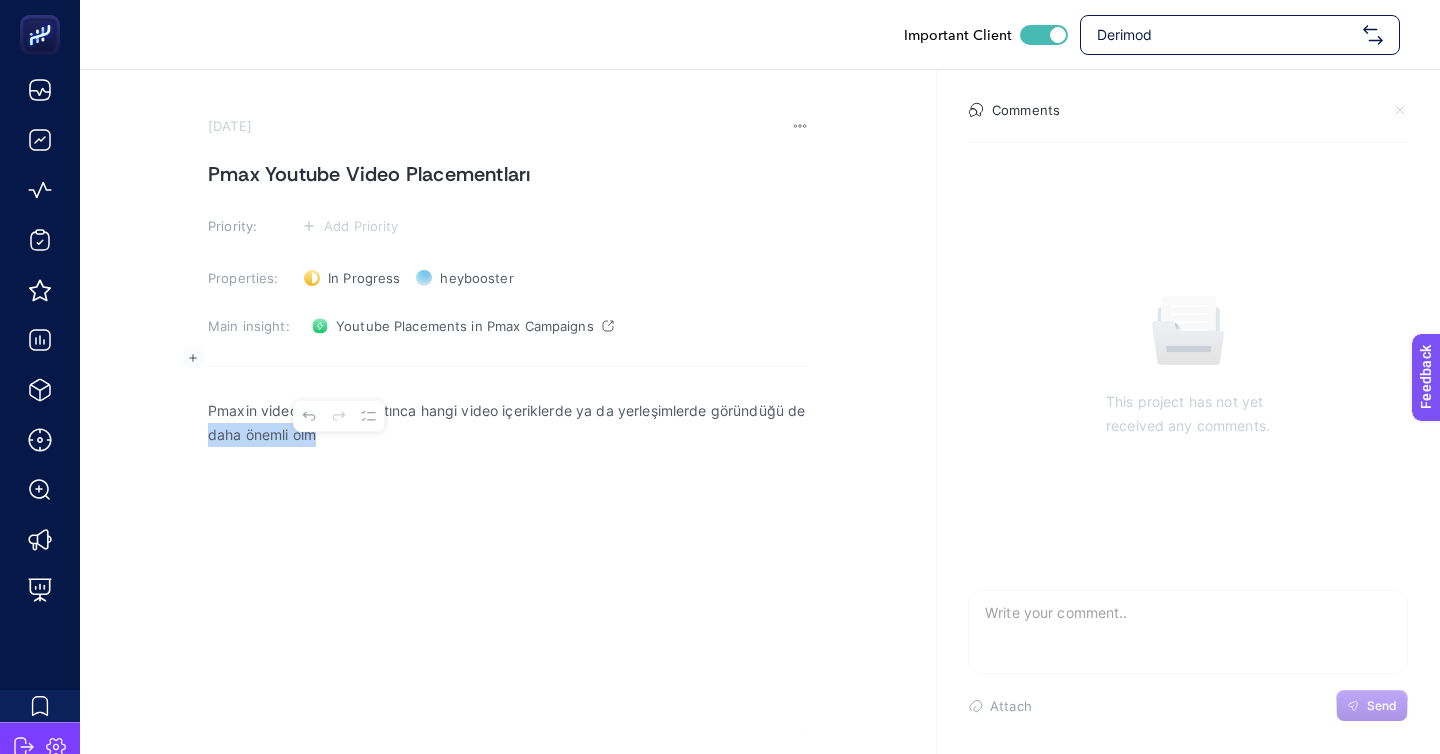 drag, startPoint x: 225, startPoint y: 380, endPoint x: 404, endPoint y: 380, distance: 179 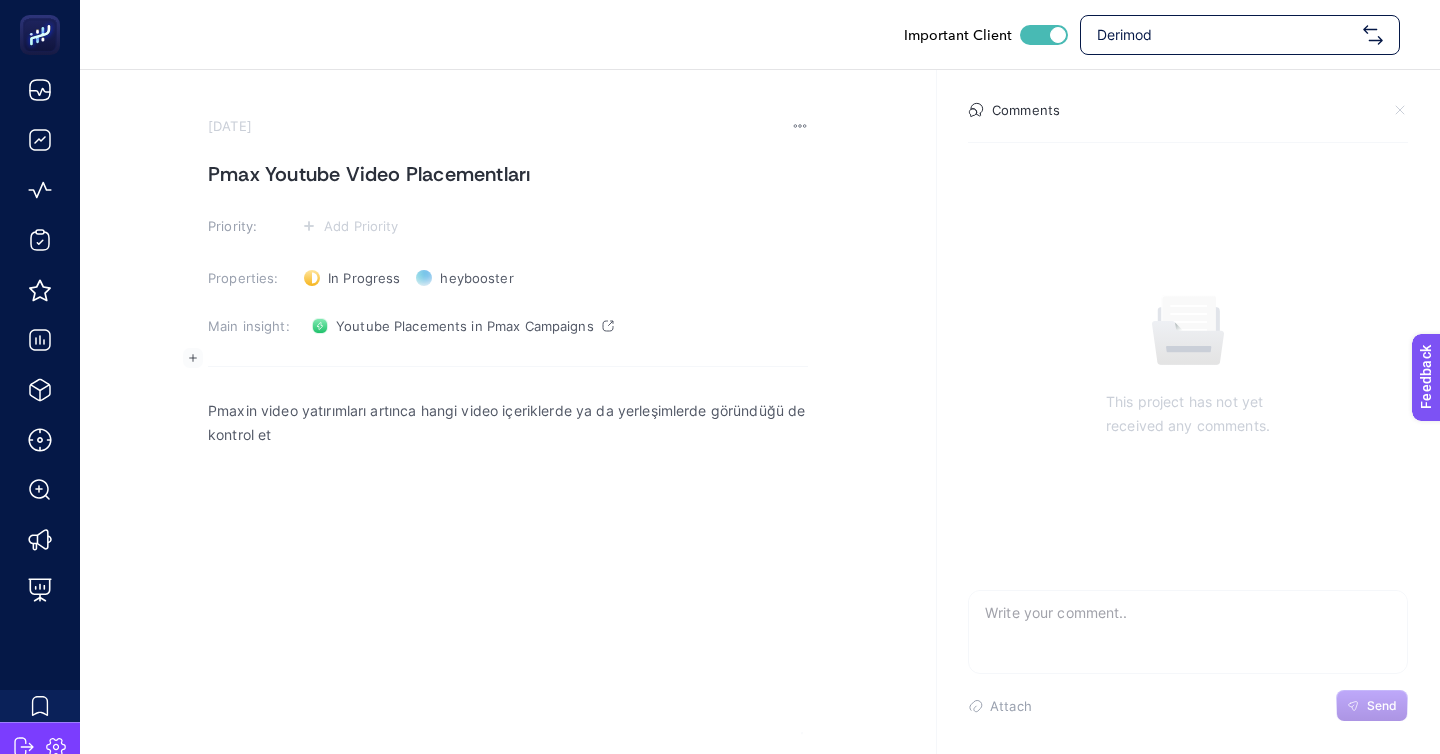 click on "Pmaxin video yatırımları artınca hangi video içeriklerde ya da yerleşimlerde göründüğü de kontrol et" at bounding box center (508, 423) 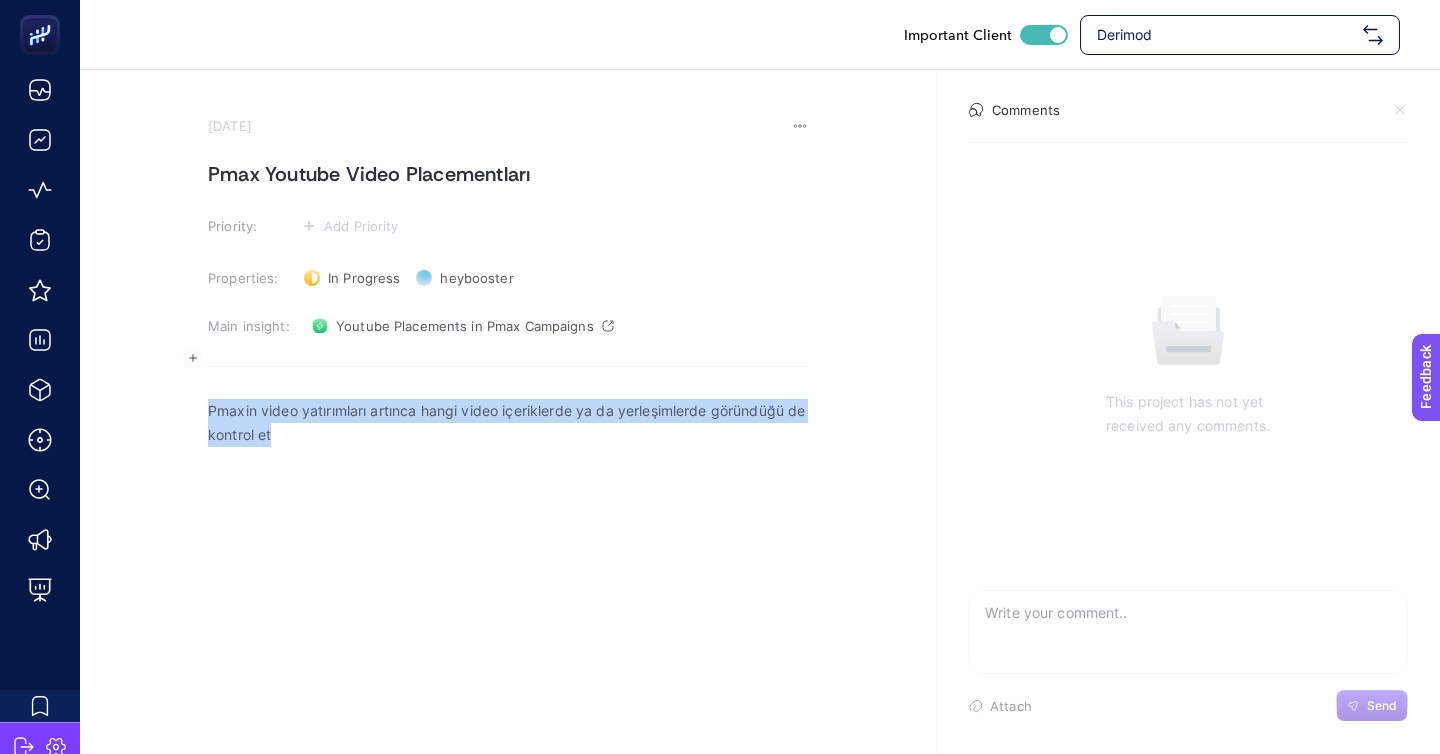 click on "Pmaxin video yatırımları artınca hangi video içeriklerde ya da yerleşimlerde göründüğü de kontrol et" at bounding box center (508, 423) 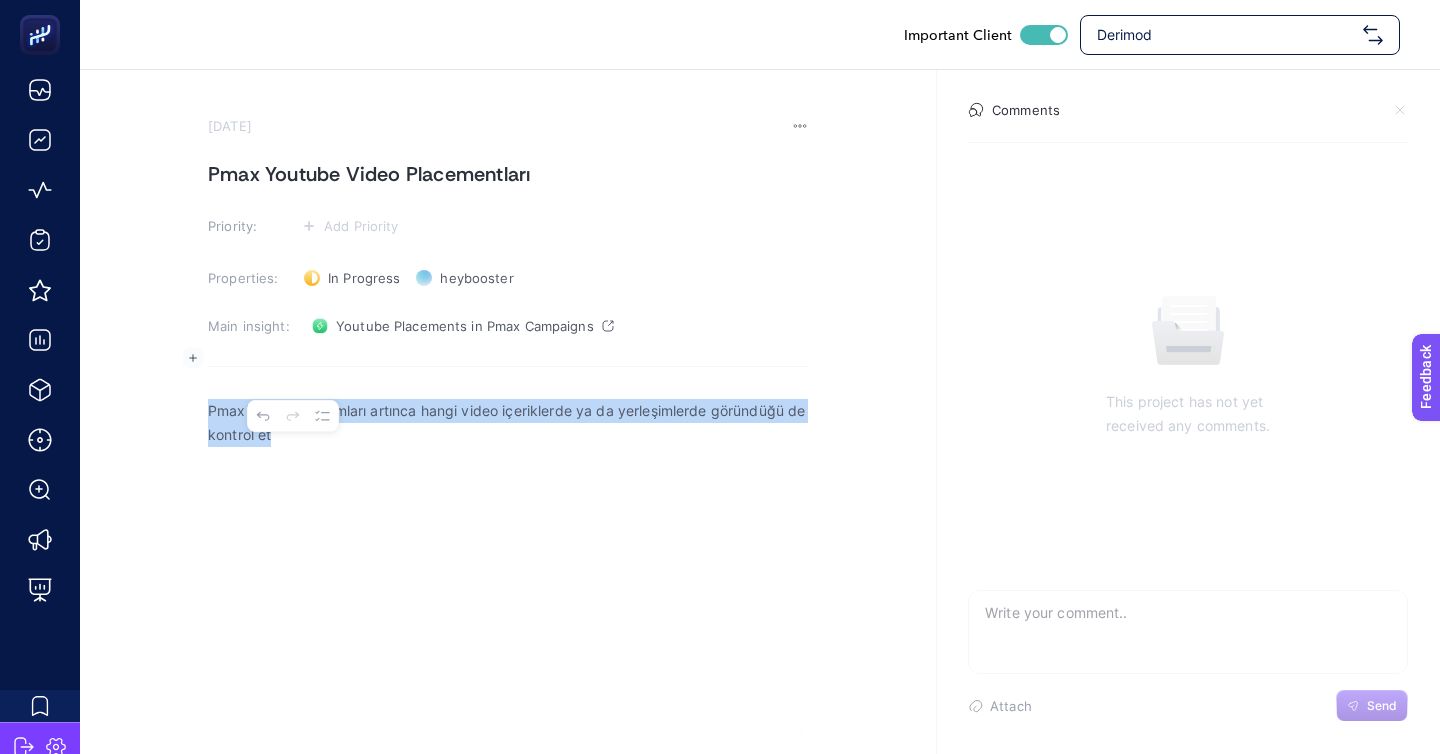 click on "Pmaxin video yatırımları artınca hangi video içeriklerde ya da yerleşimlerde göründüğü de kontrol et" at bounding box center (508, 423) 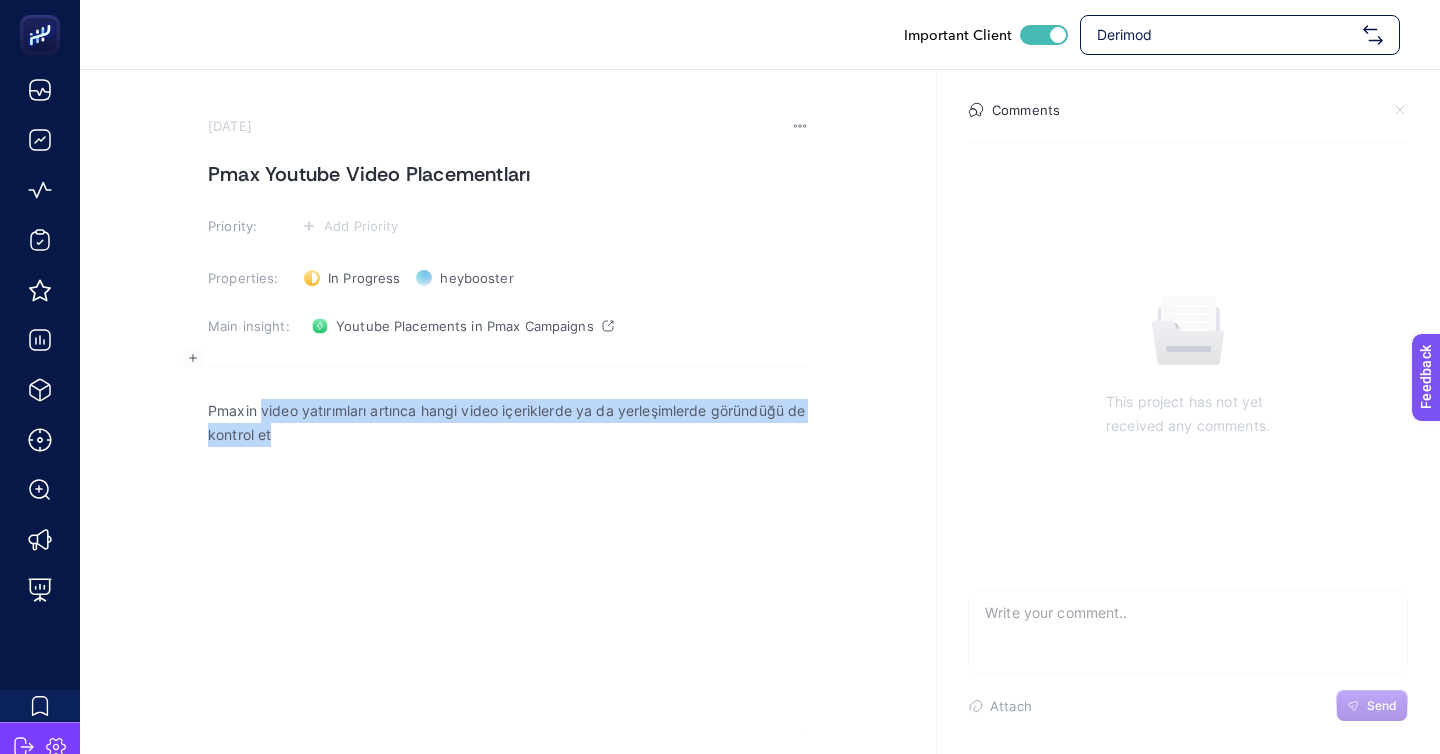 drag, startPoint x: 305, startPoint y: 377, endPoint x: 262, endPoint y: 359, distance: 46.615448 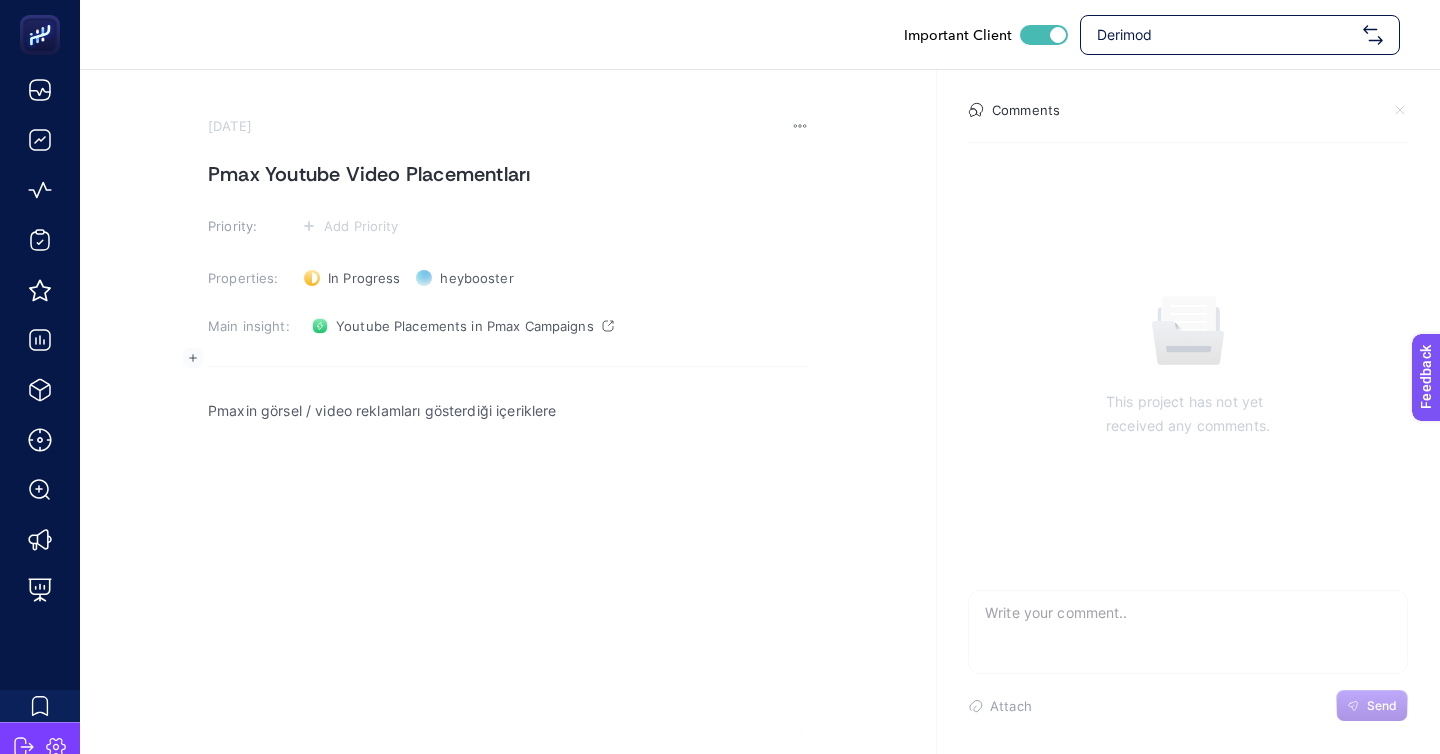 click on "Pmaxin görsel / video reklamları gösterdiği içeriklere" at bounding box center (508, 411) 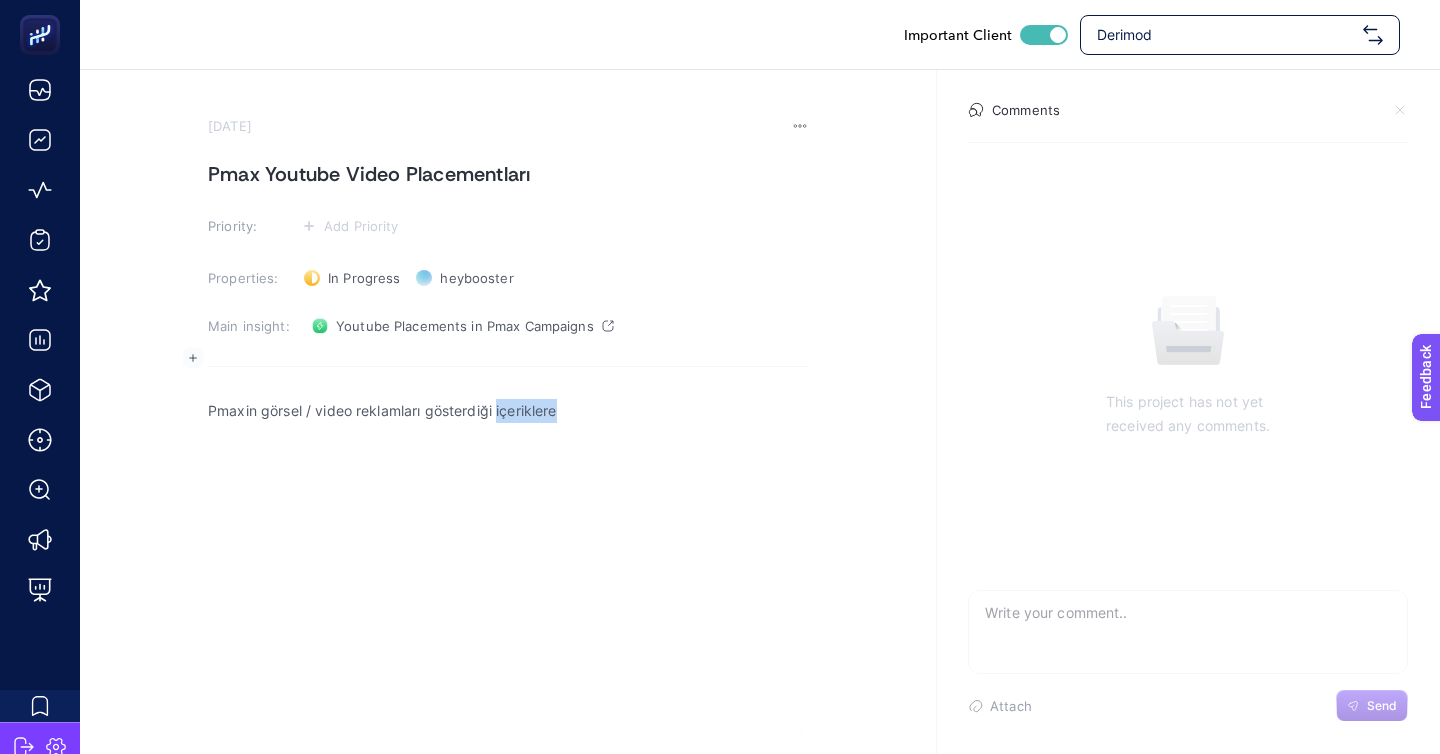 click on "Pmaxin görsel / video reklamları gösterdiği içeriklere" at bounding box center [508, 411] 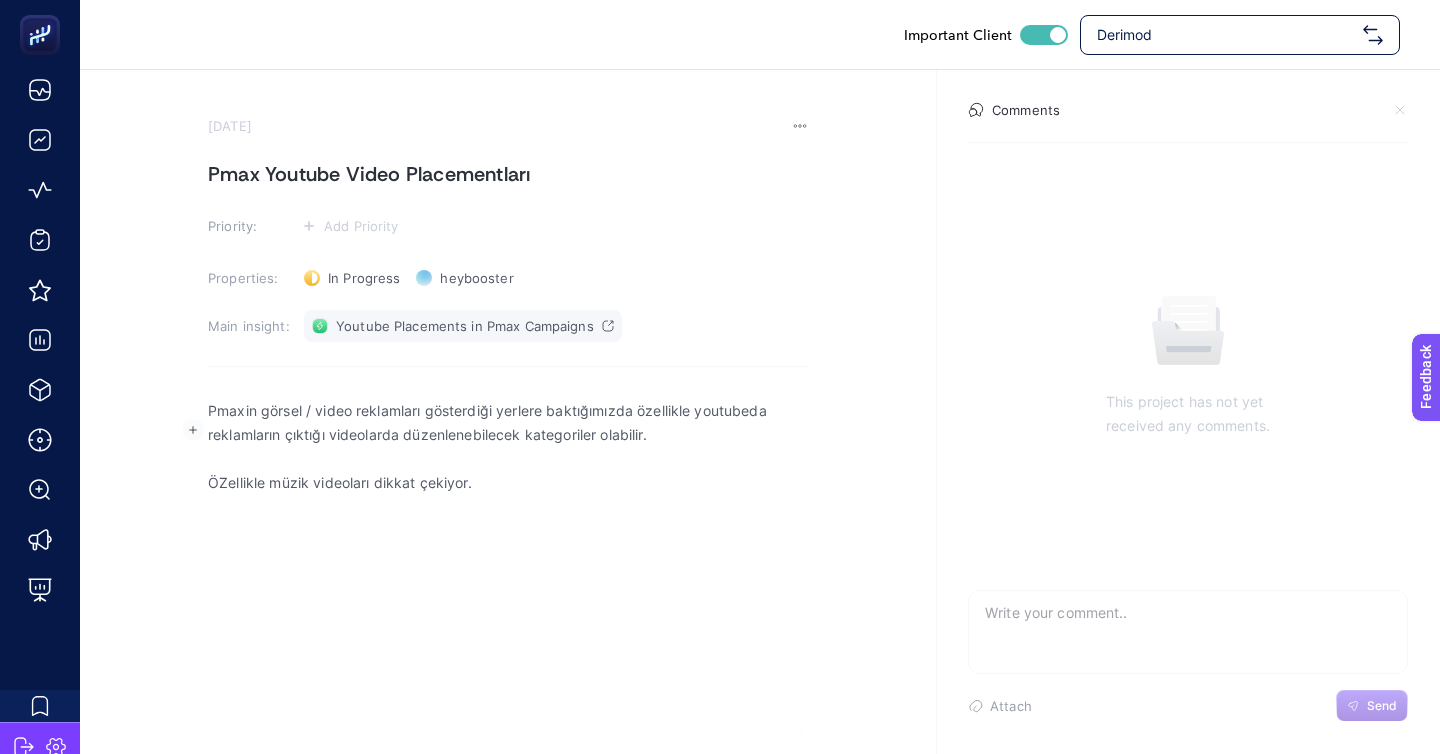 click on "Youtube Placements in Pmax Campaigns" at bounding box center (465, 326) 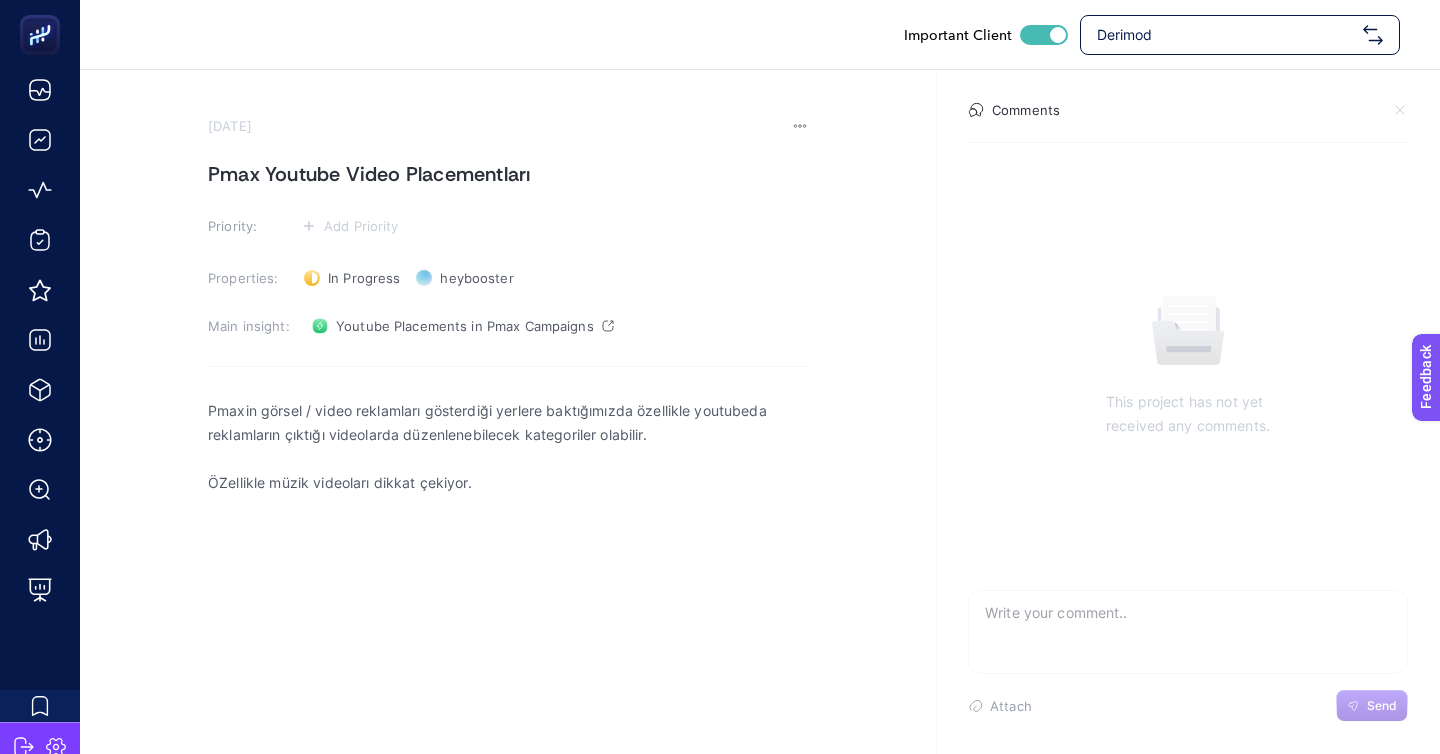 click on "Pmaxin görsel / video reklamları gösterdiği yerlere baktığımızda özellikle youtubeda reklamların çıktığı videolarda düzenlenebilecek kategoriler olabilir. ÖZellikle müzik videoları dikkat çekiyor." at bounding box center [508, 586] 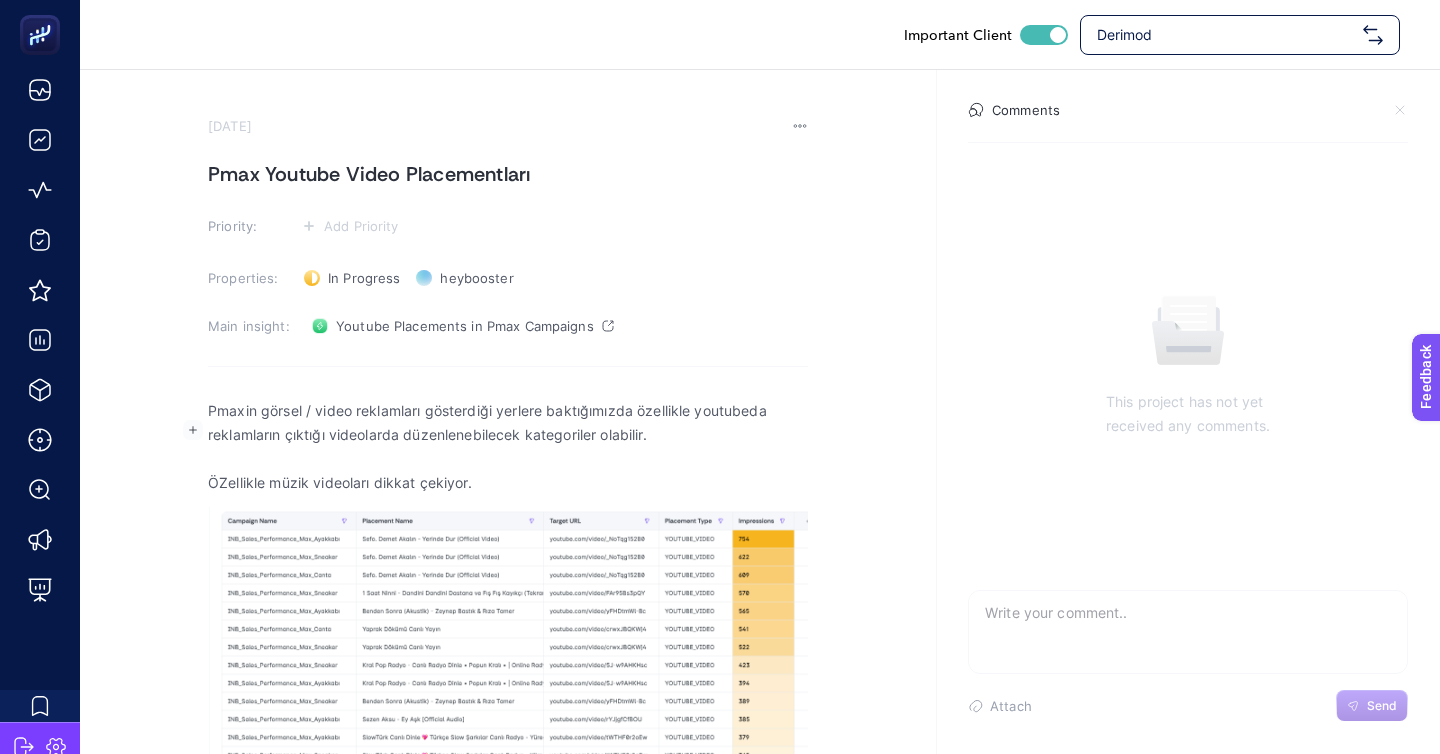 click on "ÖZellikle müzik videoları dikkat çekiyor." at bounding box center (508, 483) 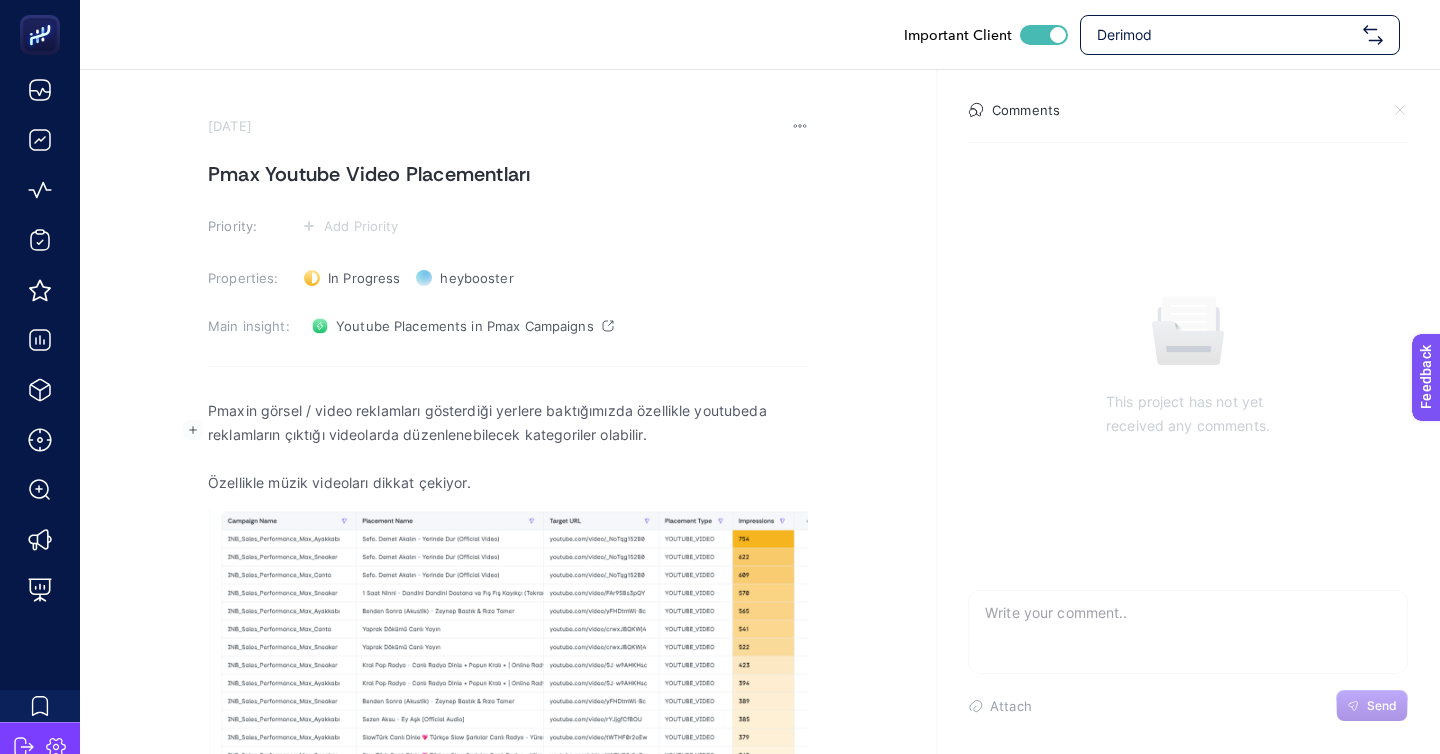 click on "Özellikle müzik videoları dikkat çekiyor." at bounding box center [508, 483] 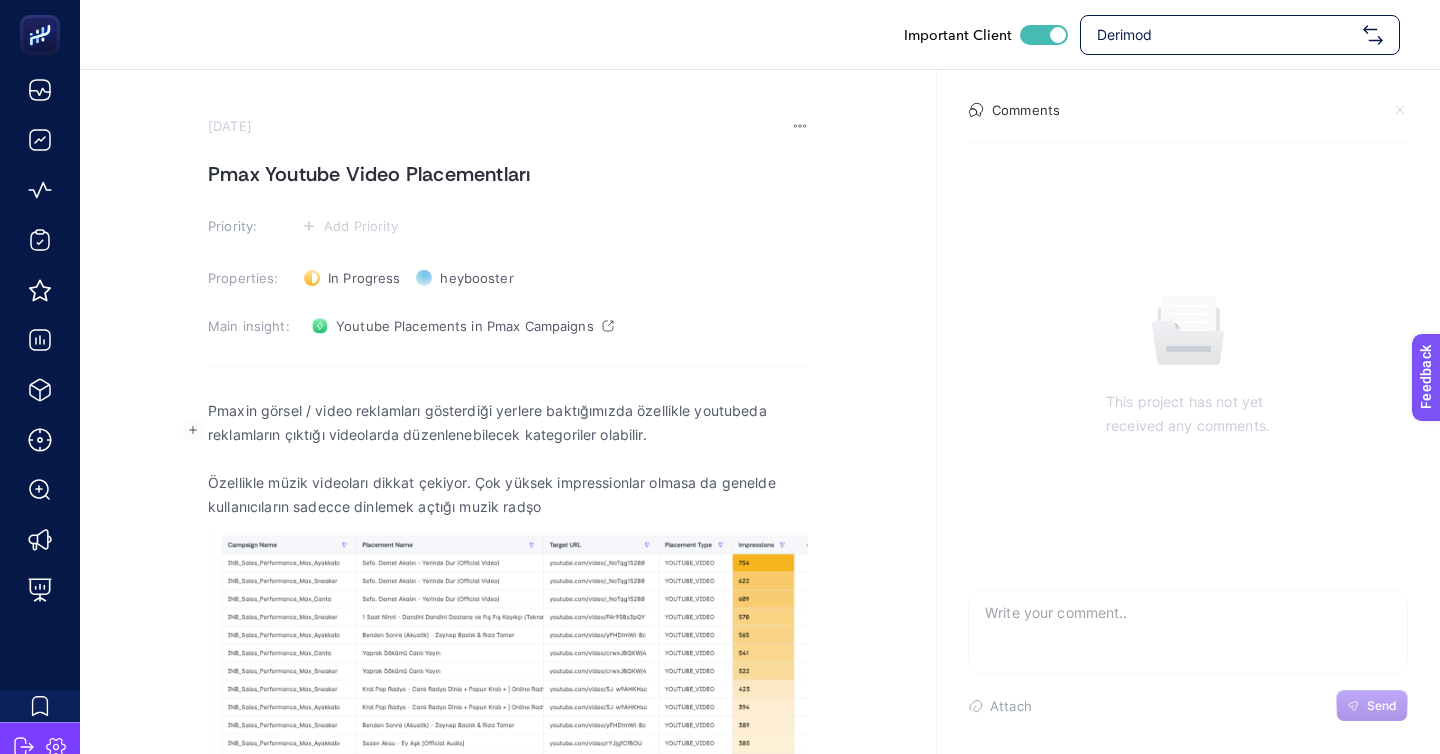 click on "Özellikle müzik videoları dikkat çekiyor. Çok yüksek impressionlar olmasa da genelde kullanıcıların sadecce dinlemek açtığı muzik radşo" at bounding box center [508, 495] 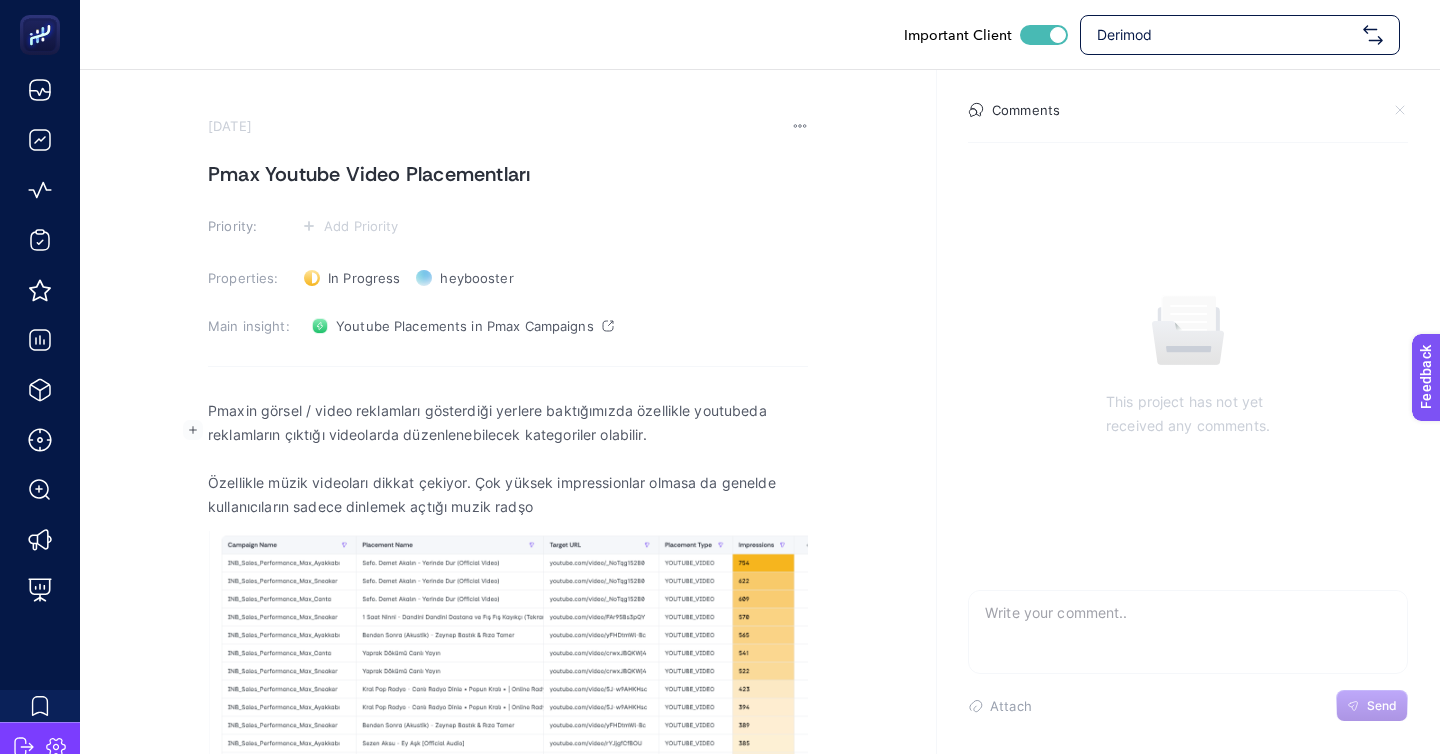 click on "Pmaxin görsel / video reklamları gösterdiği yerlere baktığımızda özellikle youtubeda reklamların çıktığı videolarda düzenlenebilecek kategoriler olabilir. Özellikle müzik videoları dikkat çekiyor. Çok yüksek impressionlar olmasa da genelde kullanıcıların sadece dinlemek açtığı muzik radşo" at bounding box center (508, 609) 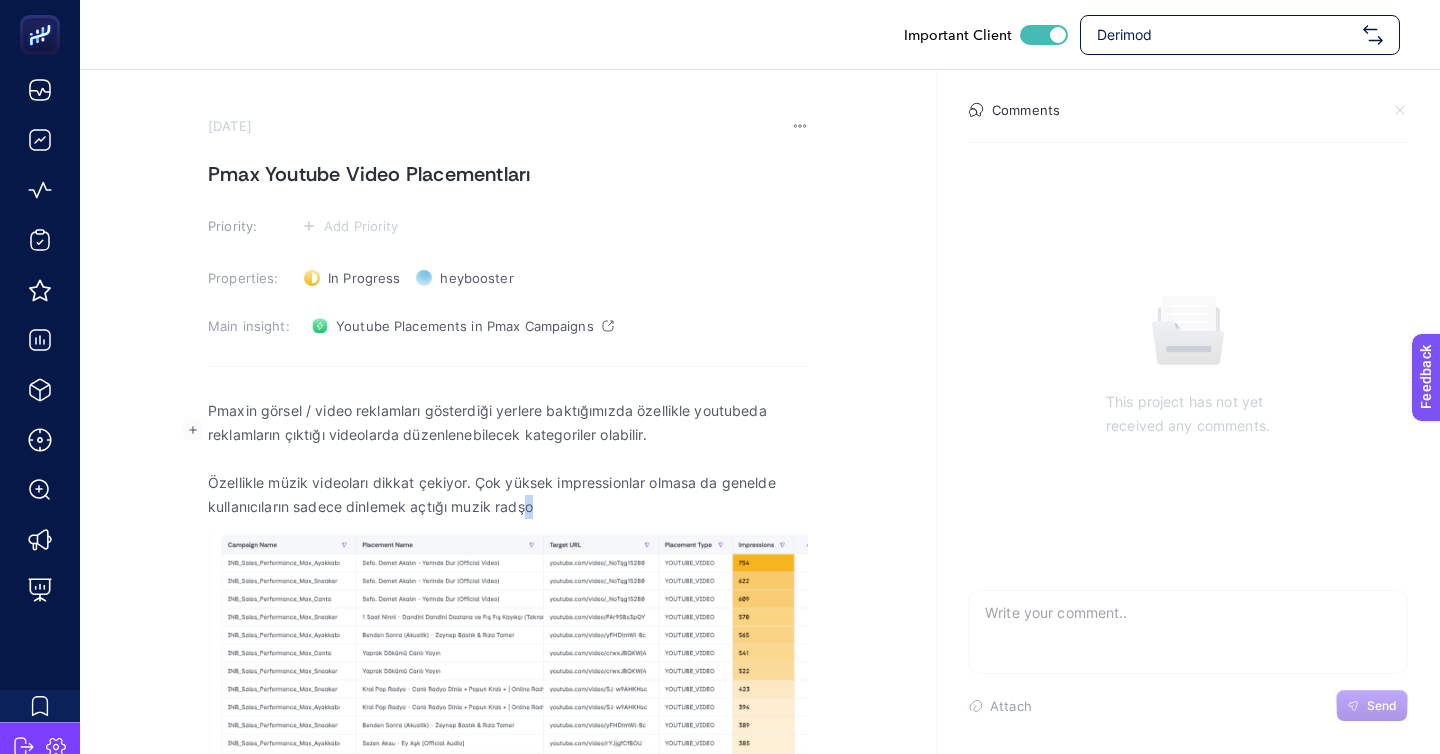 click on "Özellikle müzik videoları dikkat çekiyor. Çok yüksek impressionlar olmasa da genelde kullanıcıların sadece dinlemek açtığı muzik radşo" at bounding box center [508, 495] 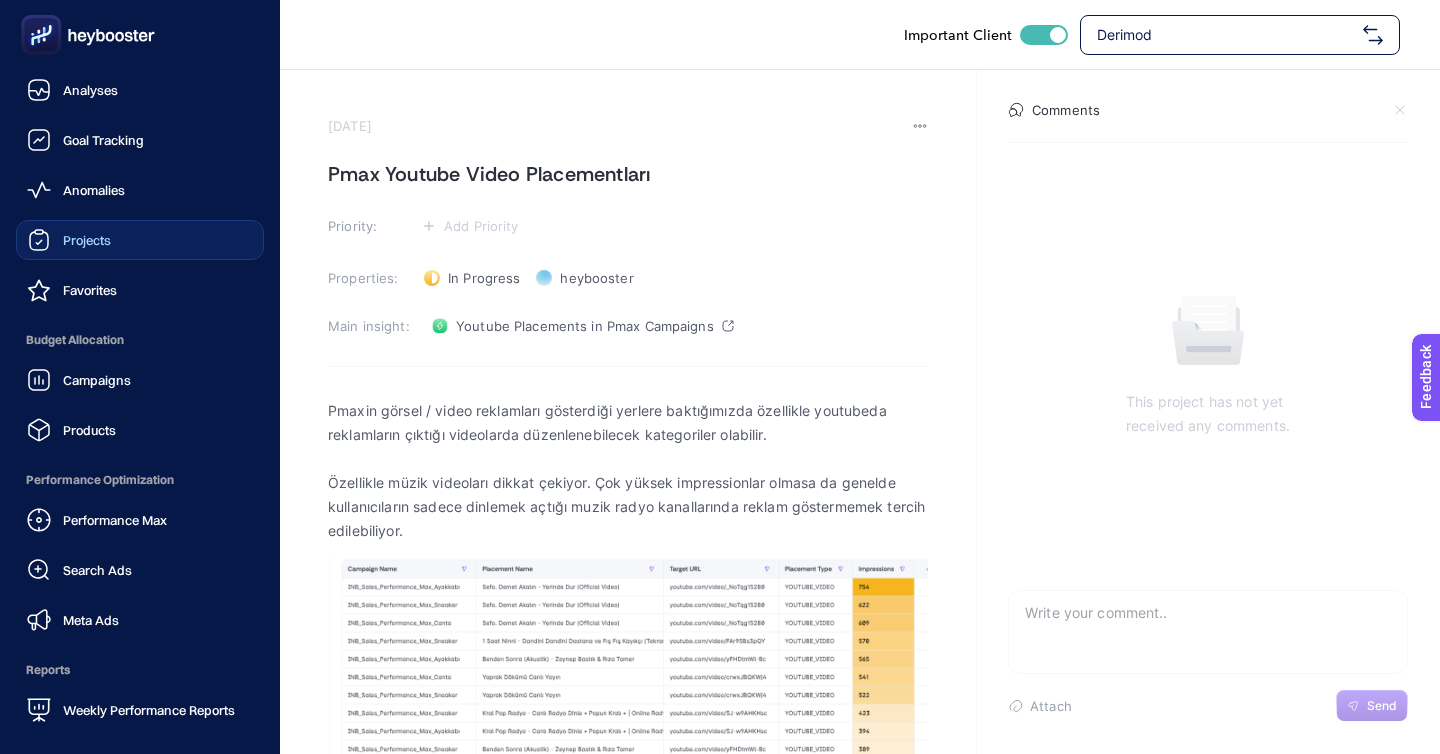 click on "Projects" at bounding box center (87, 240) 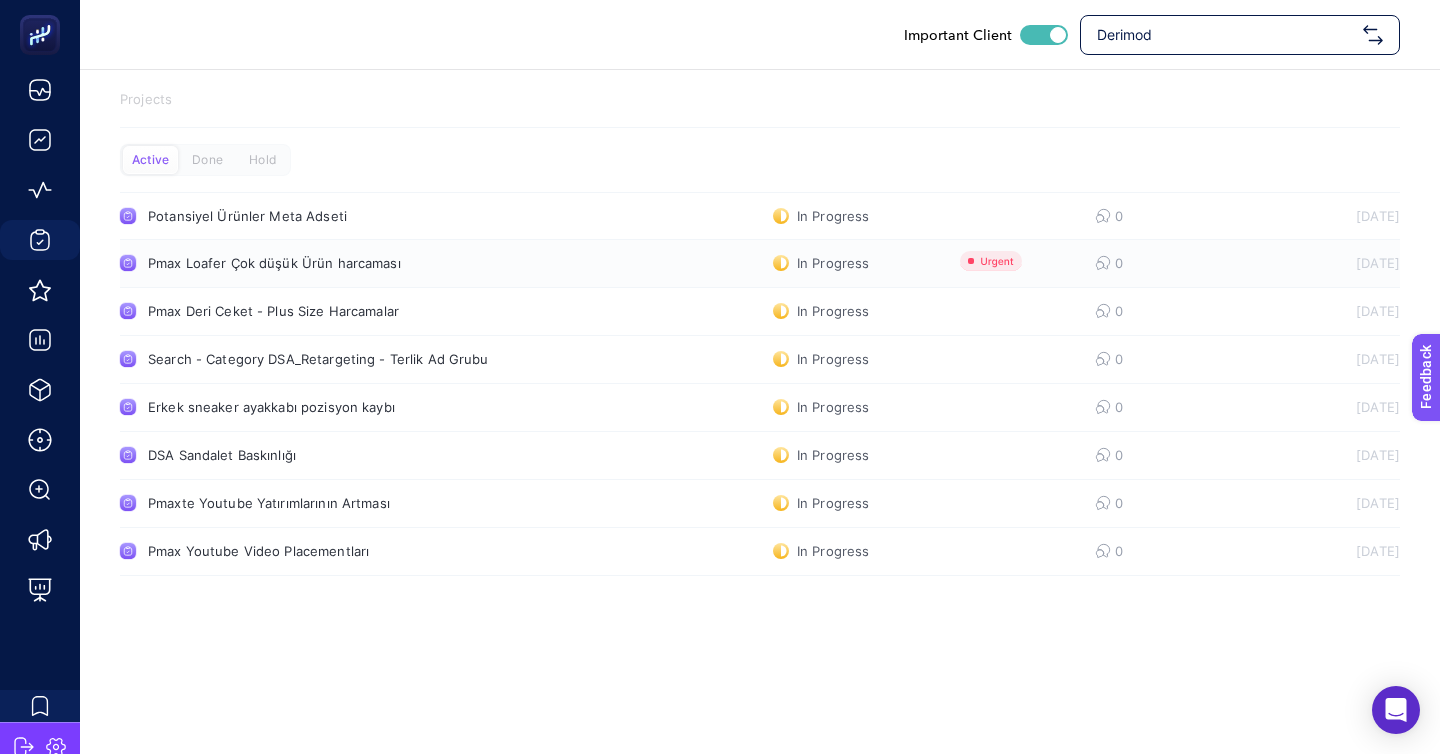 click on "Pmax Loafer Çok düşük Ürün harcaması  In Progress  0 6/26/2025" 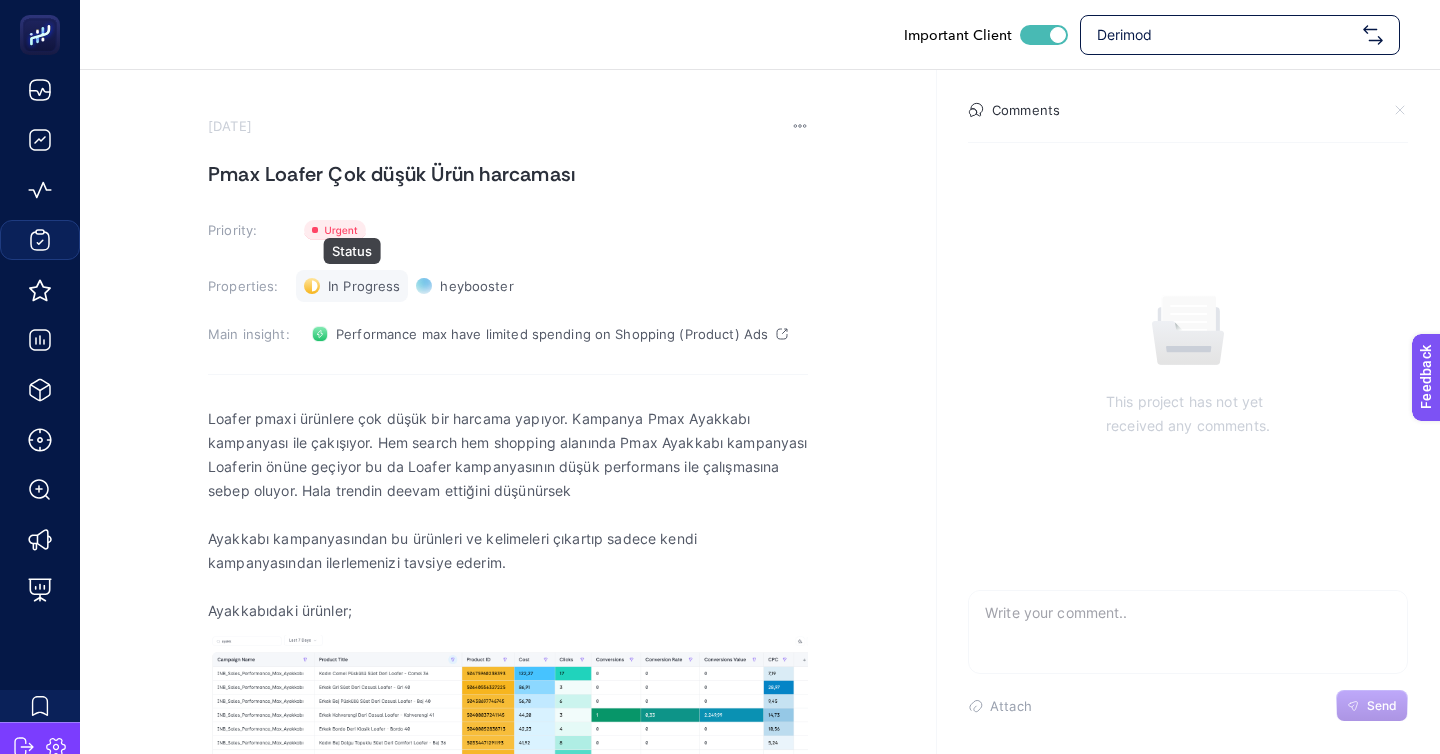 click on "In Progress" at bounding box center (364, 286) 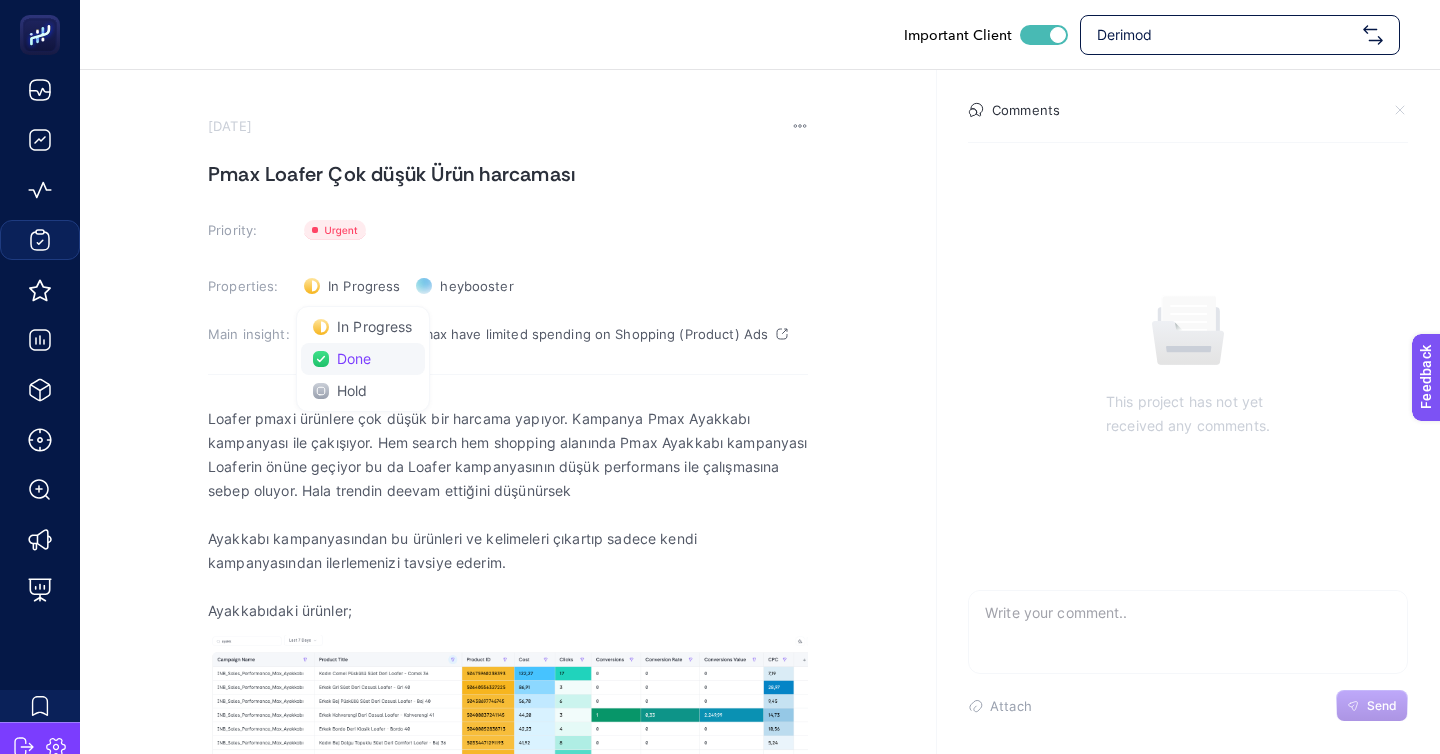 click on "Done" at bounding box center (354, 359) 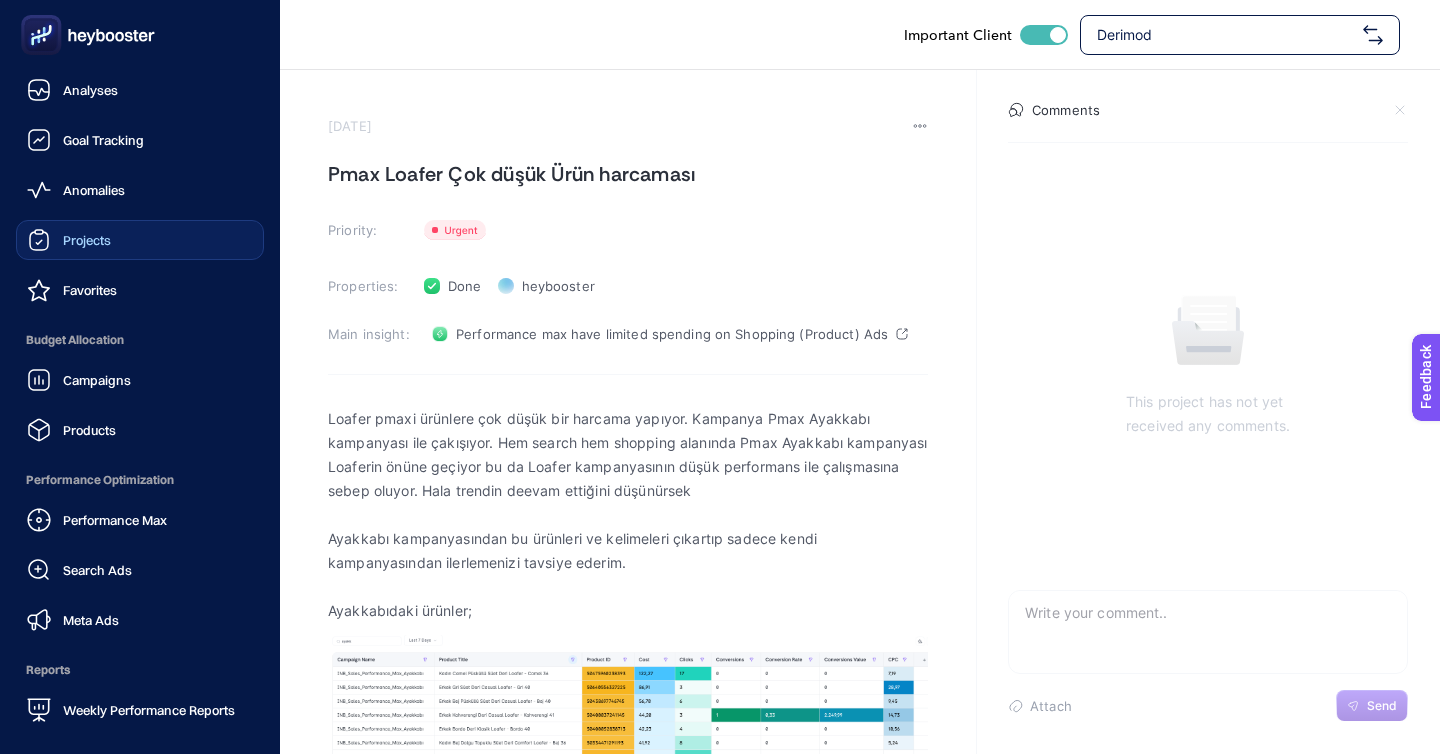 click on "Projects" at bounding box center (87, 240) 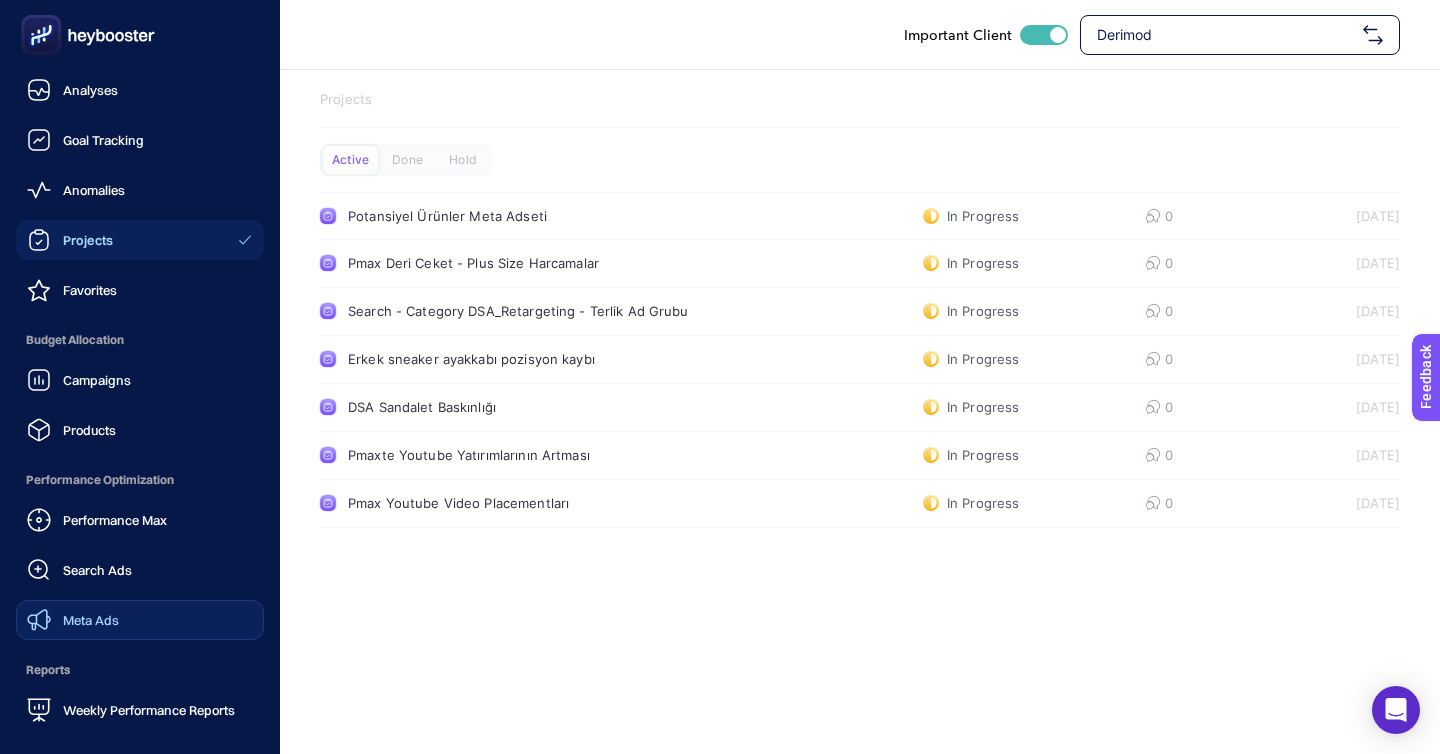 click on "Meta Ads" at bounding box center (91, 620) 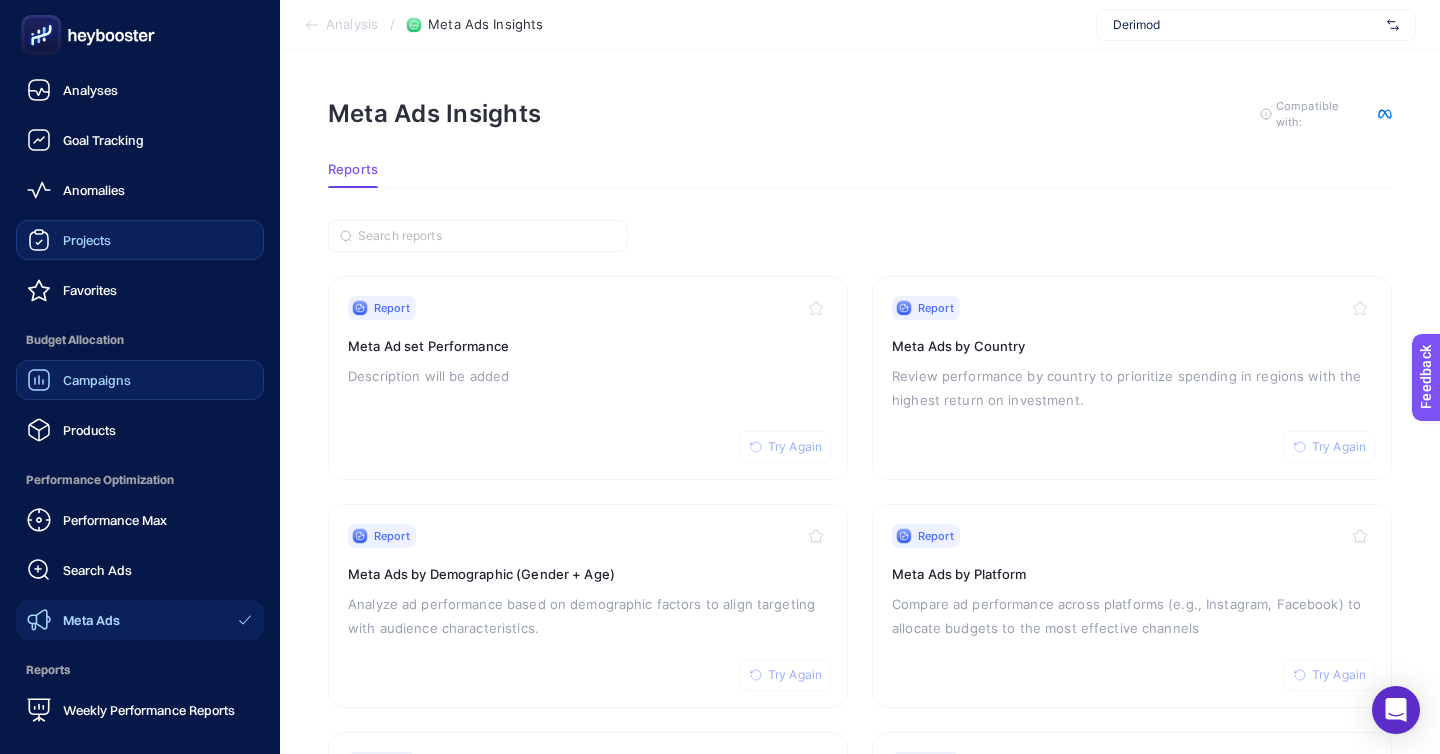 click on "Campaigns" 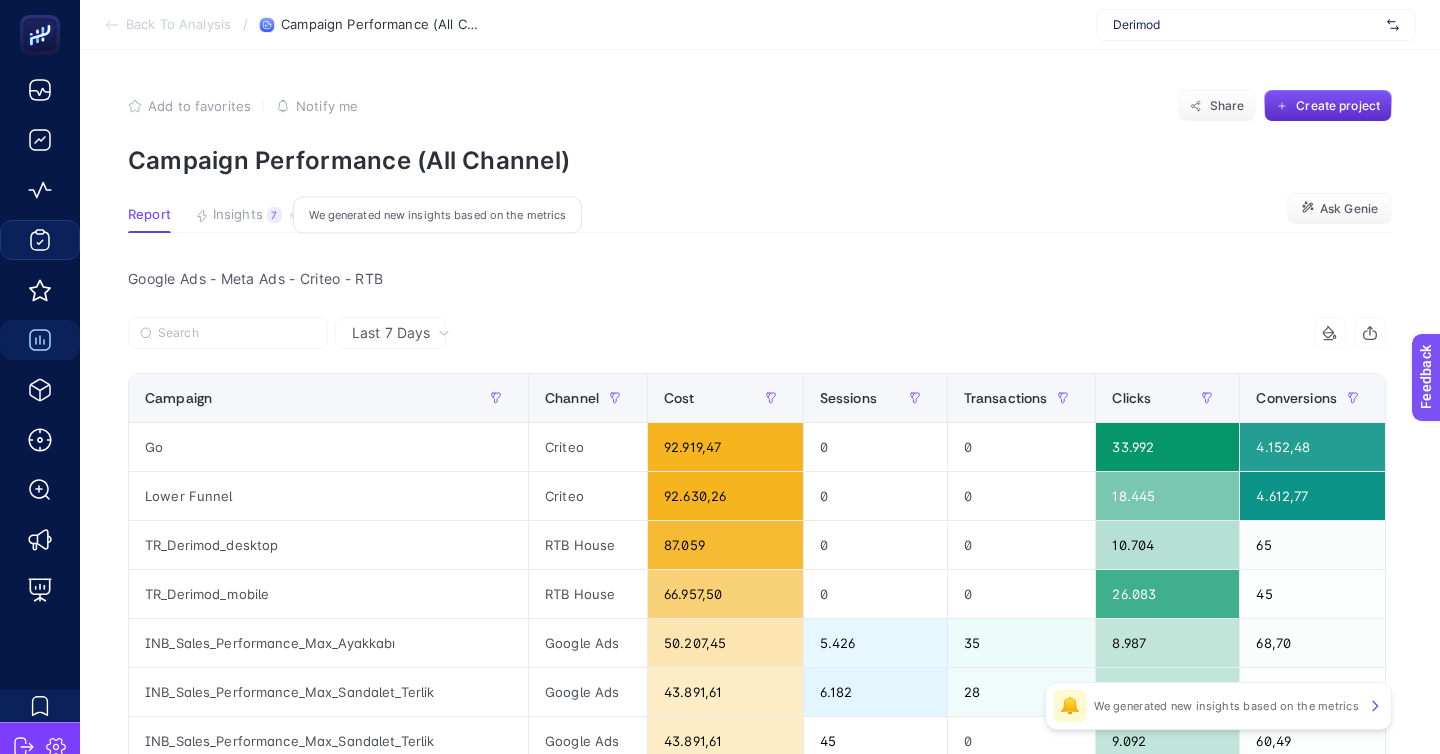 click on "Insights 7  We generated new insights based on the metrics" 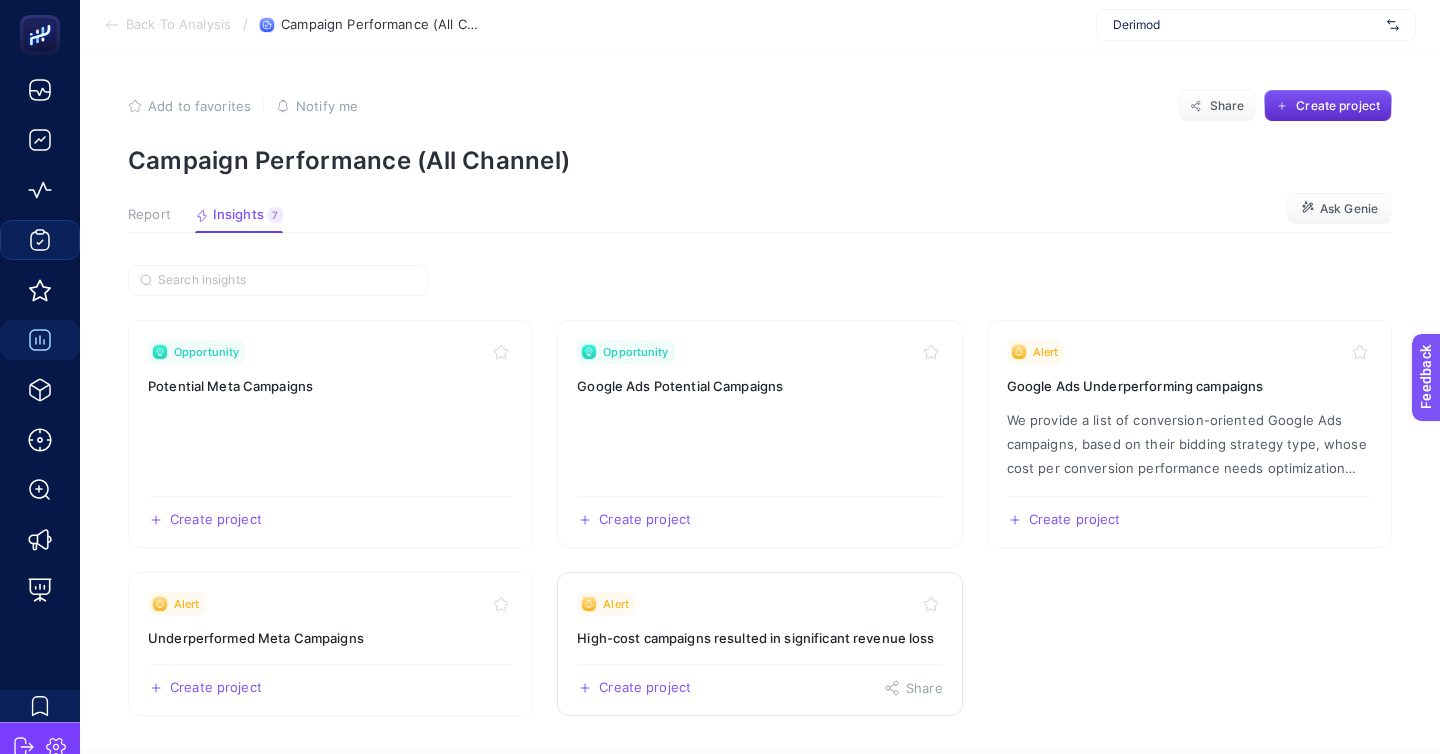 click on "Alert" at bounding box center (759, 604) 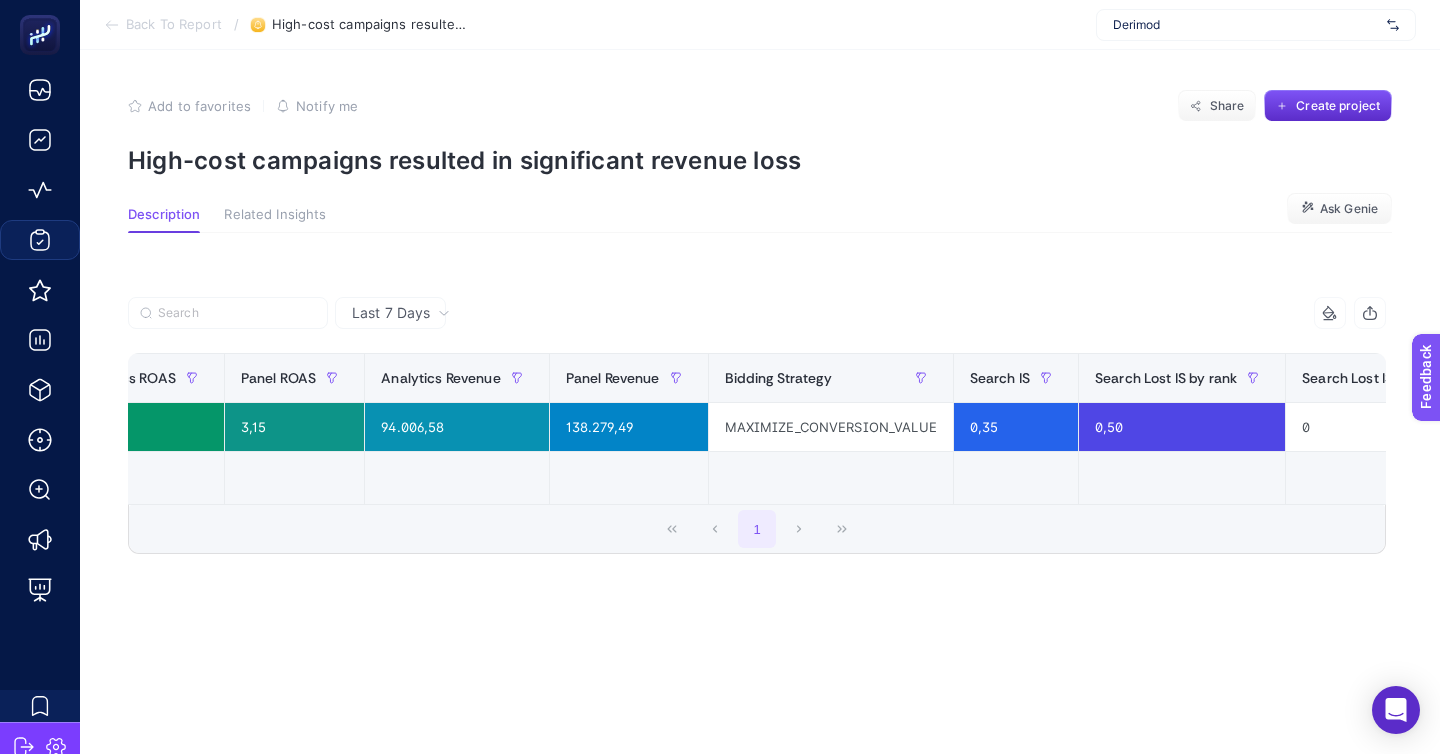scroll, scrollTop: 0, scrollLeft: 1035, axis: horizontal 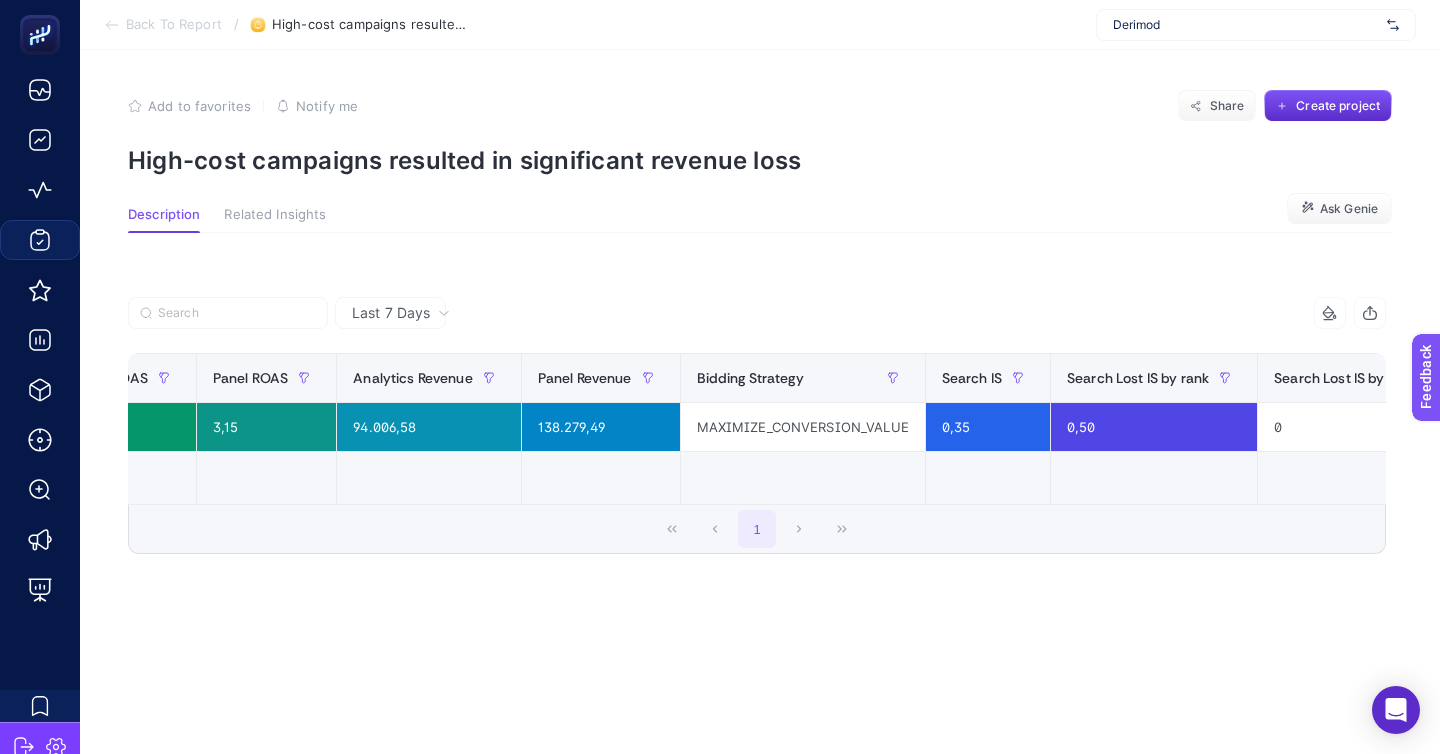 click on "+" at bounding box center [1521, 378] 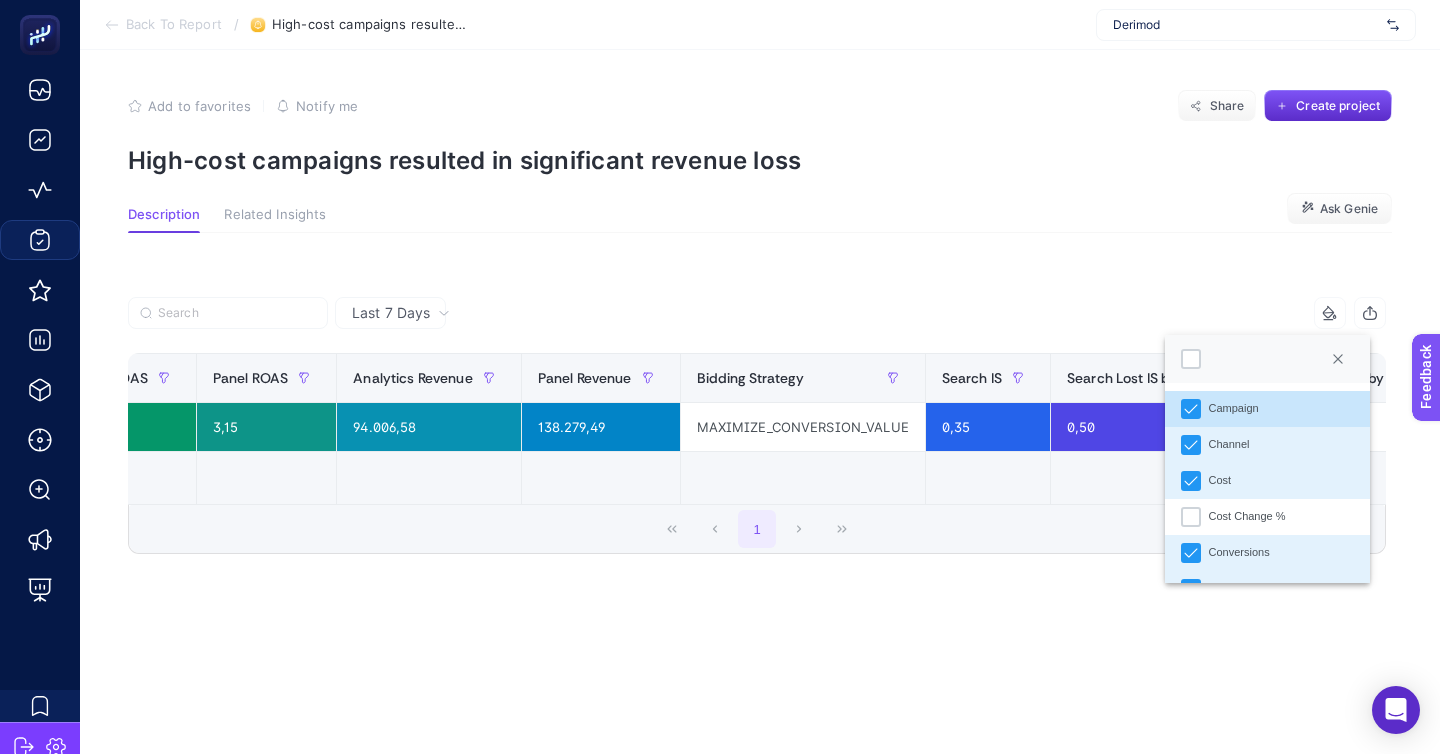 scroll, scrollTop: 11, scrollLeft: 80, axis: both 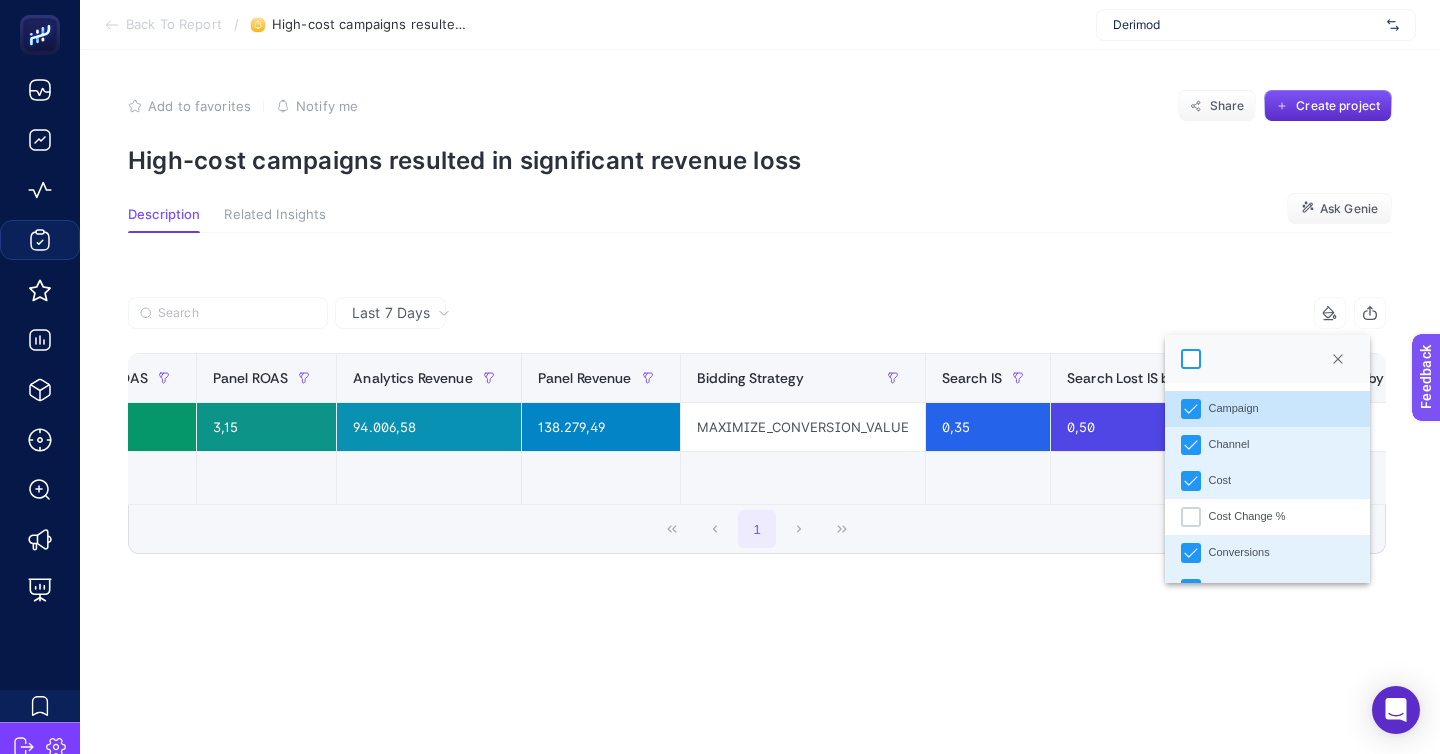 click at bounding box center (1191, 359) 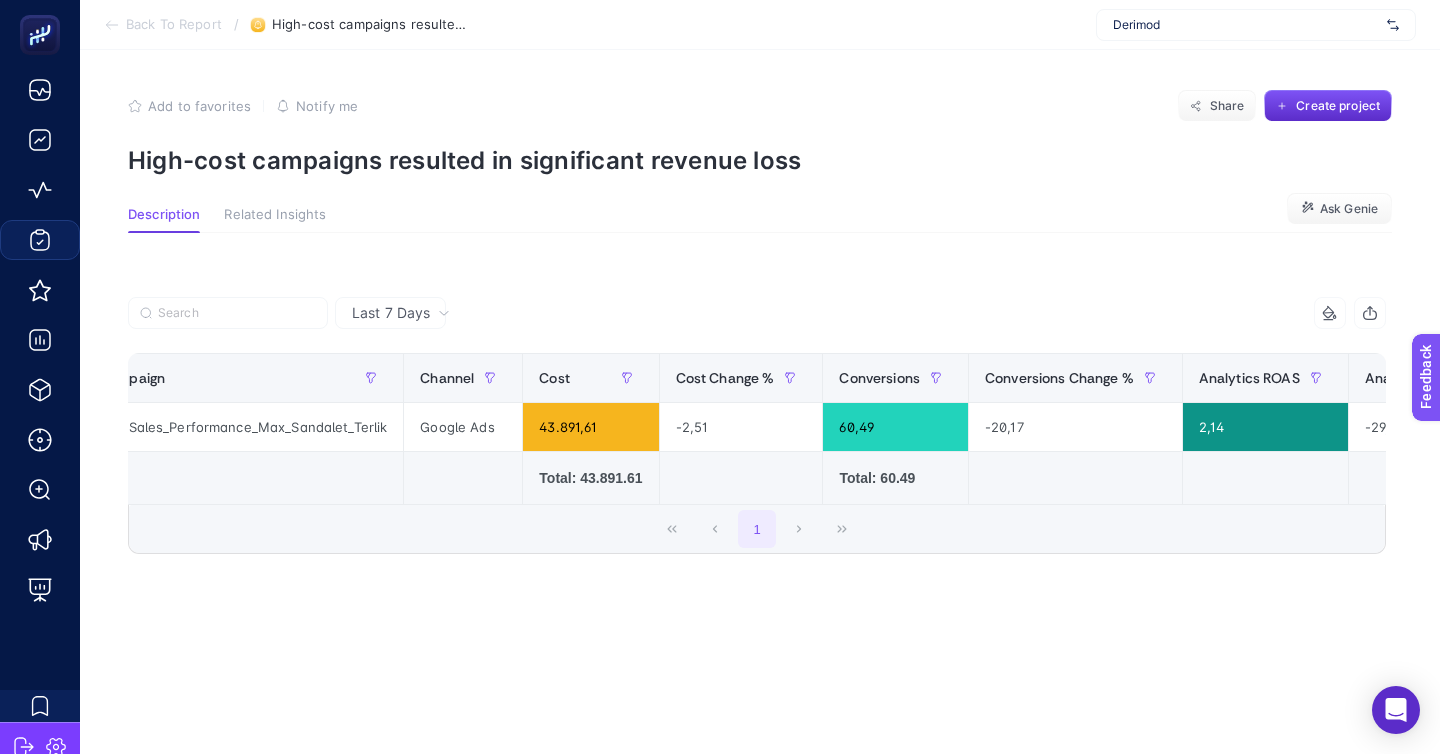 scroll, scrollTop: 0, scrollLeft: 0, axis: both 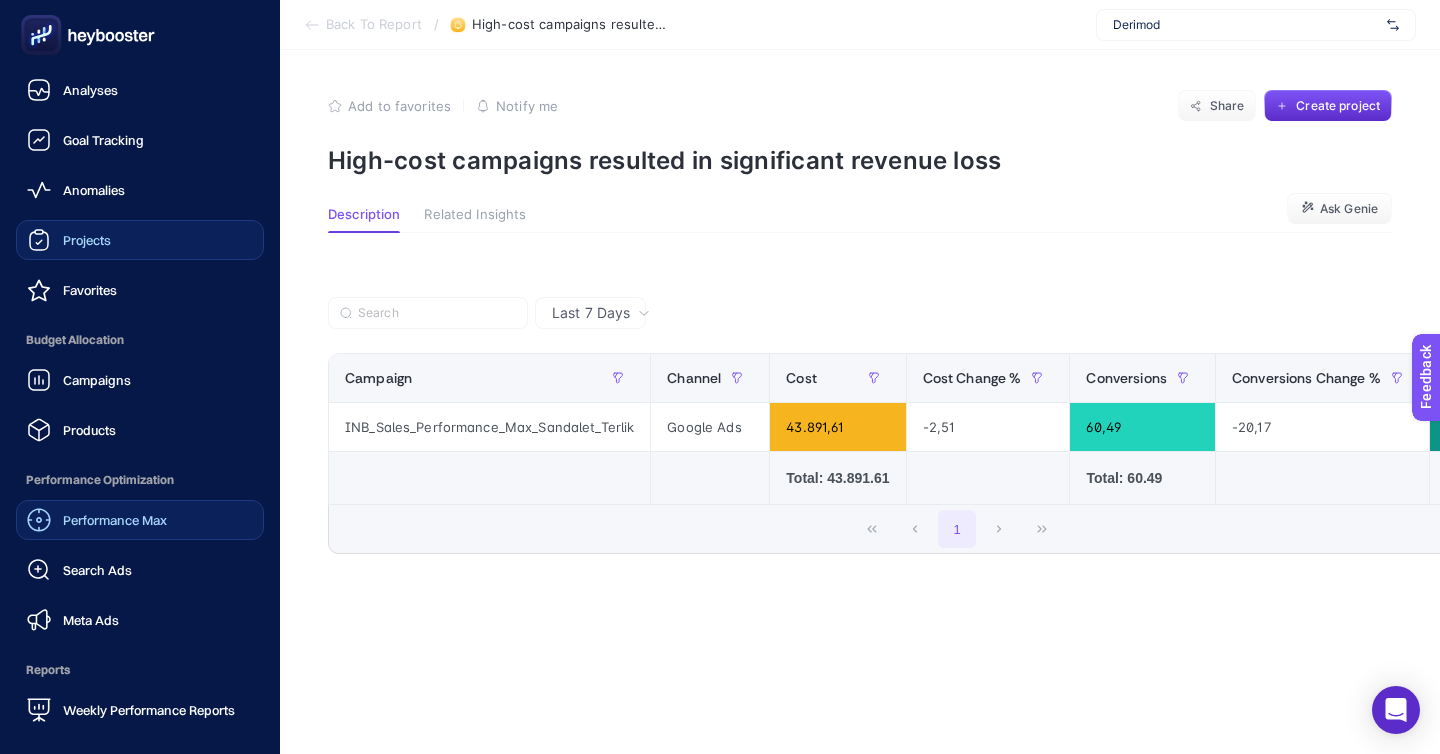 click on "Performance Max" at bounding box center [115, 520] 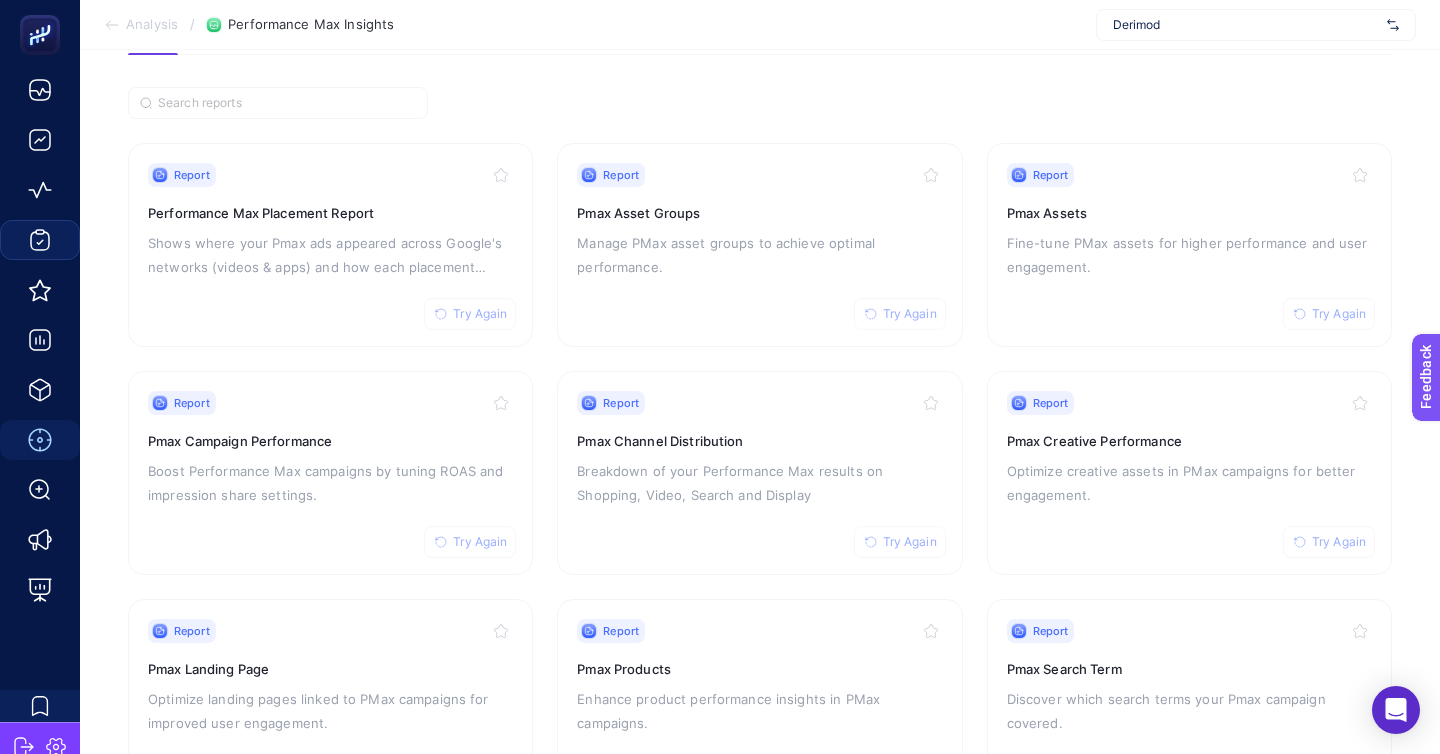 scroll, scrollTop: 172, scrollLeft: 0, axis: vertical 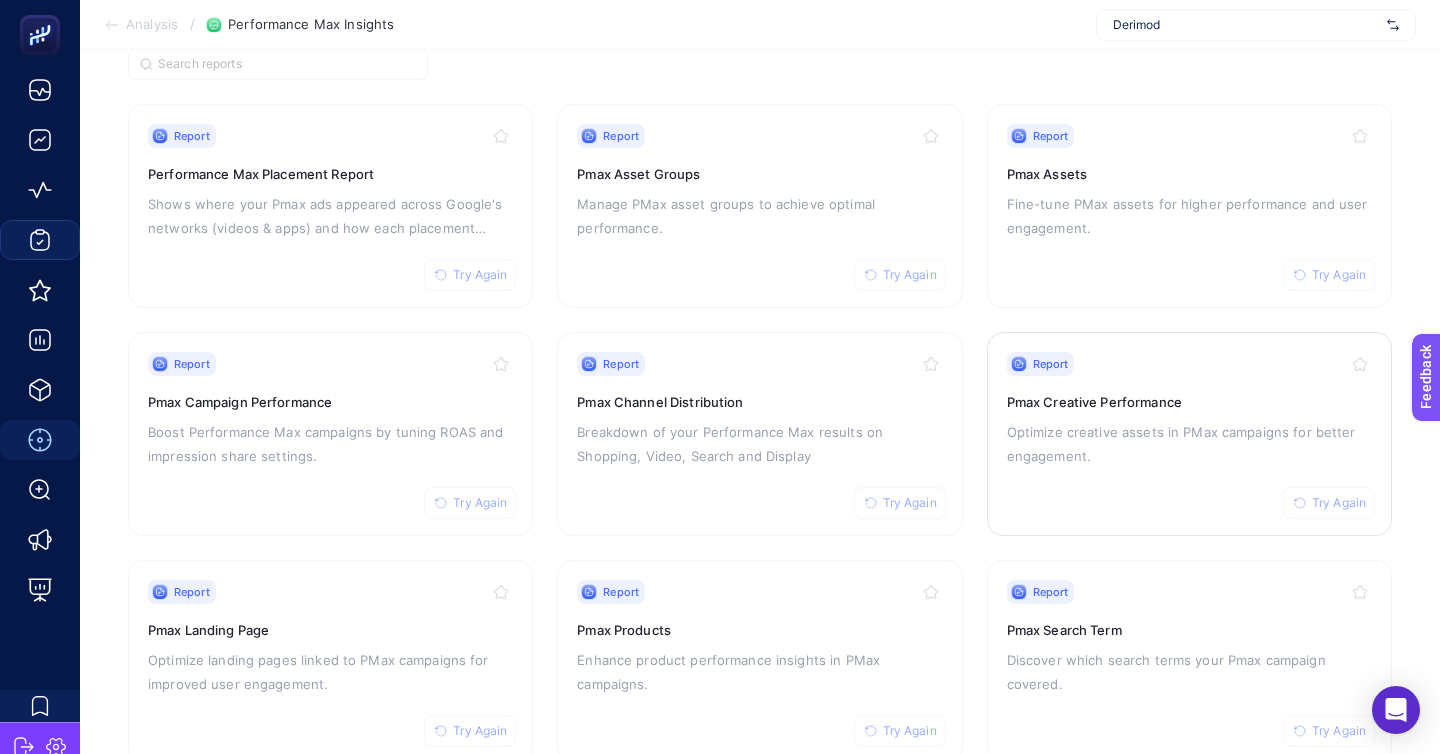 click on "Optimize creative assets in PMax campaigns for better engagement." at bounding box center (1189, 444) 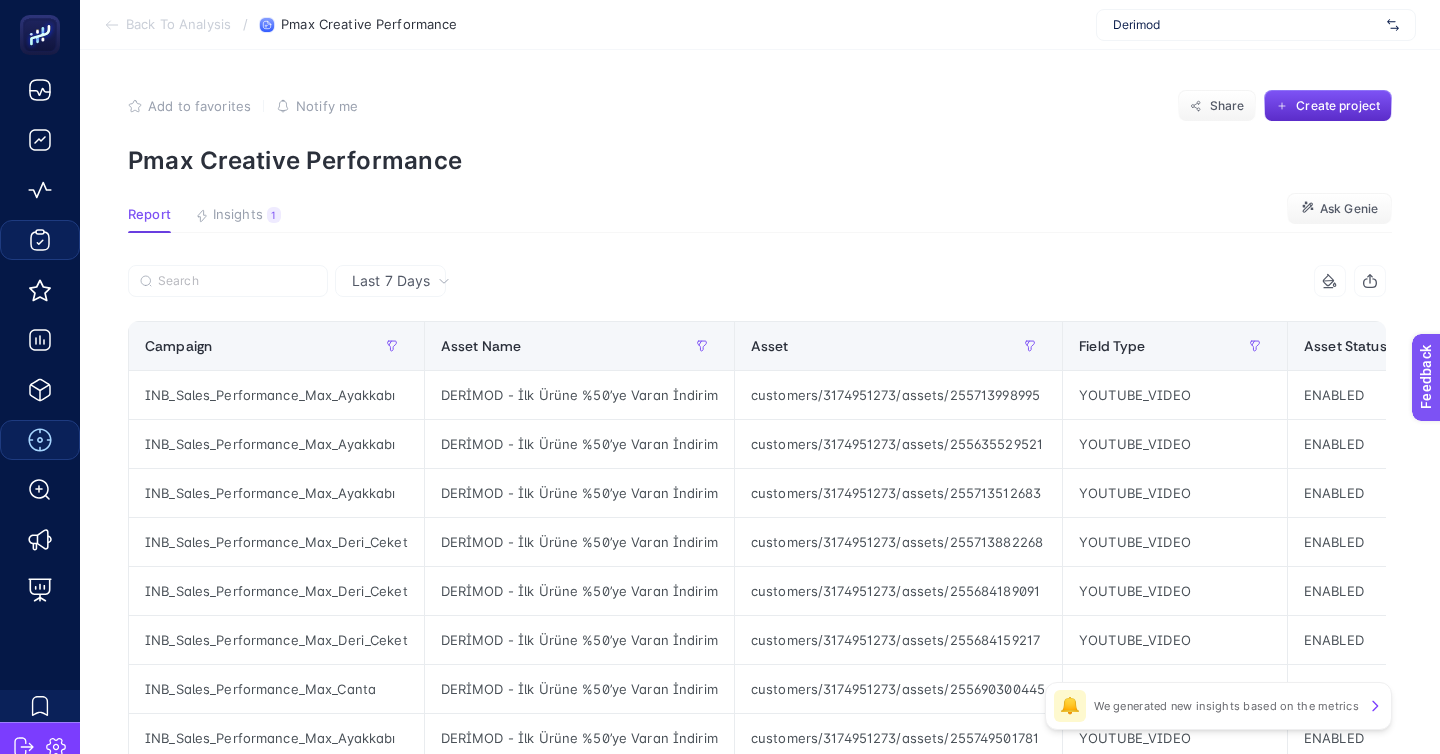 click on "Add to favorites false Notify me Share Create project Pmax Creative Performance Report Insights 1  We generated new insights based on the metrics  Ask Genie Last 7 Days 10 items selected Campaign Asset Name Asset Field Type Asset Status Cost Cost Change % Clicks Clicks Change % CTR Conversions Conversions Change % Conversion_Value Conversion Value Change % Conversion Rate 15 items selected + INB_Sales_Performance_Max_Ayakkabı DERİMOD - İlk Ürüne %50’ye Varan İndirim customers/3174951273/assets/255713998995 YOUTUBE_VIDEO ENABLED 6.303,07 0 285 0 0,01 7,14 0 6.711,07 0 0,03 INB_Sales_Performance_Max_Ayakkabı DERİMOD - İlk Ürüne %50’ye Varan İndirim customers/3174951273/assets/255635529521 YOUTUBE_VIDEO ENABLED 4.989,03 0 231 0 0,01 2,21 0 7.857,21 0 0,01 INB_Sales_Performance_Max_Ayakkabı DERİMOD - İlk Ürüne %50’ye Varan İndirim customers/3174951273/assets/255713512683 YOUTUBE_VIDEO ENABLED 4.868,31 0 533 0 0,01 14,34 0 8.392,61 0 0,03 INB_Sales_Performance_Max_Deri_Ceket YOUTUBE_VIDEO 0" 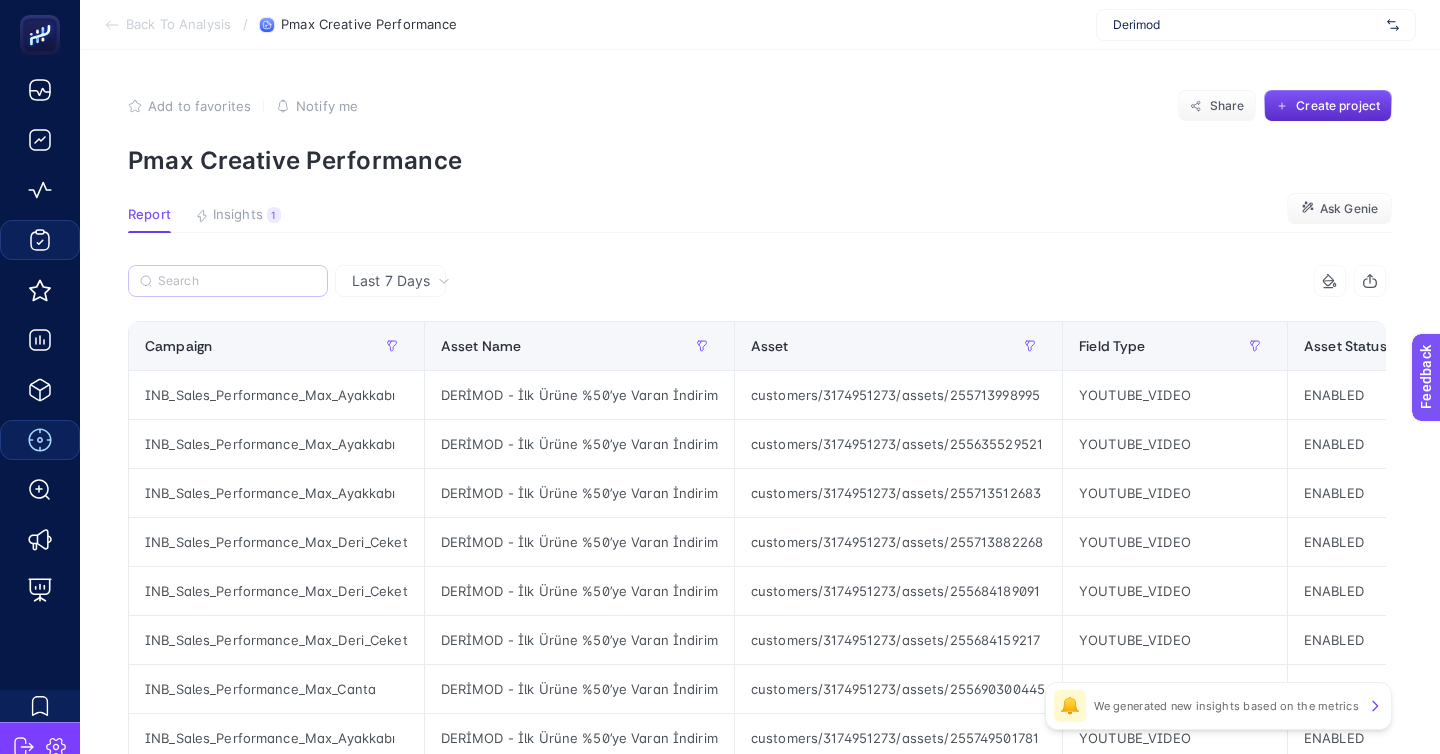 click at bounding box center [228, 281] 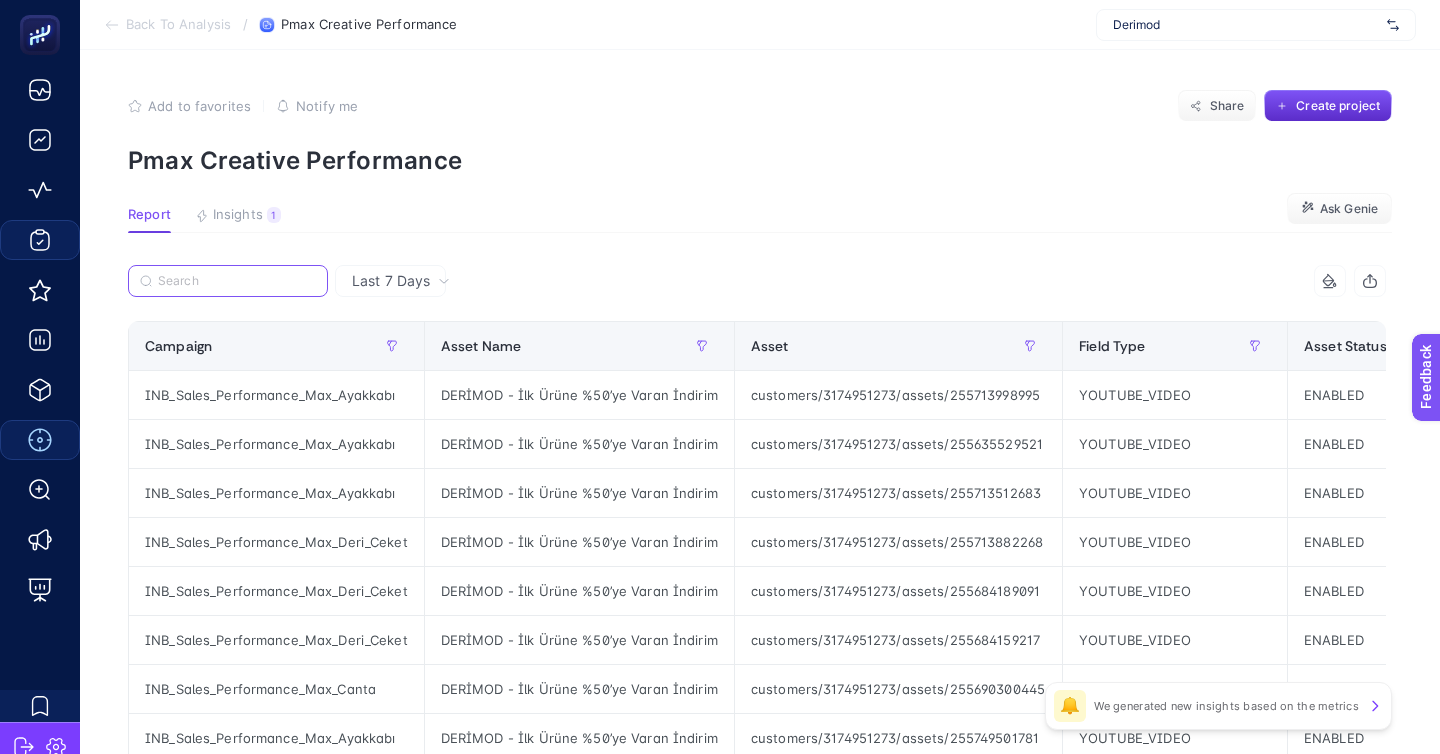 click at bounding box center (237, 281) 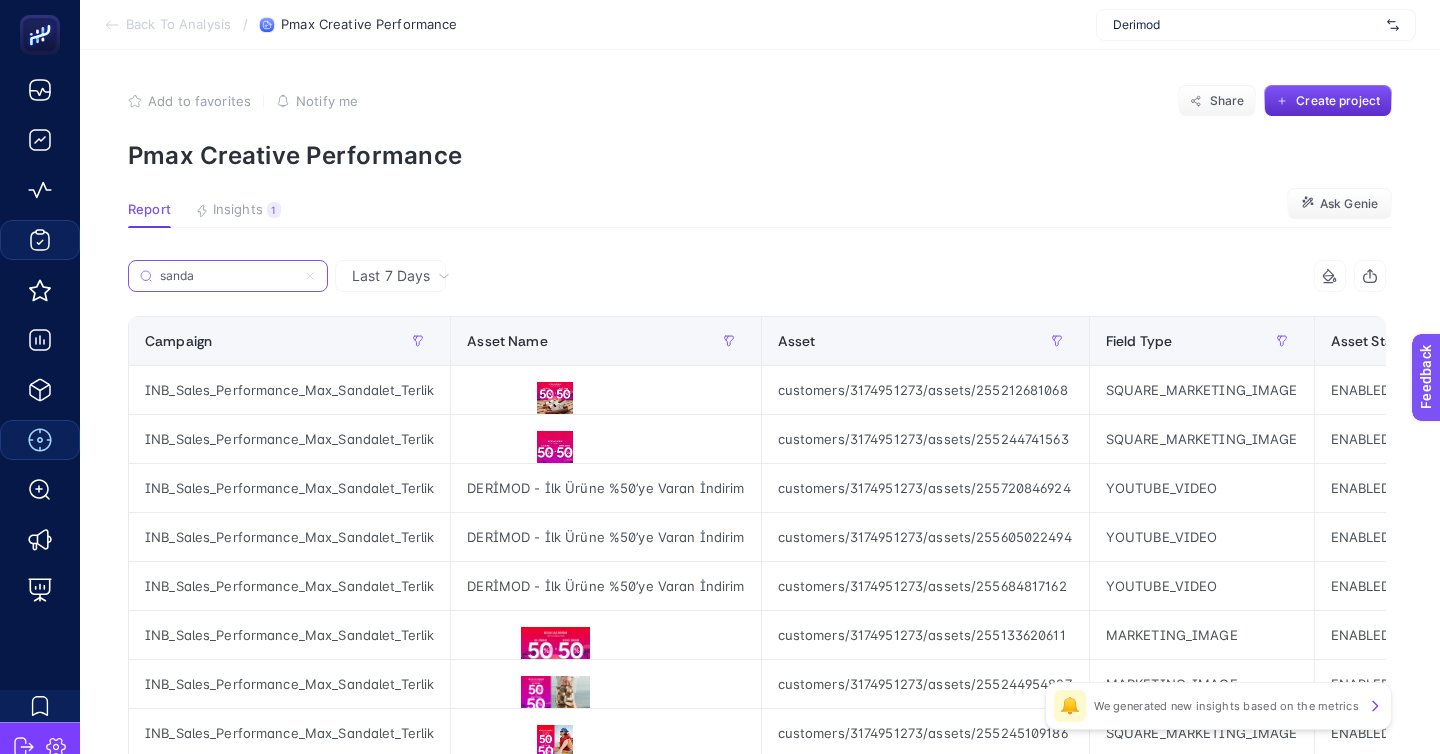 scroll, scrollTop: 8, scrollLeft: 0, axis: vertical 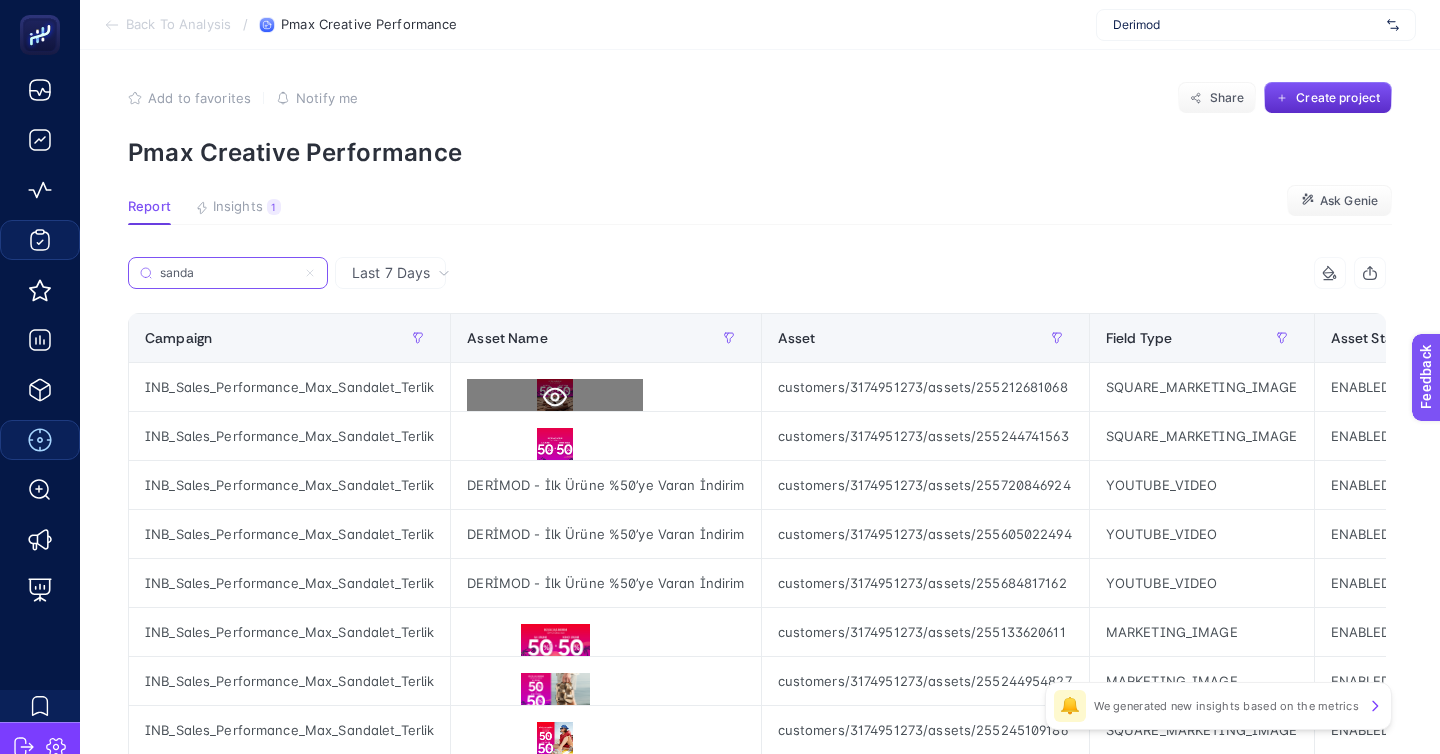 type on "sanda" 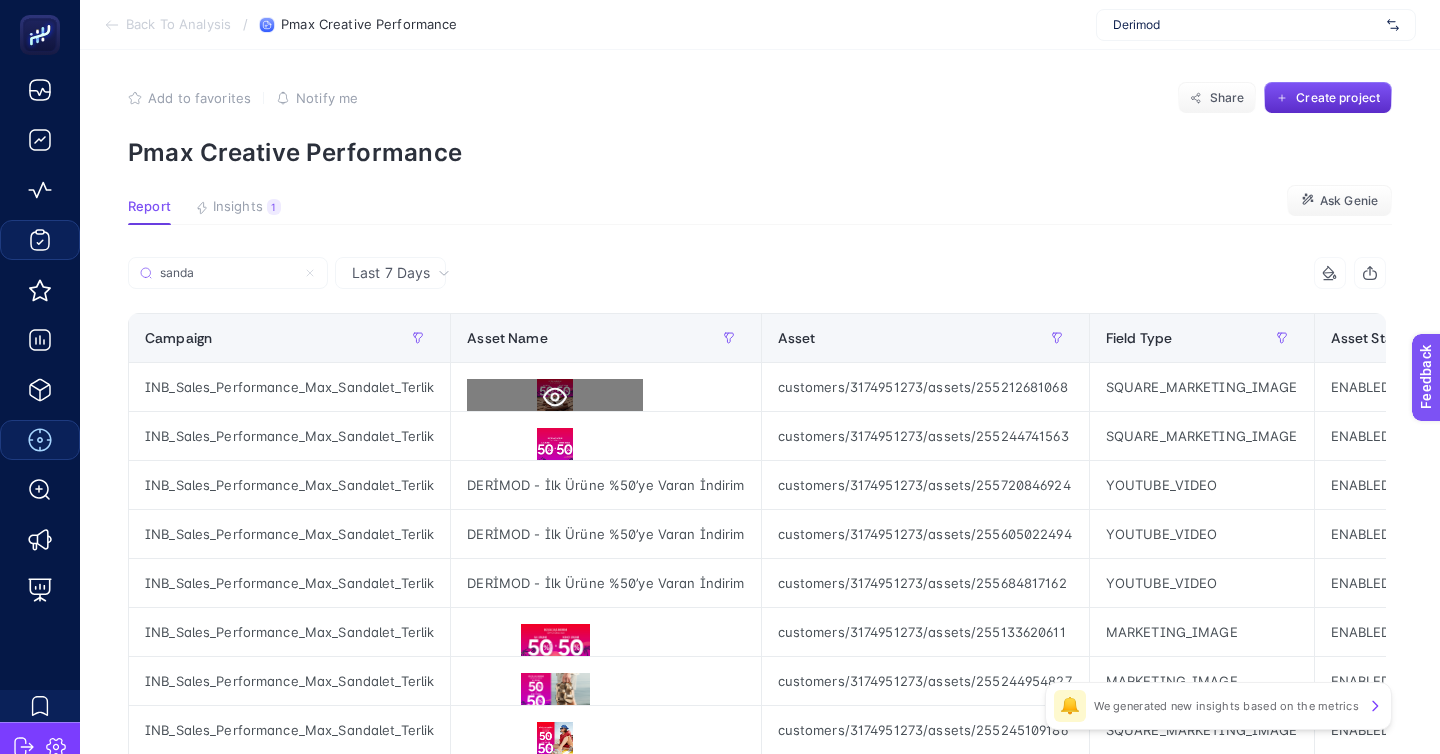 click 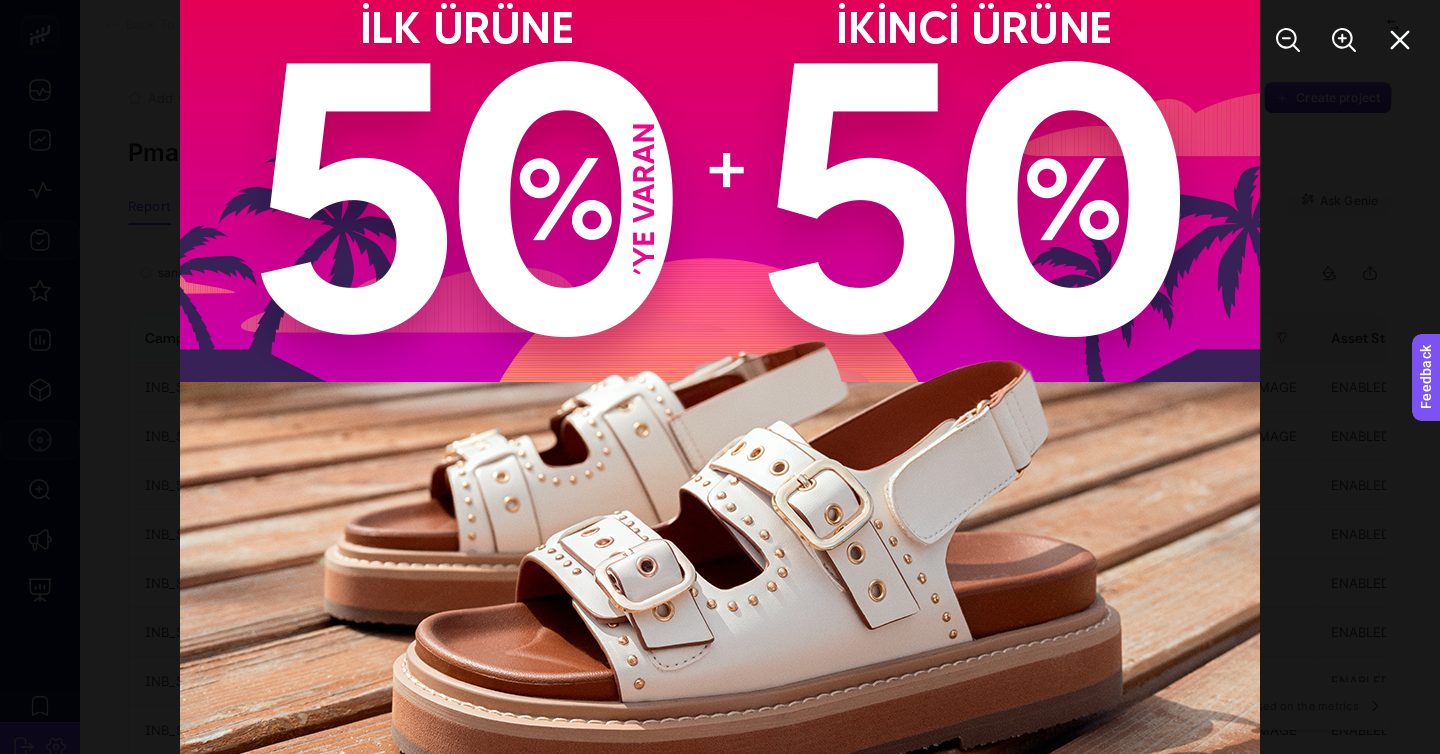 click 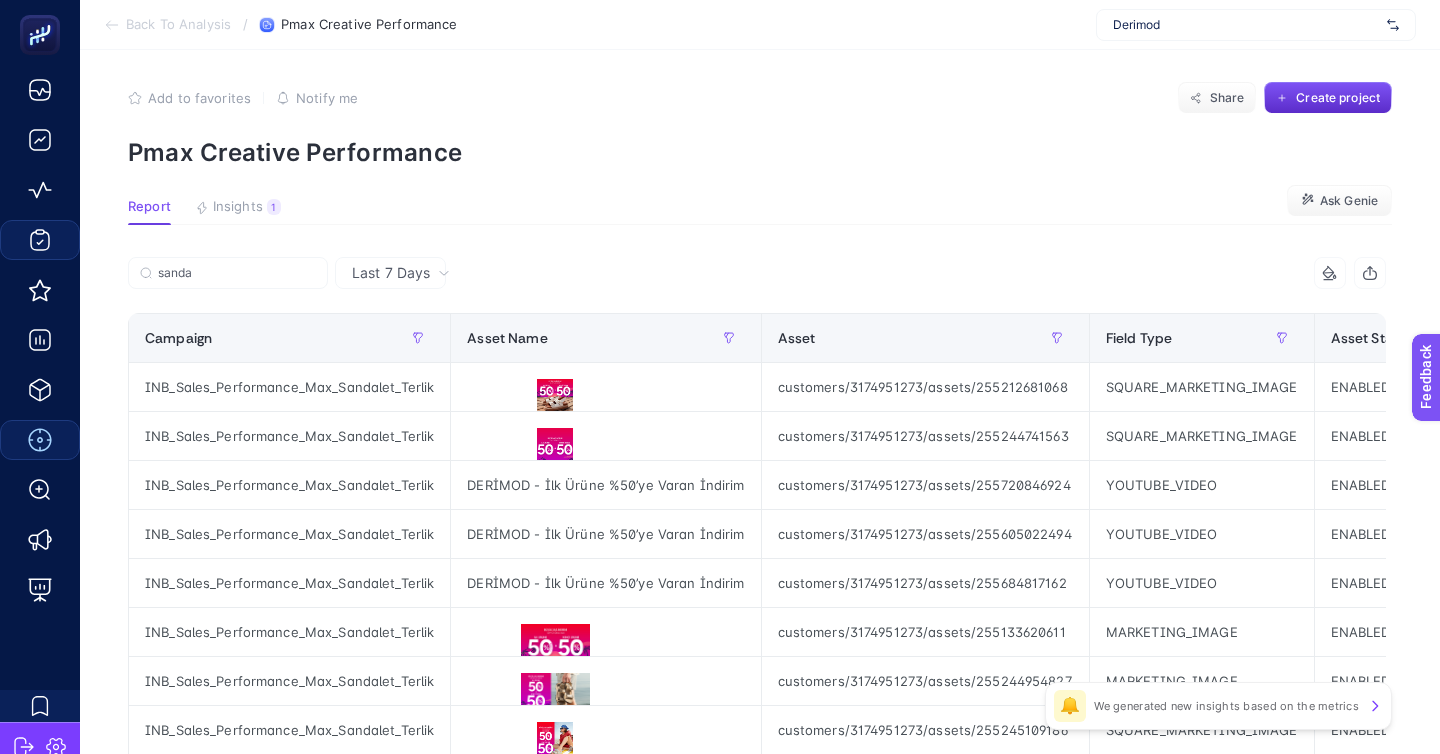 scroll, scrollTop: 31, scrollLeft: 0, axis: vertical 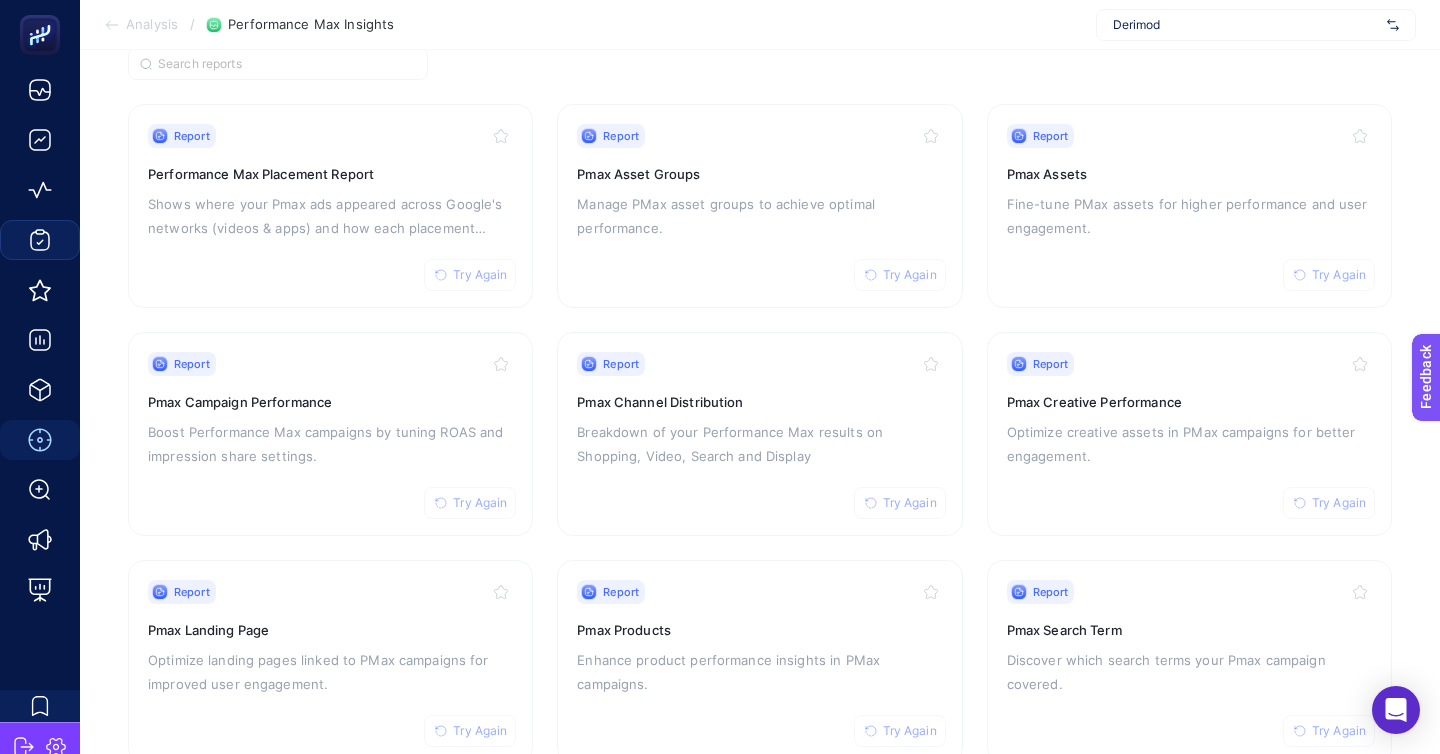 click on "Report Try Again Performance Max Placement Report Shows where your Pmax ads appeared across Google's networks (videos & apps) and how each placement performed Report Try Again Pmax Asset Groups Manage PMax asset groups to achieve optimal performance. Report Try Again Pmax Assets Fine-tune PMax assets for higher performance and user engagement. Report Try Again Pmax Campaign Performance Boost Performance Max campaigns by tuning ROAS and impression share settings. Report Try Again Pmax Channel Distribution Breakdown of your Performance Max results on Shopping, Video, Search and Display Report Try Again Pmax Creative Performance Optimize creative assets in PMax campaigns for better engagement. Report Try Again Pmax Landing Page Optimize landing pages linked to PMax campaigns for improved user engagement. Report Try Again Pmax Products Enhance product performance insights in PMax campaigns. Report Try Again Pmax Search Term Discover which search terms your Pmax campaign covered." at bounding box center (760, 434) 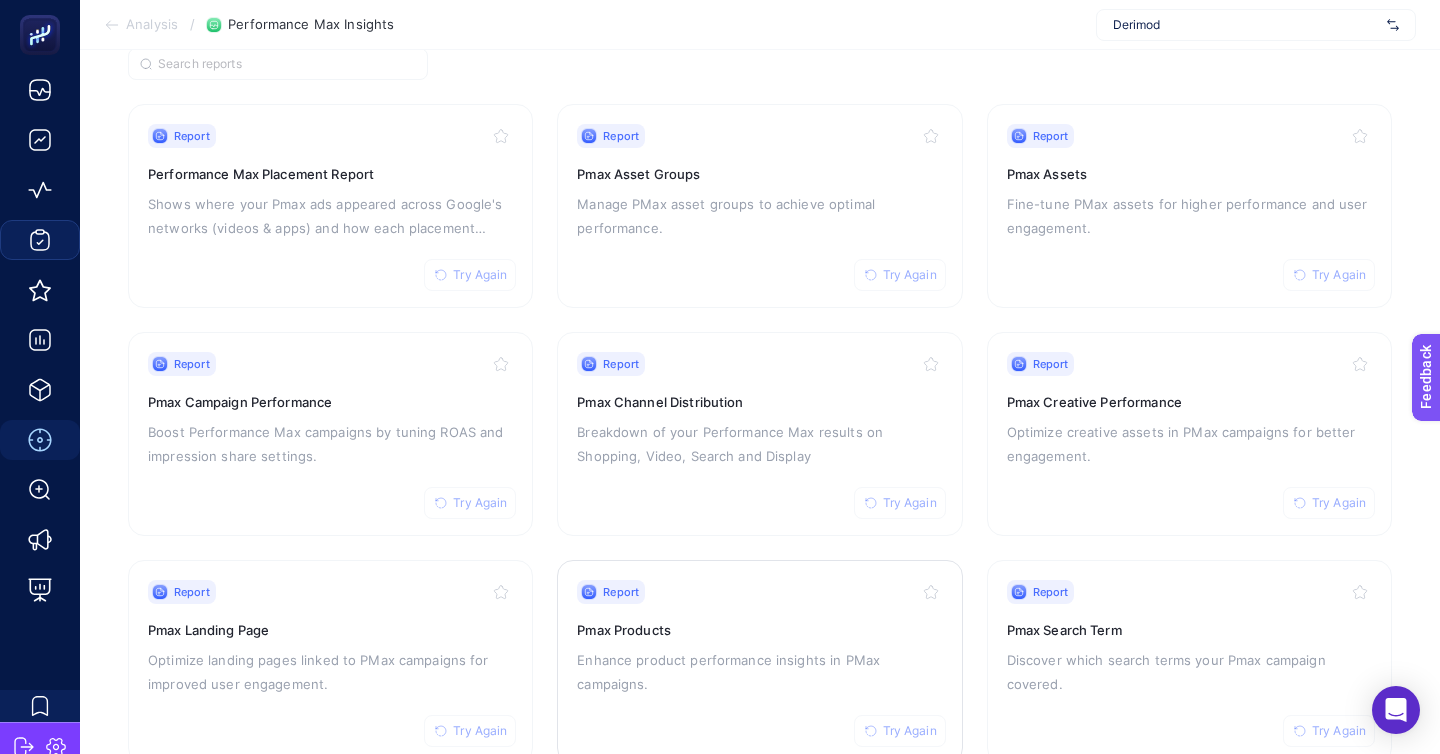 click on "Pmax Products" at bounding box center (759, 630) 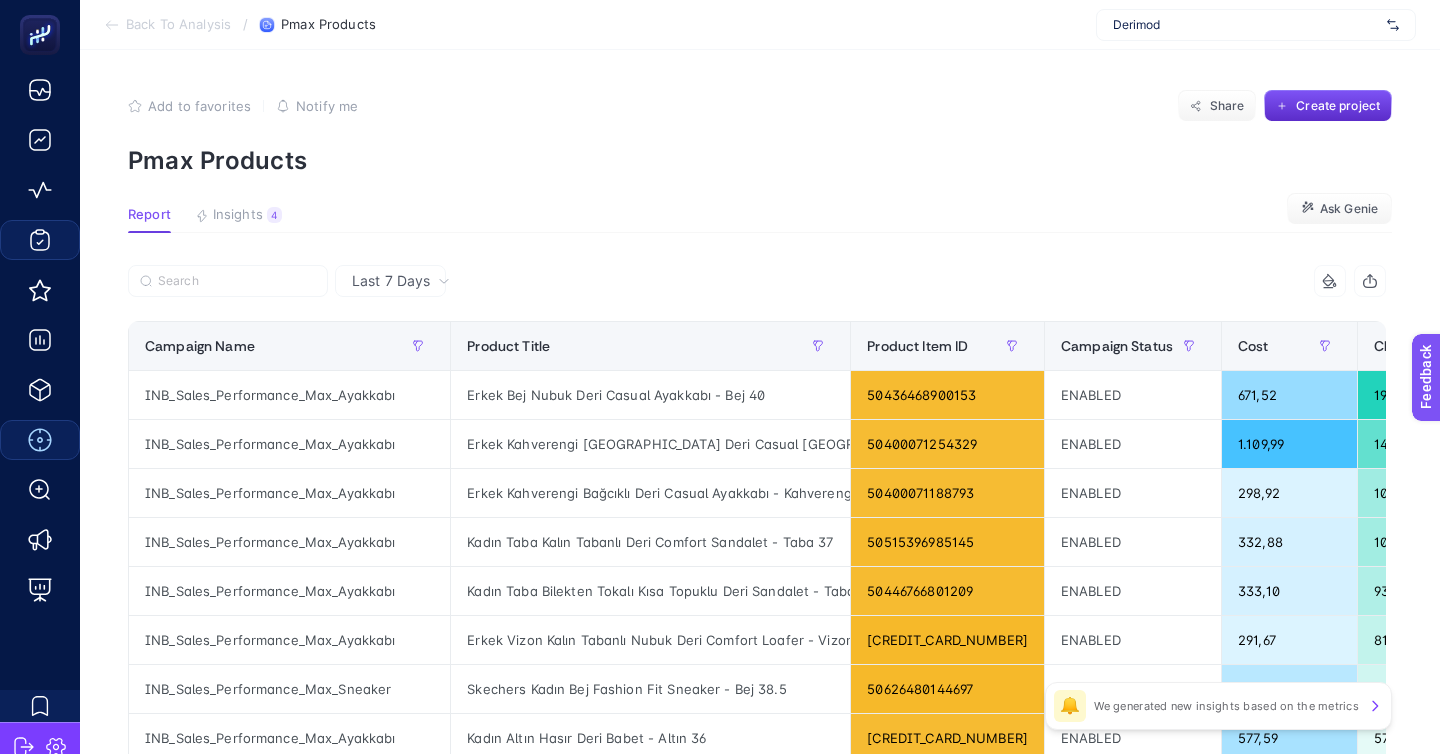 click at bounding box center [442, 287] 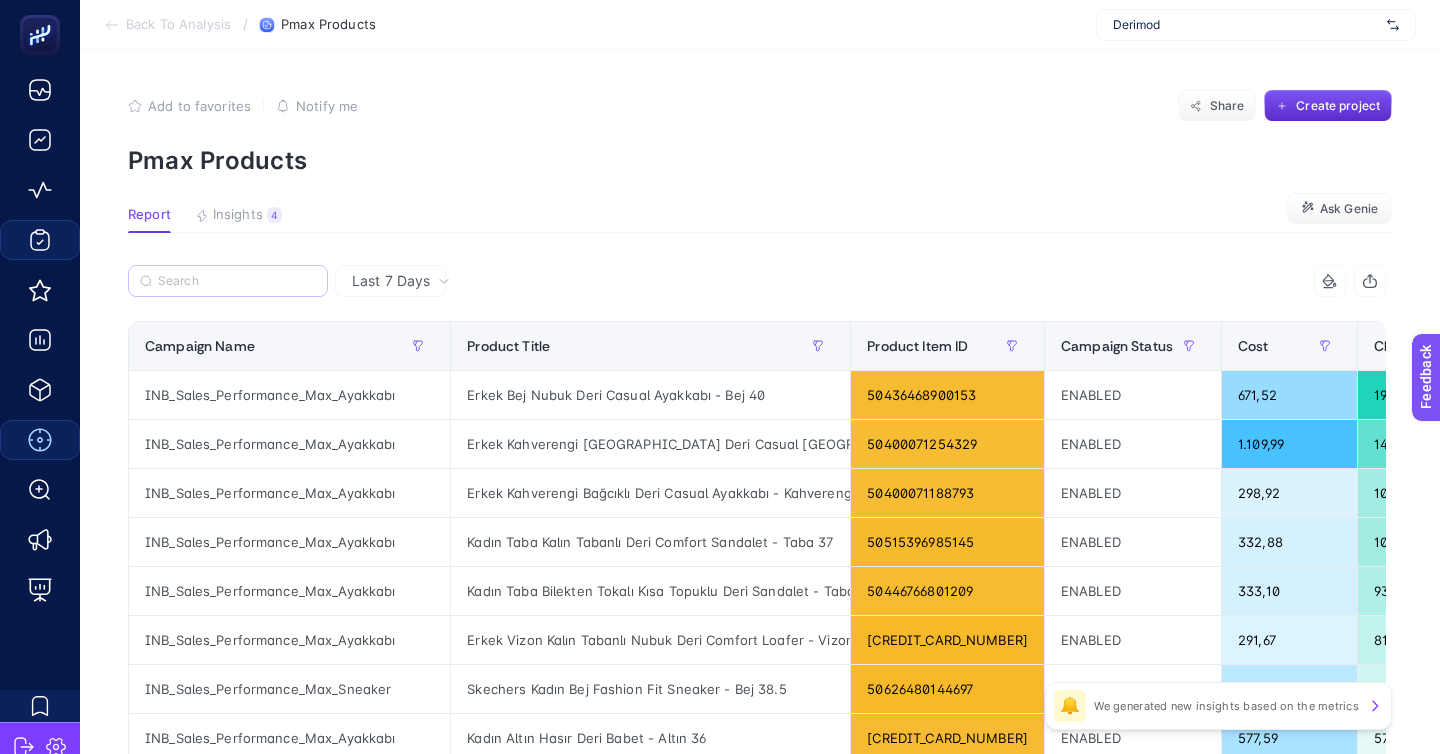 click at bounding box center (228, 281) 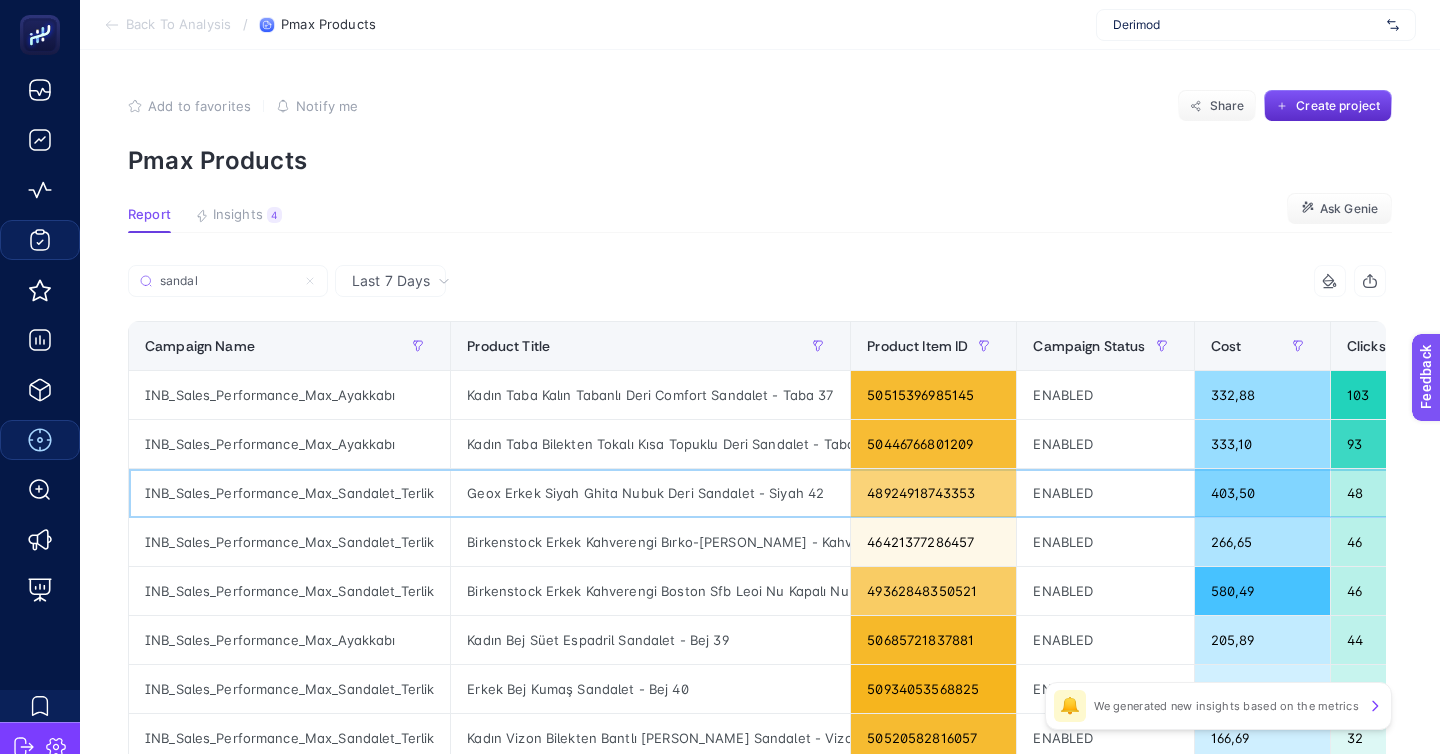 click on "INB_Sales_Performance_Max_Sandalet_Terlik" 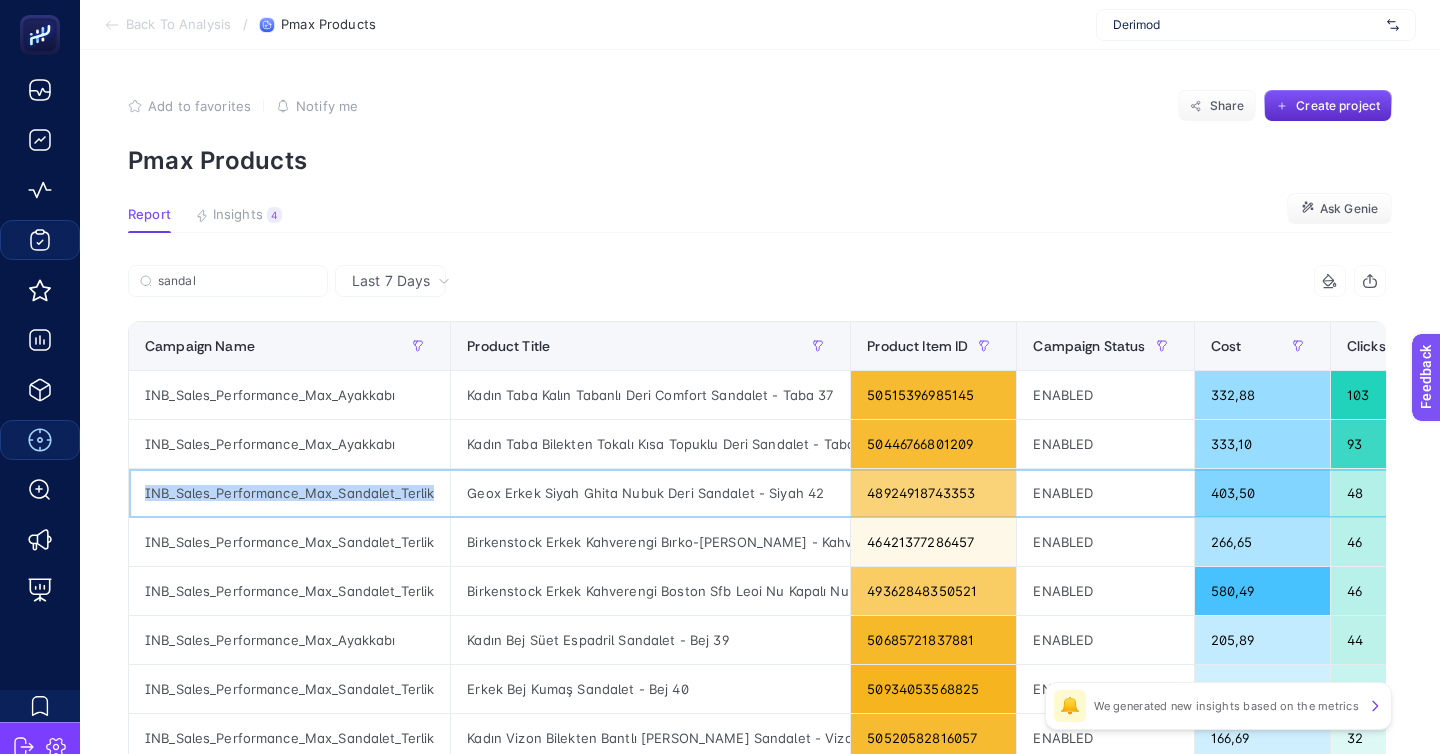 click on "INB_Sales_Performance_Max_Sandalet_Terlik" 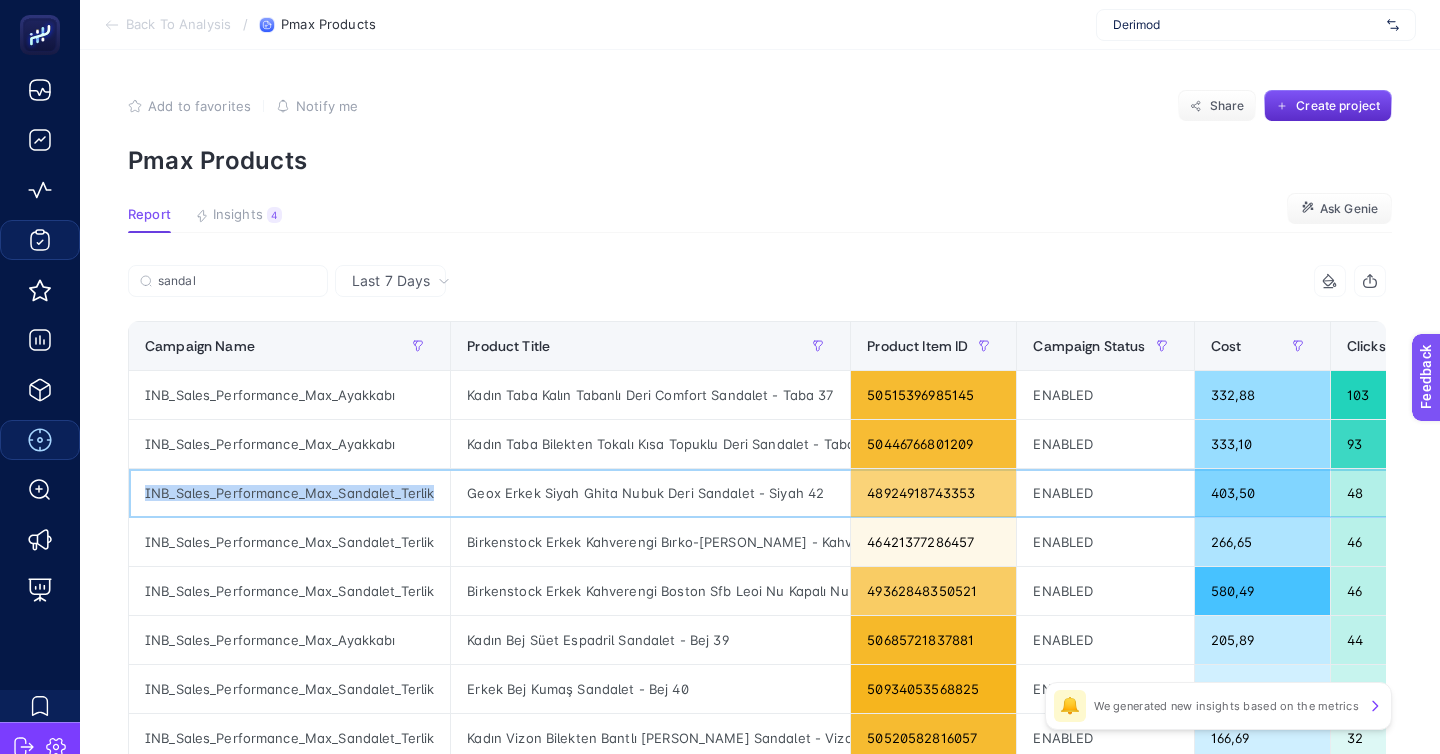 copy on "INB_Sales_Performance_Max_Sandalet_Terlik" 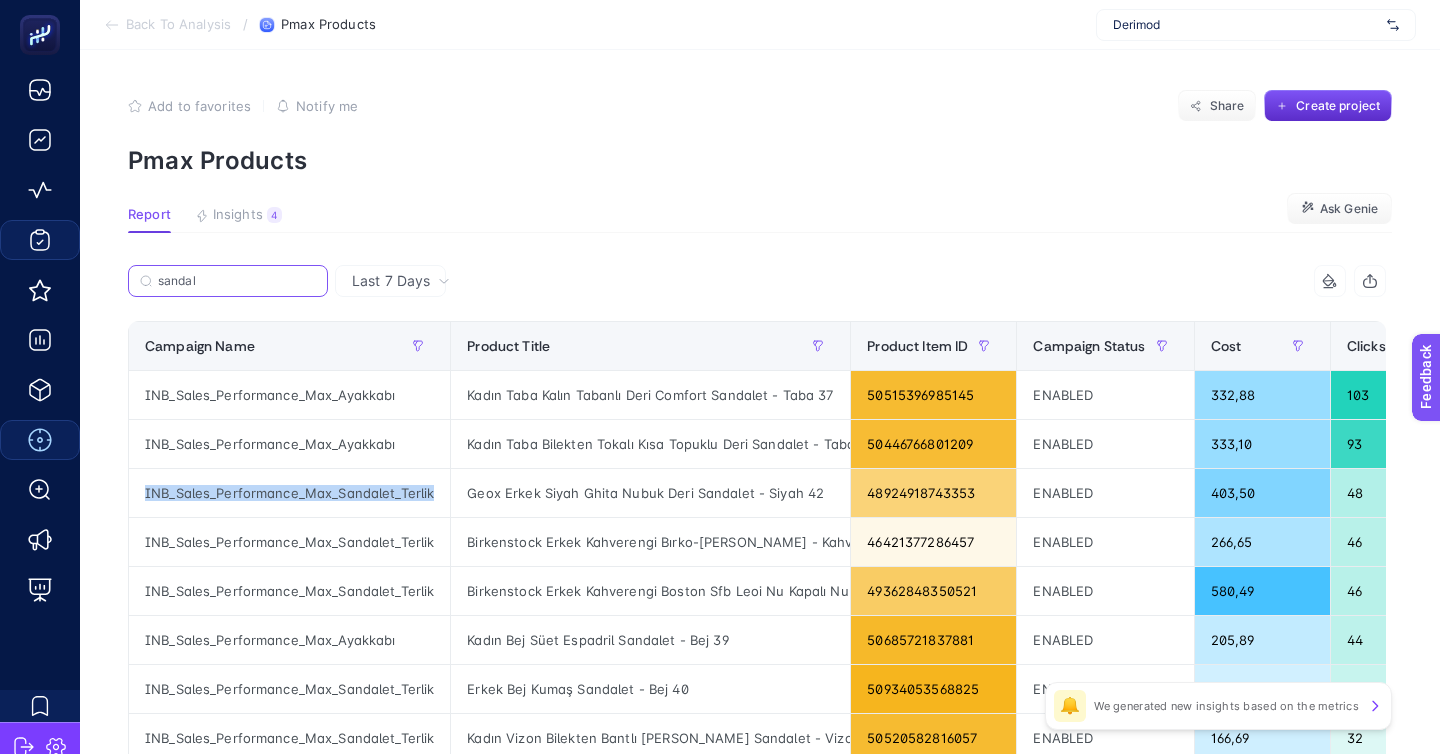 click on "sandal" at bounding box center [237, 281] 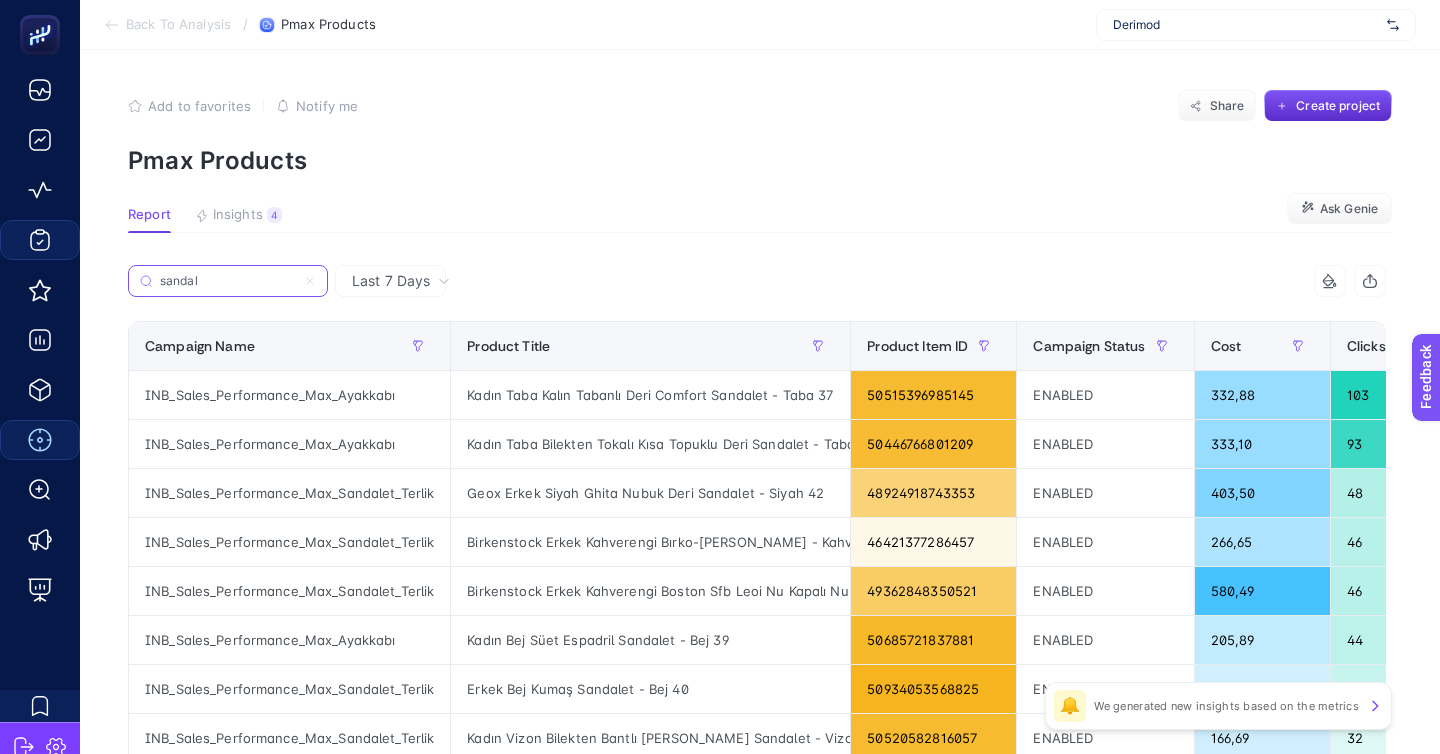 click on "sandal" at bounding box center [228, 281] 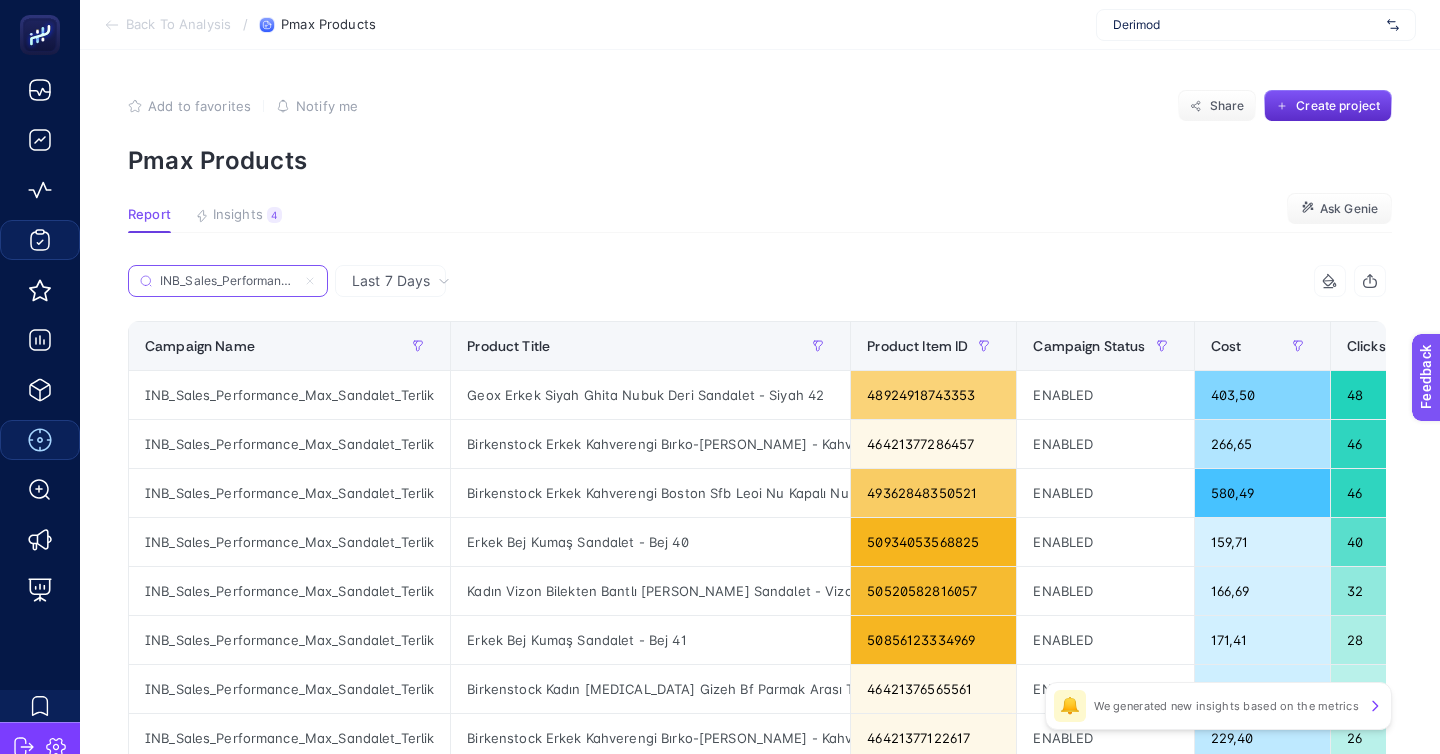 scroll, scrollTop: 0, scrollLeft: 68, axis: horizontal 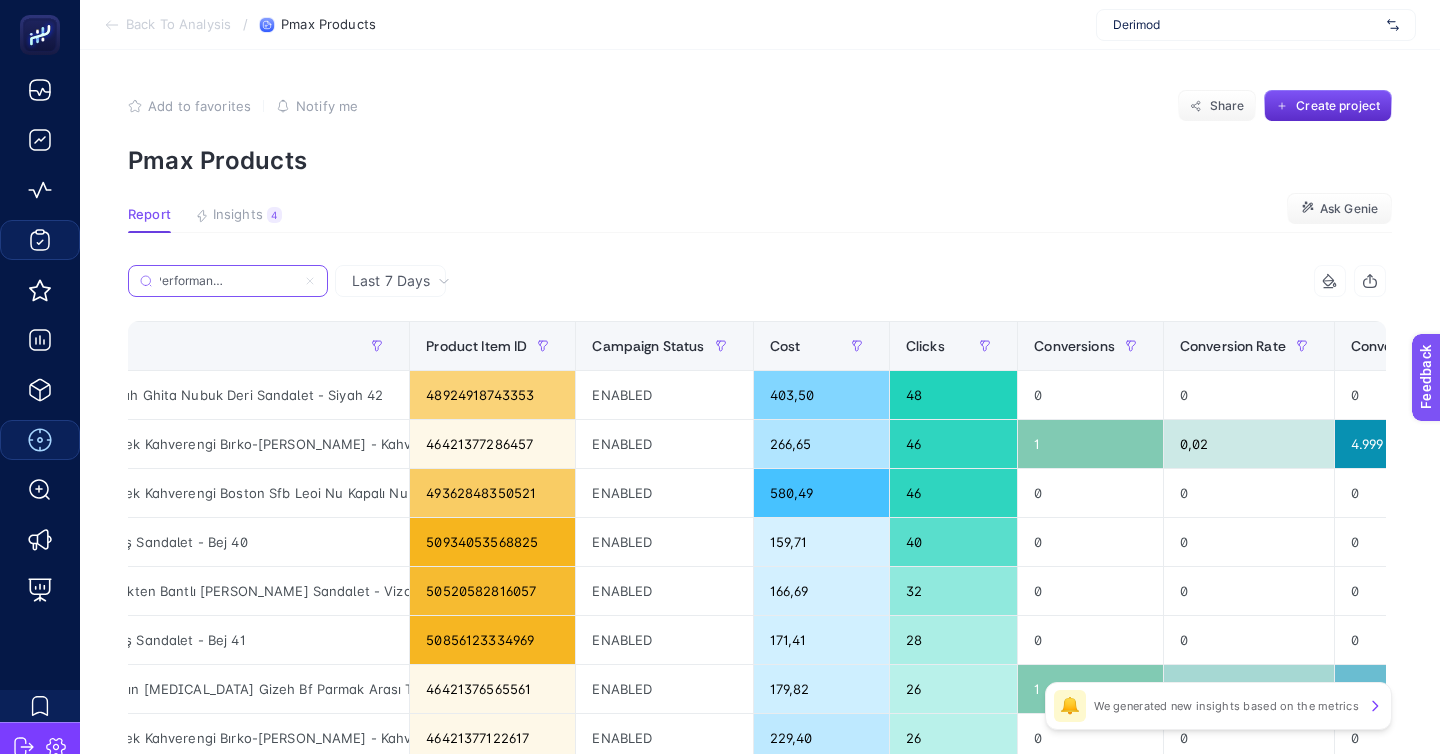 type on "INB_Sales_Performance_Max_Sandalet_Terlik" 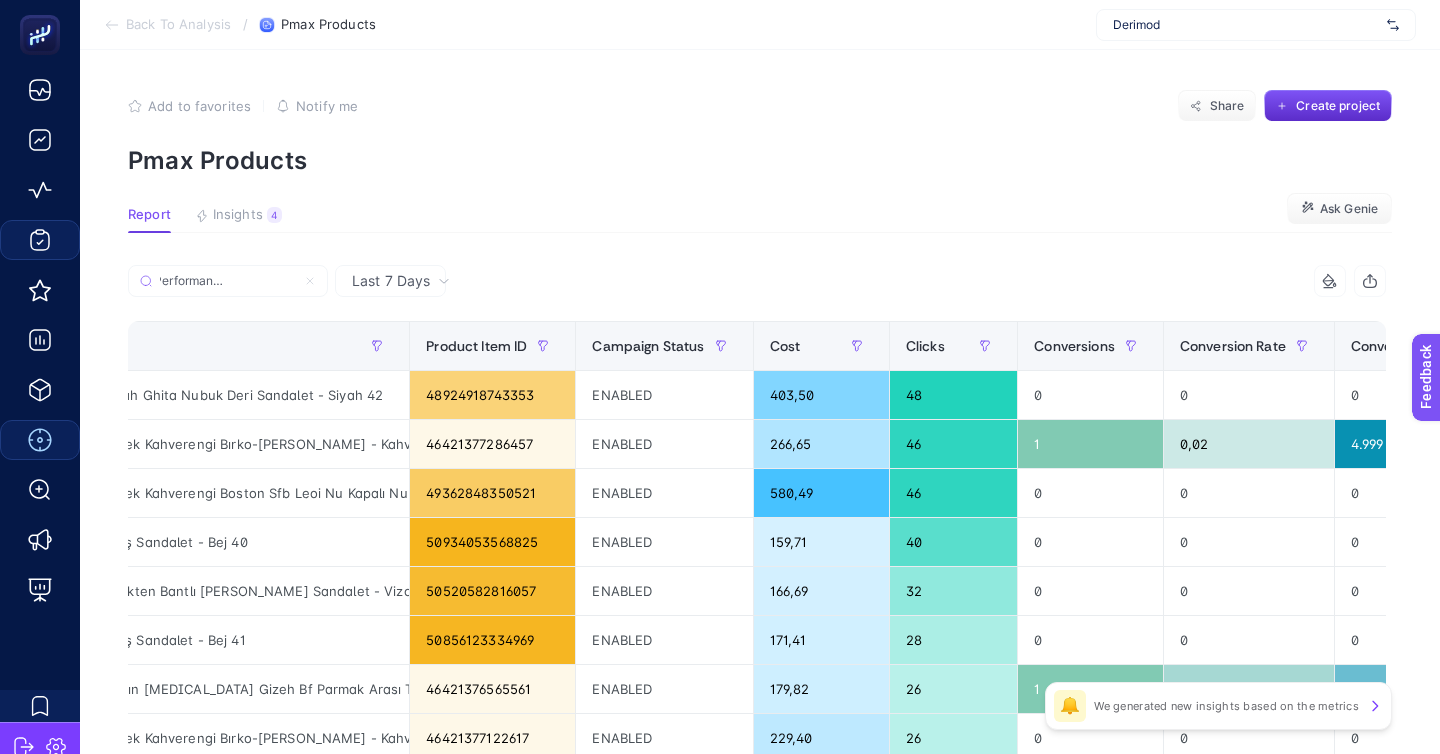 click on "Conversions" 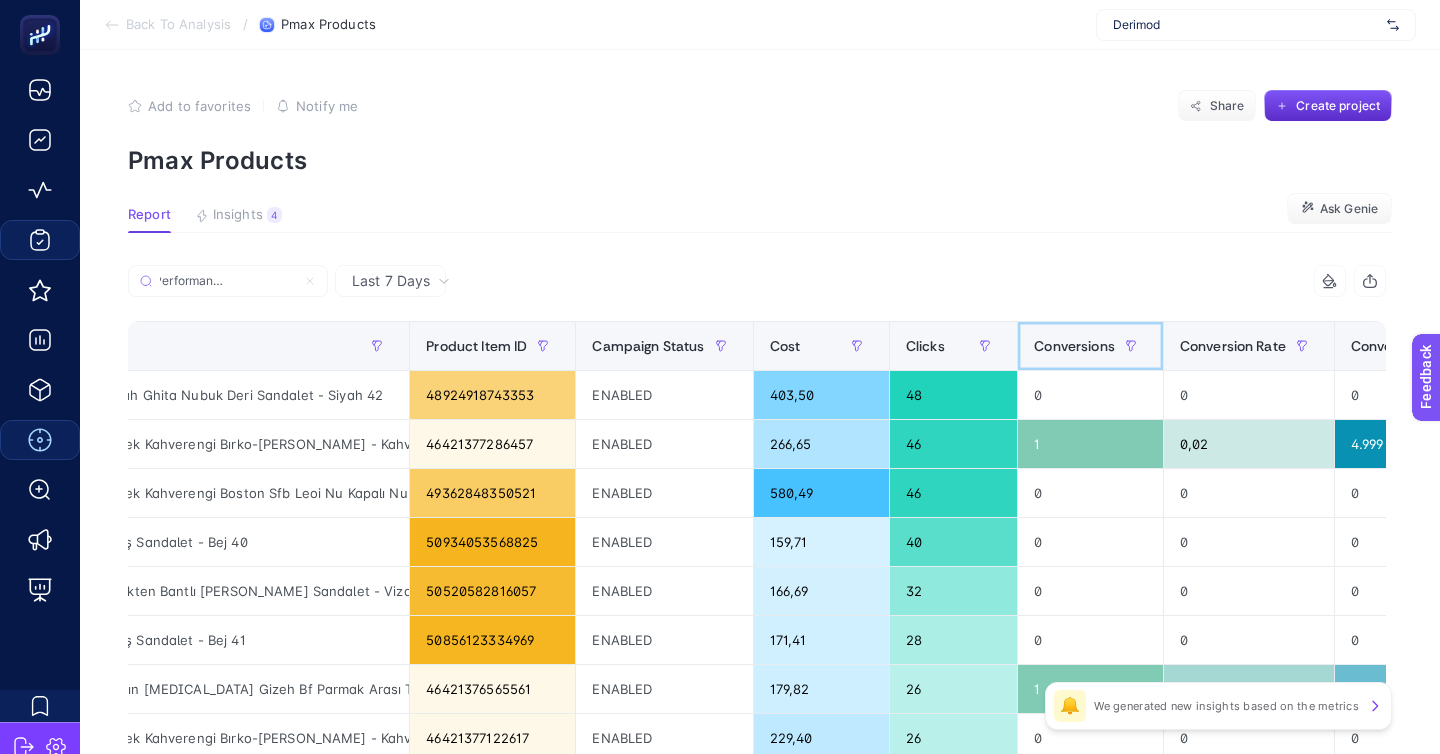 click on "Conversions" 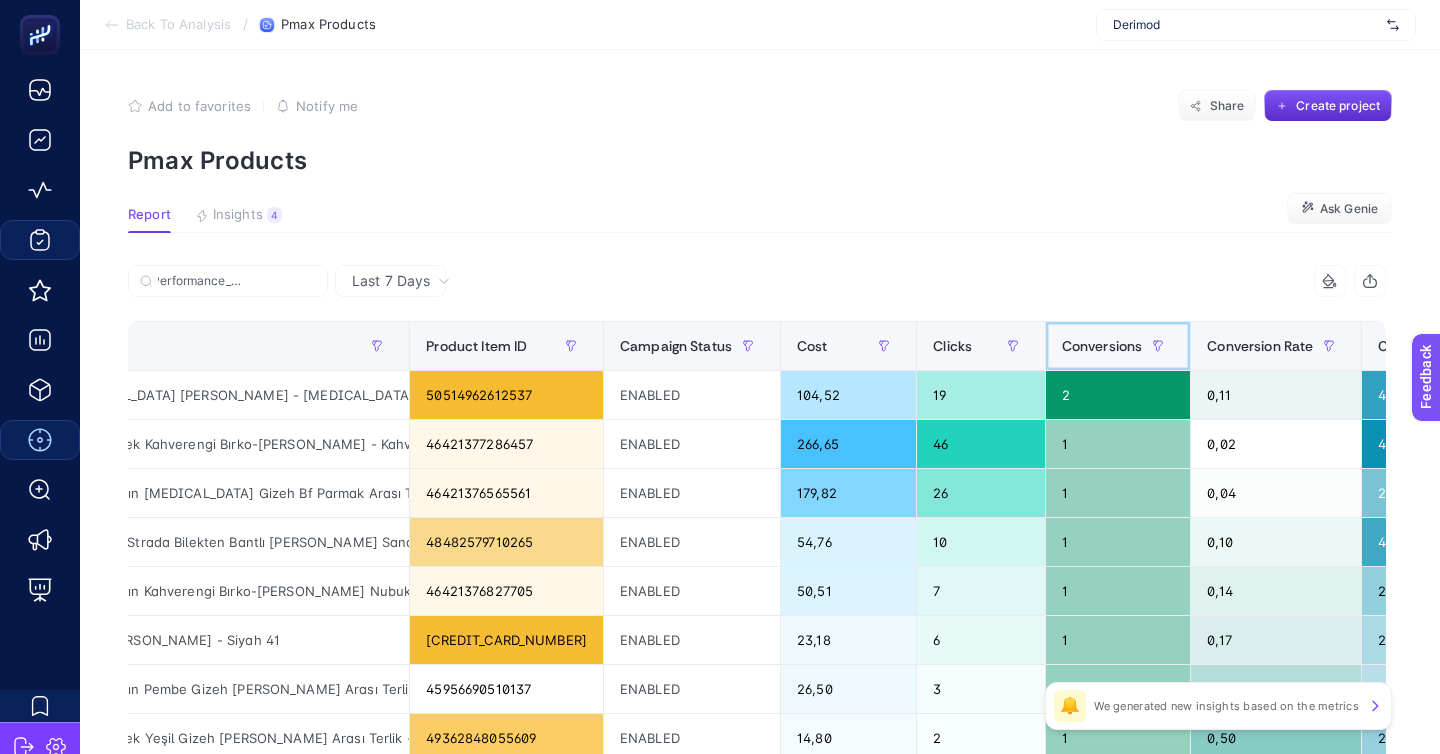 scroll, scrollTop: 0, scrollLeft: 0, axis: both 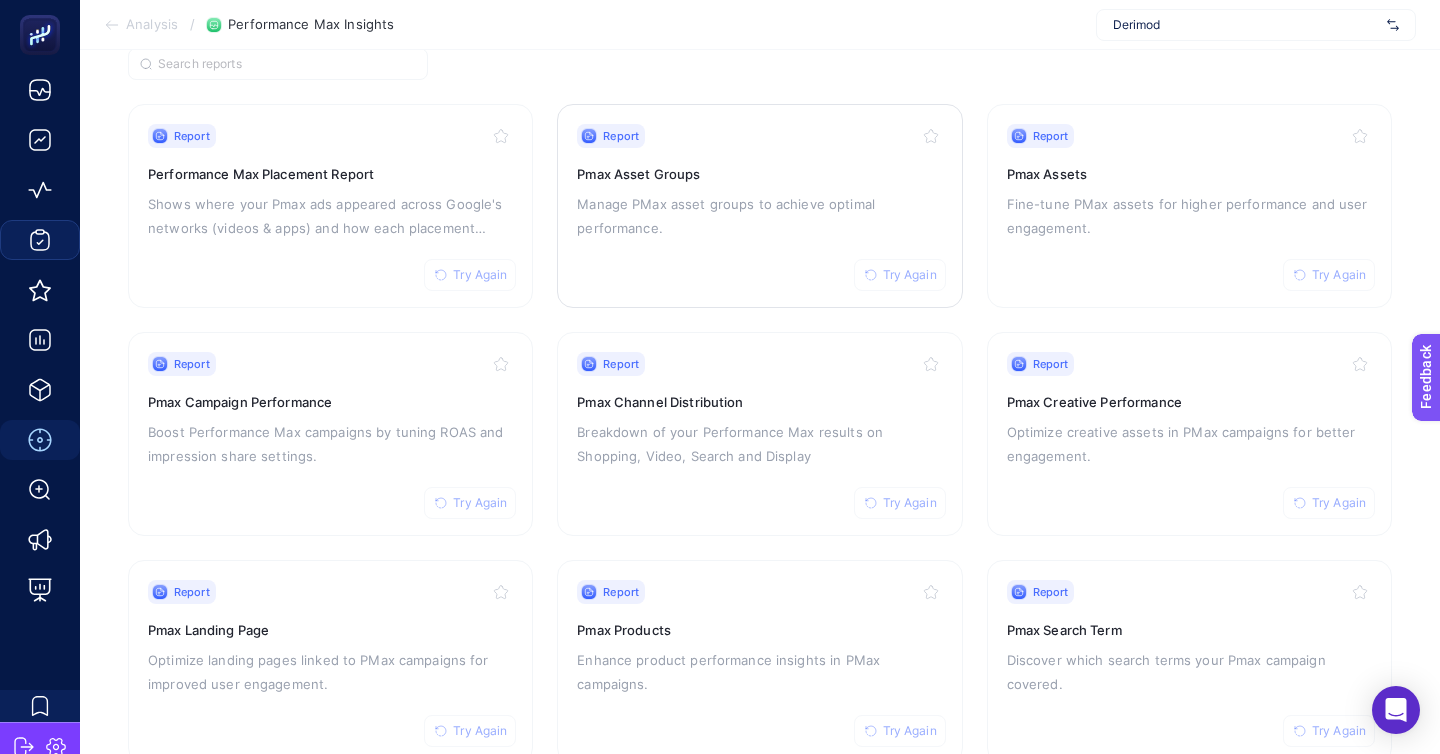 click on "Report Try Again Pmax Asset Groups Manage PMax asset groups to achieve optimal performance." at bounding box center [759, 206] 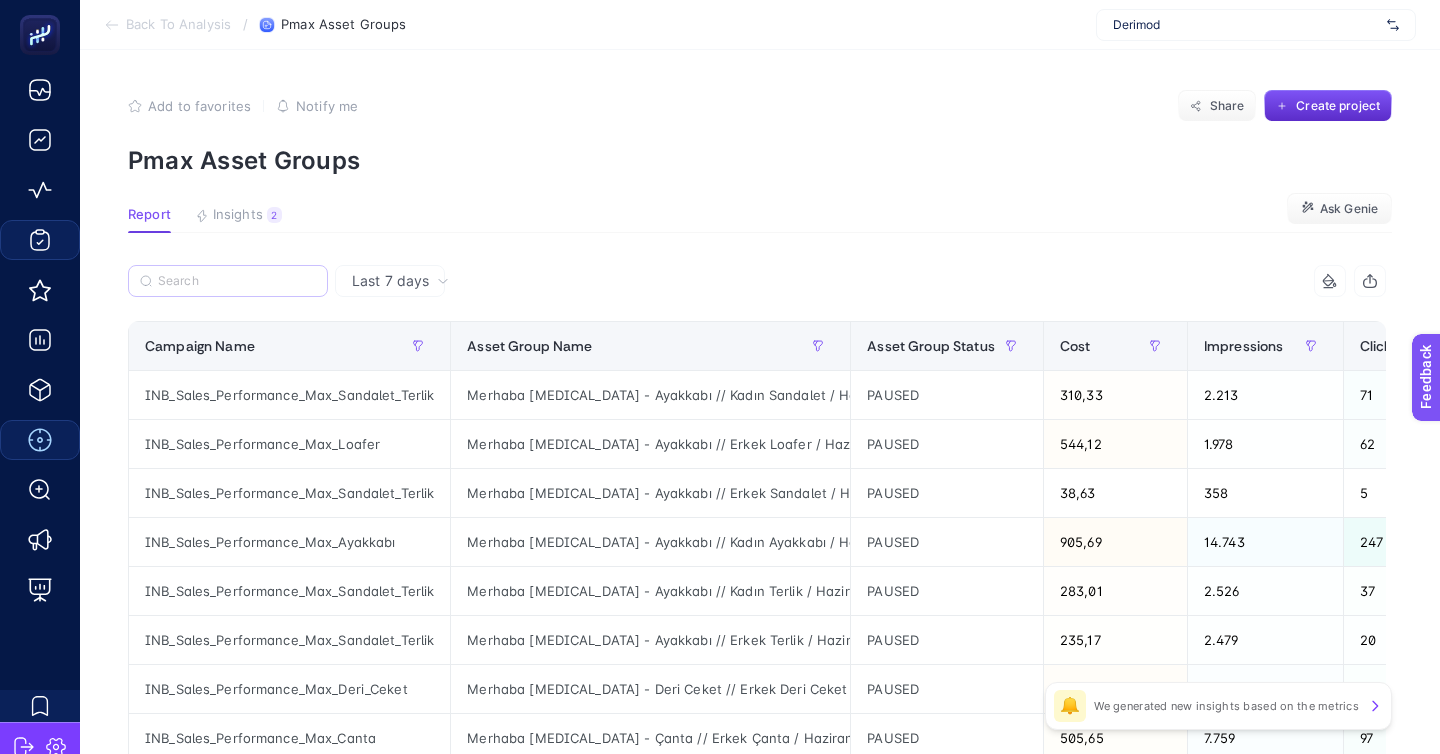 click at bounding box center (228, 281) 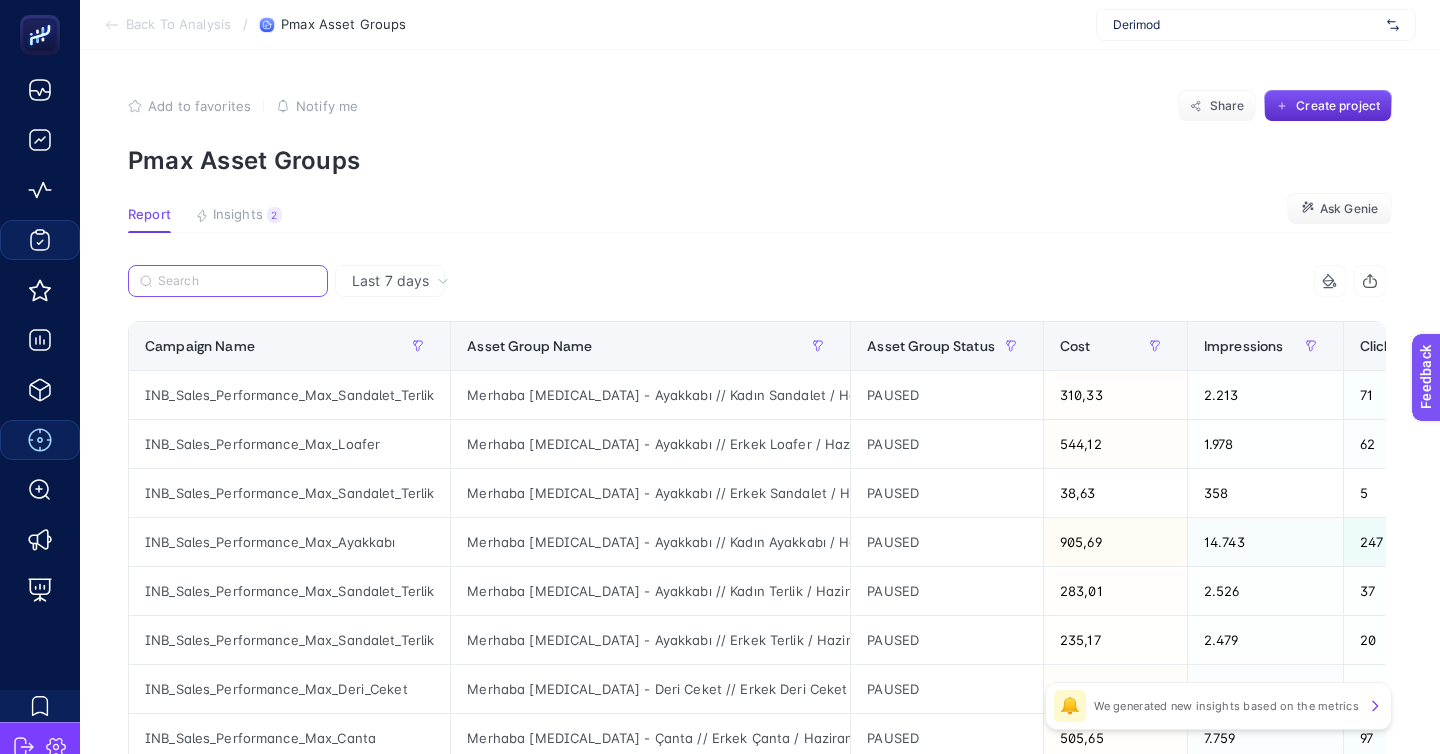 click at bounding box center (237, 281) 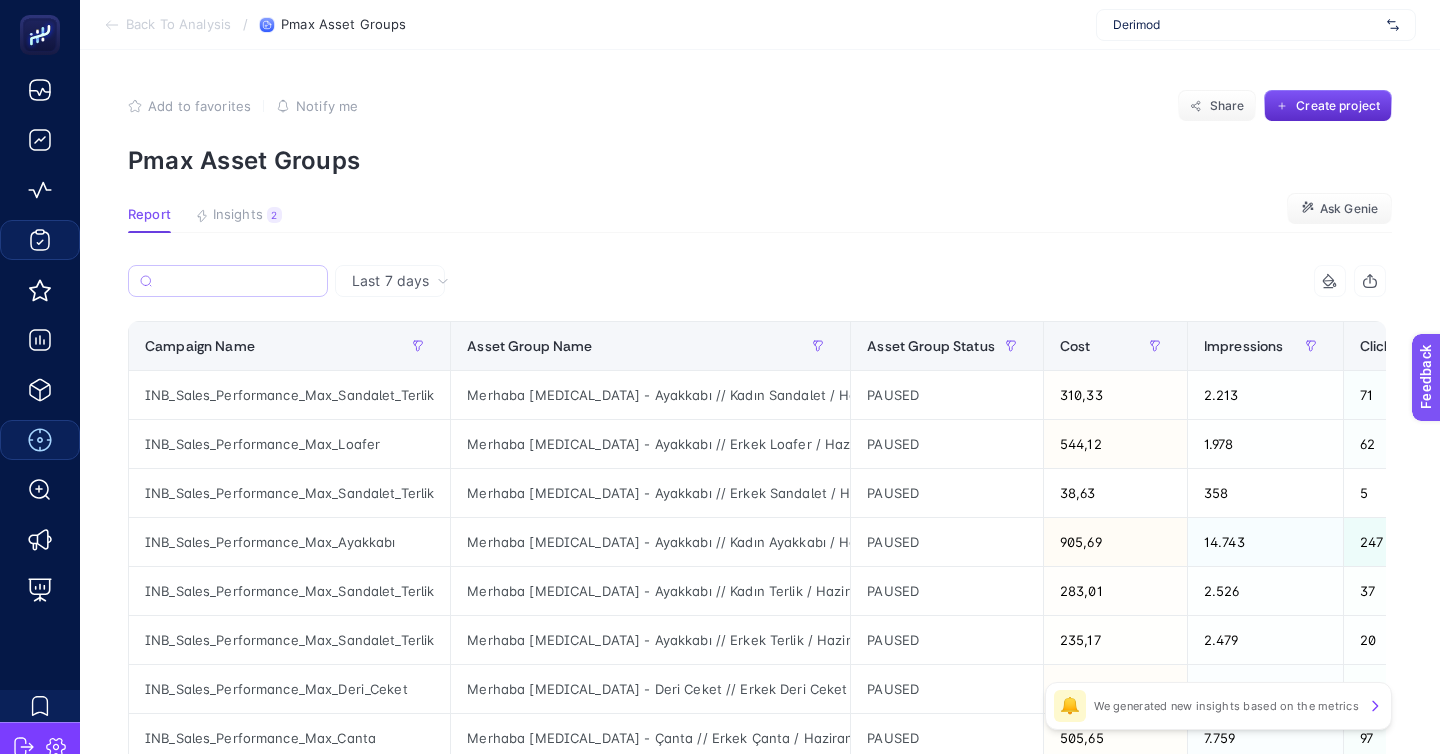 click at bounding box center (228, 281) 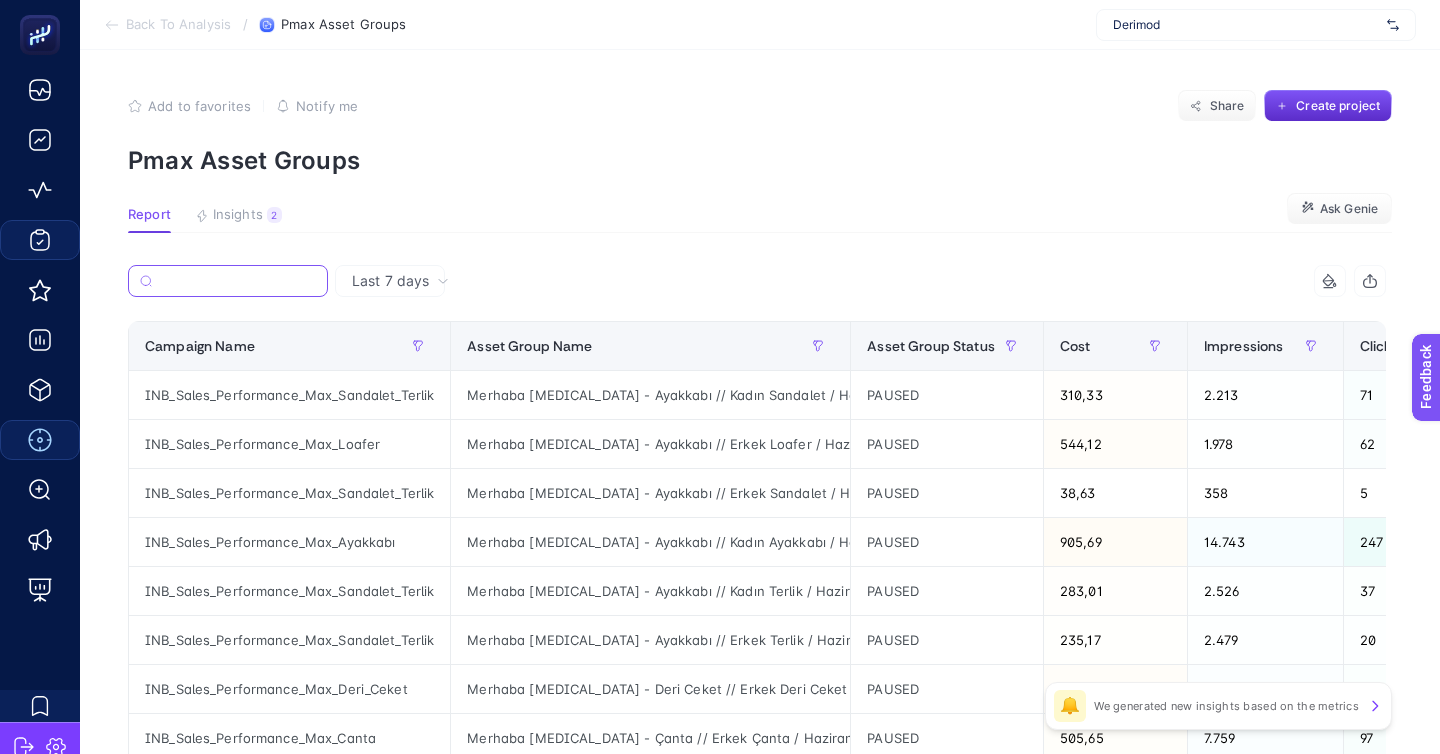 click at bounding box center [238, 281] 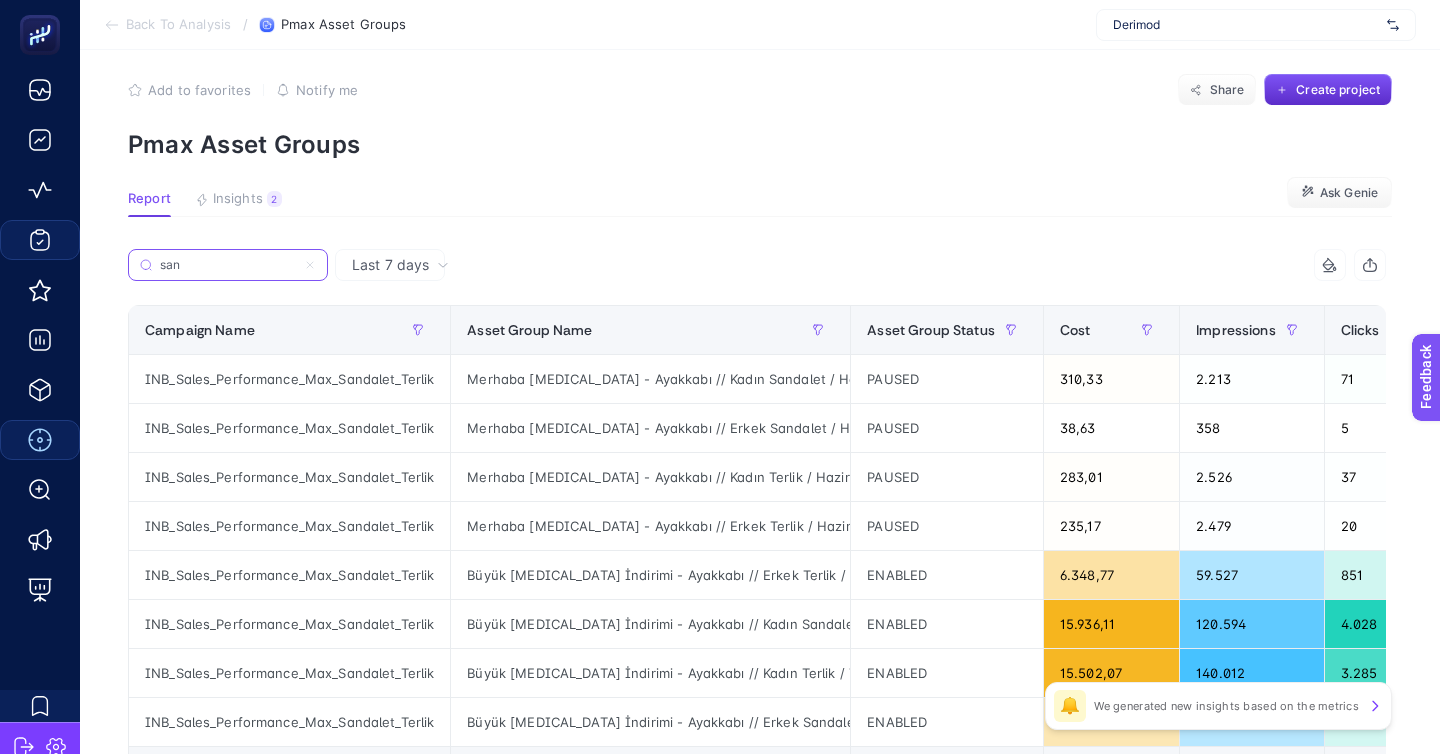 scroll, scrollTop: 21, scrollLeft: 0, axis: vertical 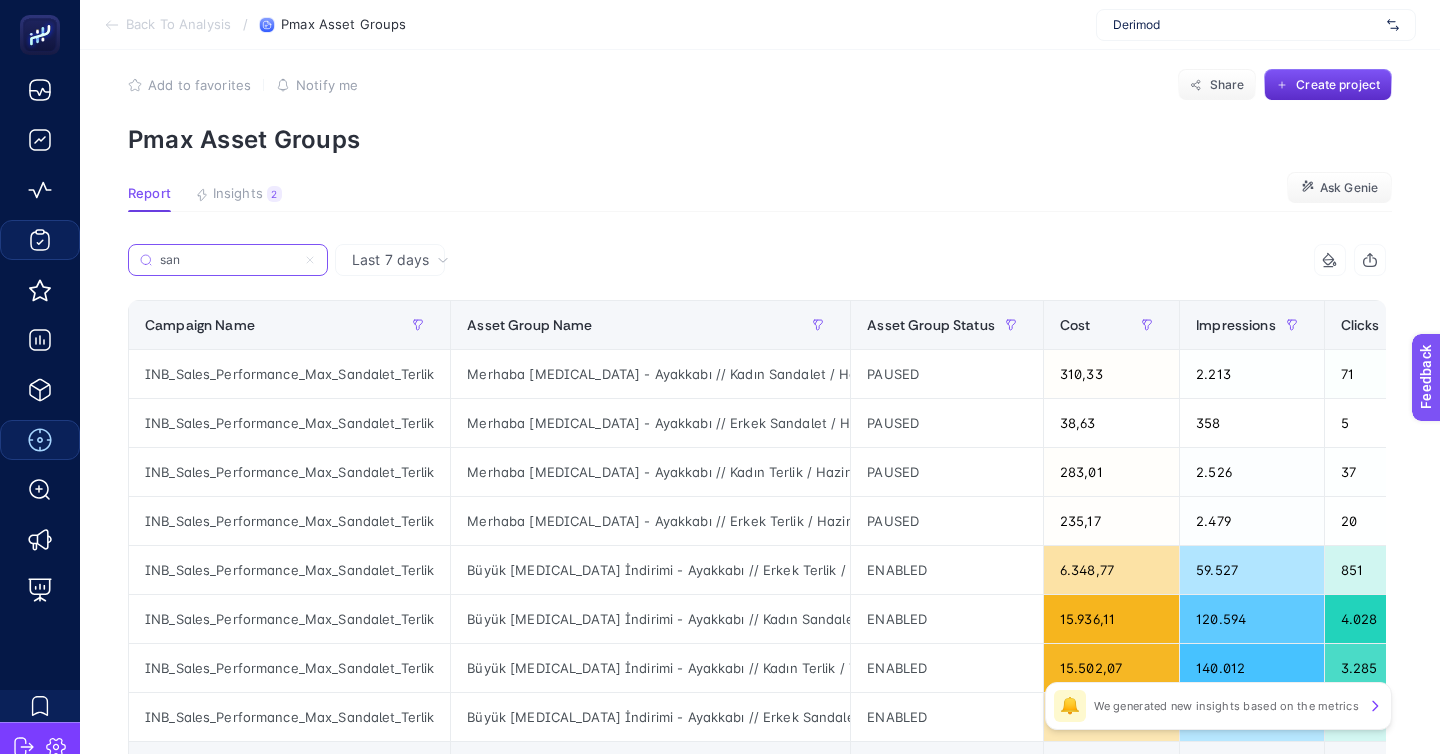 type on "san" 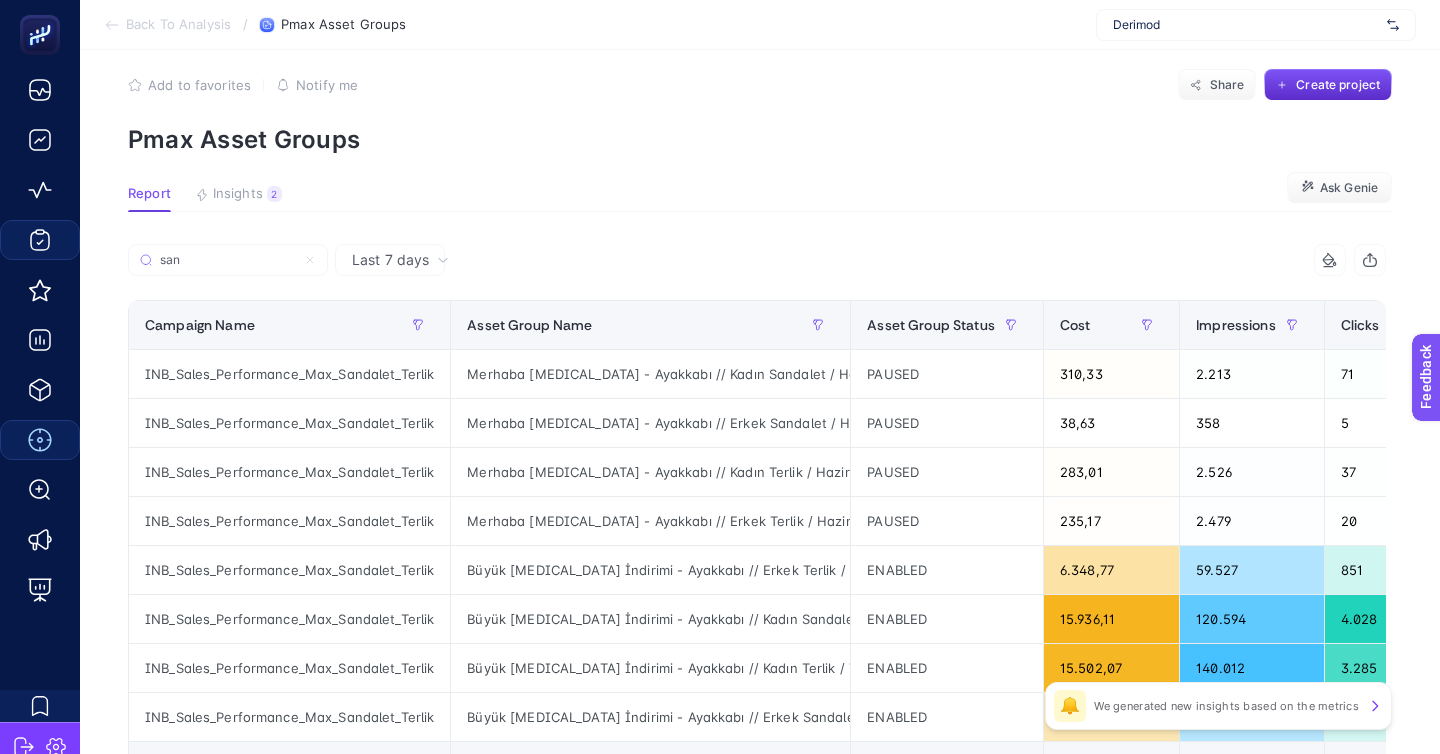 click on "san 7 items selected Campaign Name Asset Group Name Asset Group Status Cost Impressions Clicks Conversions Conversion Rate CPC ROAS 10 items selected + INB_Sales_Performance_Max_Sandalet_Terlik Merhaba Yaz - Ayakkabı // Kadın Sandalet / Haziran 2025 PAUSED 310,33 2.213 71 0 0 4,37 0 INB_Sales_Performance_Max_Sandalet_Terlik Merhaba Yaz - Ayakkabı // Erkek Sandalet / Haziran 2025 PAUSED 38,63 358 5 0 0 7,73 0 INB_Sales_Performance_Max_Sandalet_Terlik Merhaba Yaz - Ayakkabı // Kadın Terlik / Haziran 2025 PAUSED 283,01 2.526 37 0 0 7,65 0 INB_Sales_Performance_Max_Sandalet_Terlik Merhaba Yaz - Ayakkabı // Erkek Terlik / Haziran 2025 PAUSED 235,17 2.479 20 0 0 11,76 0 INB_Sales_Performance_Max_Sandalet_Terlik Büyük Yaz İndirimi - Ayakkabı // Erkek Terlik / Temmuz 2025 ENABLED 6.348,77 59.527 851 6,80 0,01 7,46 2,74 INB_Sales_Performance_Max_Sandalet_Terlik Büyük Yaz İndirimi - Ayakkabı // Kadın Sandalet / Temmuz 2025 ENABLED 15.936,11 120.594 4.028 22,44 0,01 3,96 4,14 ENABLED 15.502,07 140.012 798" at bounding box center (757, 544) 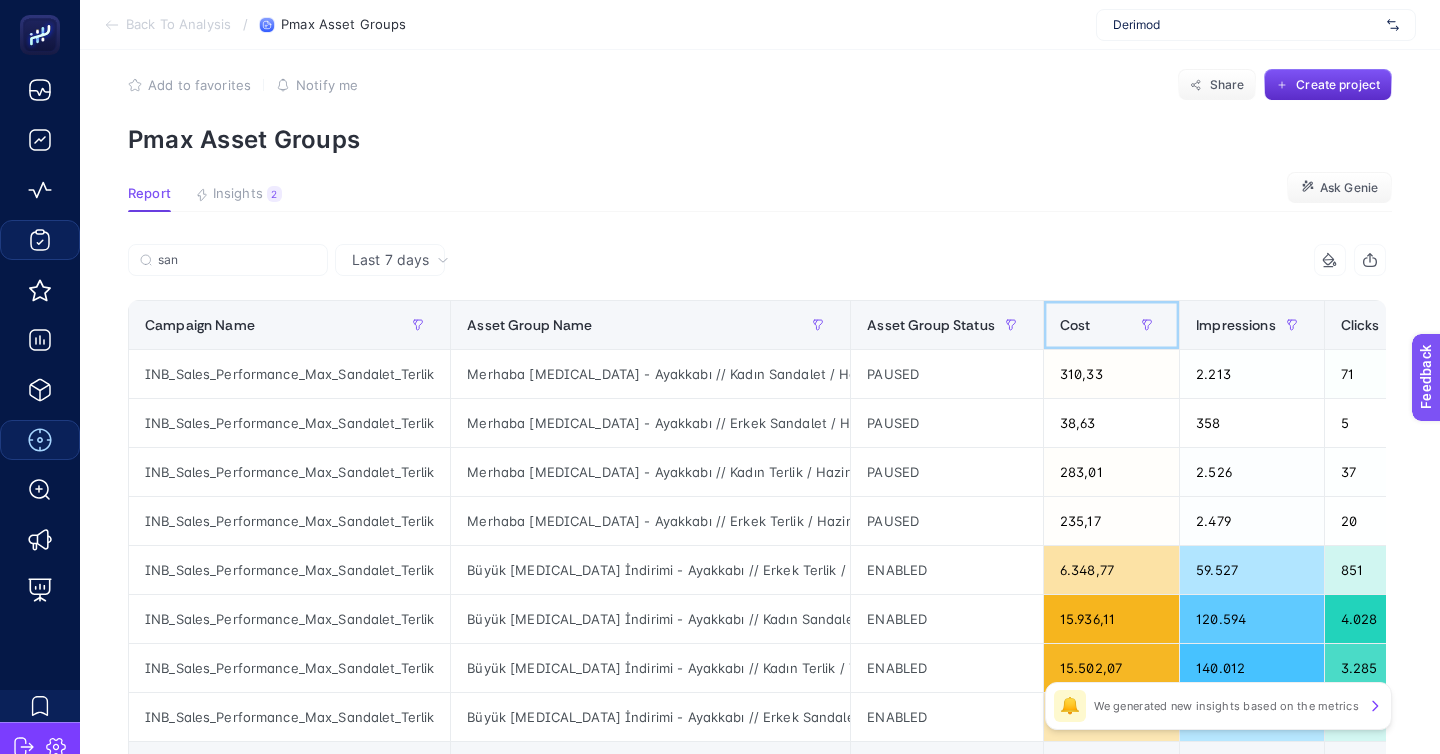 click on "Cost" 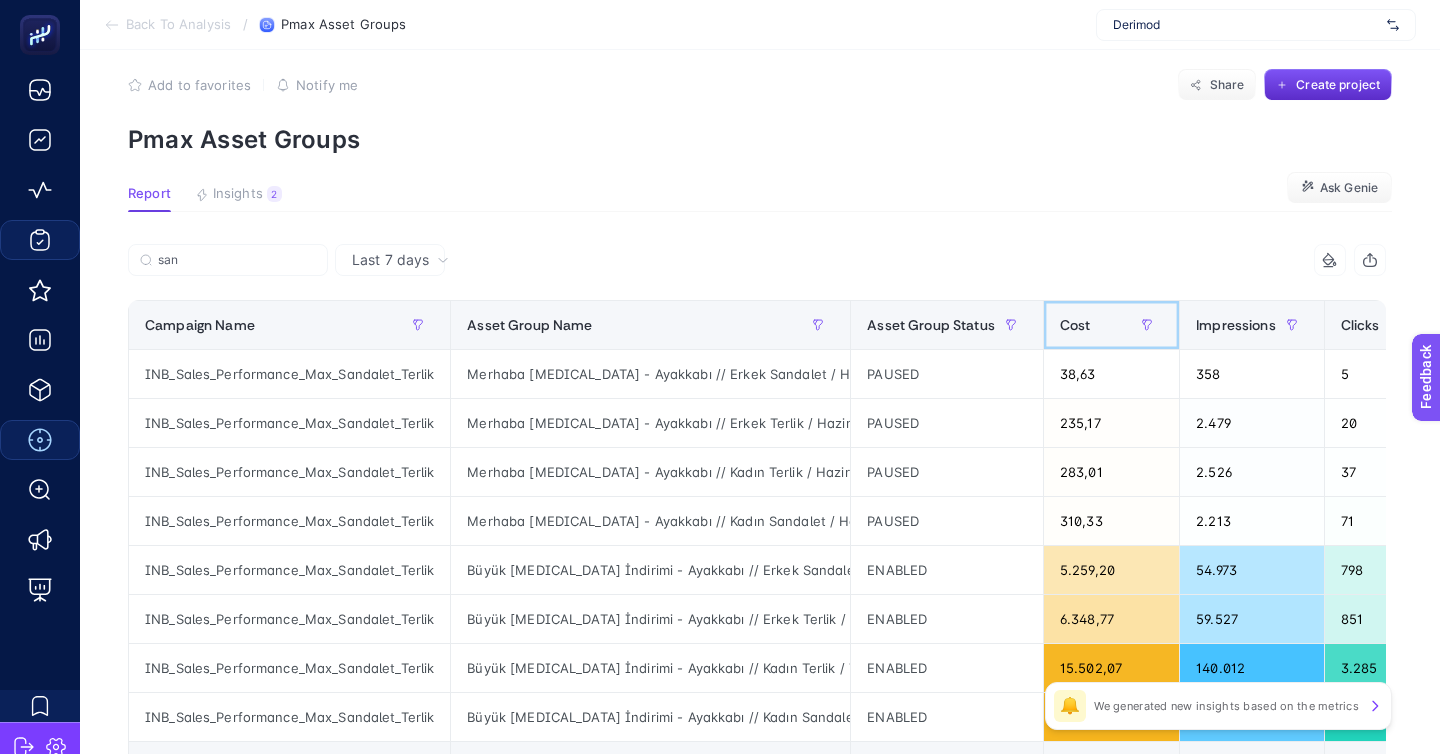 click on "Cost" 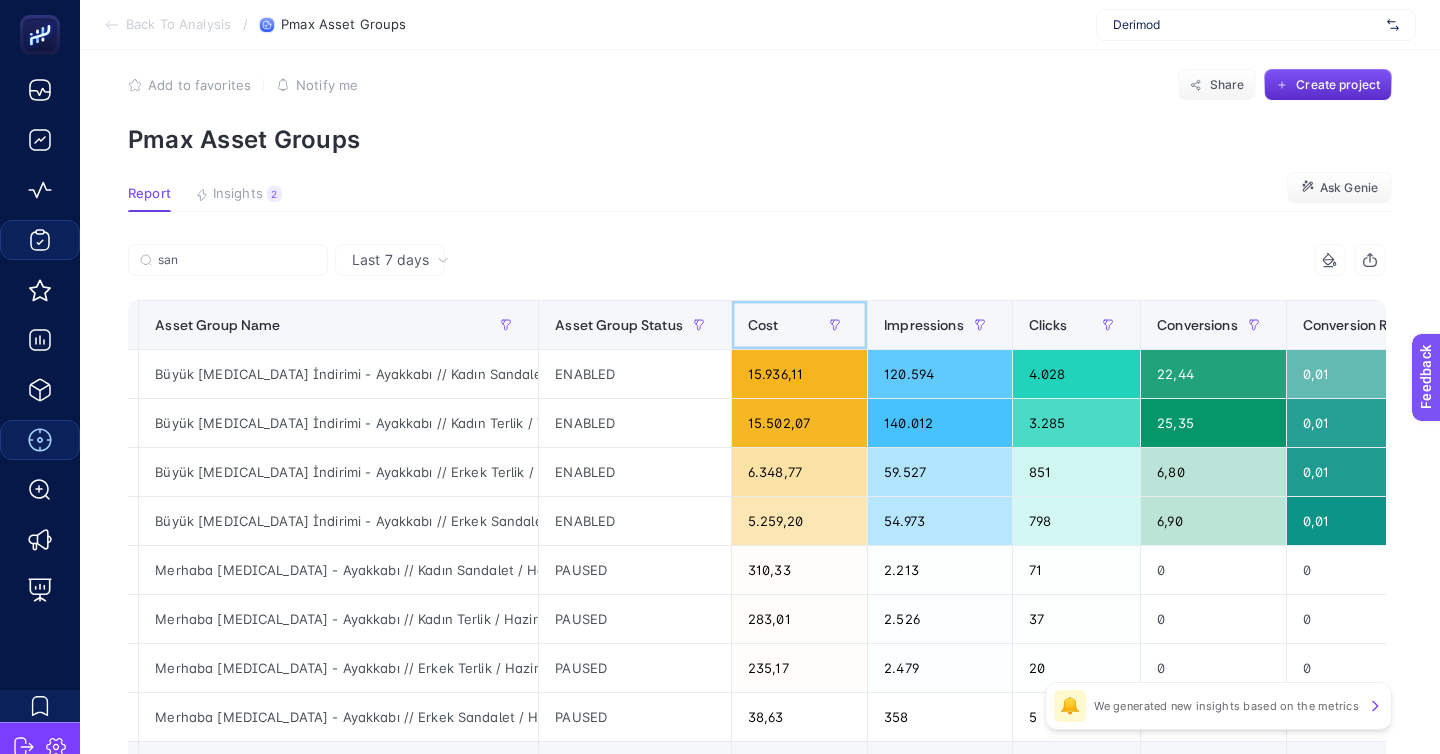 scroll, scrollTop: 0, scrollLeft: 0, axis: both 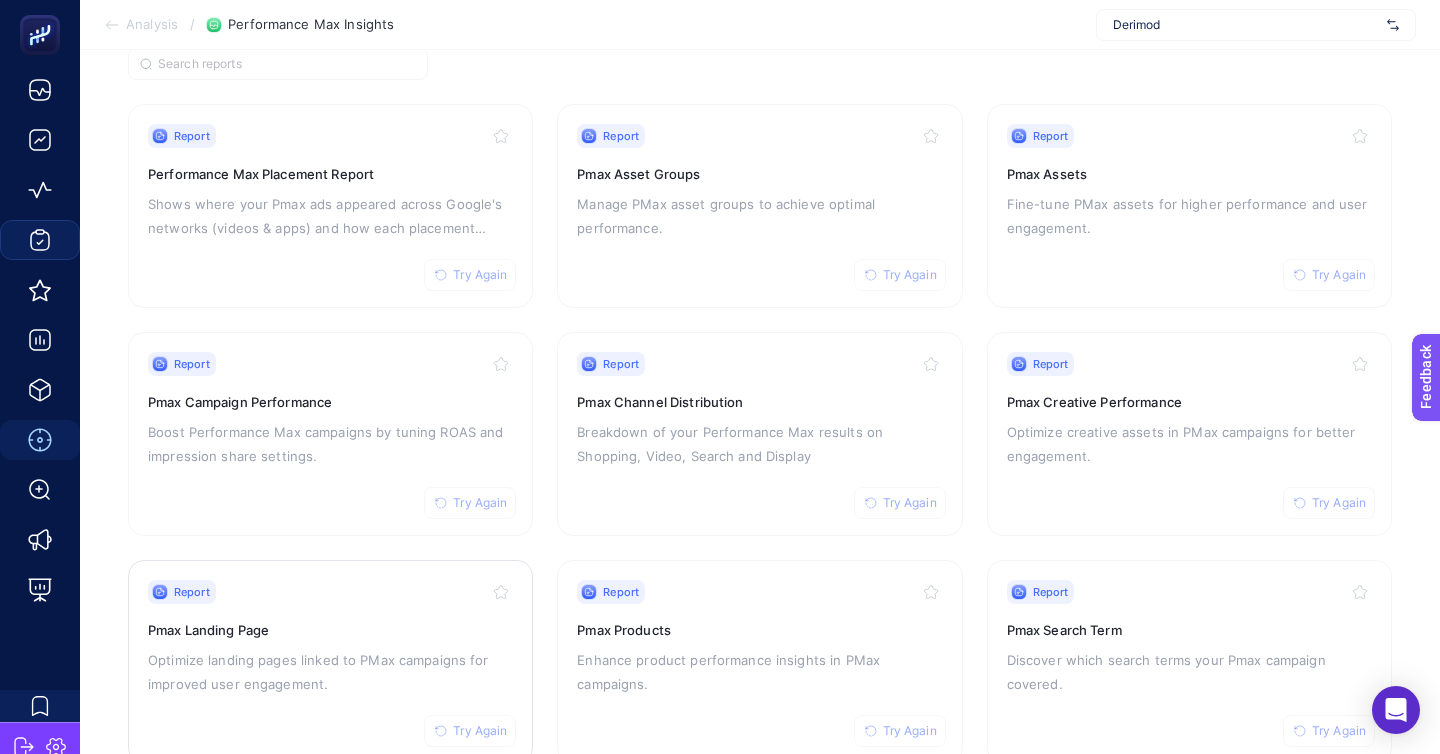 click on "Report Try Again Pmax Landing Page Optimize landing pages linked to PMax campaigns for improved user engagement." 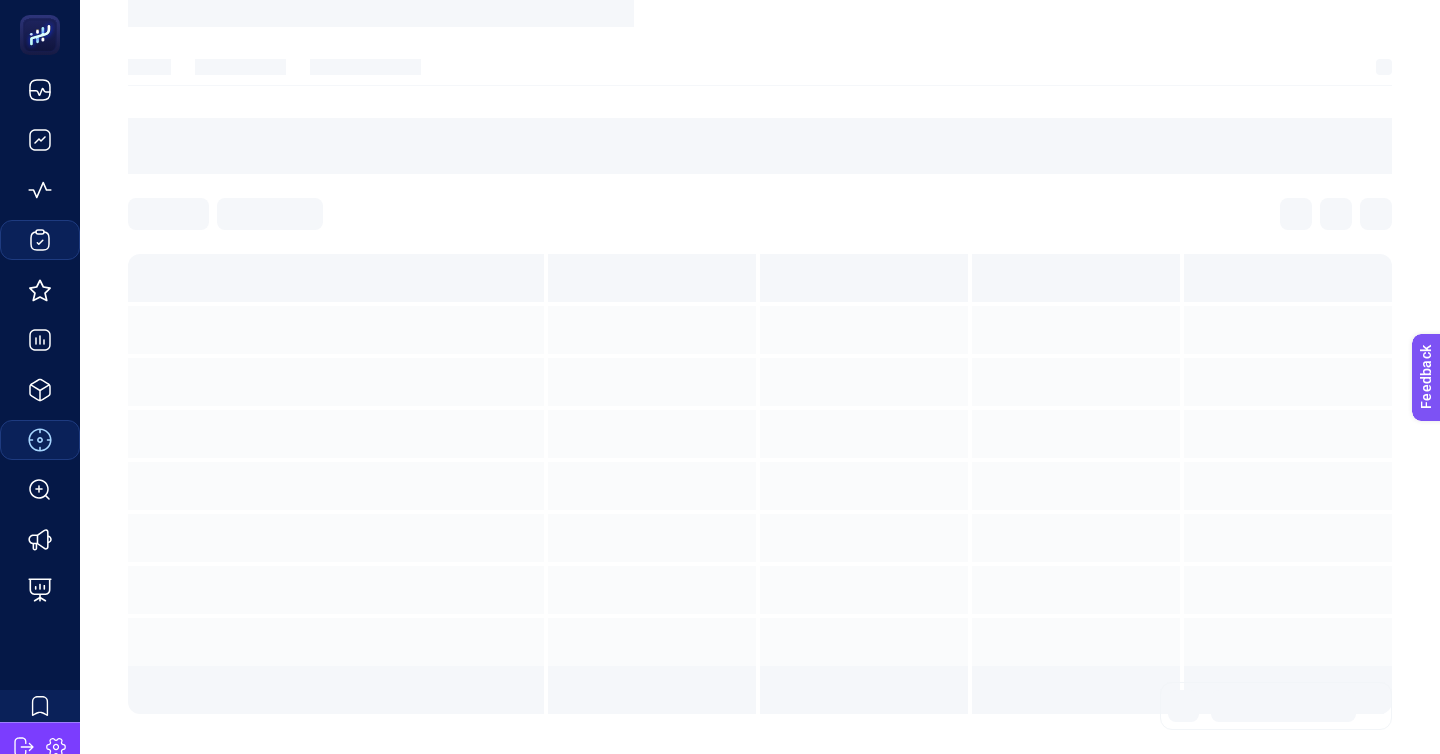 scroll, scrollTop: 0, scrollLeft: 0, axis: both 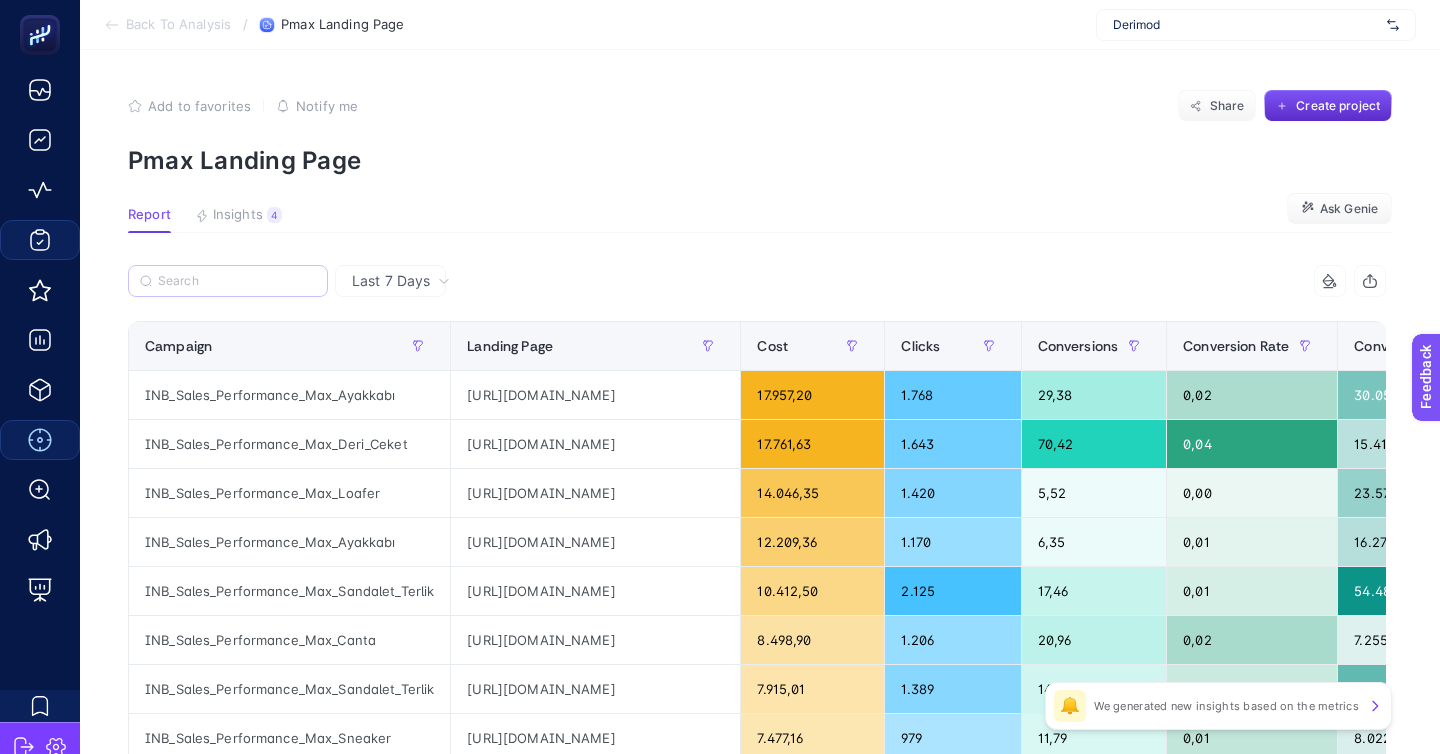 click at bounding box center (228, 281) 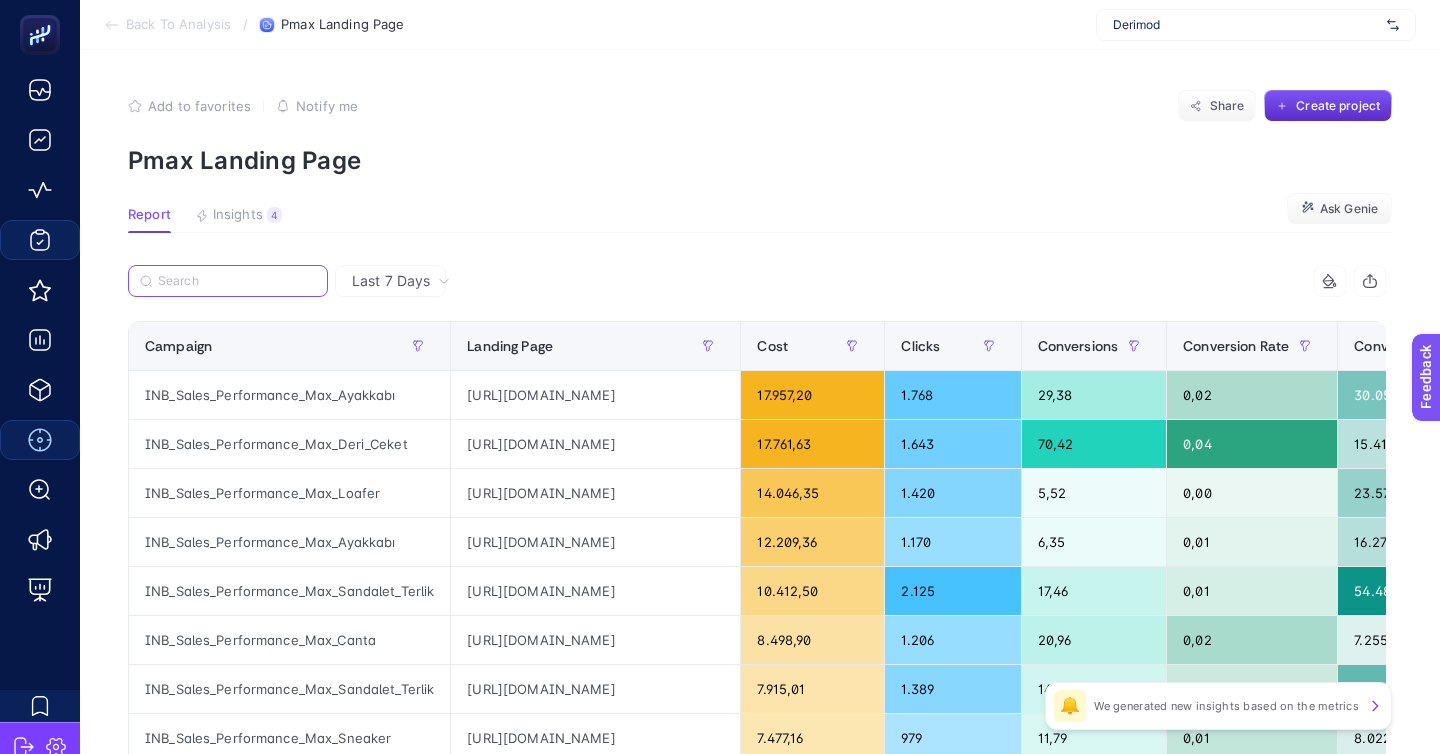 click at bounding box center (237, 281) 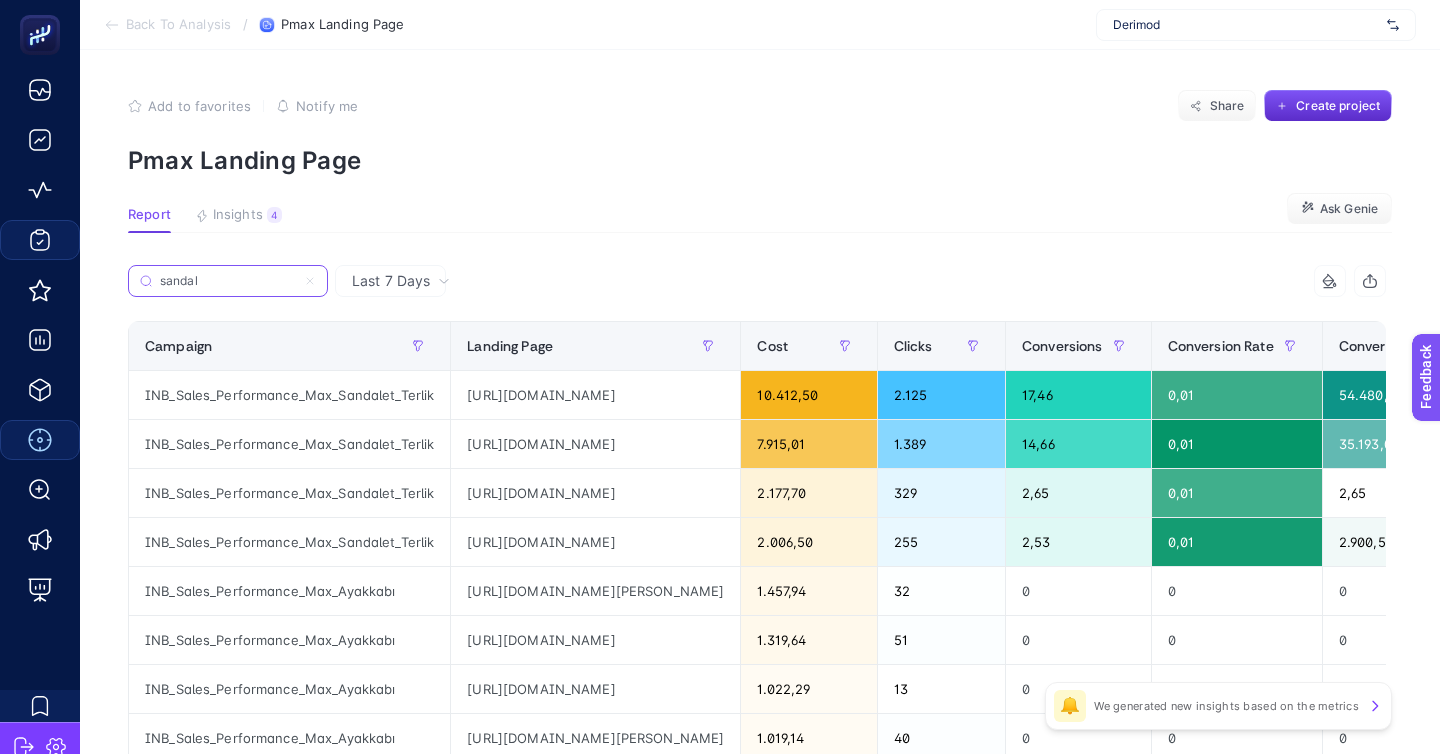 scroll, scrollTop: 0, scrollLeft: 6, axis: horizontal 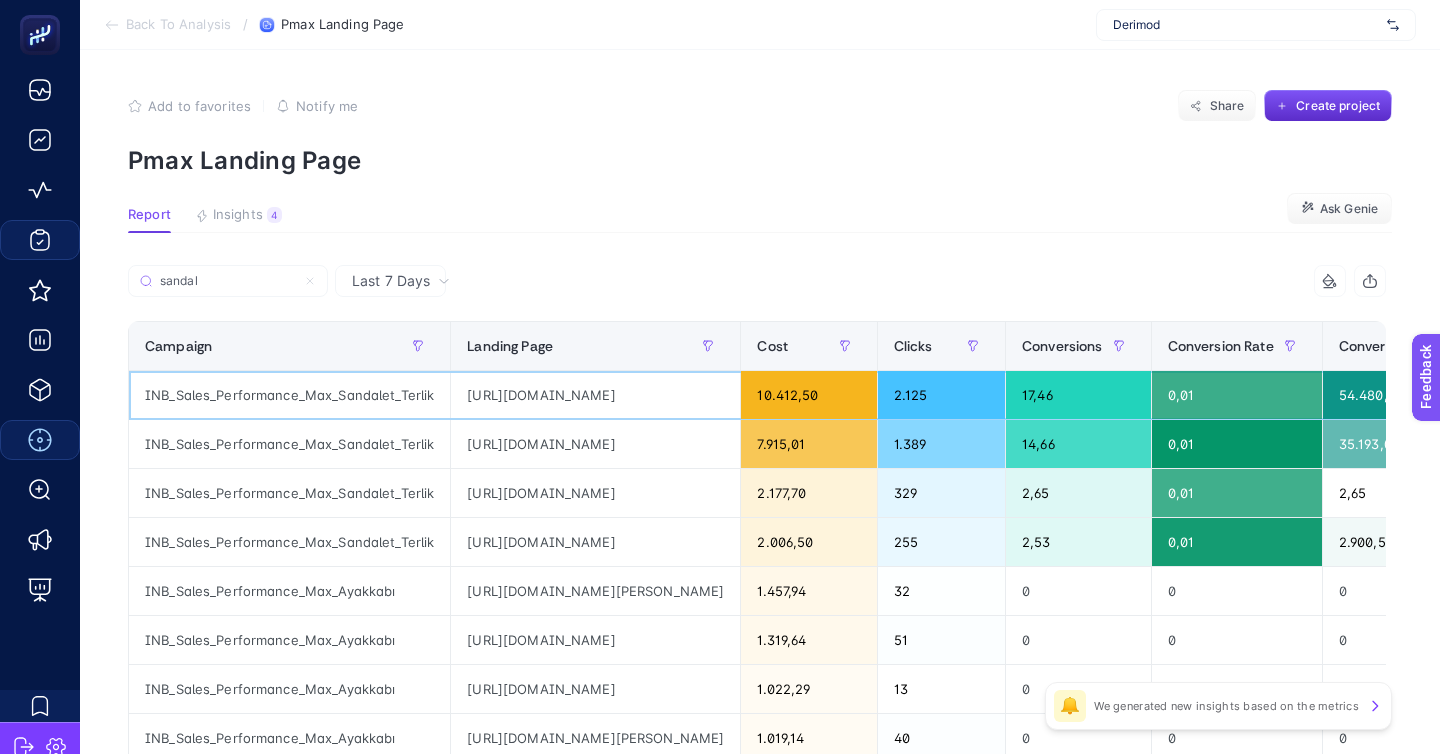 click on "[URL][DOMAIN_NAME]" 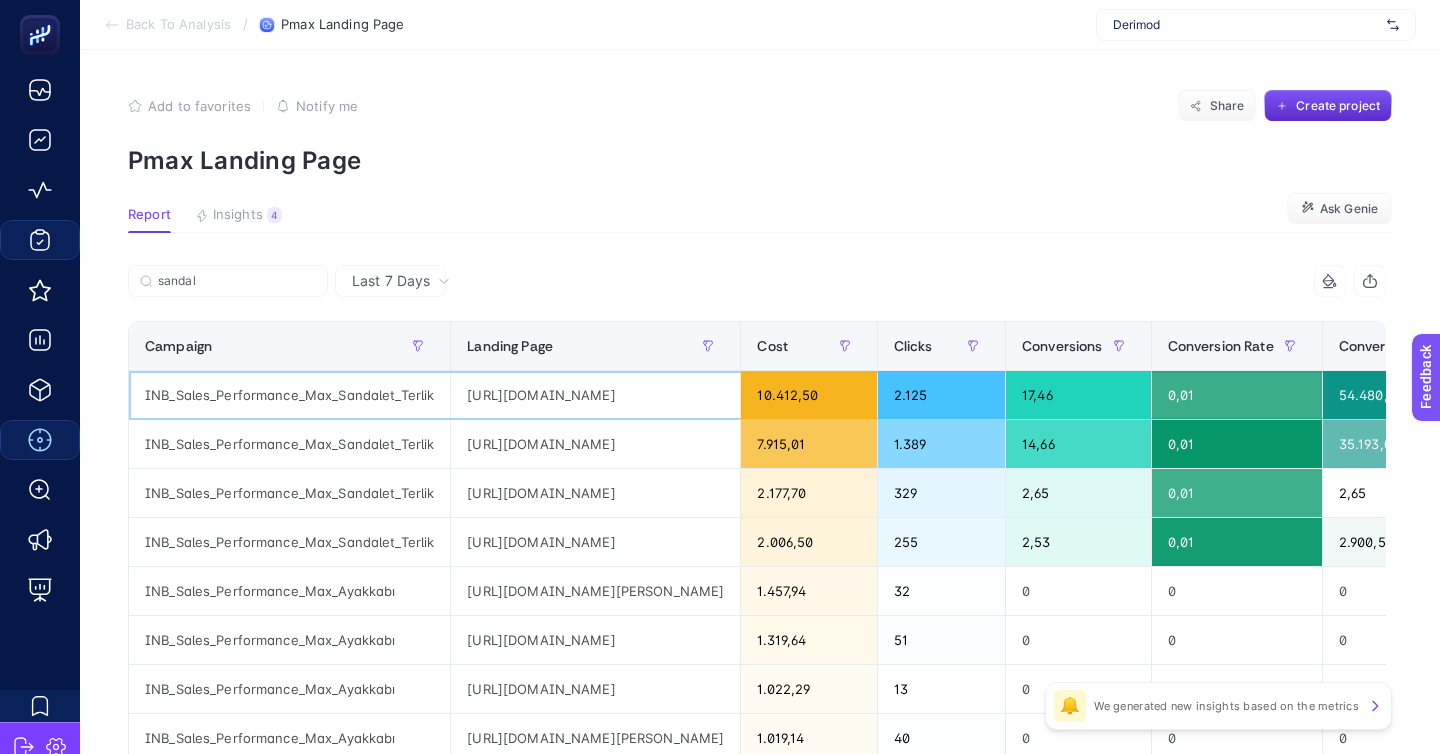 click on "[URL][DOMAIN_NAME]" 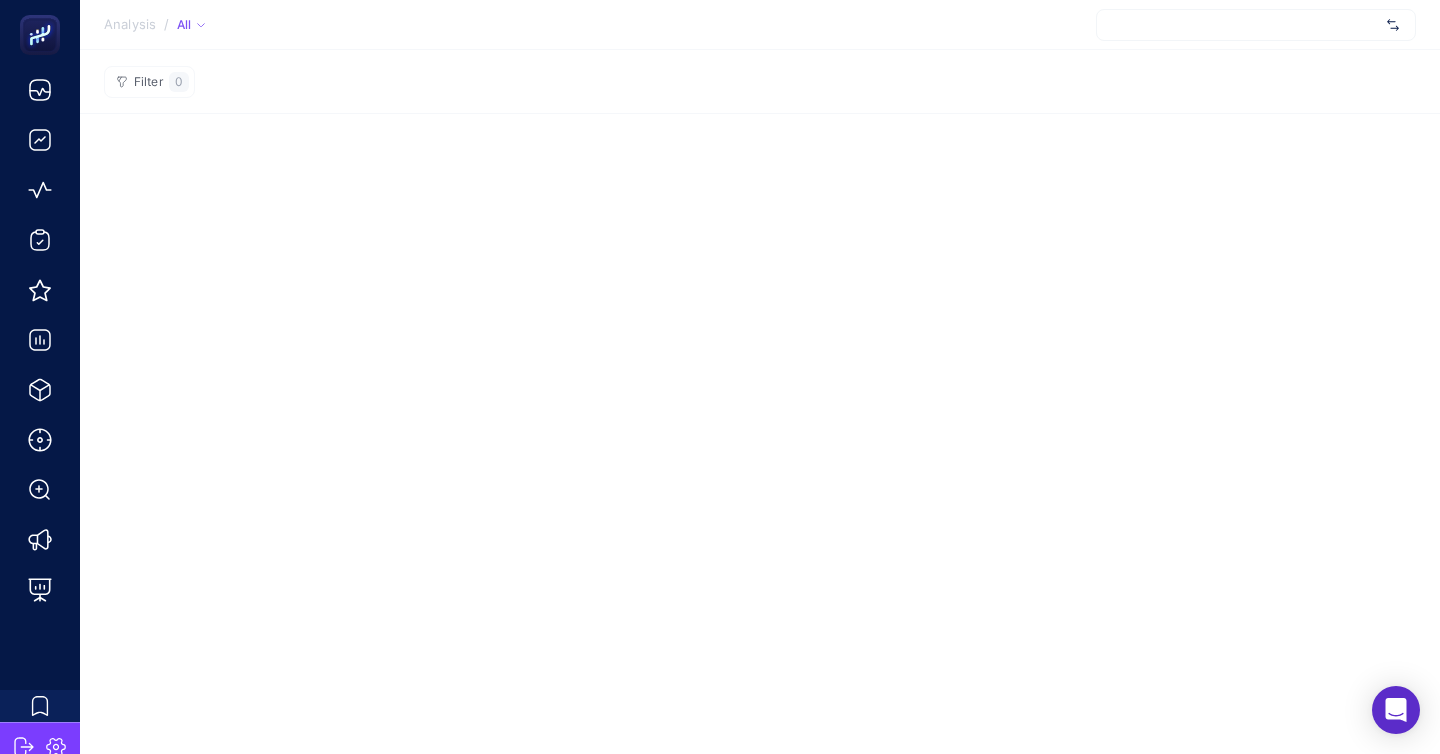 scroll, scrollTop: 0, scrollLeft: 0, axis: both 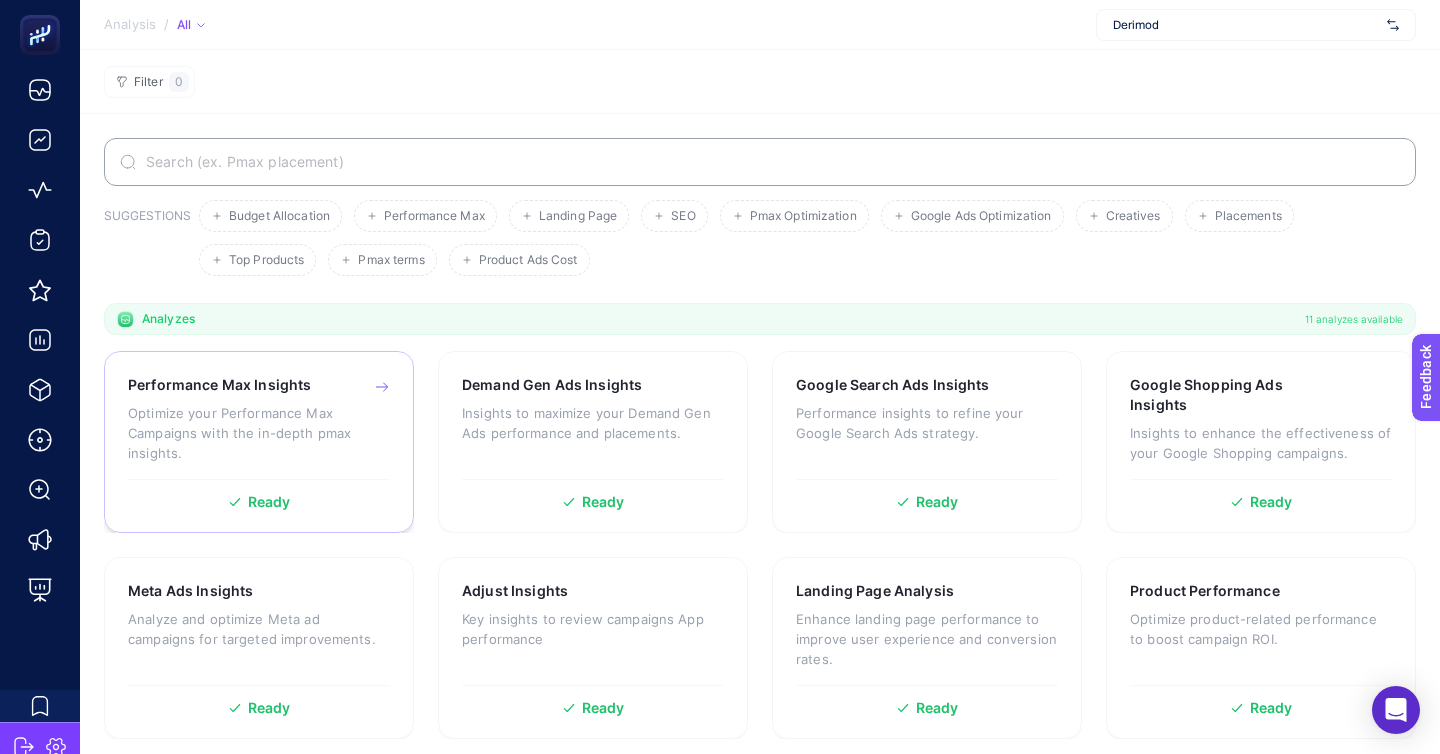 click on "Optimize your Performance Max Campaigns with the in-depth pmax insights." at bounding box center [259, 433] 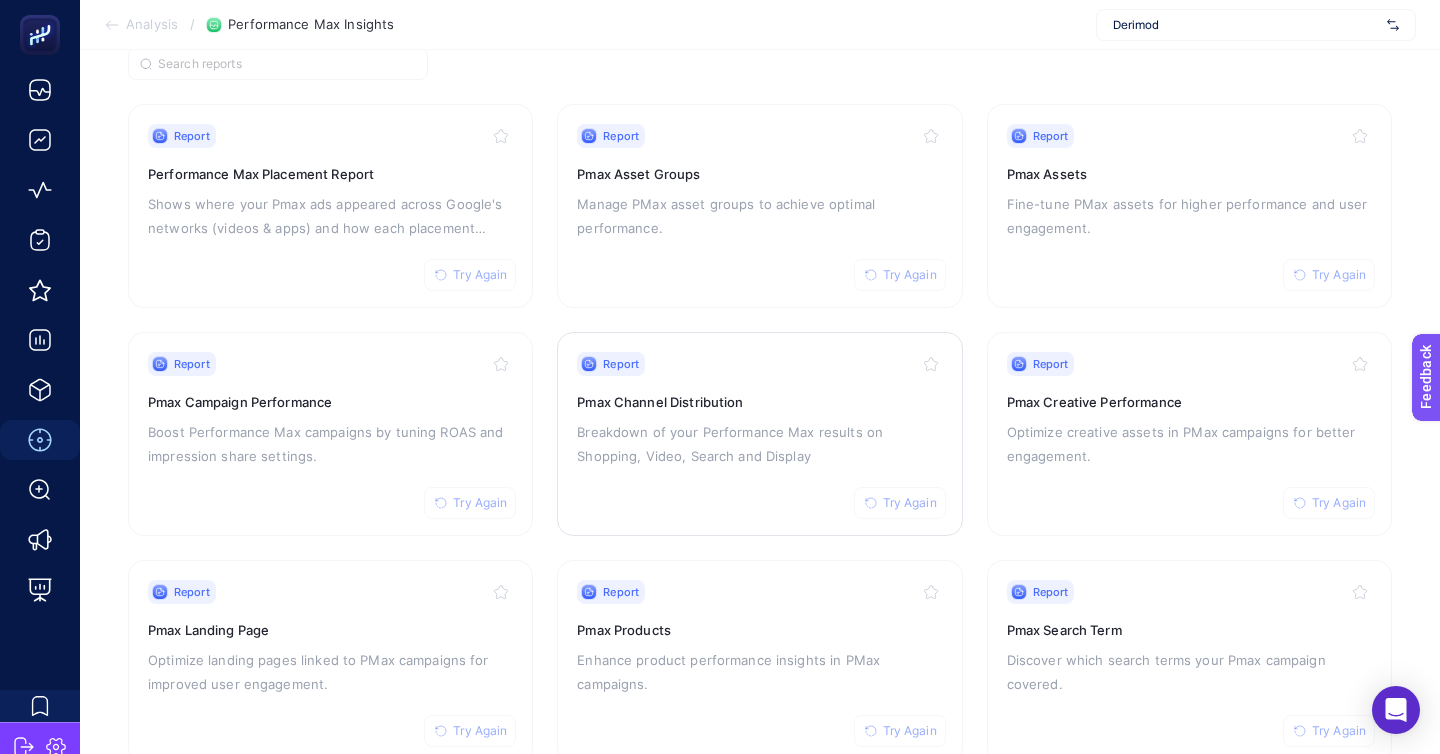 scroll, scrollTop: 172, scrollLeft: 3, axis: both 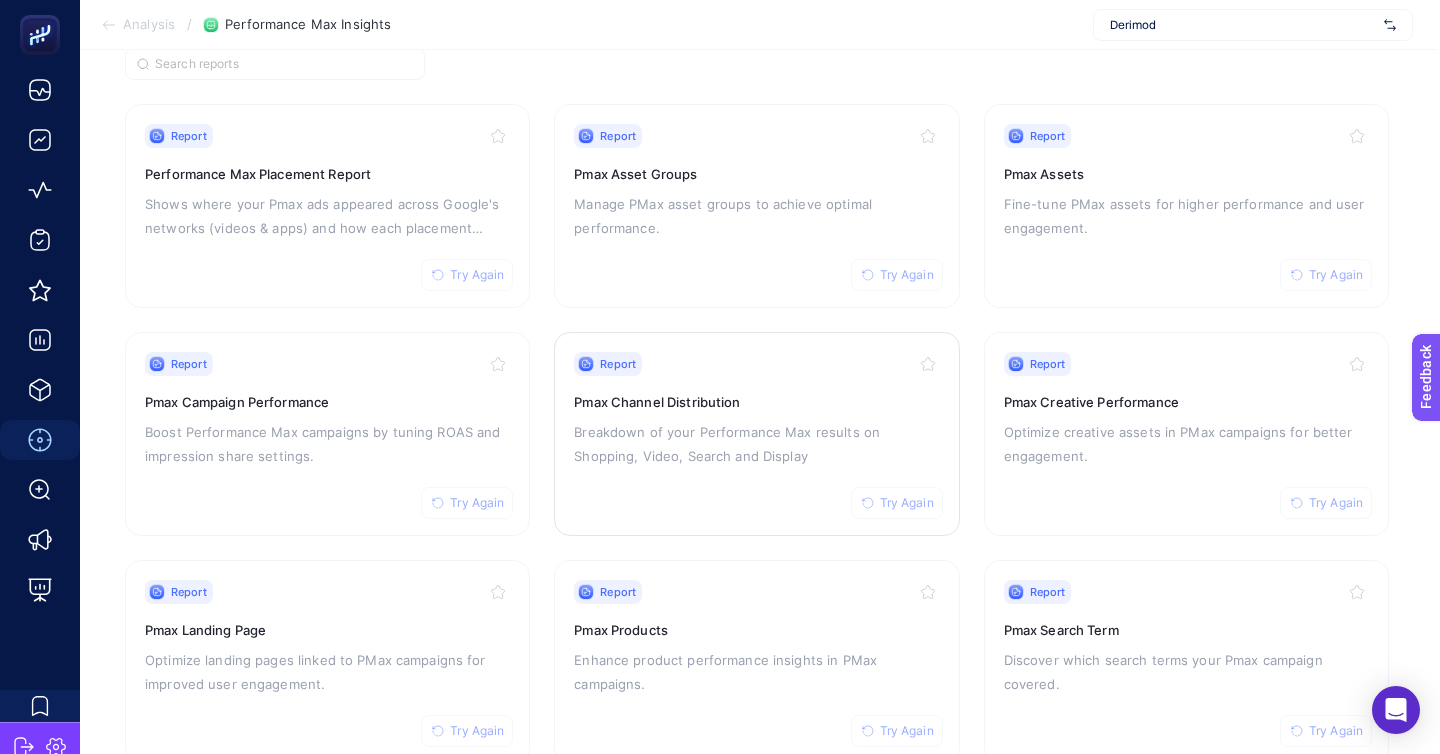 click on "Pmax Channel Distribution" at bounding box center (756, 402) 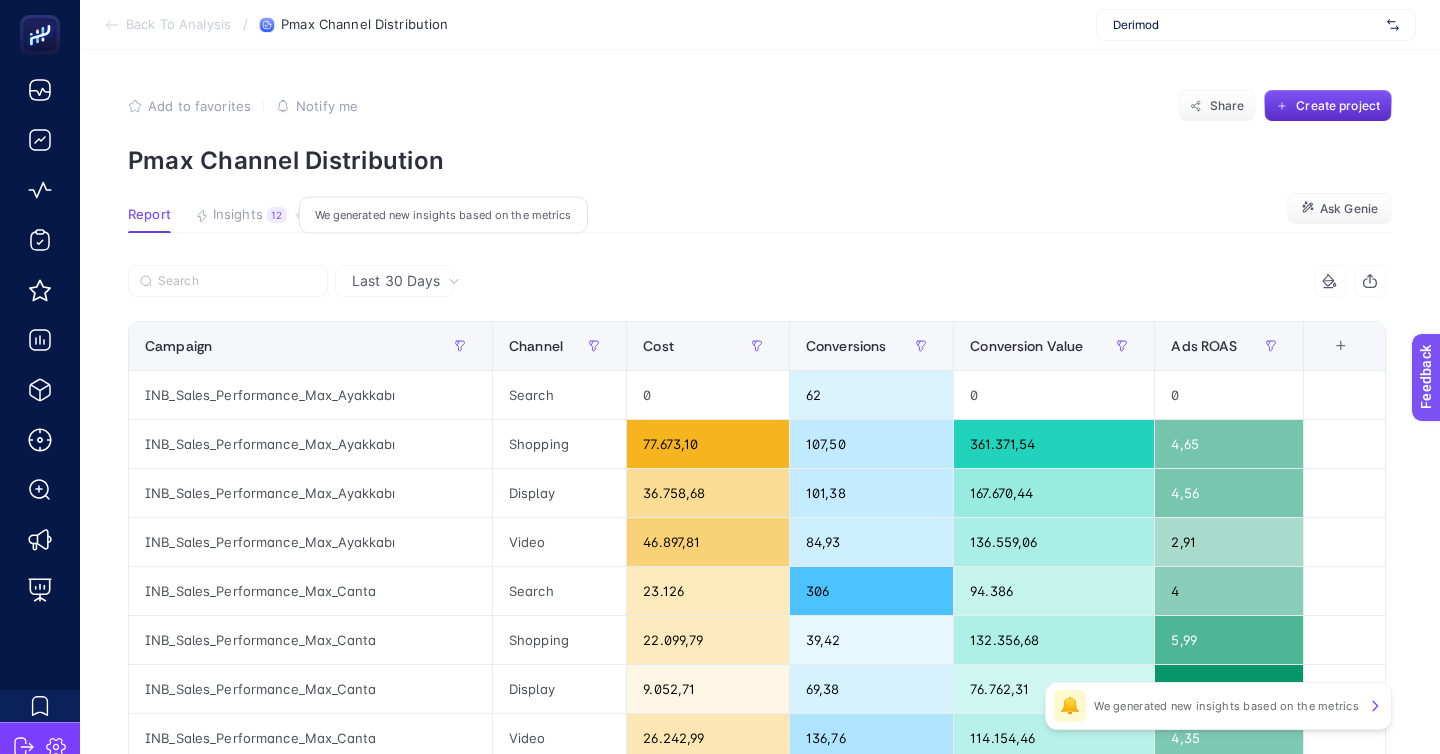 click on "Insights" at bounding box center [238, 215] 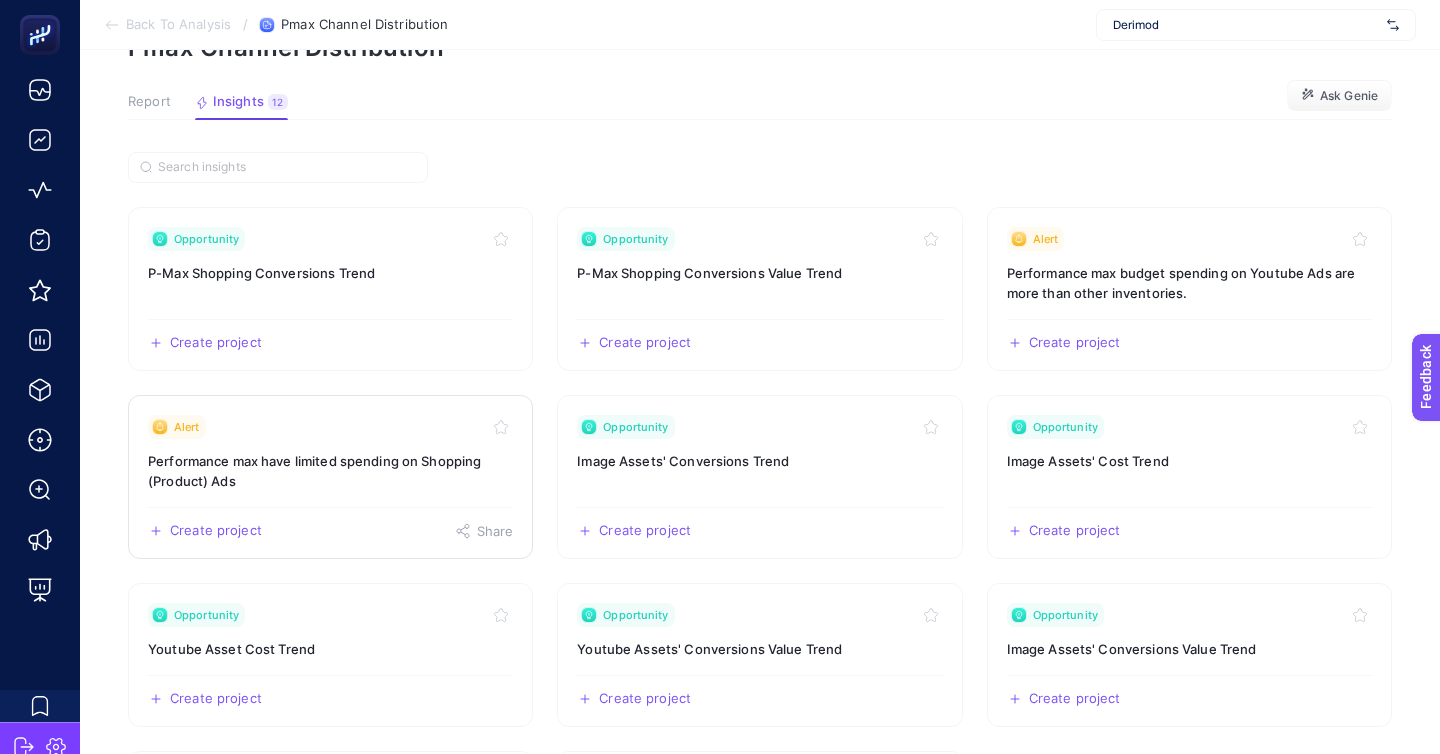 scroll, scrollTop: 120, scrollLeft: 0, axis: vertical 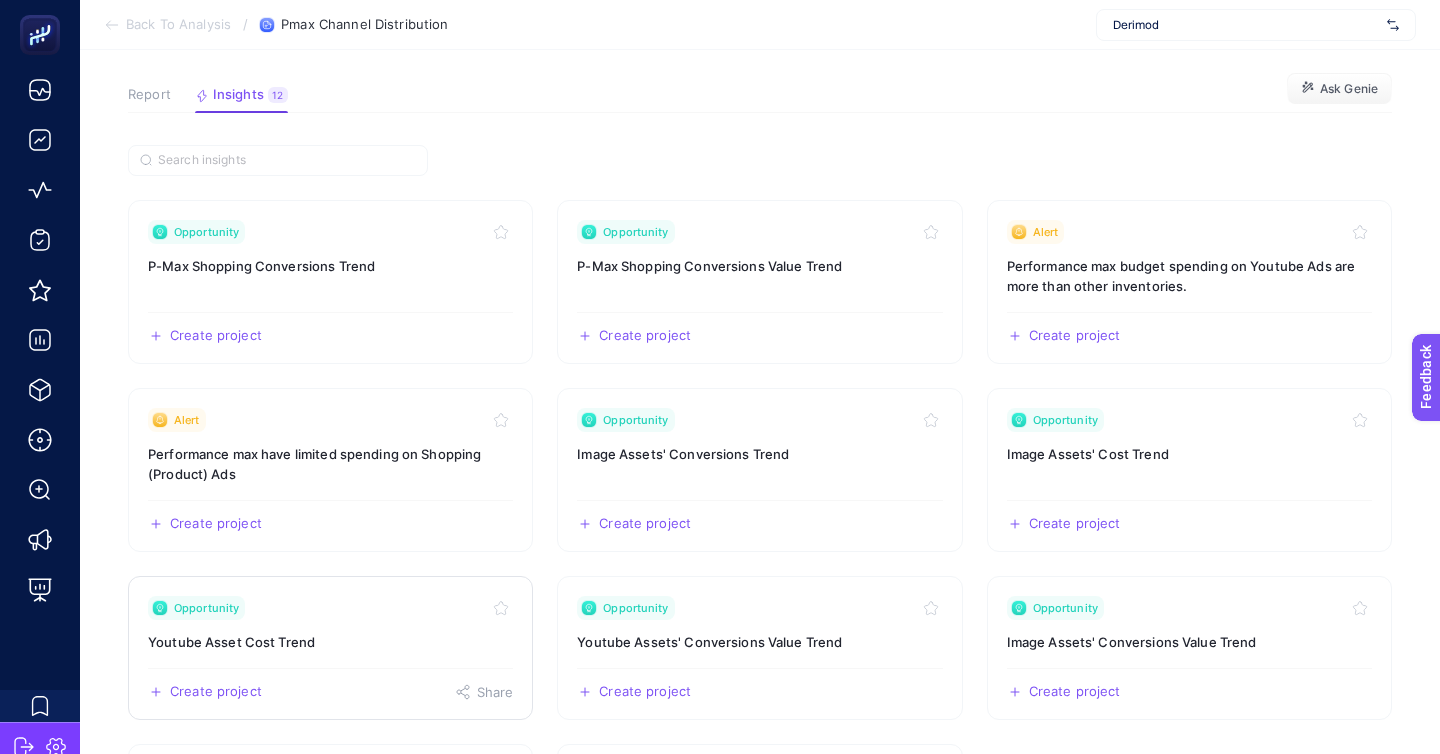 click on "Opportunity Youtube Asset Cost Trend  Create project   Share" 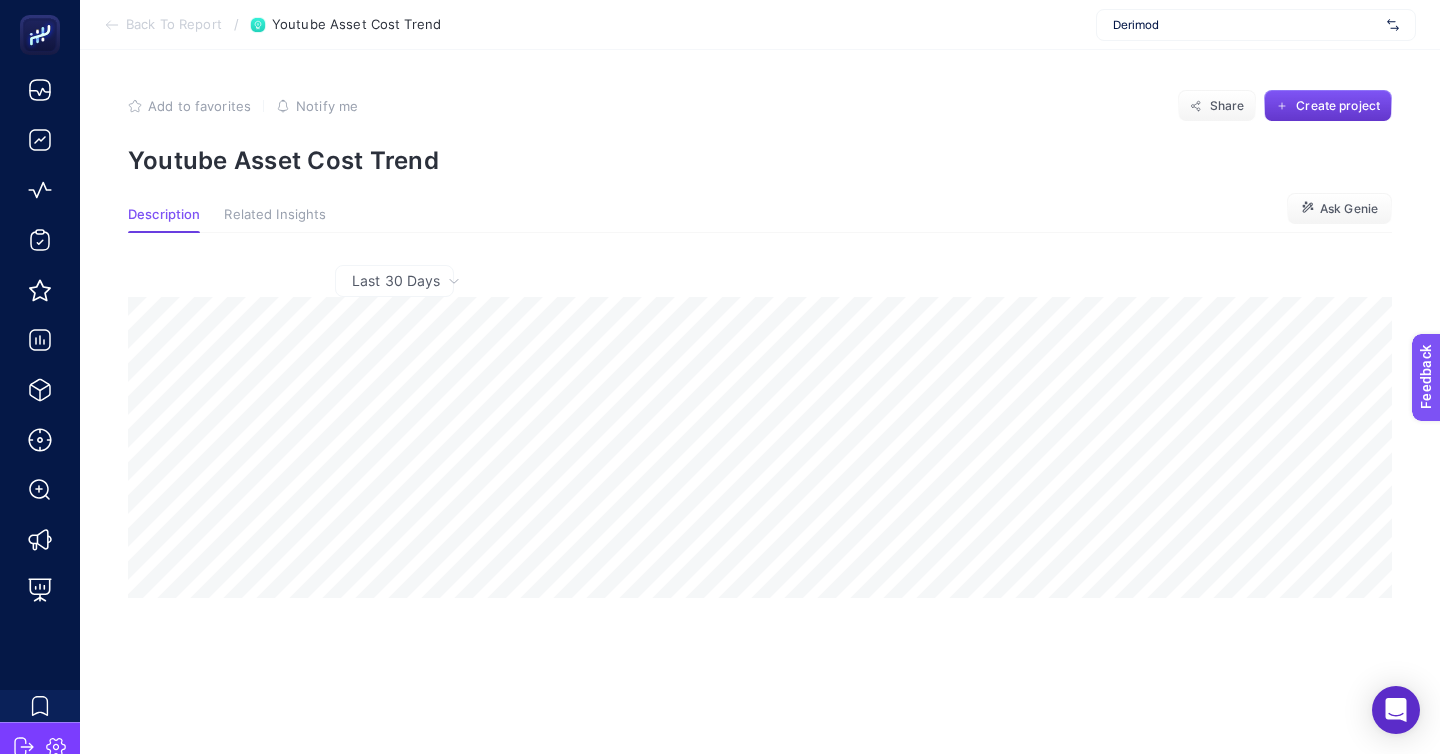 click on "Create project" 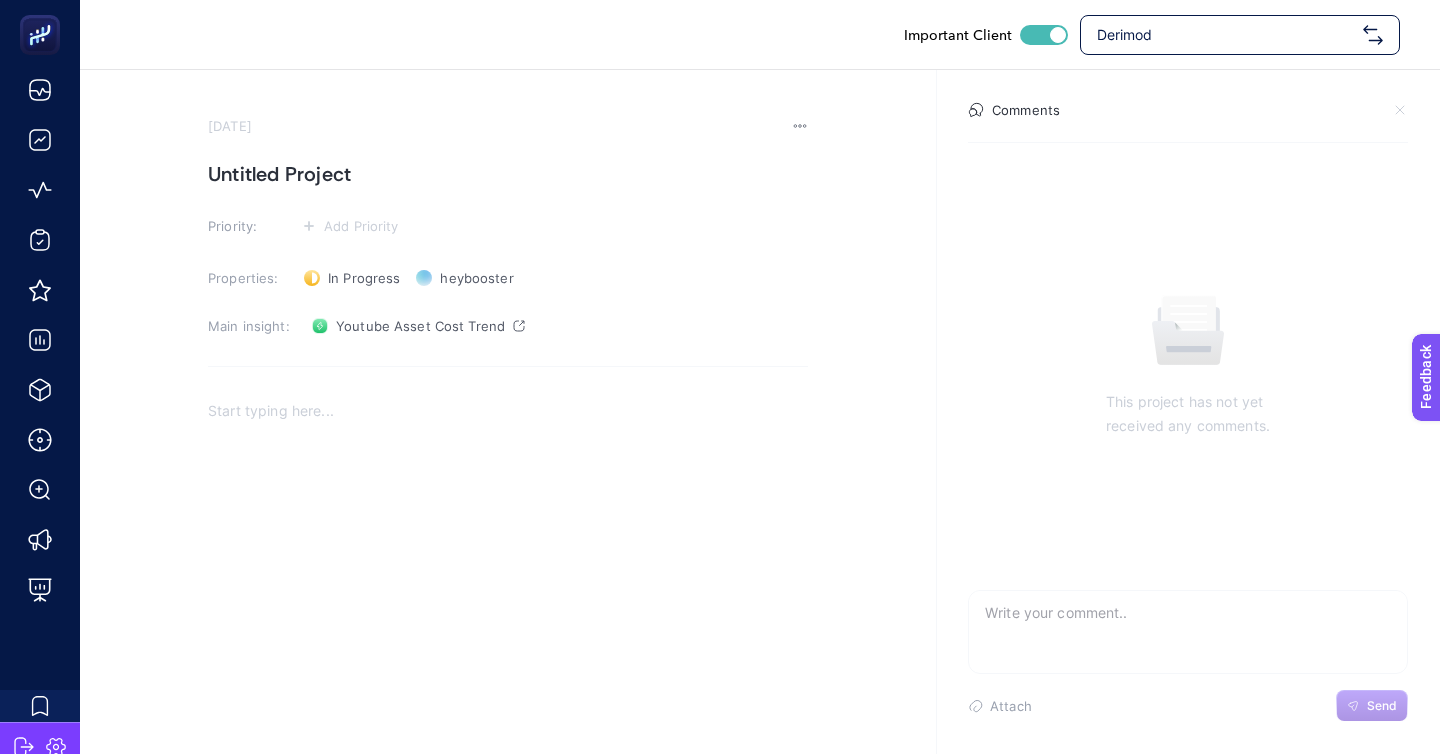 click on "Untitled Project" at bounding box center (508, 174) 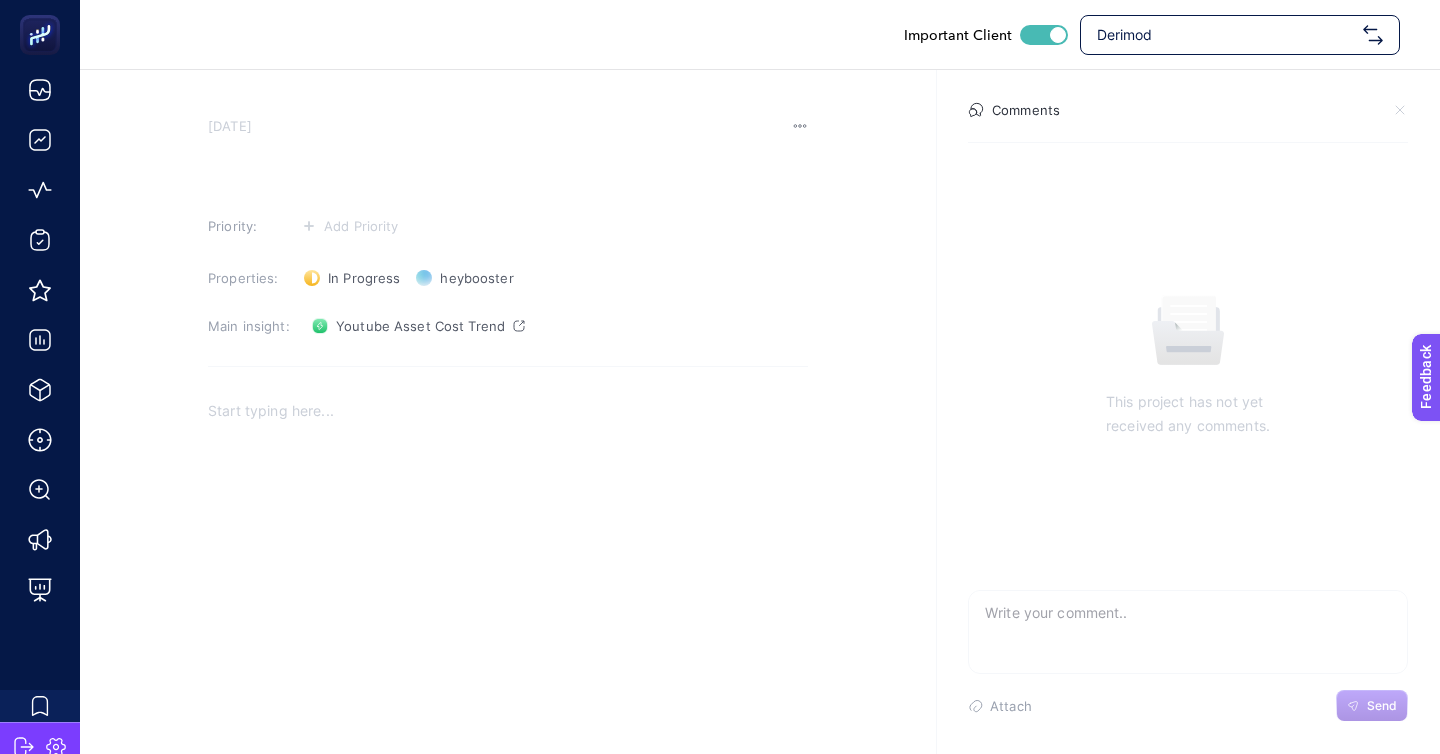 type 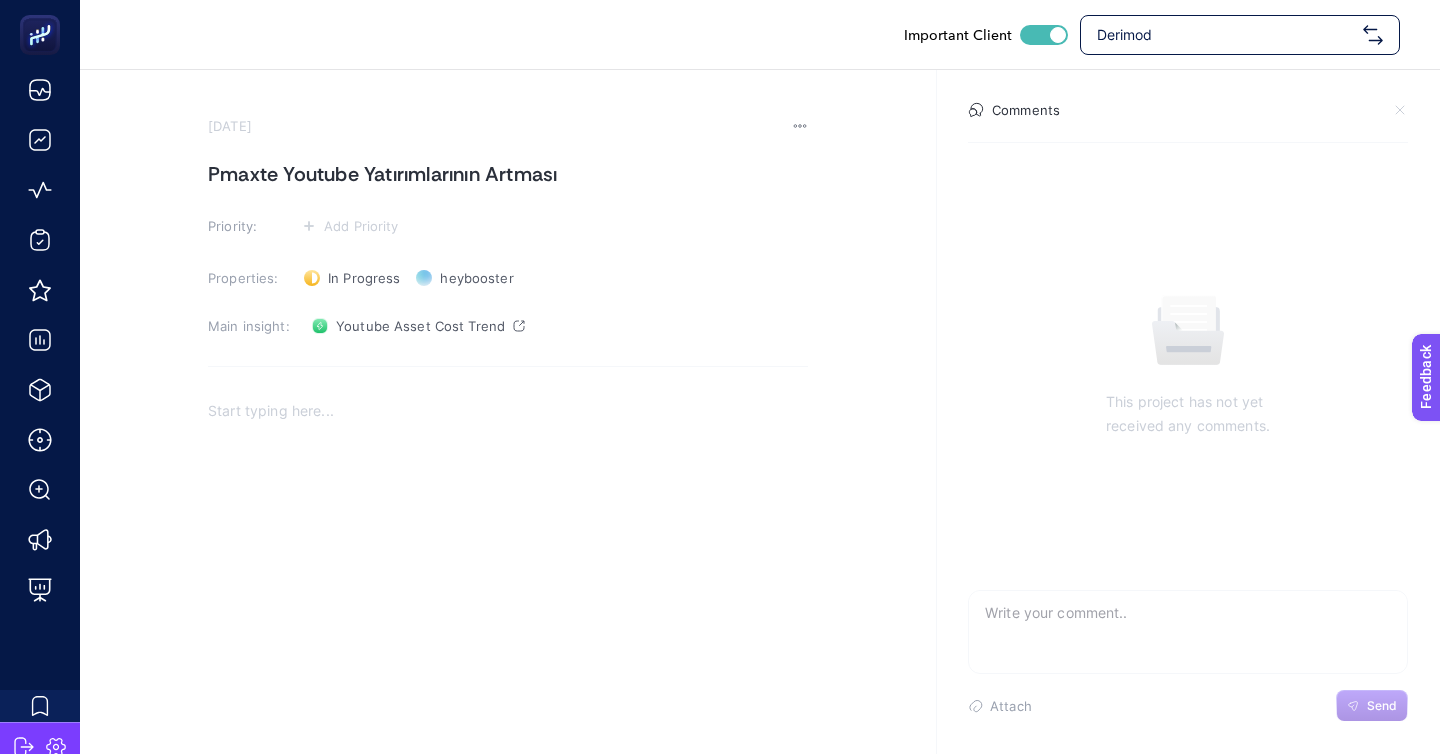 click at bounding box center [508, 586] 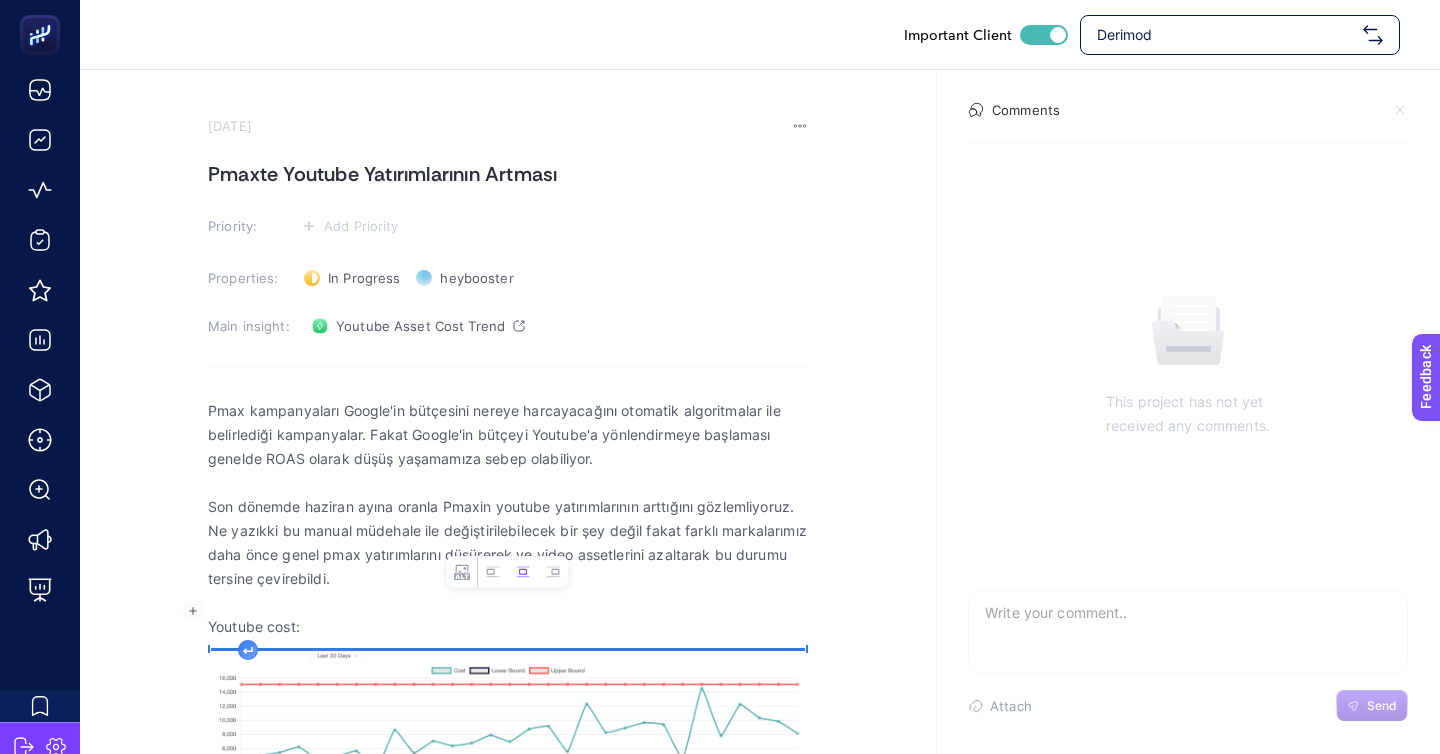 scroll, scrollTop: 13, scrollLeft: 0, axis: vertical 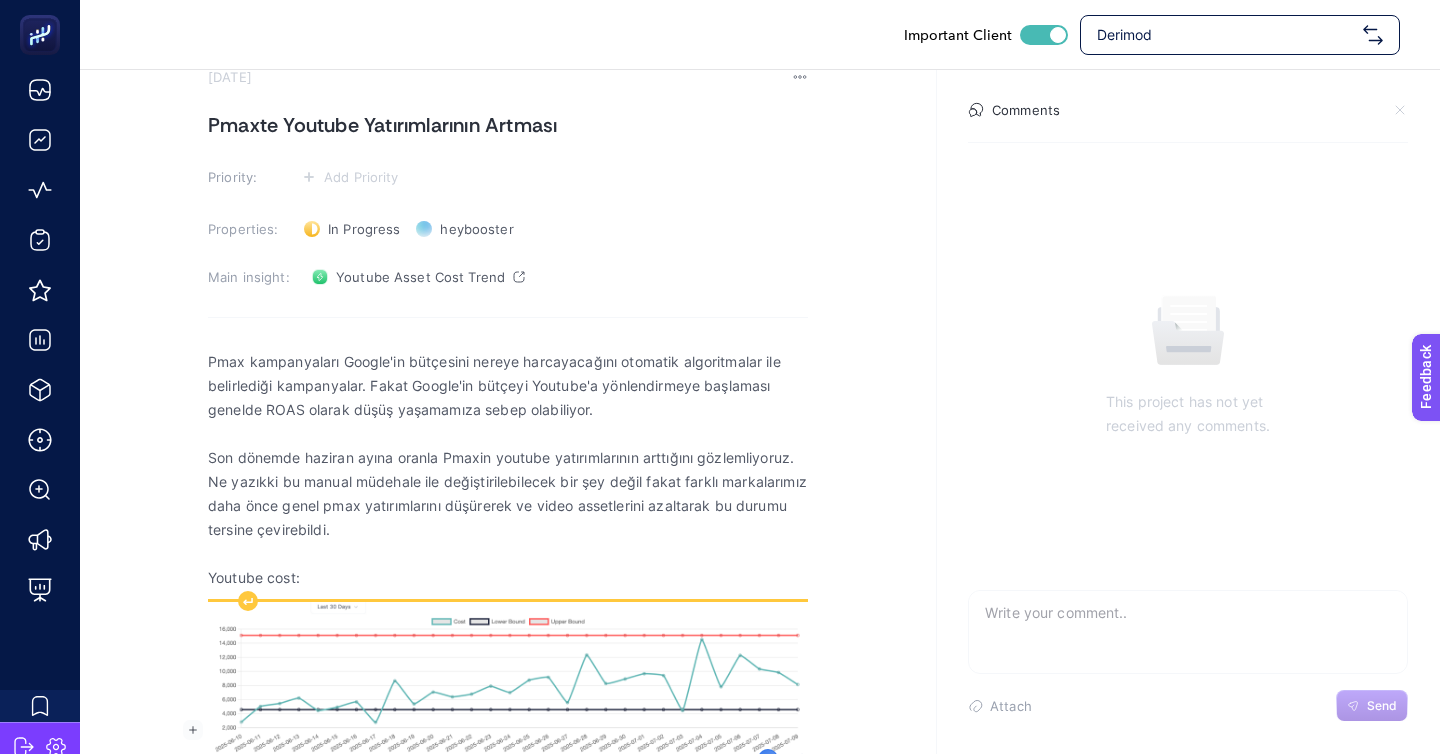 click on "Pmax kampanyaları Google'in bütçesini nereye harcayacağını otomatik algoritmalar ile belirlediği kampanyalar. Fakat Google'in bütçeyi Youtube'a yönlendirmeye başlaması genelde ROAS olarak düşüş yaşamamıza sebep olabiliyor. Son dönemde haziran ayına oranla Pmaxin youtube yatırımlarının arttığını gözlemliyoruz. Ne yazıkki bu manual müdehale ile değiştirilebilecek bir şey değil fakat farklı markalarımız daha önce genel pmax yatırımlarını düşürerek ve video assetlerini azaltarak bu durumu tersine çevirebildi. Youtube cost:" at bounding box center [508, 572] 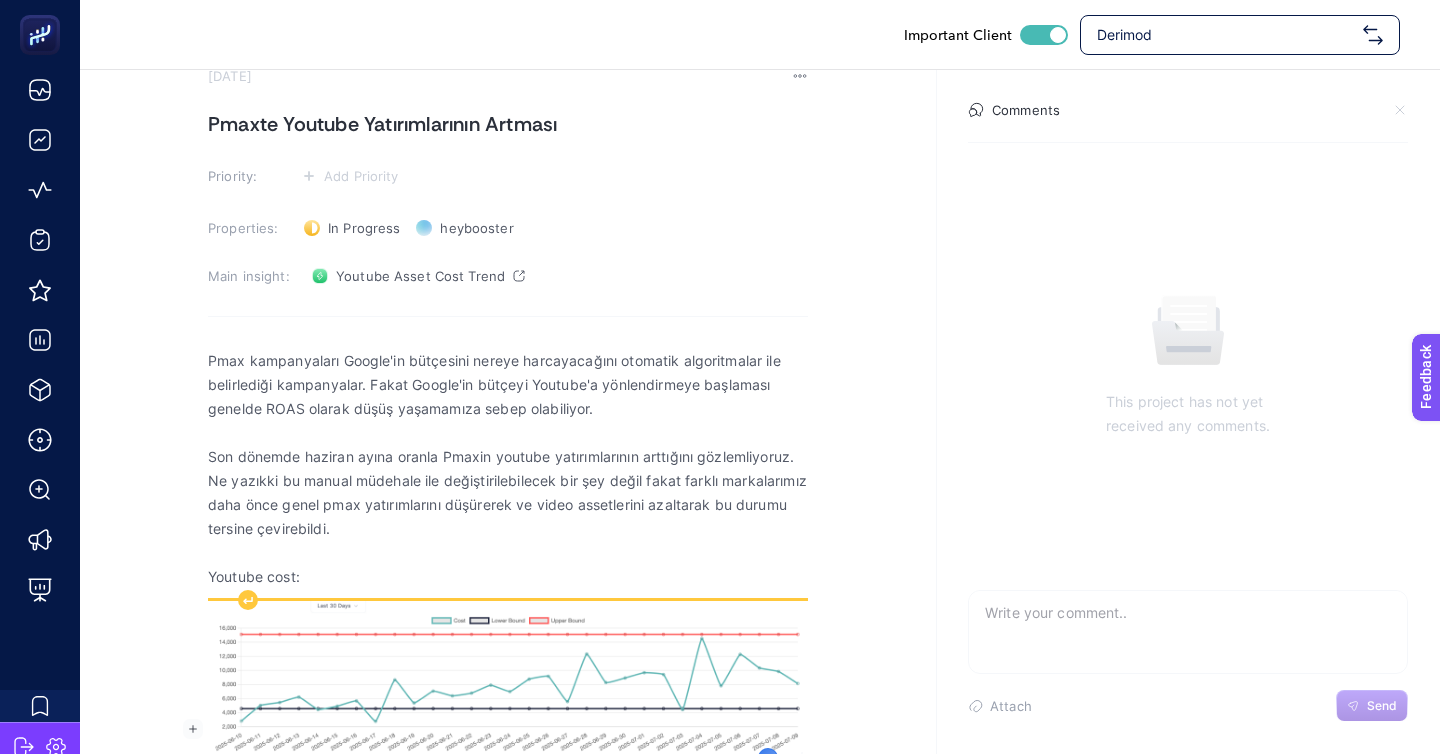 scroll, scrollTop: 74, scrollLeft: 0, axis: vertical 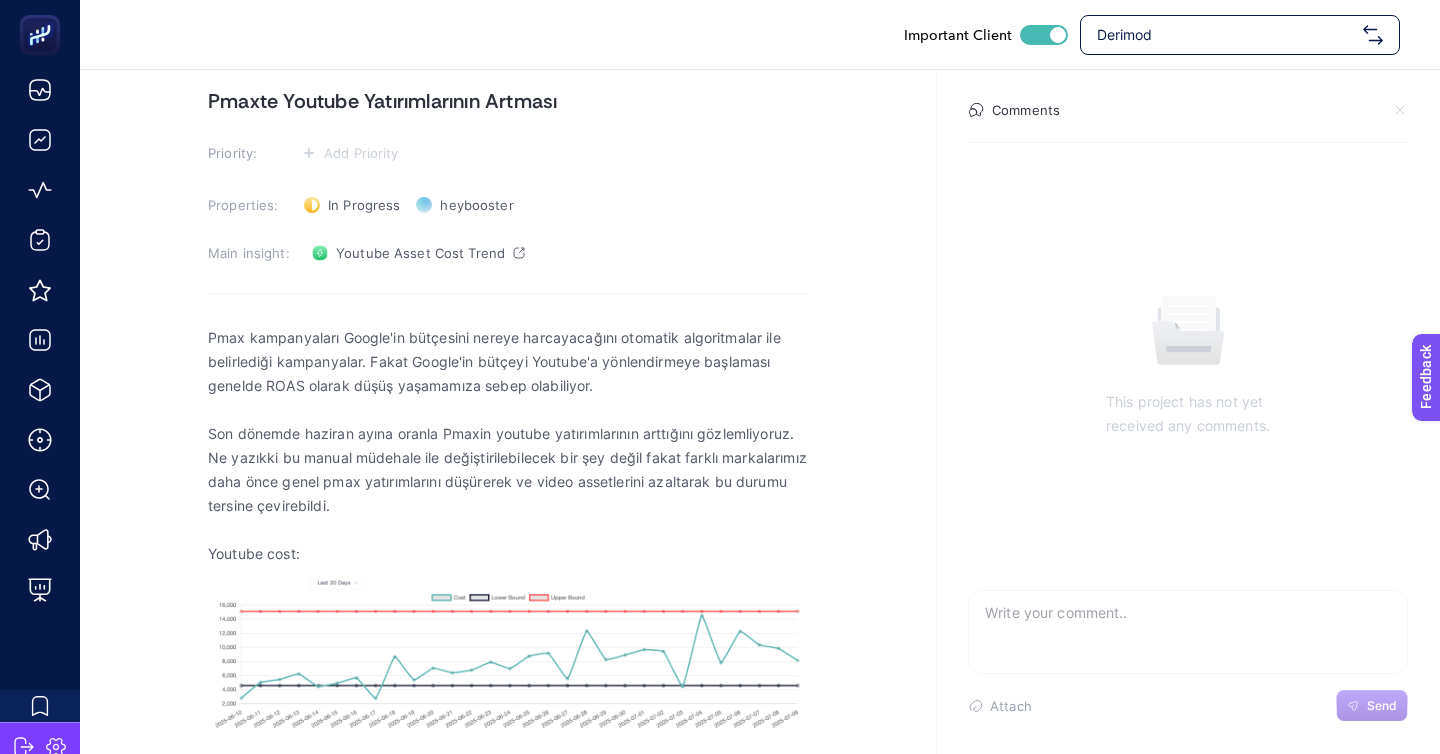 click on "July 10, 2025 Pmaxte Youtube Yatırımlarının Artması  Priority:   Add Priority   Properties:  In Progress Status heybooster  Owner  Main insight:  Youtube Asset Cost Trend Pmax kampanyaları Google'in bütçesini nereye harcayacağını otomatik algoritmalar ile belirlediği kampanyalar. Fakat Google'in bütçeyi Youtube'a yönlendirmeye başlaması genelde ROAS olarak düşüş yaşamamıza sebep olabiliyor. Son dönemde haziran ayına oranla Pmaxin youtube yatırımlarının arttığını gözlemliyoruz. Ne yazıkki bu manual müdehale ile değiştirilebilecek bir şey değil fakat farklı markalarımız daha önce genel pmax yatırımlarını düşürerek ve video assetlerini azaltarak bu durumu tersine çevirebildi. Youtube cost:  Comments   This project has not yet  received any comments.  Attach Send" at bounding box center (760, 402) 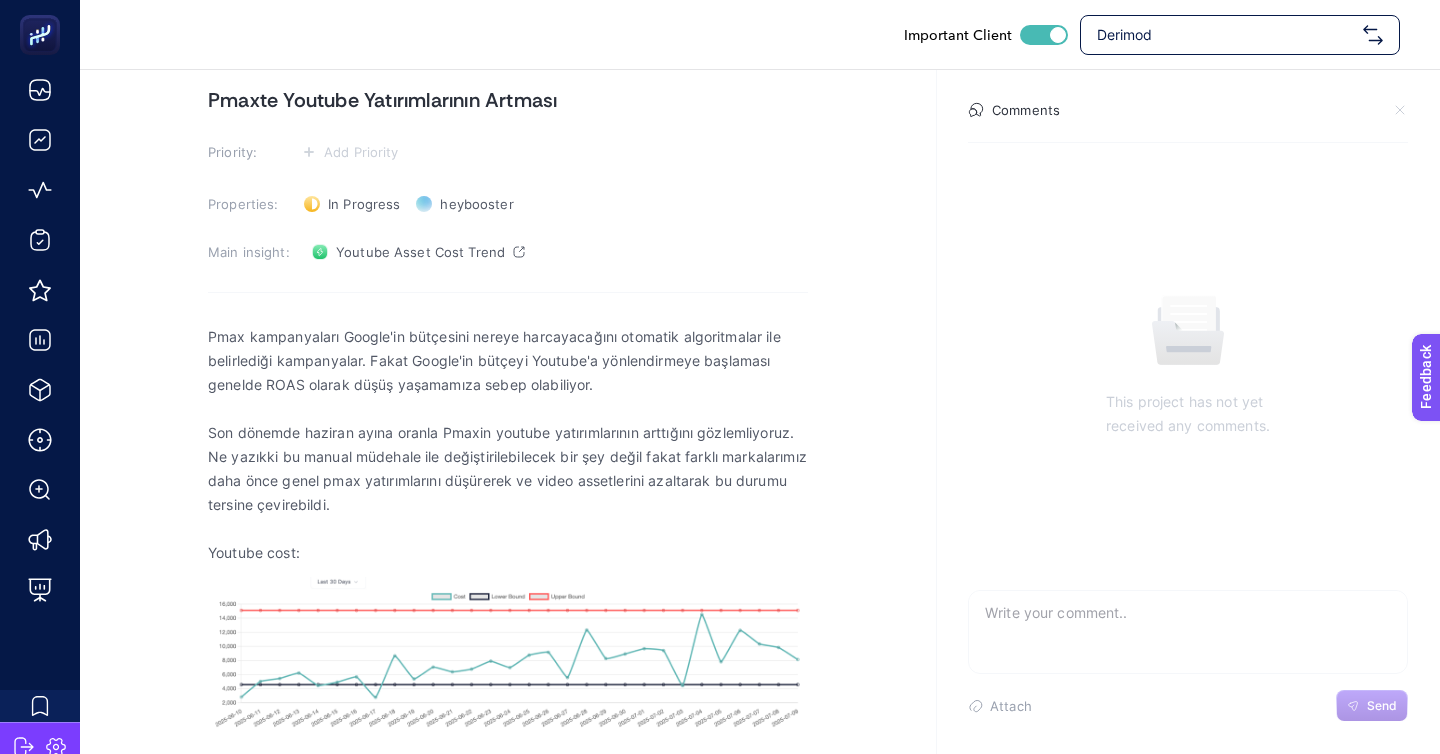 click on "Youtube cost:" at bounding box center [508, 553] 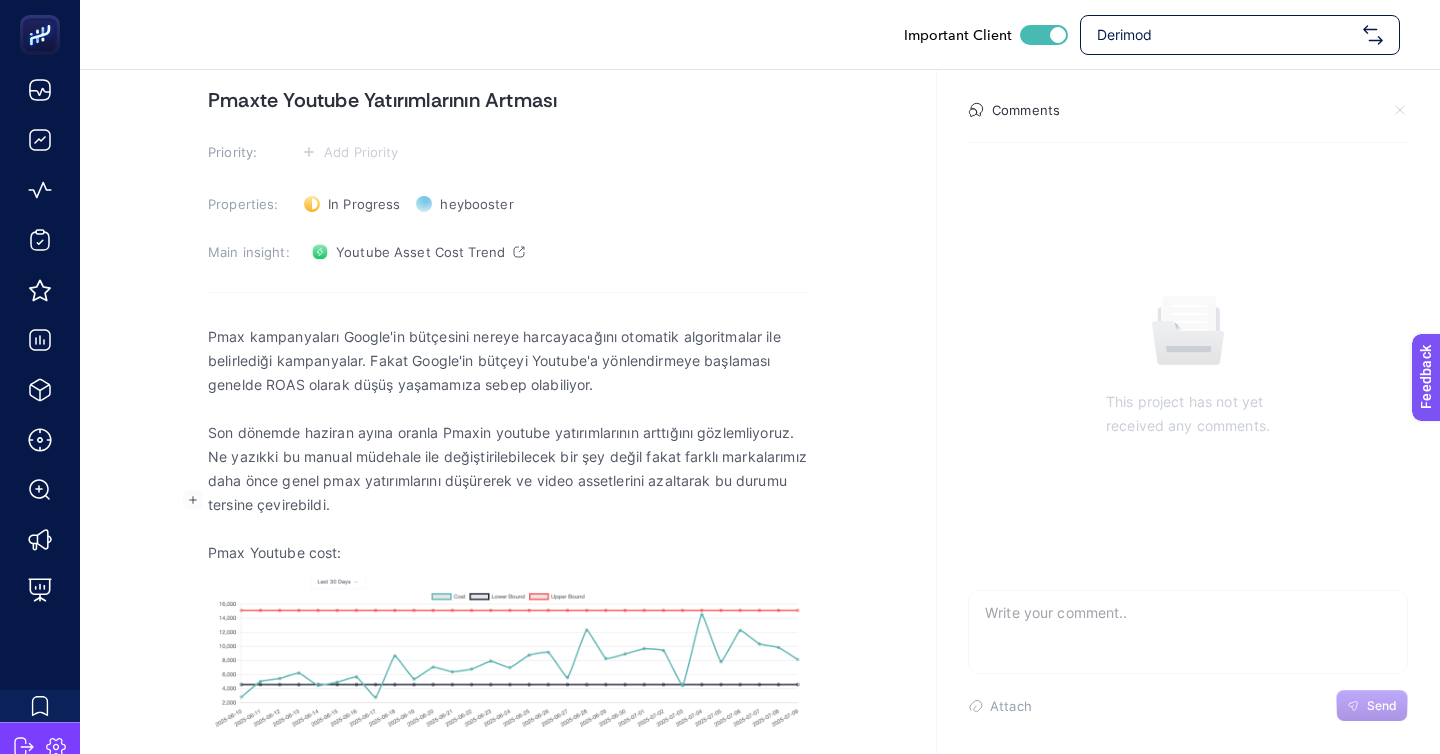 click on "Pmax Youtube cost:" at bounding box center (508, 553) 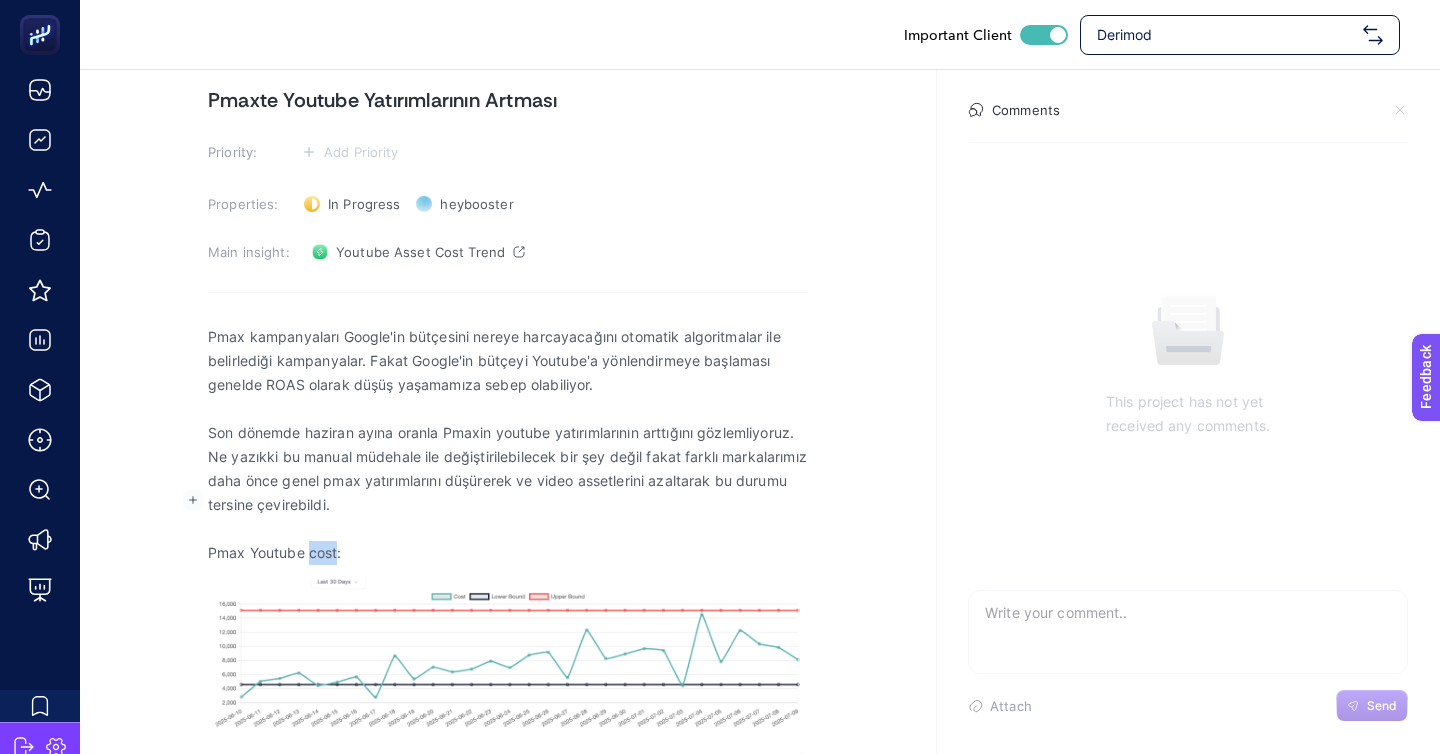 click on "Pmax Youtube cost:" at bounding box center (508, 553) 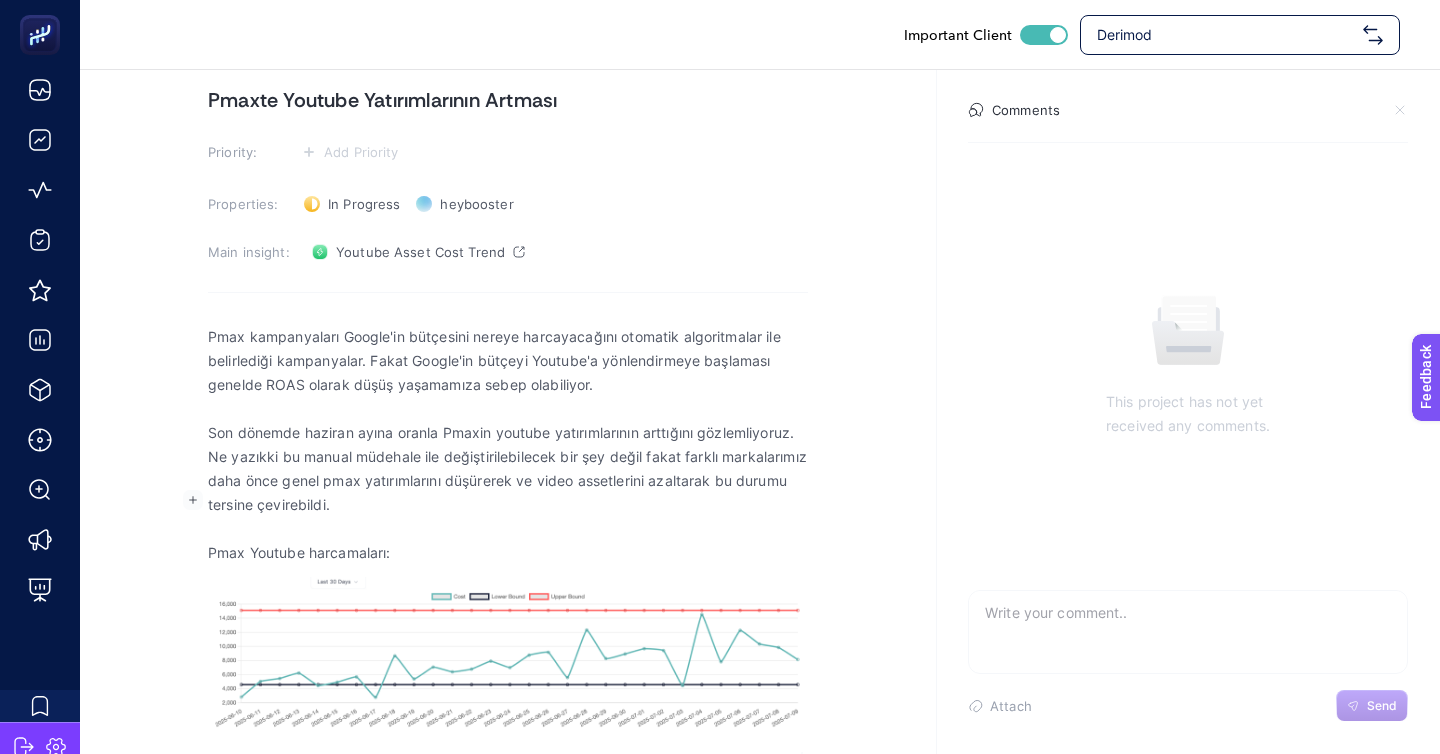 click at bounding box center (508, 757) 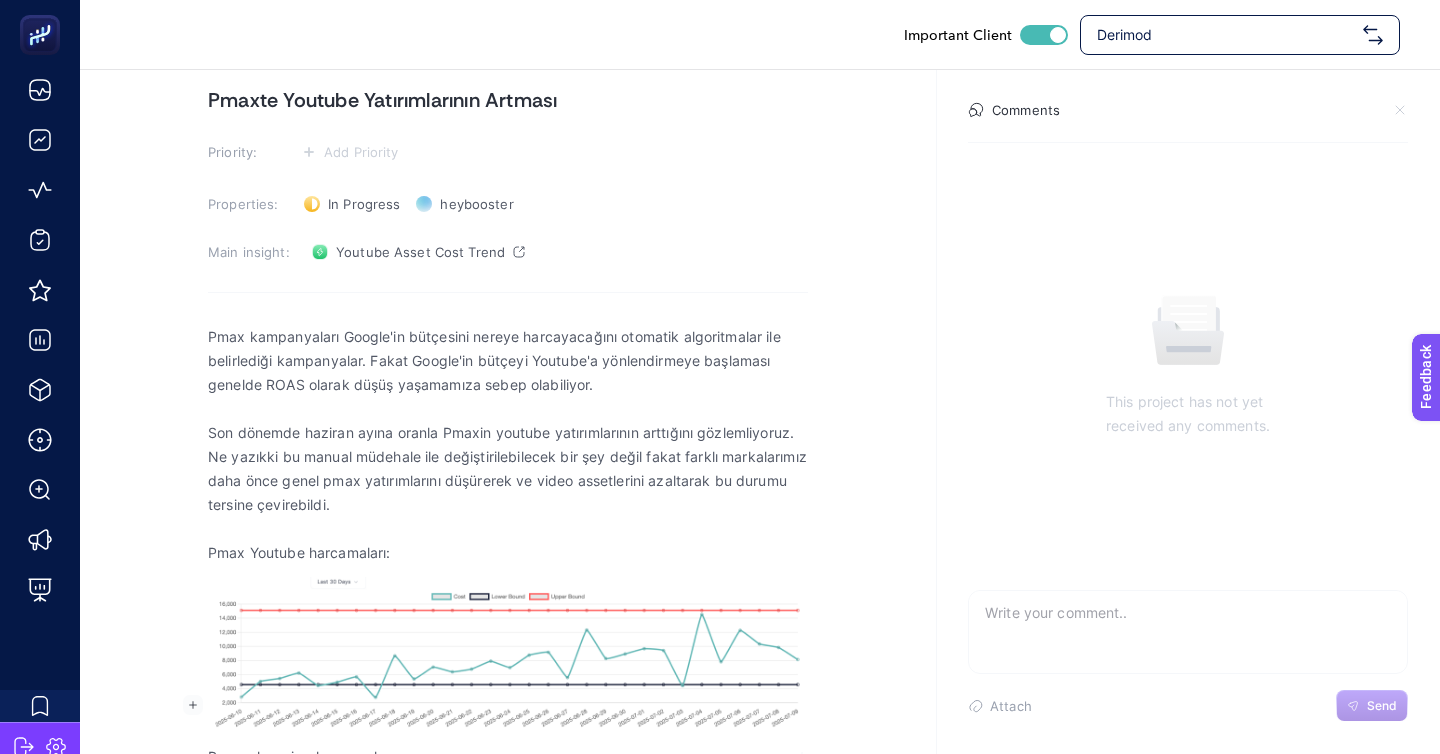 scroll, scrollTop: 80, scrollLeft: 0, axis: vertical 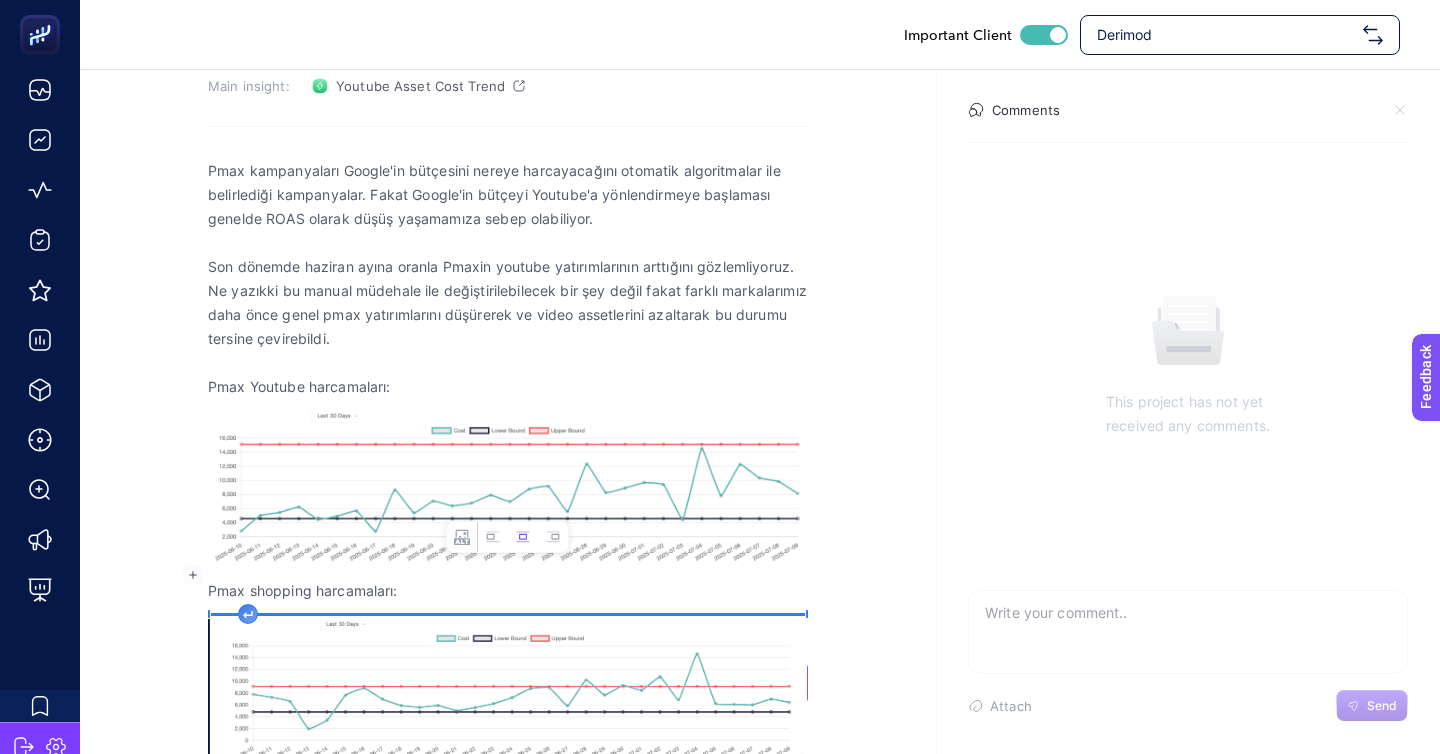 click on "Pmax kampanyaları Google'in bütçesini nereye harcayacağını otomatik algoritmalar ile belirlediği kampanyalar. Fakat Google'in bütçeyi Youtube'a yönlendirmeye başlaması genelde ROAS olarak düşüş yaşamamıza sebep olabiliyor. Son dönemde haziran ayına oranla Pmaxin youtube yatırımlarının arttığını gözlemliyoruz. Ne yazıkki bu manual müdehale ile değiştirilebilecek bir şey değil fakat farklı markalarımız daha önce genel pmax yatırımlarını düşürerek ve video assetlerini azaltarak bu durumu tersine çevirebildi. Pmax Youtube harcamaları: Pmax shopping harcamaları: image widget. Press Enter to type after or press Shift + Enter to type before the widget" at bounding box center (508, 476) 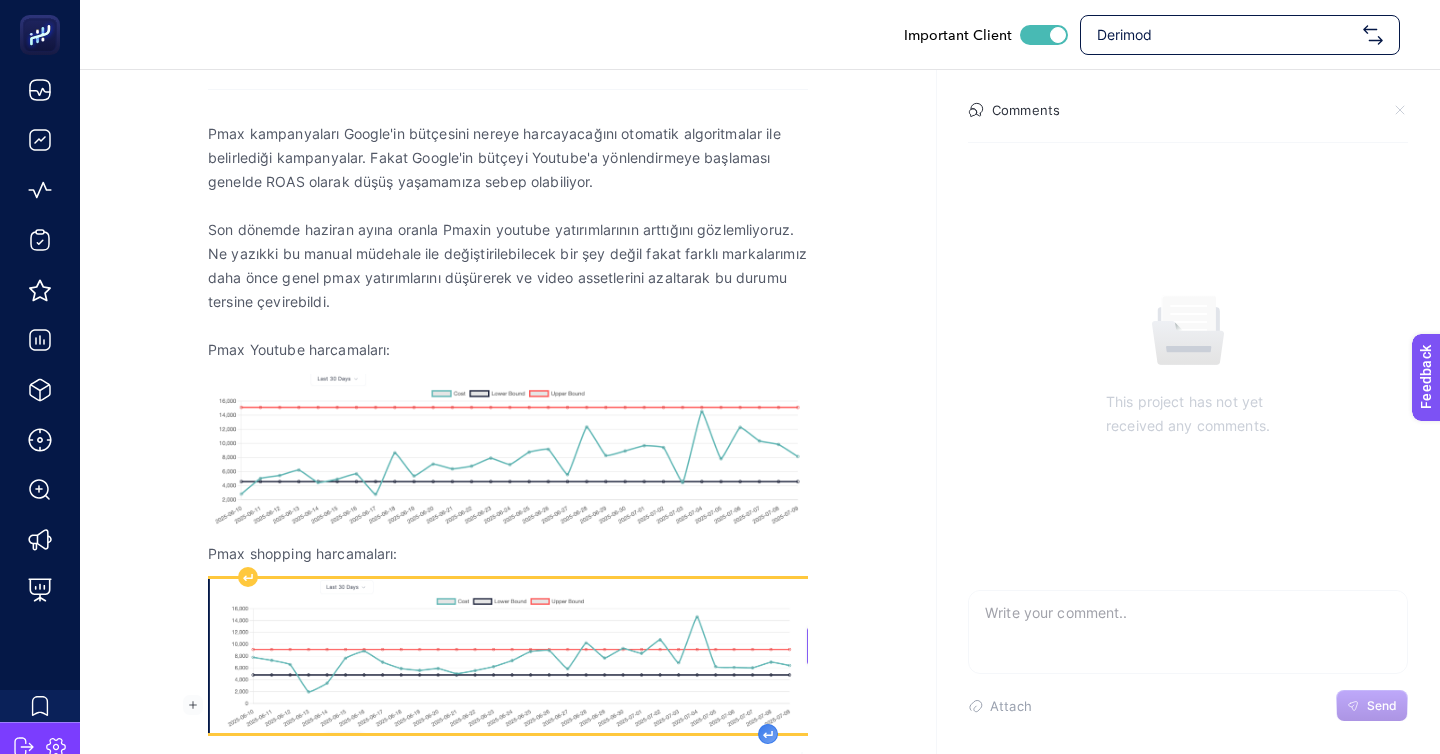 scroll, scrollTop: 283, scrollLeft: 0, axis: vertical 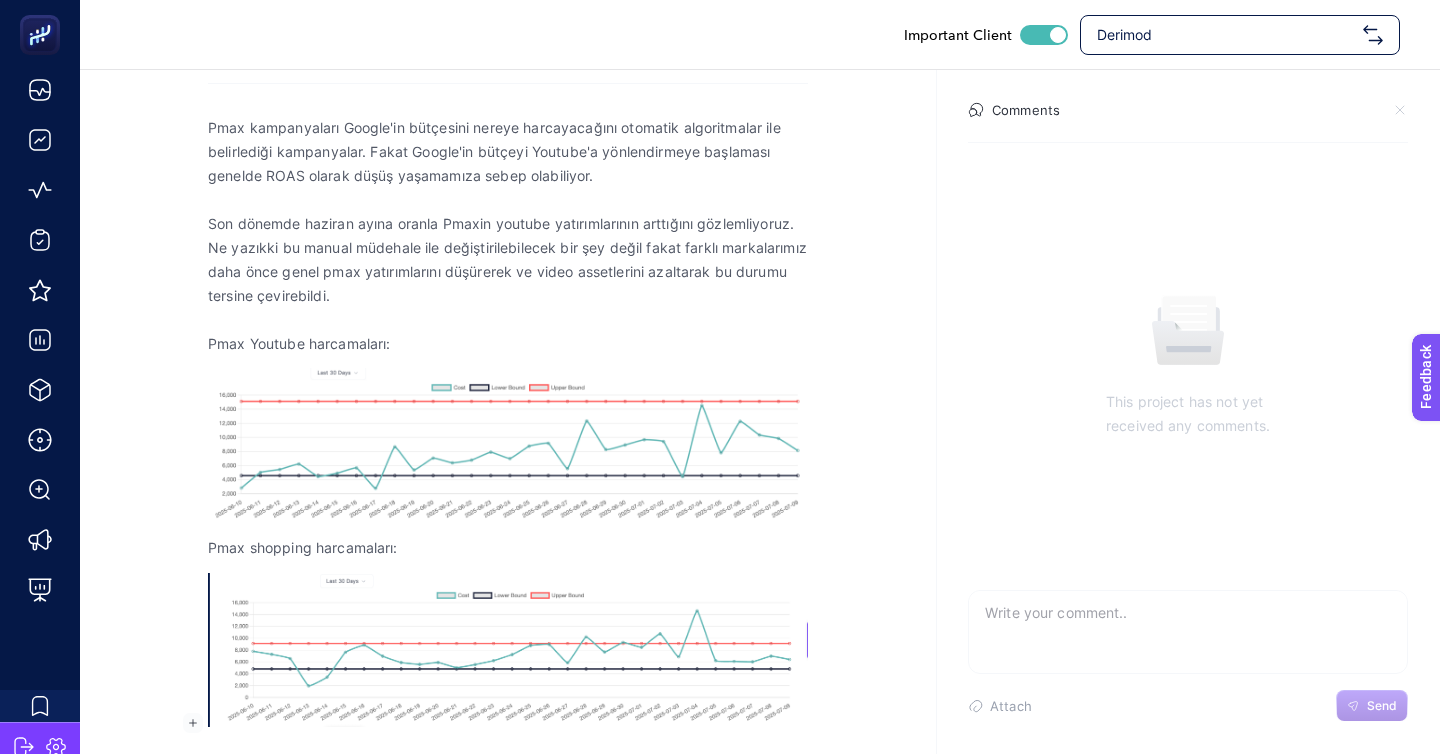 click on "Aynı zamanda Youtube placementlarına da müdehale etmek burada" at bounding box center [508, 775] 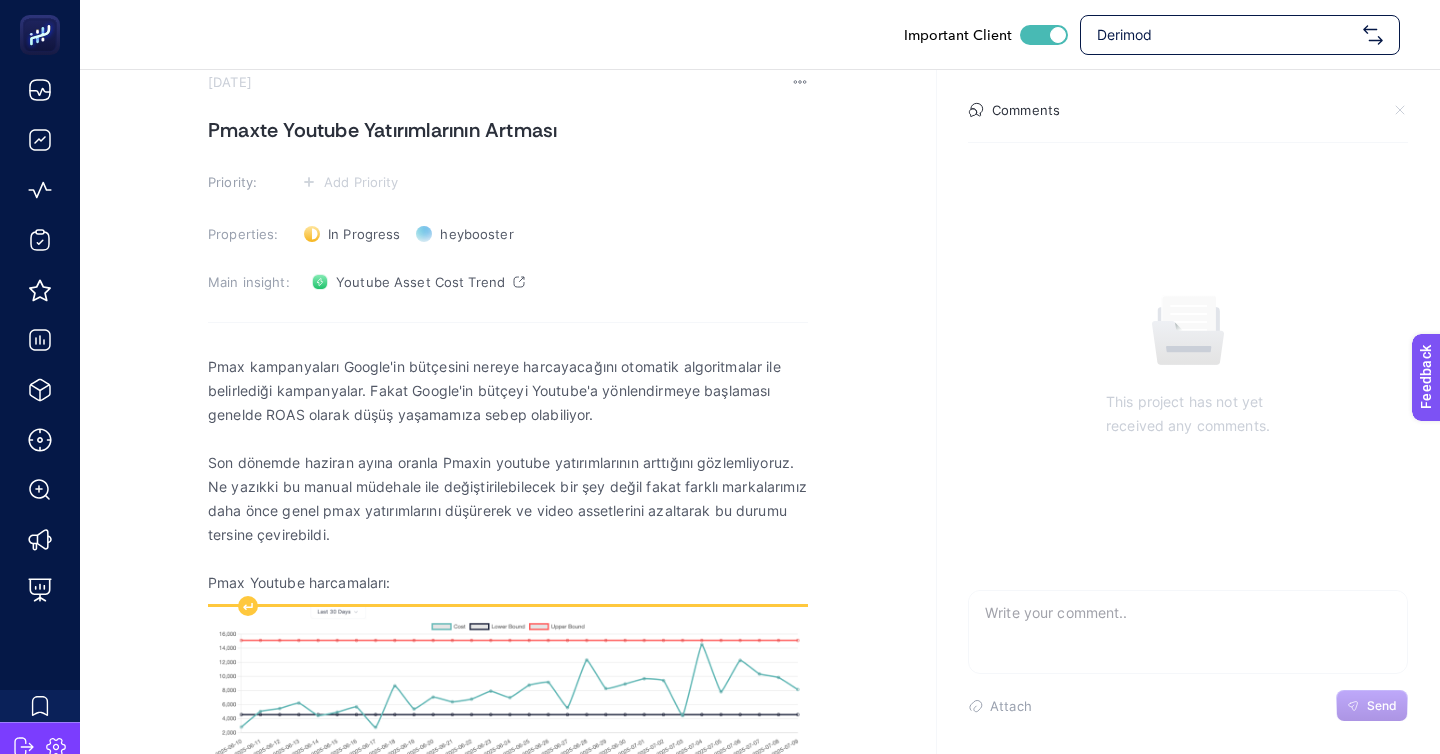 scroll, scrollTop: 0, scrollLeft: 0, axis: both 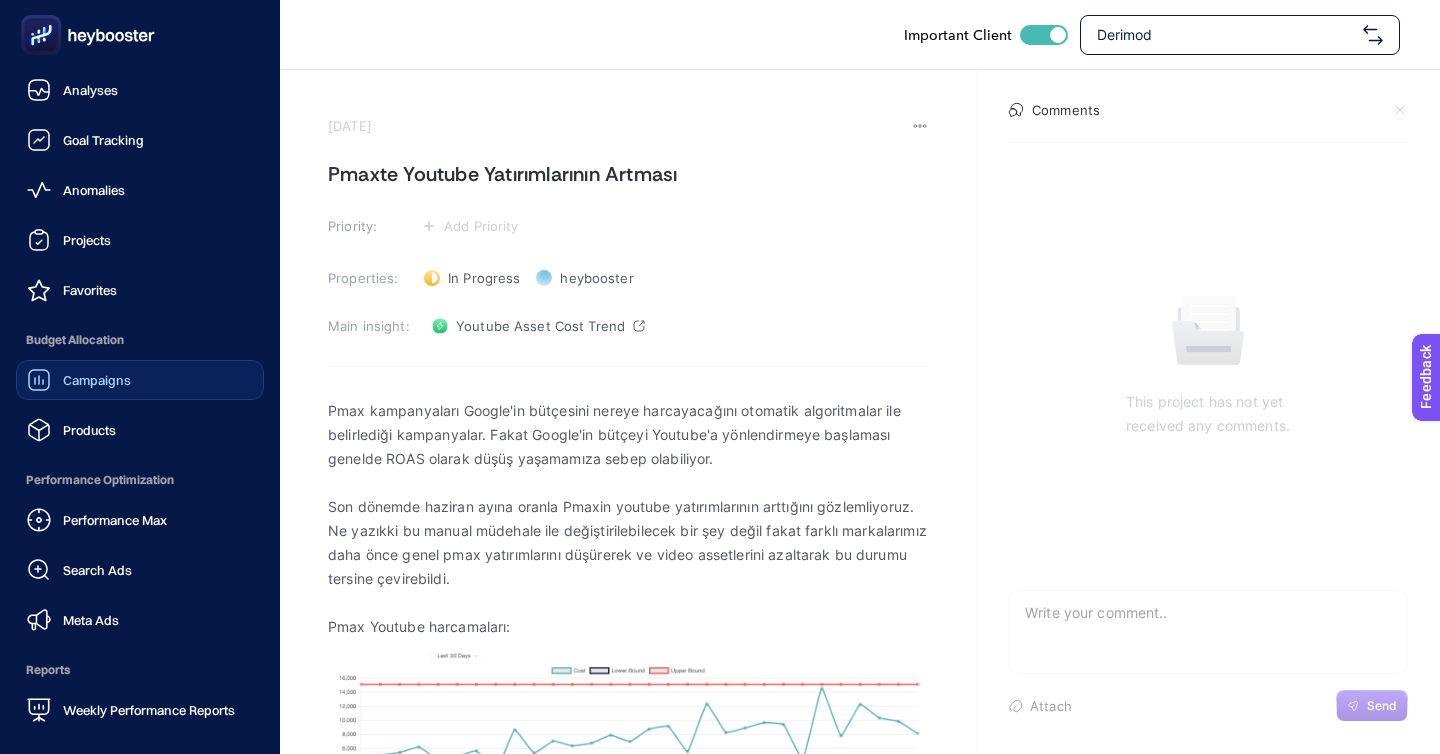 click on "Campaigns" 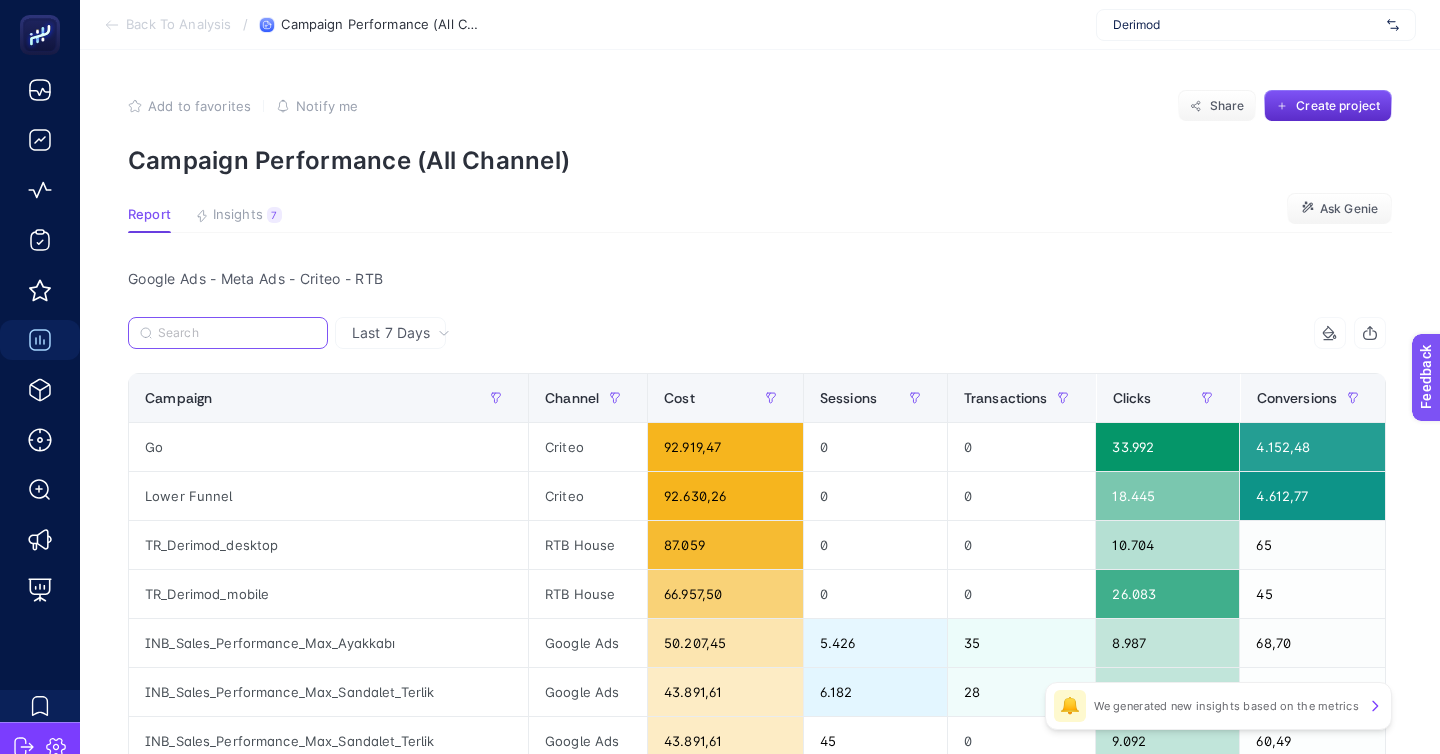 click at bounding box center (237, 333) 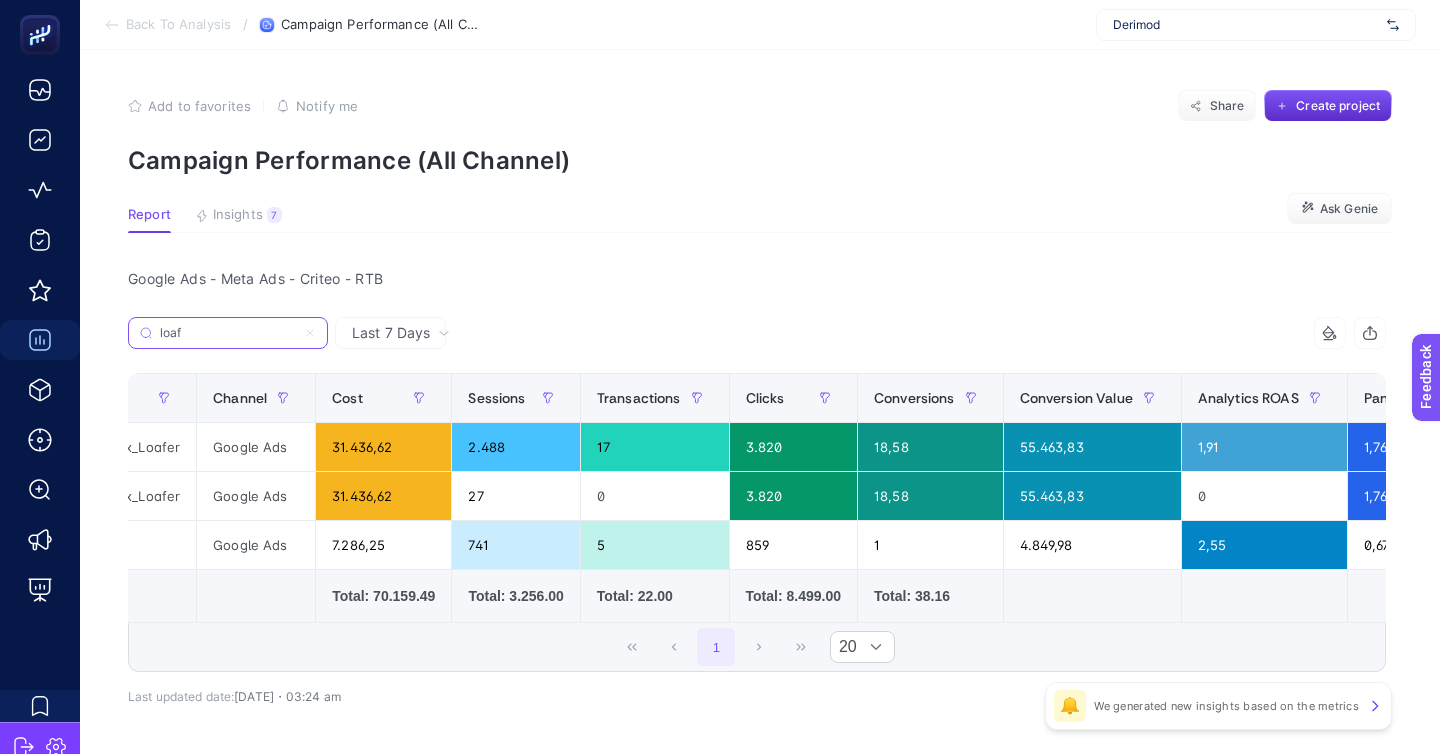 scroll, scrollTop: 0, scrollLeft: 0, axis: both 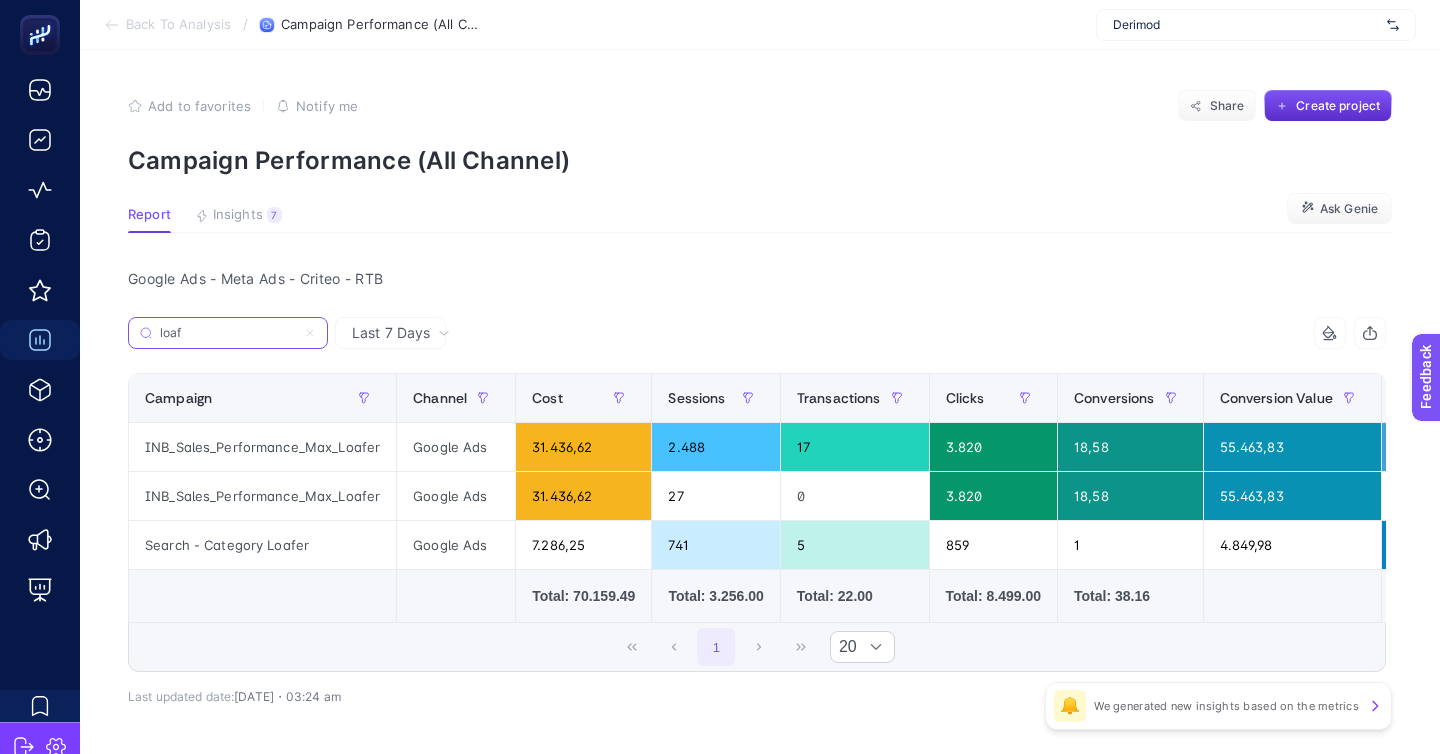 type on "loaf" 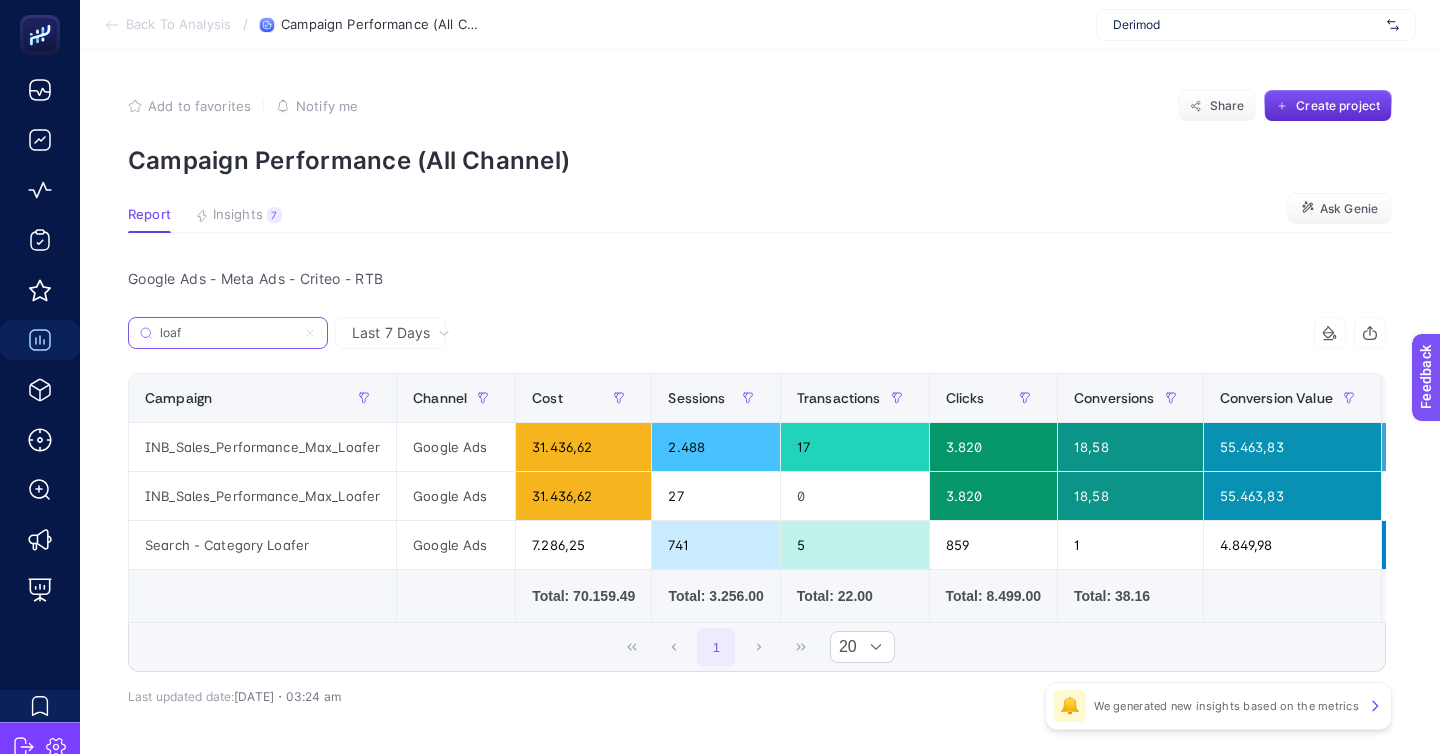 click 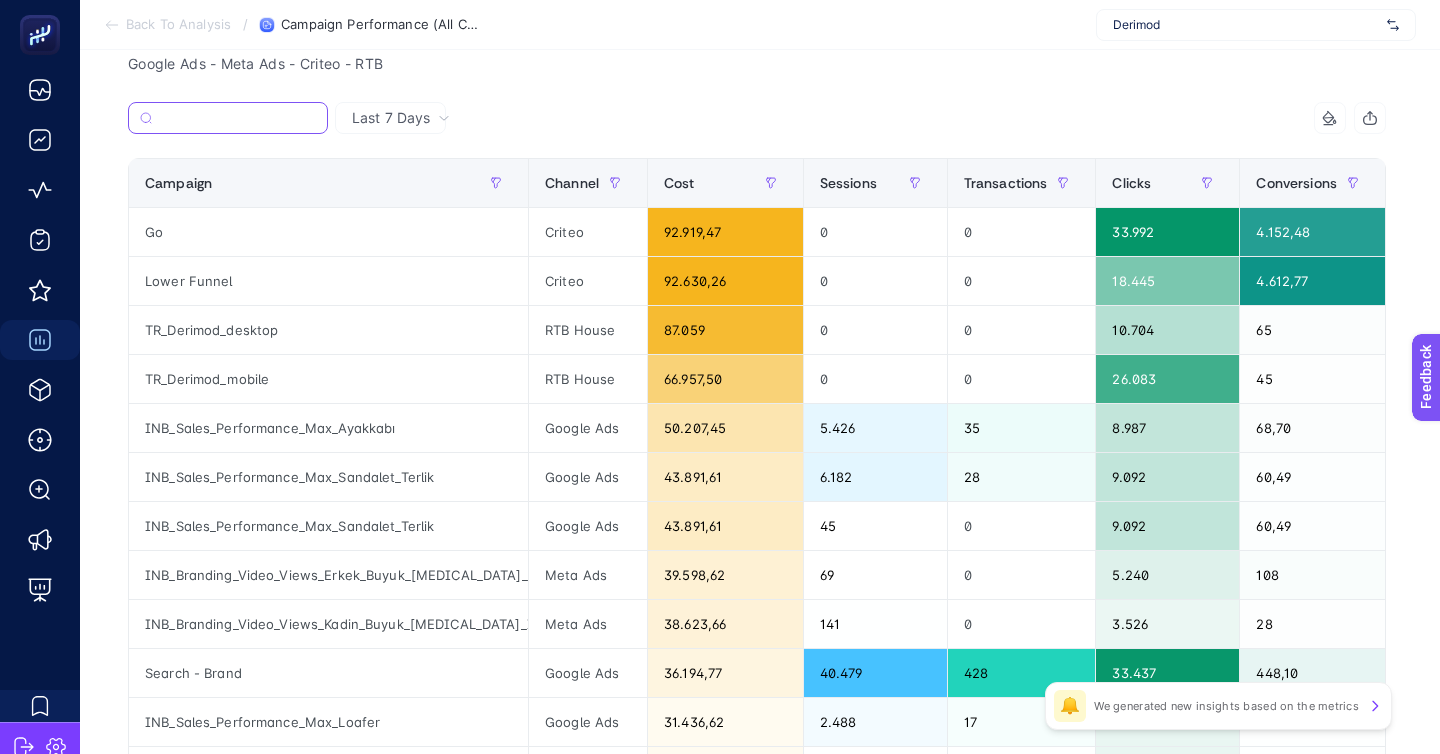 scroll, scrollTop: 0, scrollLeft: 0, axis: both 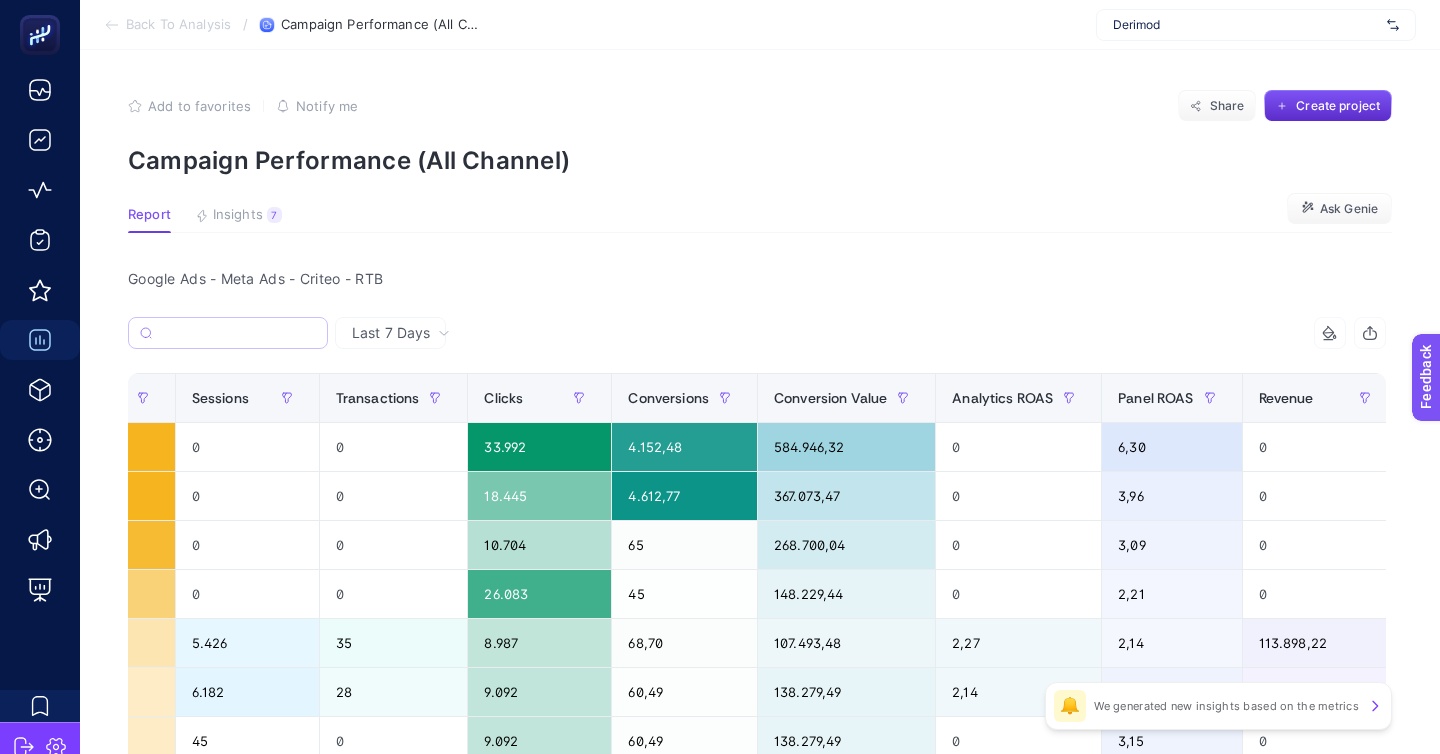 click on "+" at bounding box center [1531, 398] 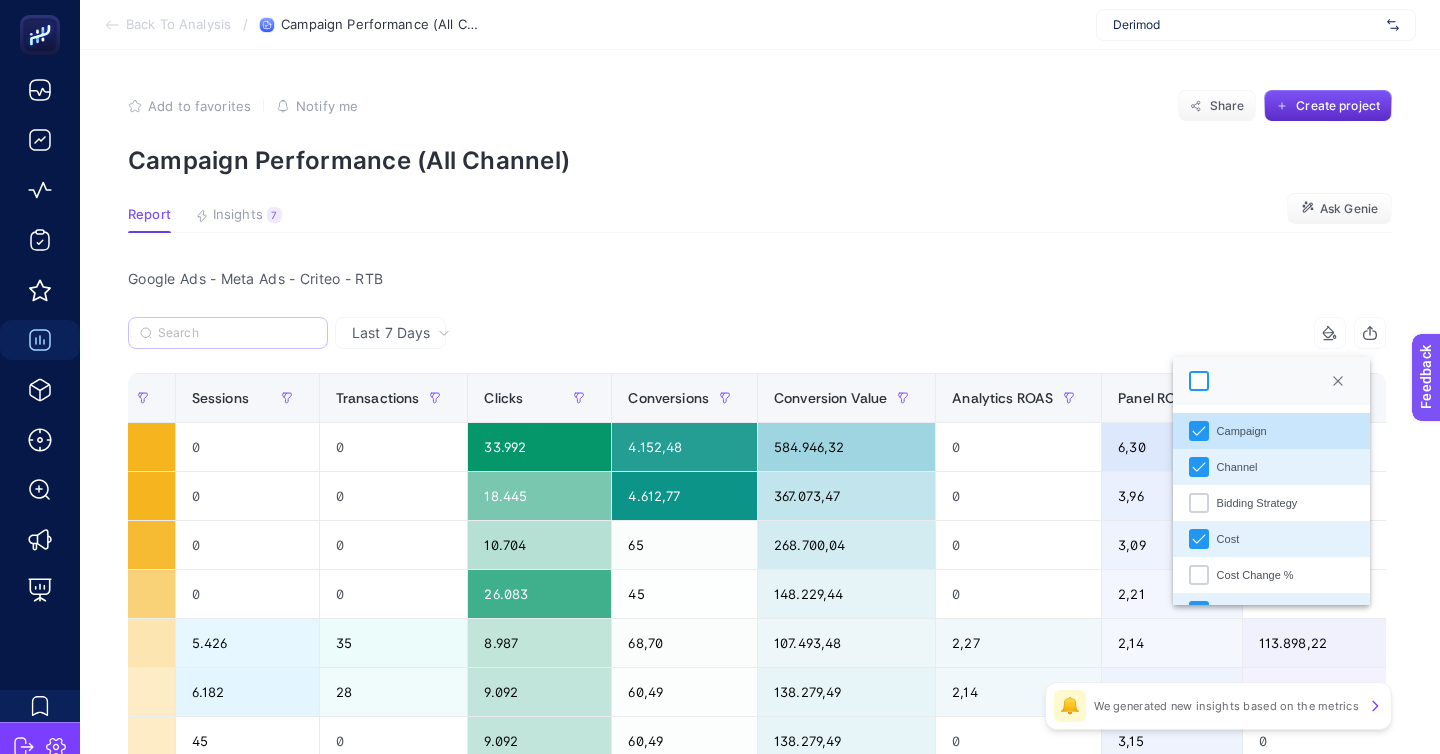 click at bounding box center (1199, 381) 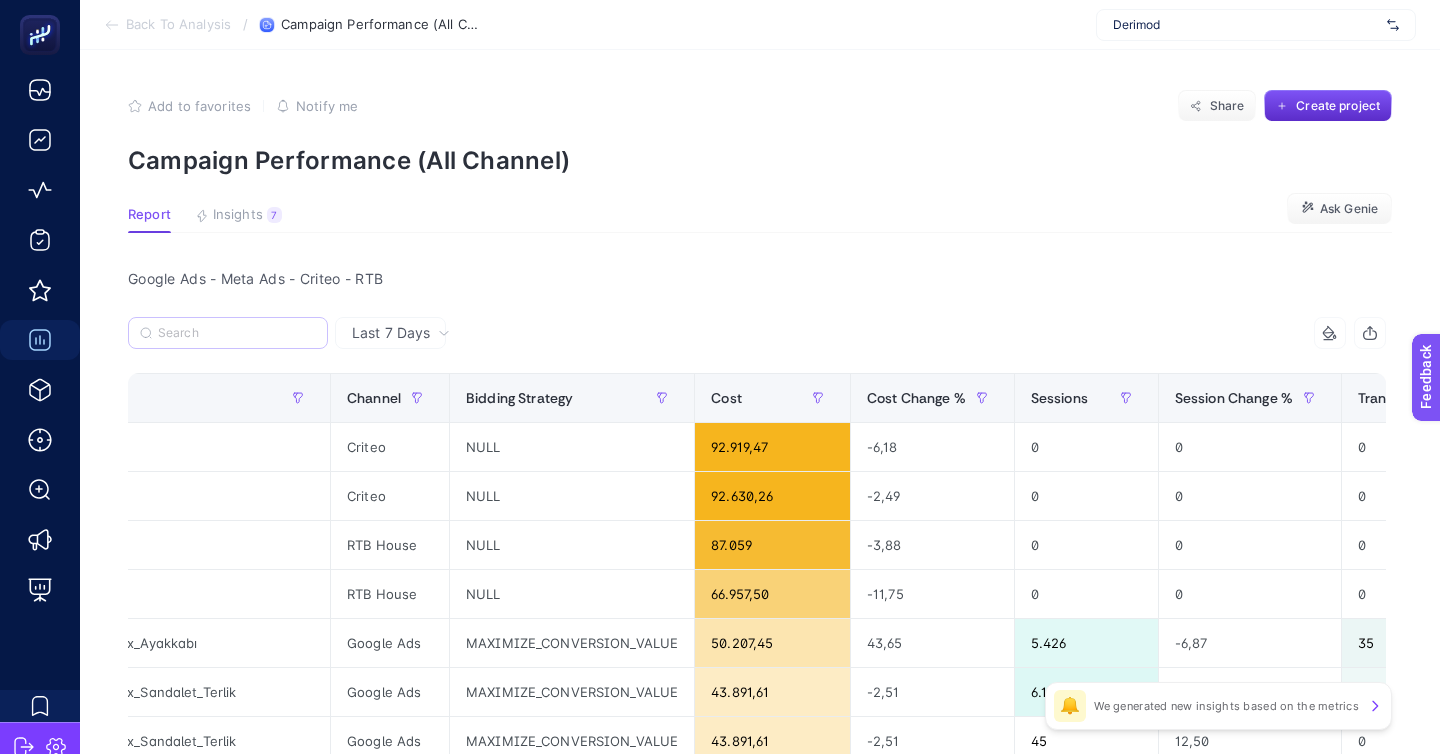 scroll, scrollTop: 0, scrollLeft: 0, axis: both 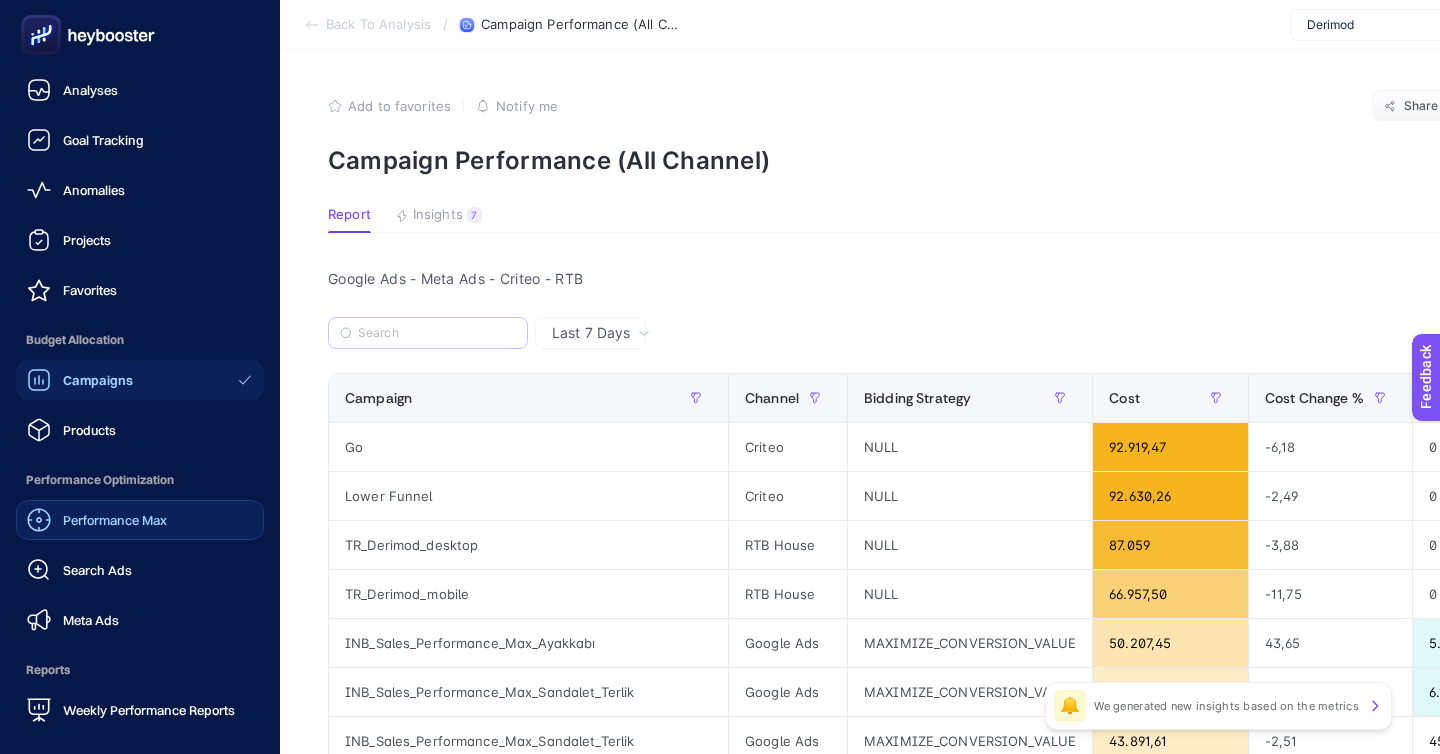 click on "Performance Max" 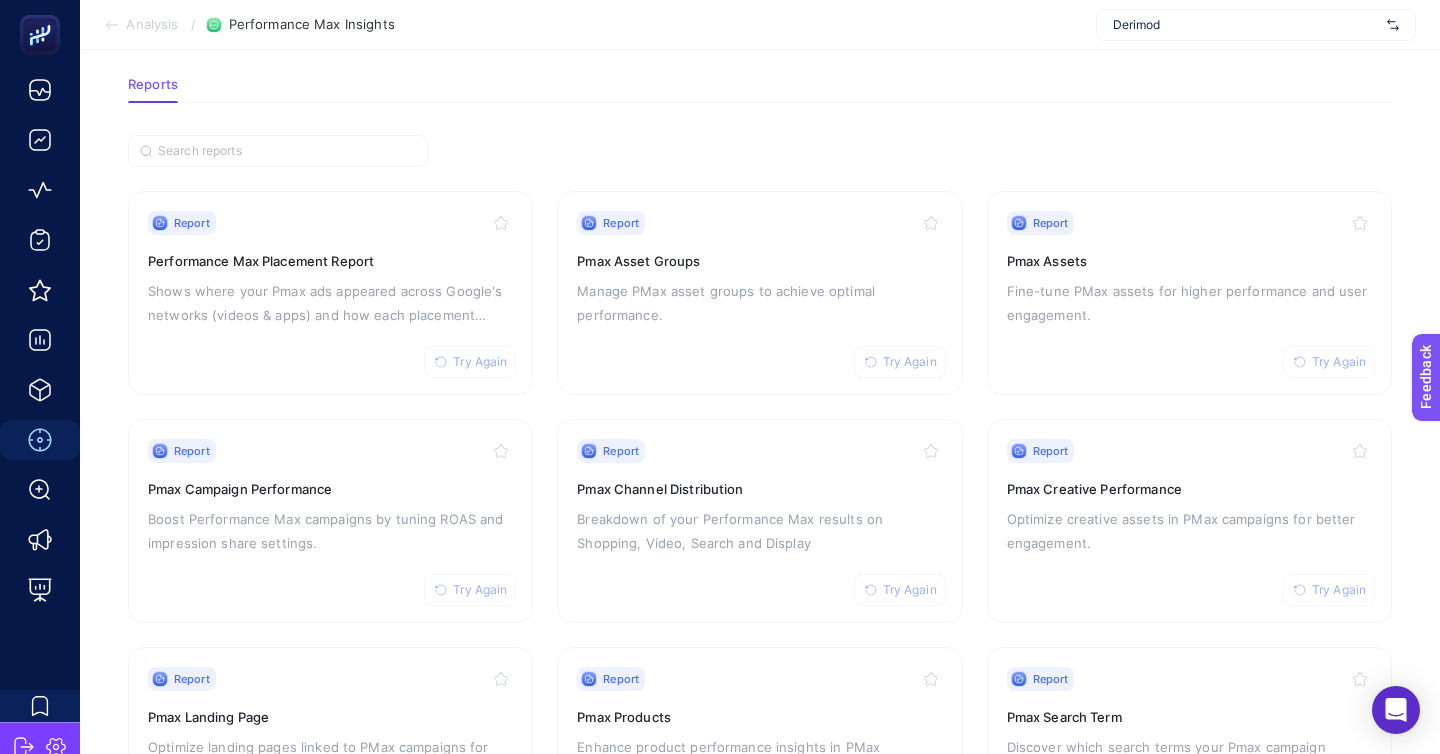 scroll, scrollTop: 90, scrollLeft: 0, axis: vertical 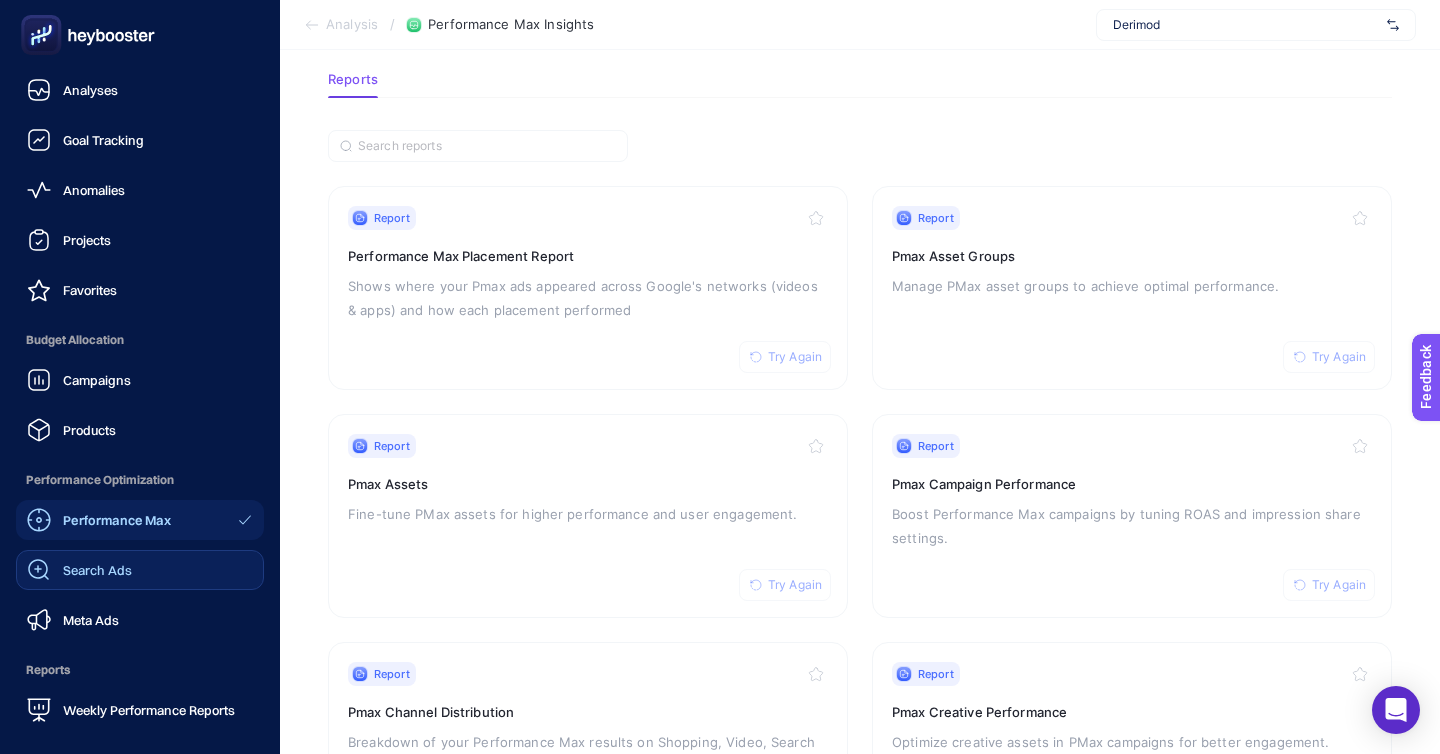 click on "Search Ads" 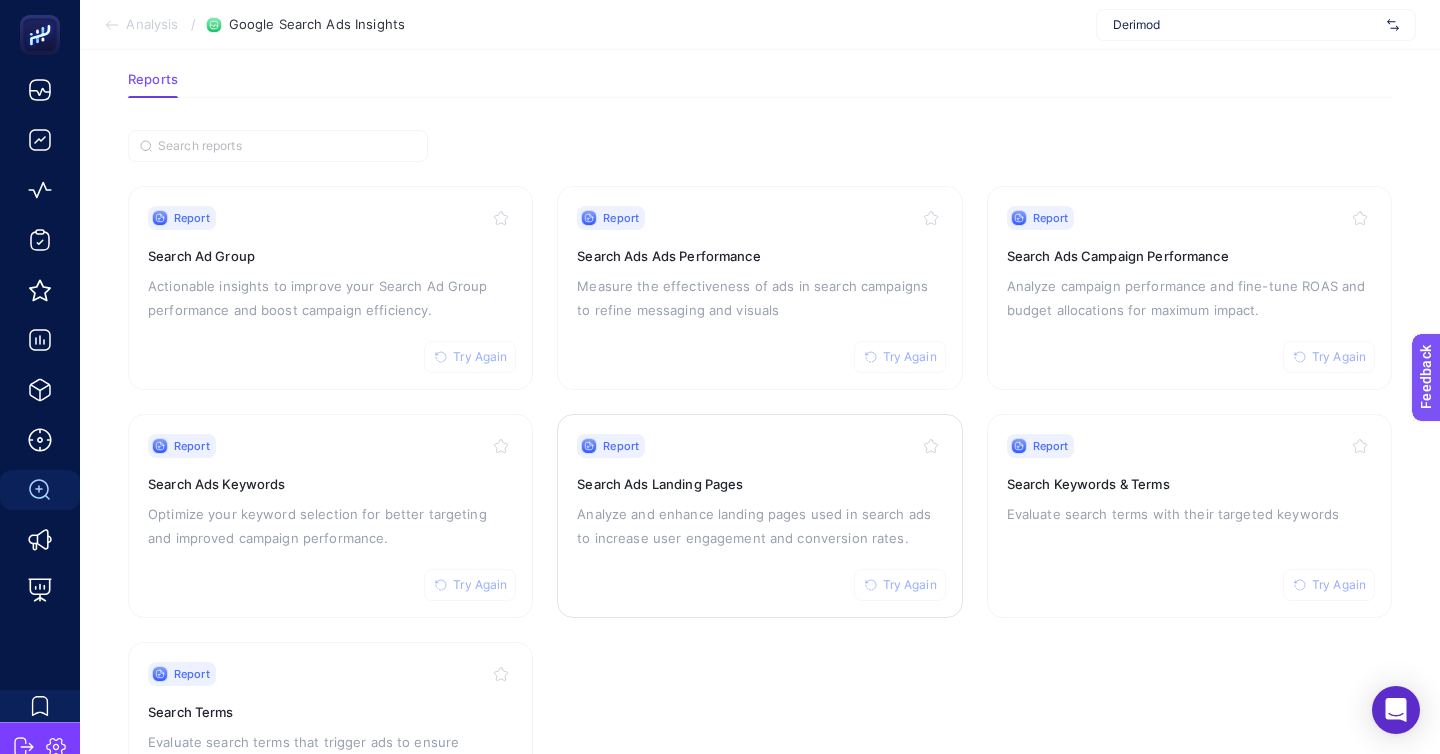 click on "Search Ads Landing Pages" at bounding box center [759, 484] 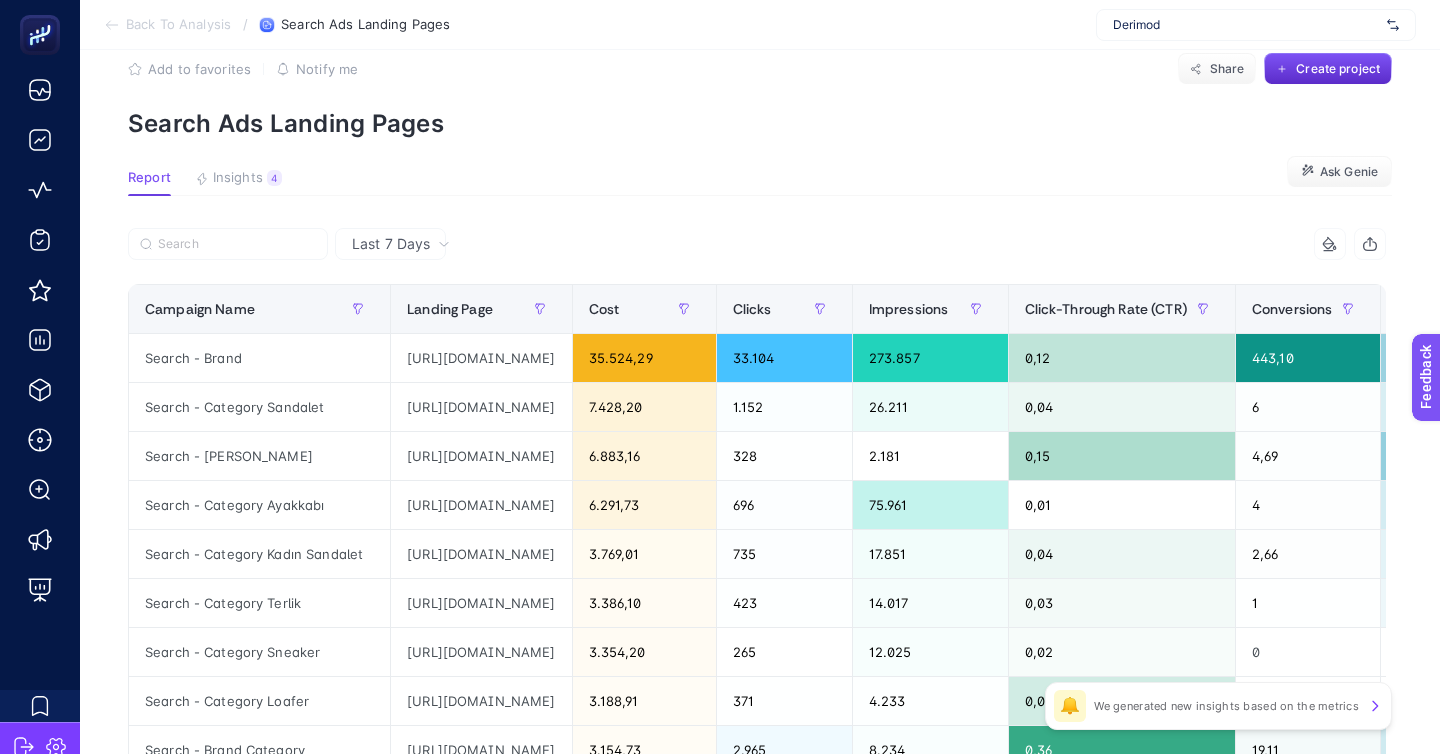 scroll, scrollTop: 65, scrollLeft: 0, axis: vertical 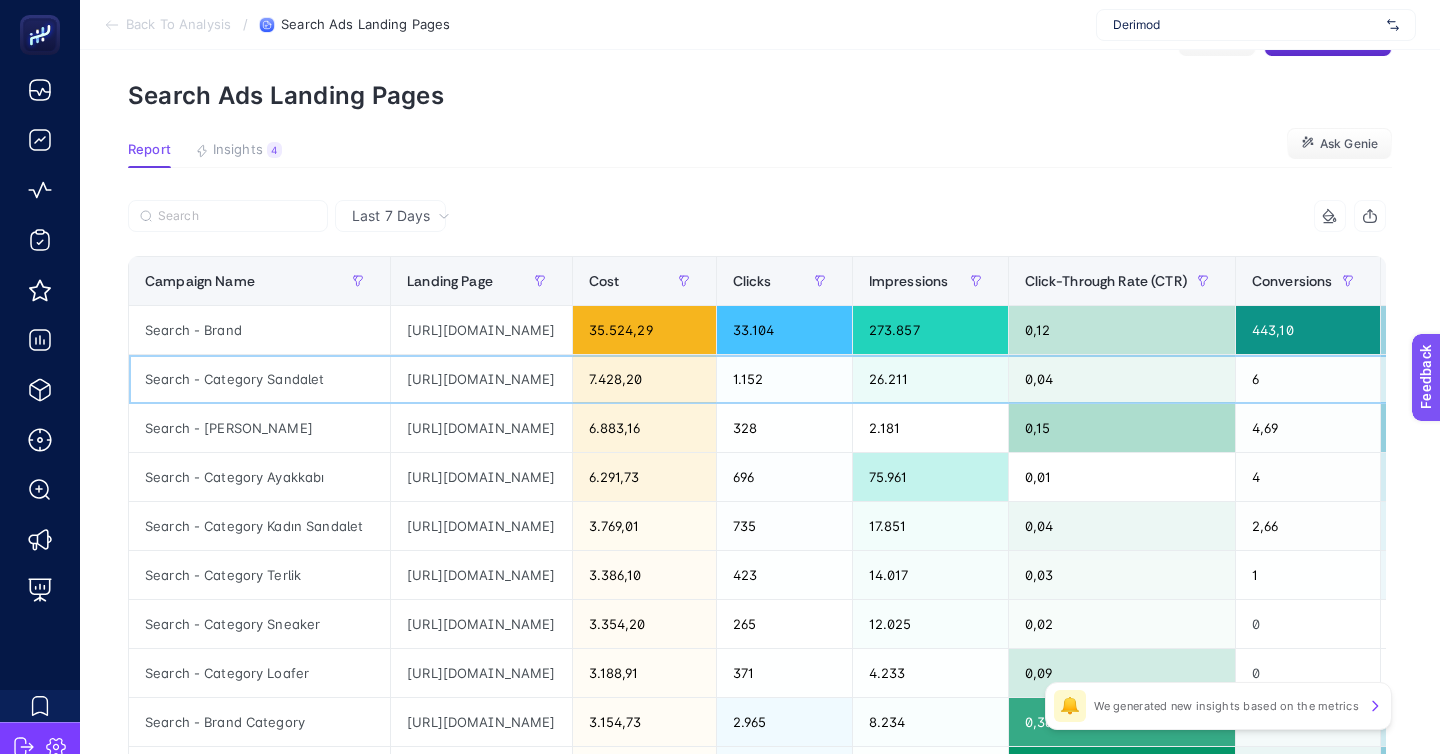 click on "https://derimod.com.tr/search?q=sandalet&g=f" 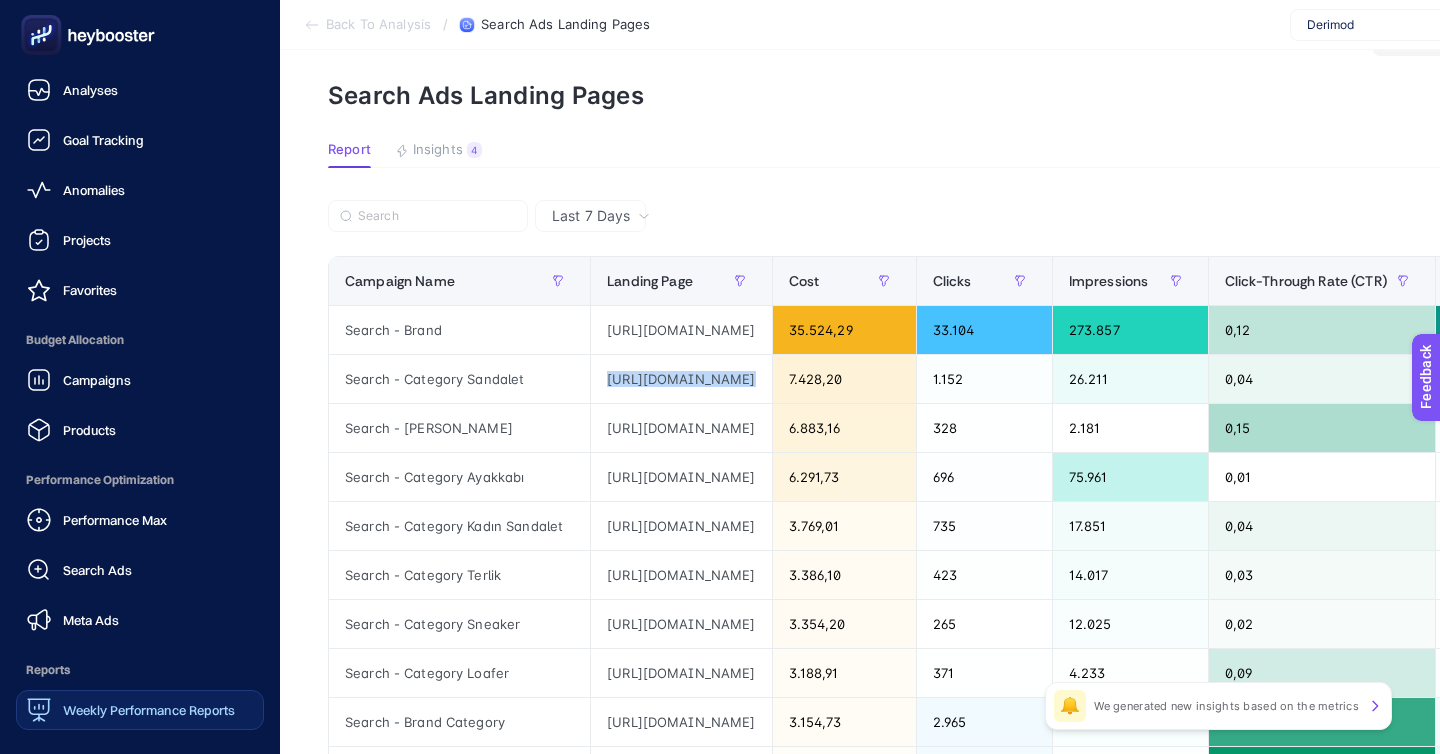 click on "Weekly Performance Reports" at bounding box center (149, 710) 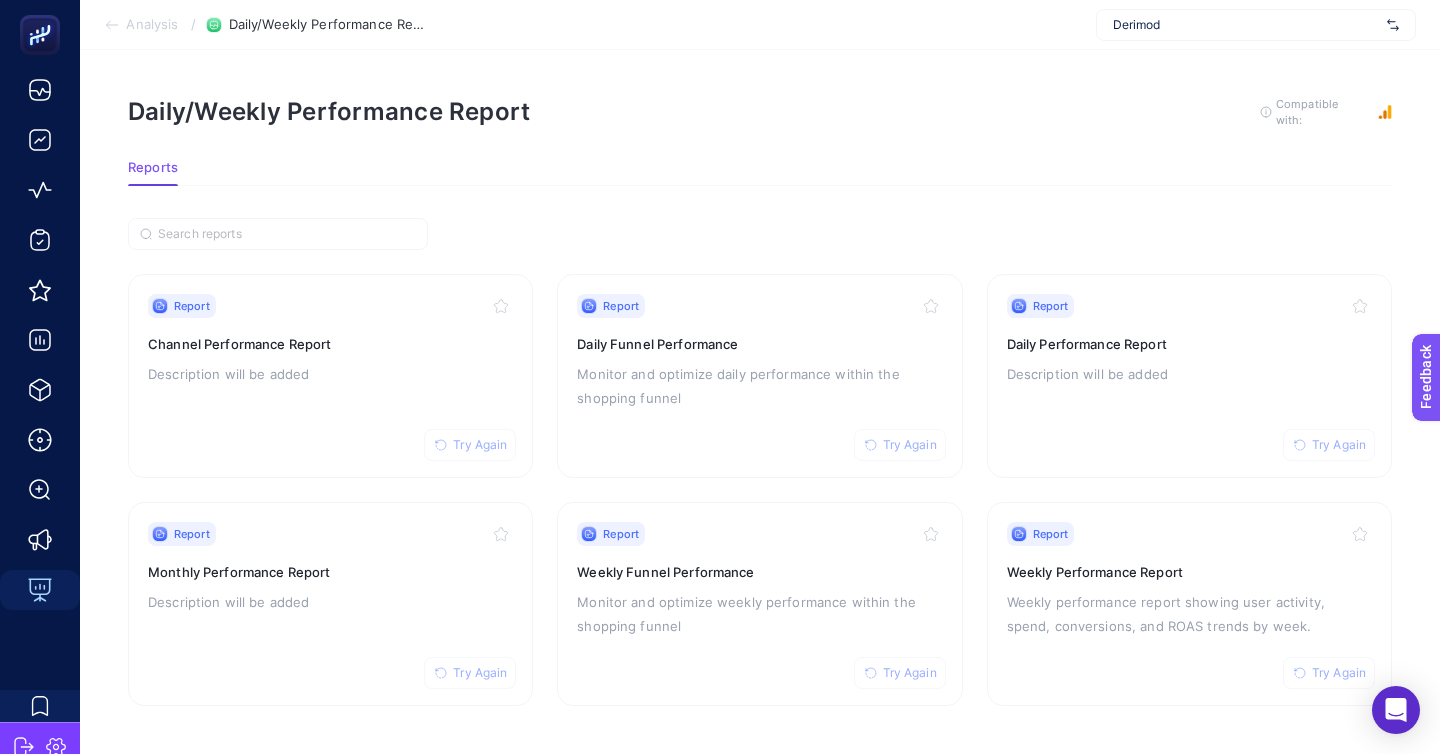 scroll, scrollTop: 0, scrollLeft: 0, axis: both 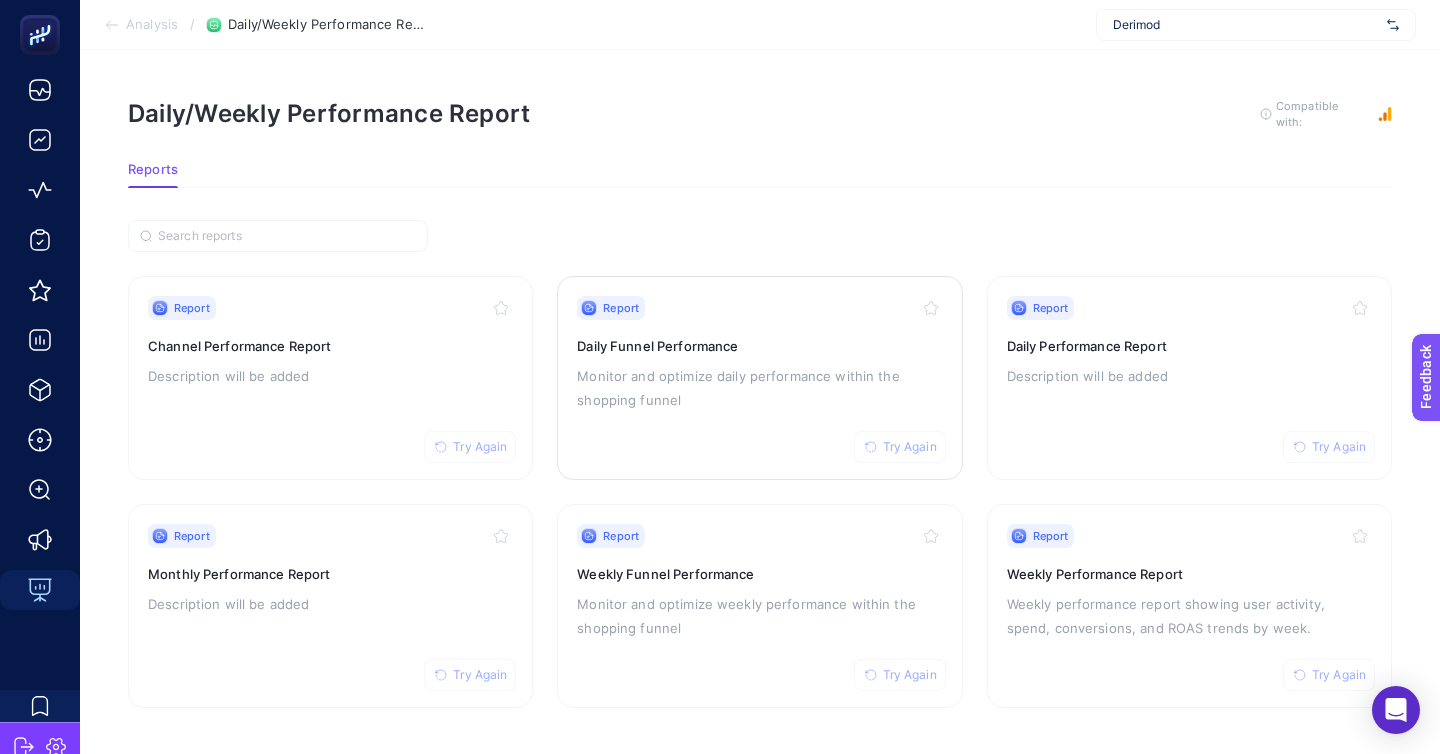 click on "Monitor and optimize daily performance within the shopping funnel" at bounding box center [759, 388] 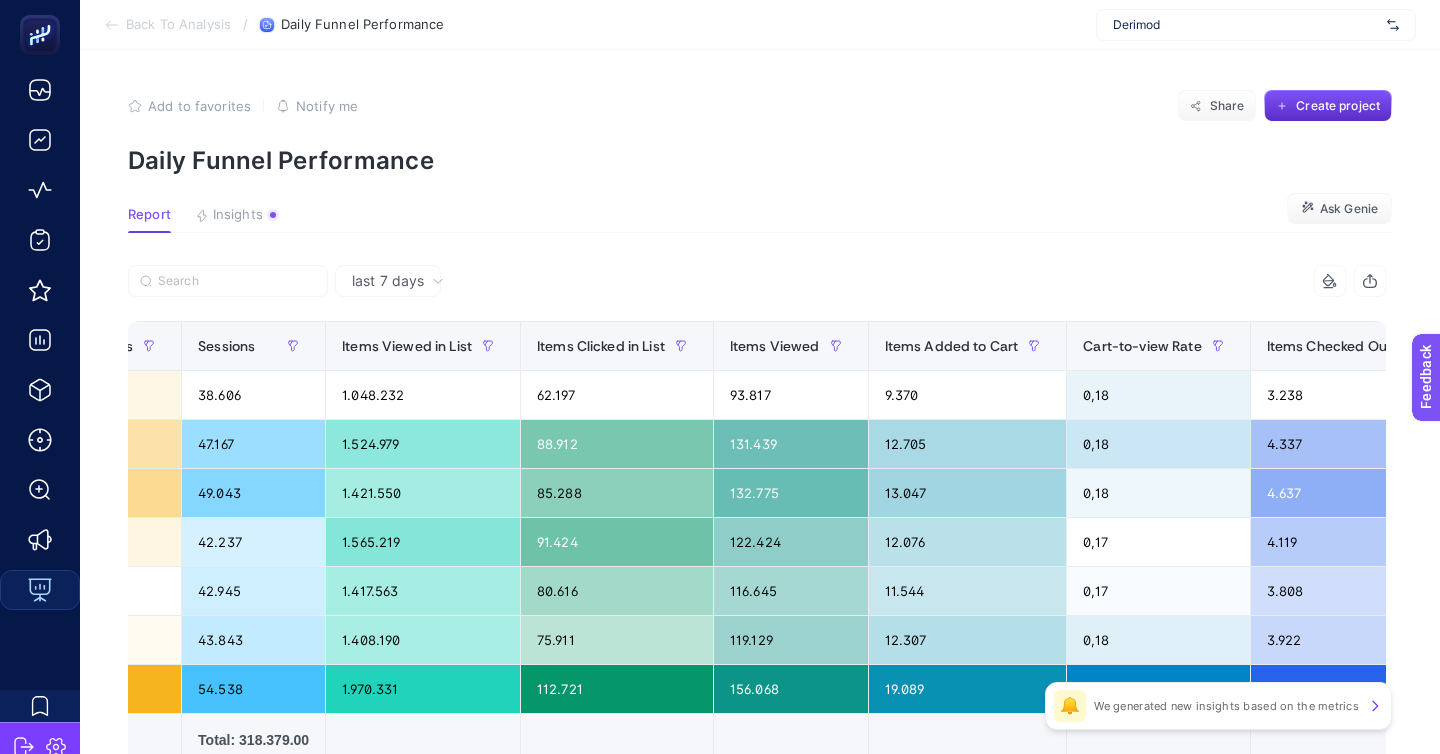 scroll, scrollTop: 0, scrollLeft: 0, axis: both 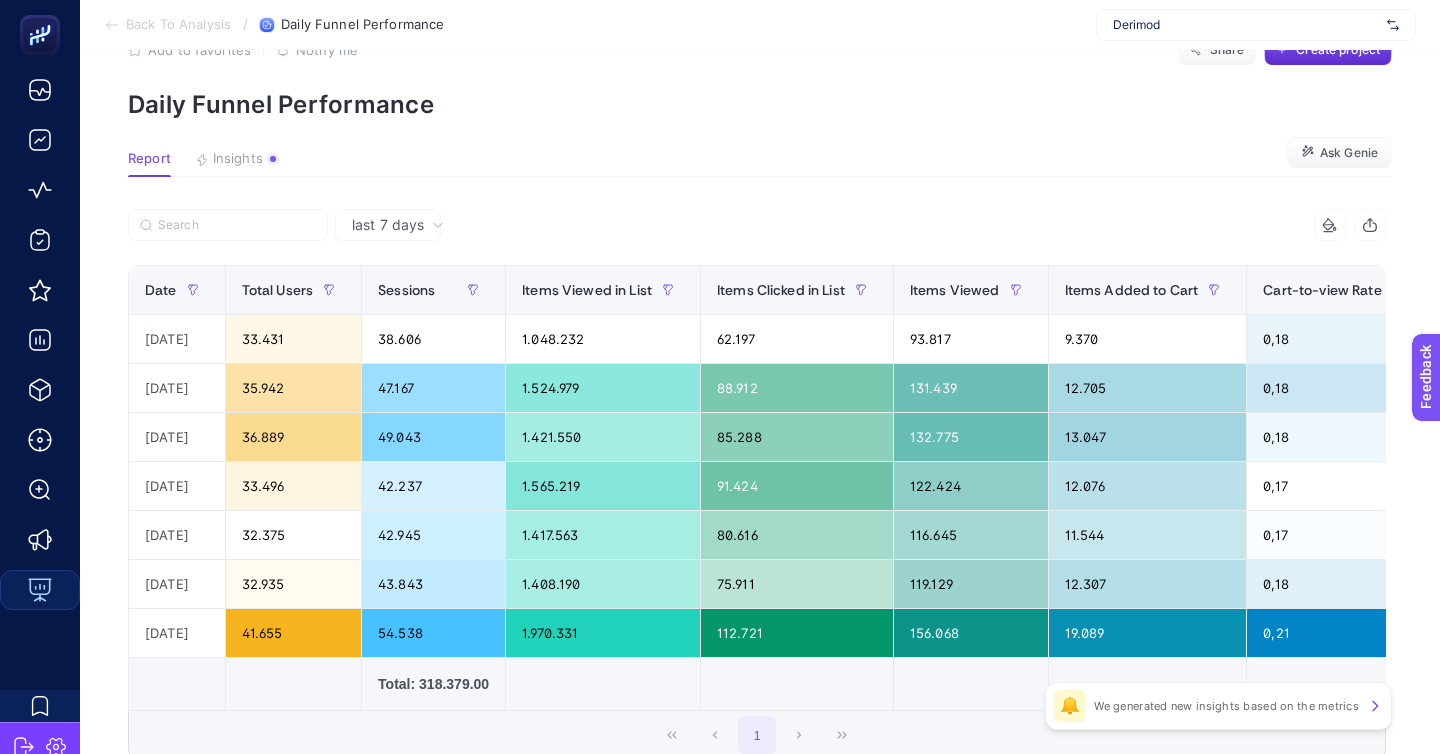 click on "last 7 days" at bounding box center [388, 225] 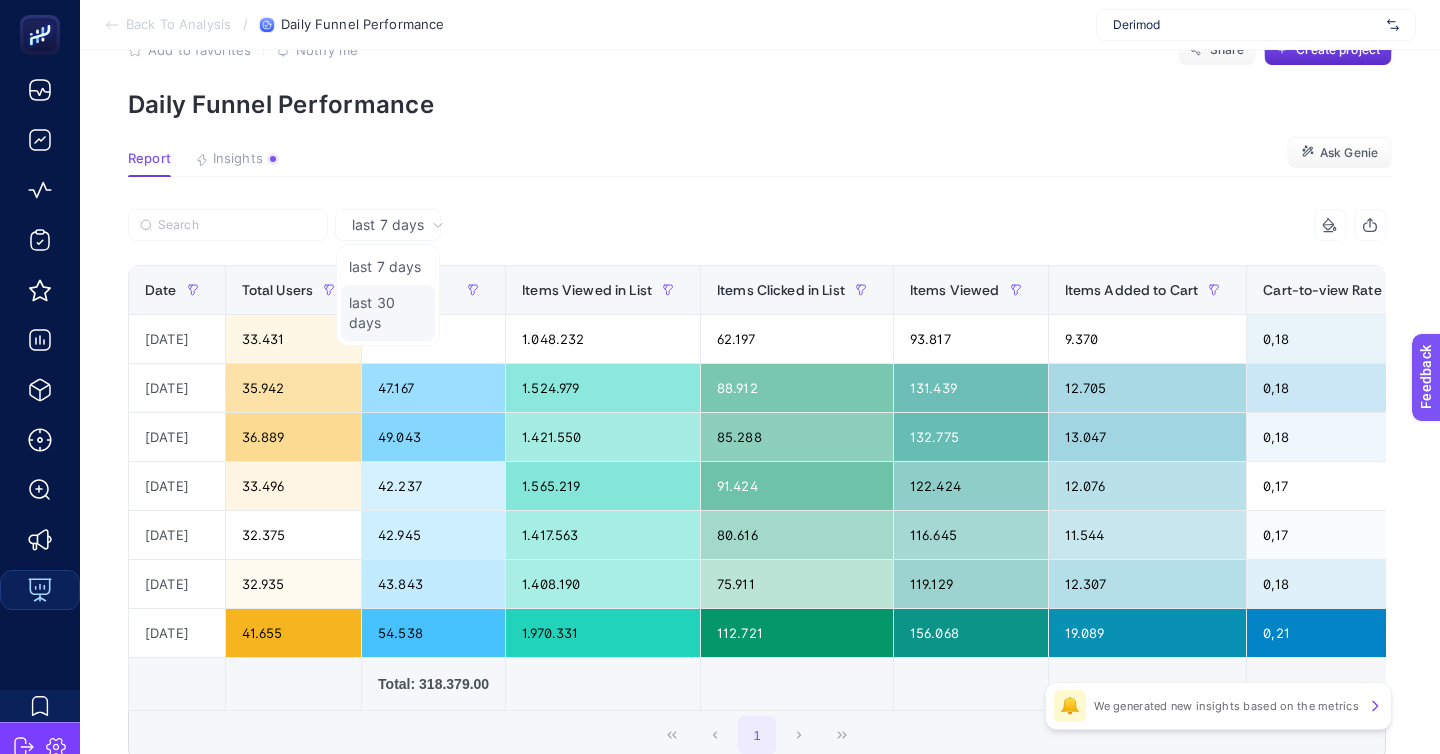 click on "last 30 days" 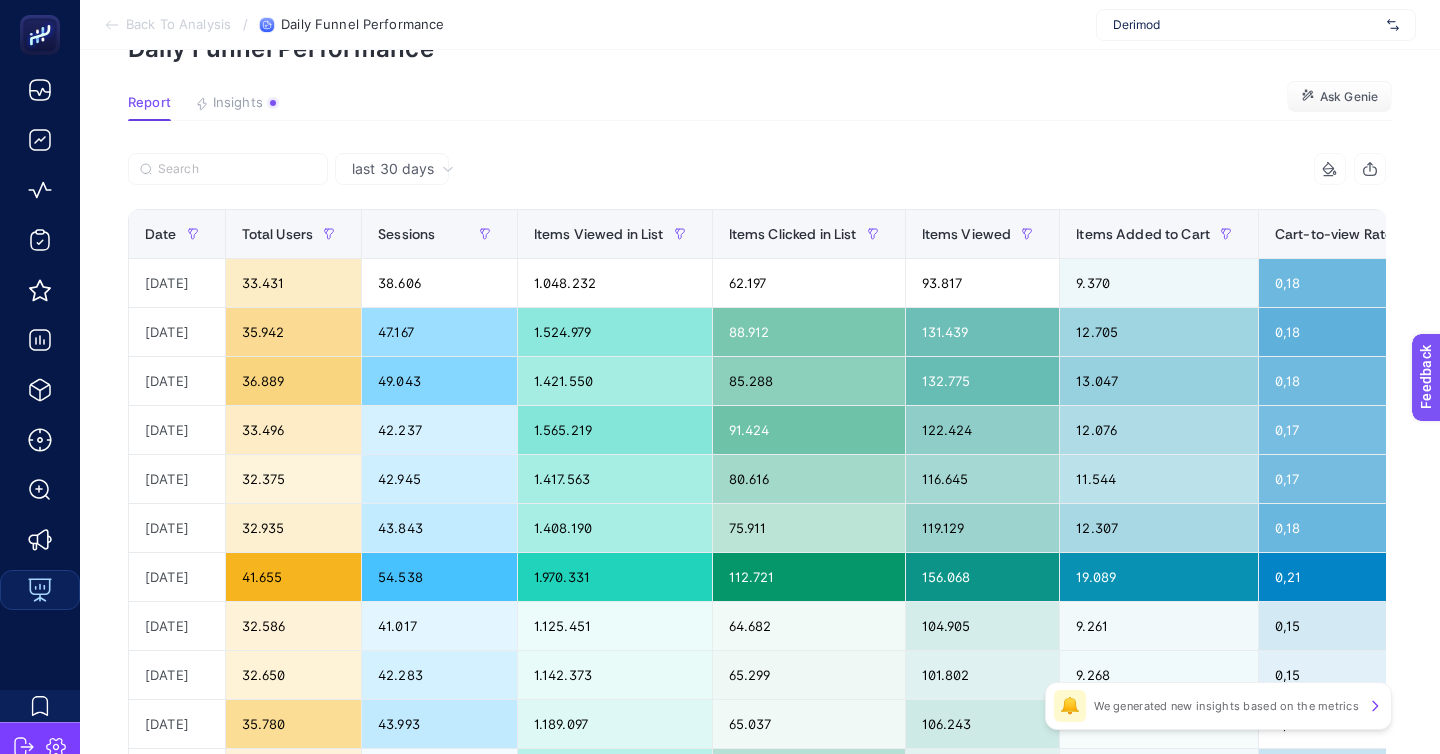 scroll, scrollTop: 114, scrollLeft: 0, axis: vertical 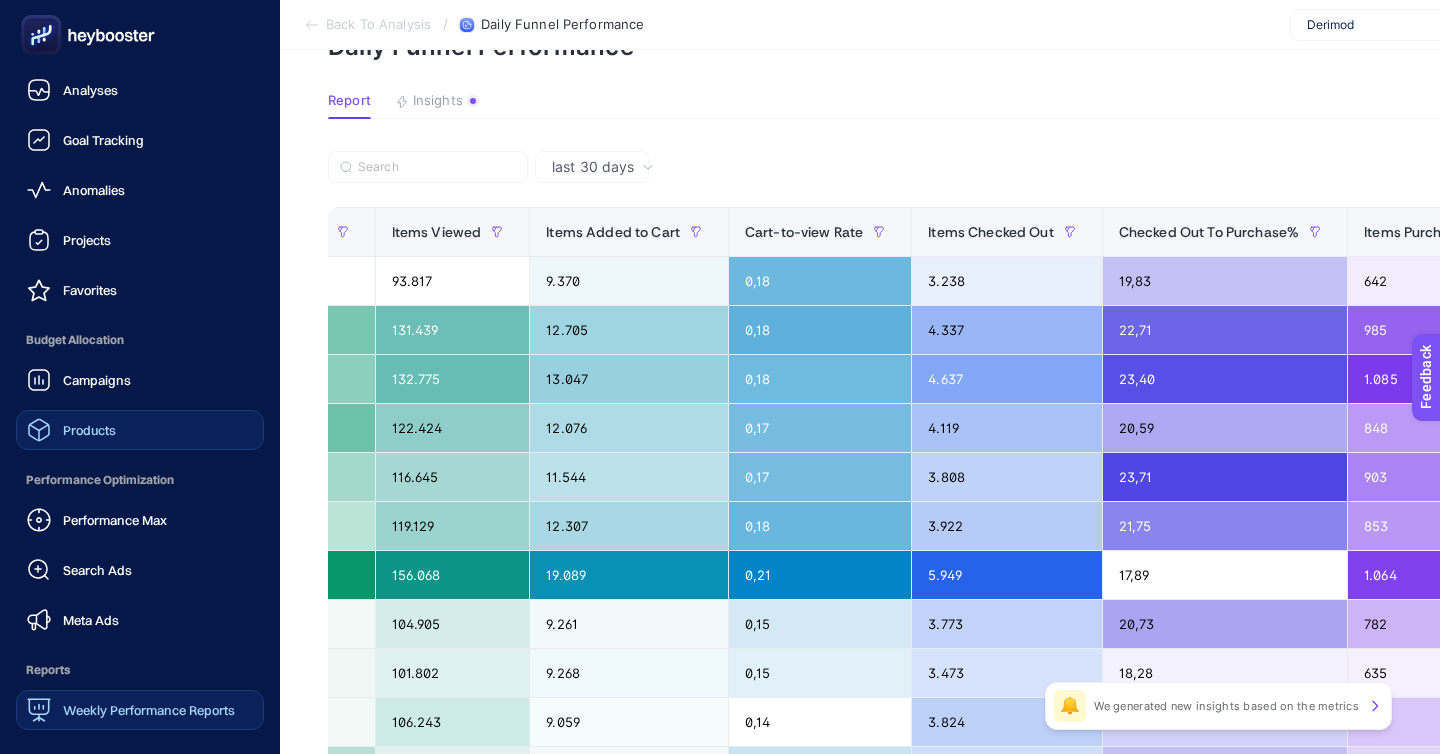 click on "Products" 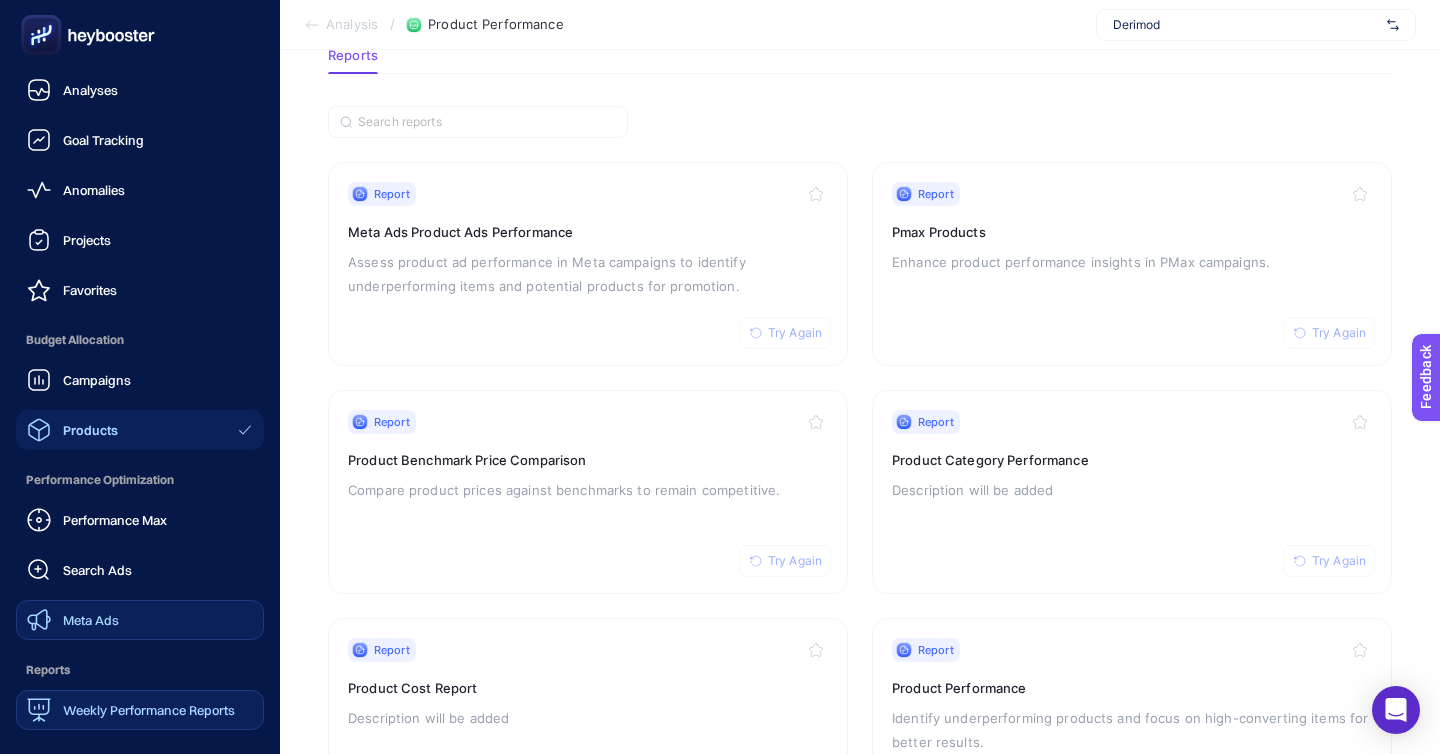 click on "Meta Ads" at bounding box center (73, 620) 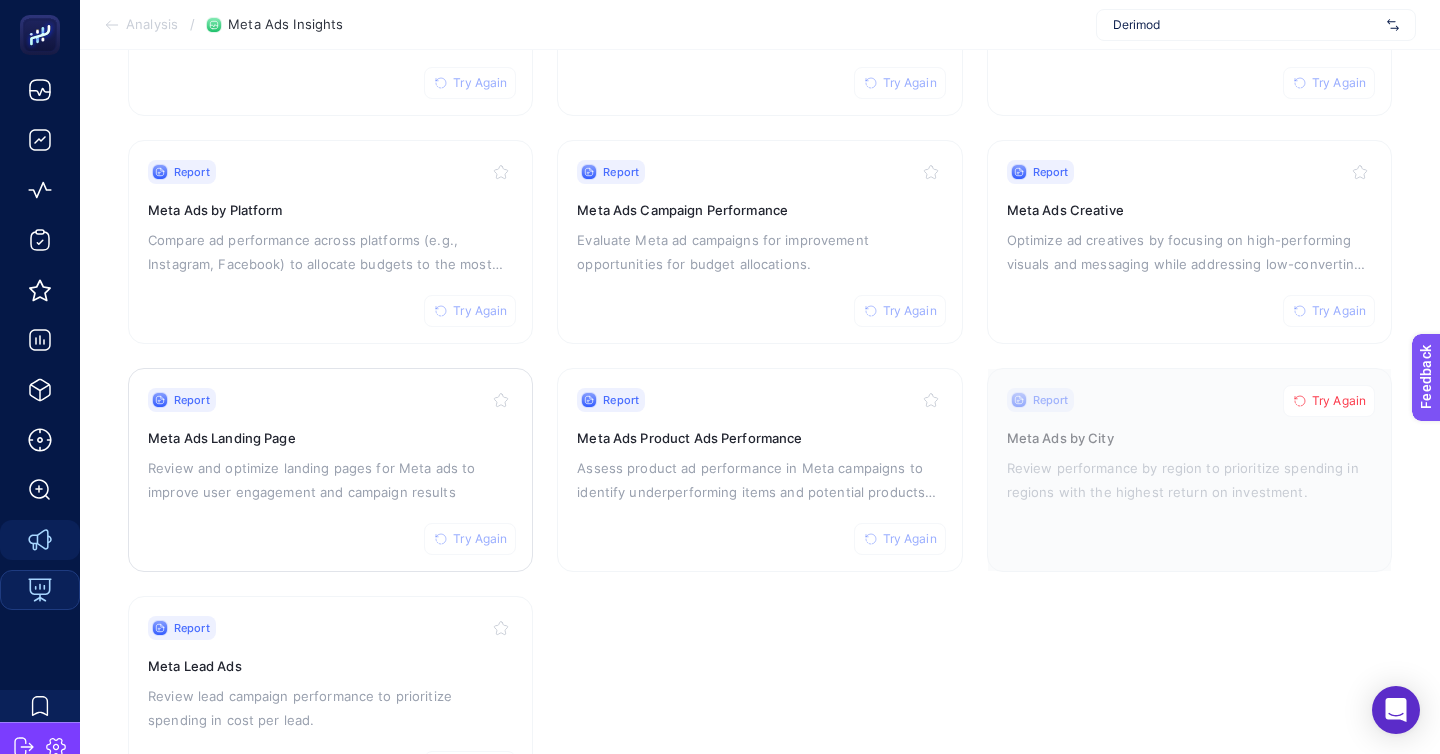 scroll, scrollTop: 368, scrollLeft: 0, axis: vertical 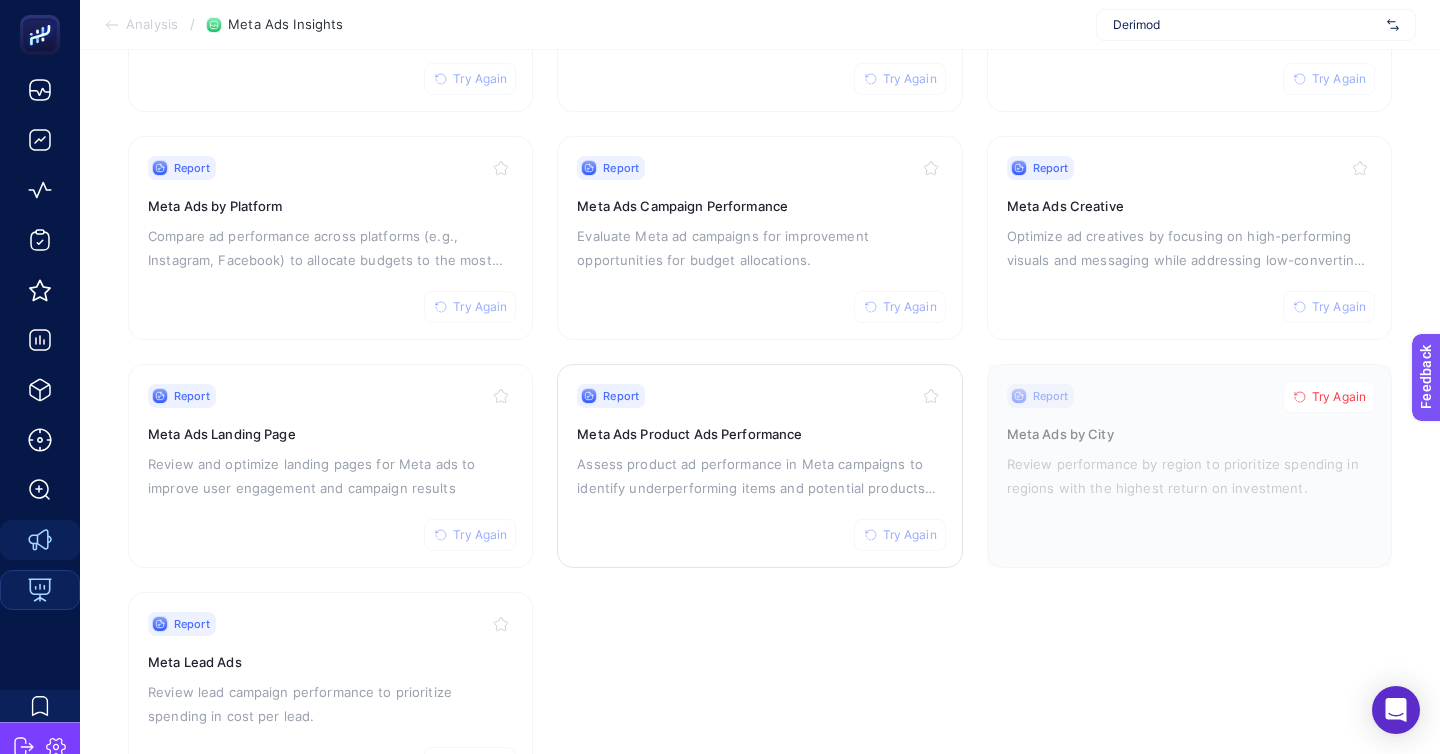 click on "Report Try Again Meta Ads Product Ads Performance Assess product ad performance in Meta campaigns to identify underperforming items and potential products for promotion." at bounding box center (759, 466) 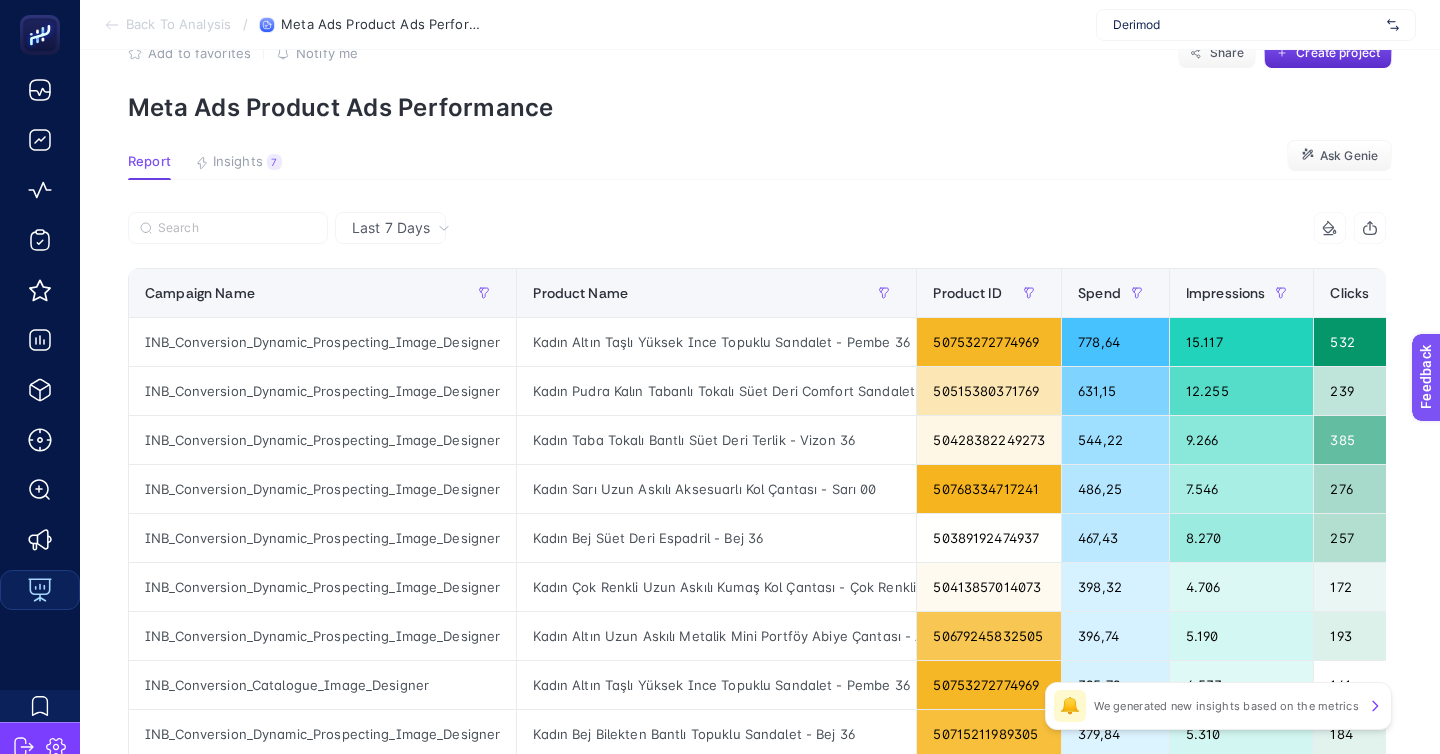 scroll, scrollTop: 14, scrollLeft: 0, axis: vertical 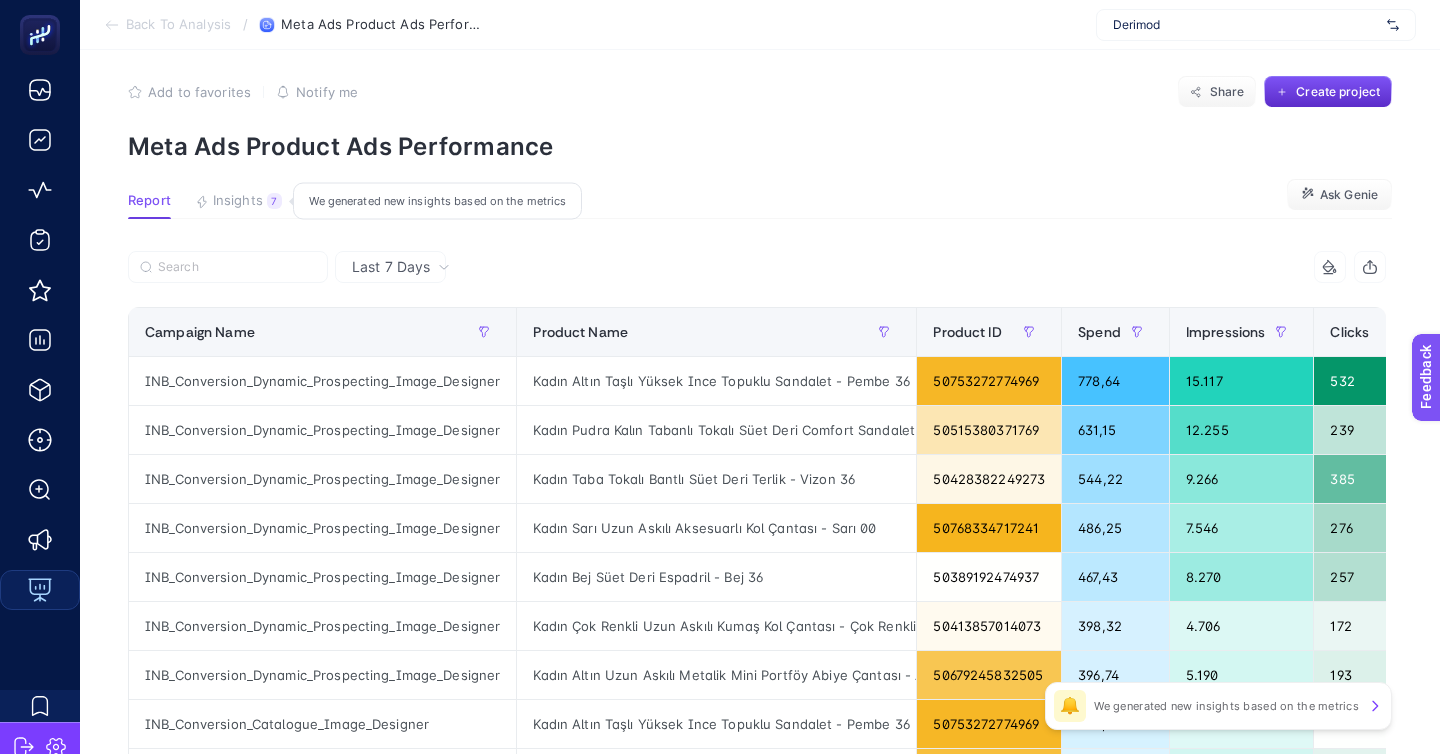 click on "Insights 7  We generated new insights based on the metrics" 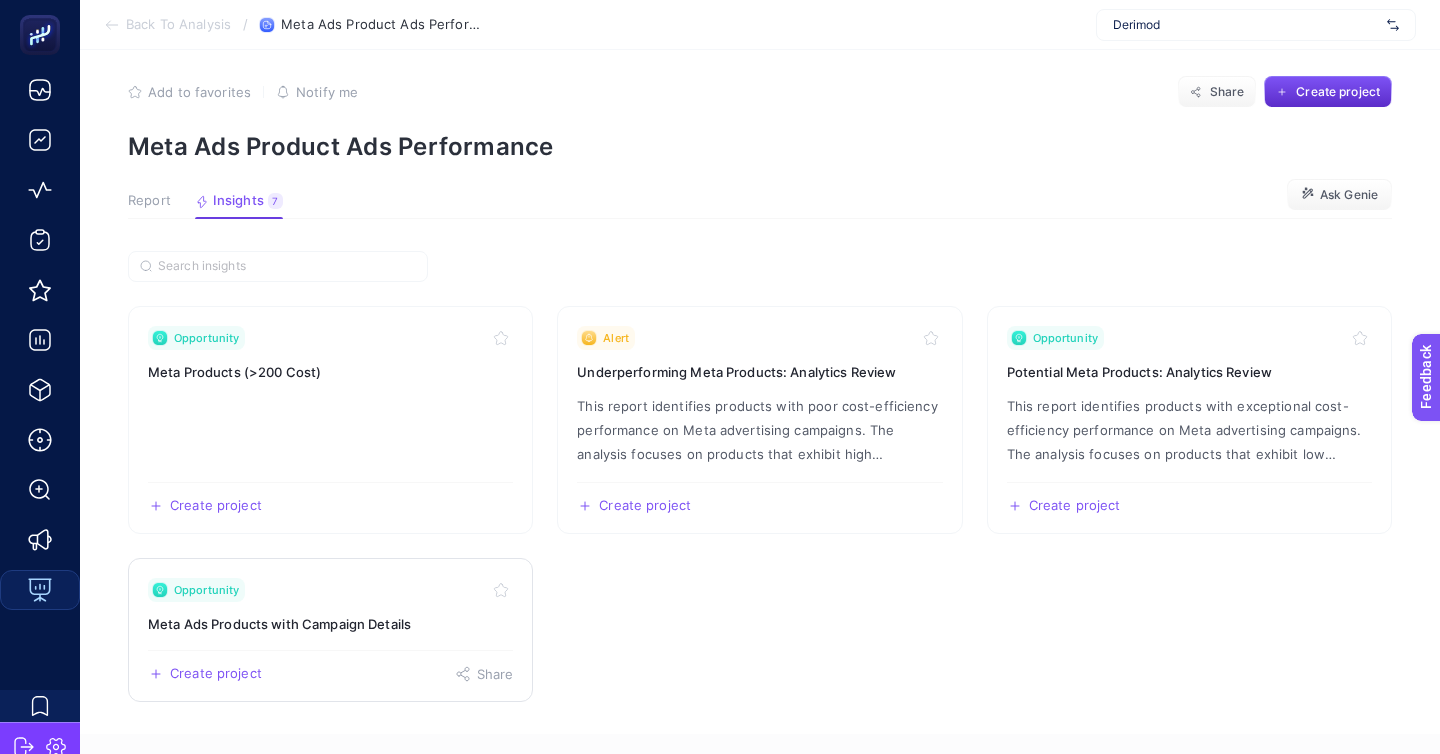 click on "Opportunity Meta Ads Products with Campaign Details  Create project   Share" 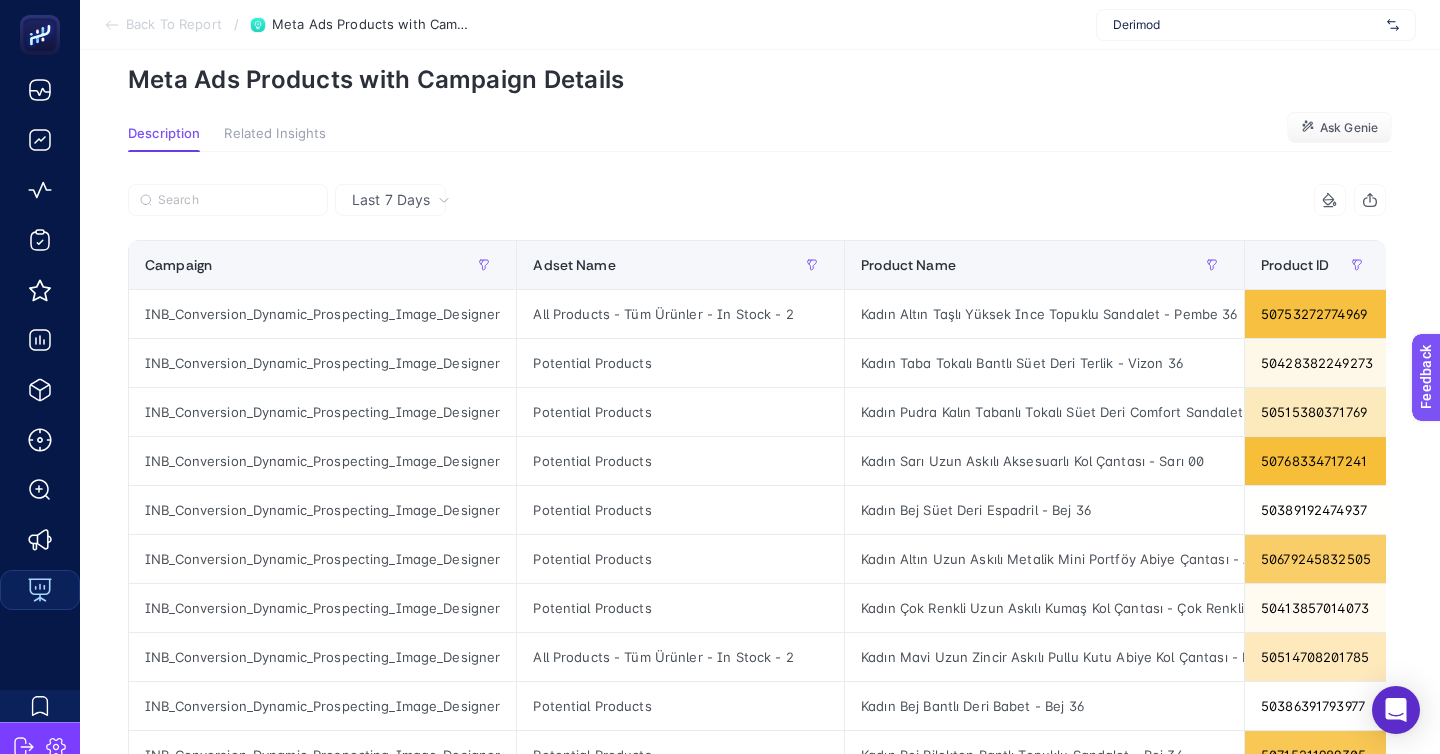 scroll, scrollTop: 97, scrollLeft: 0, axis: vertical 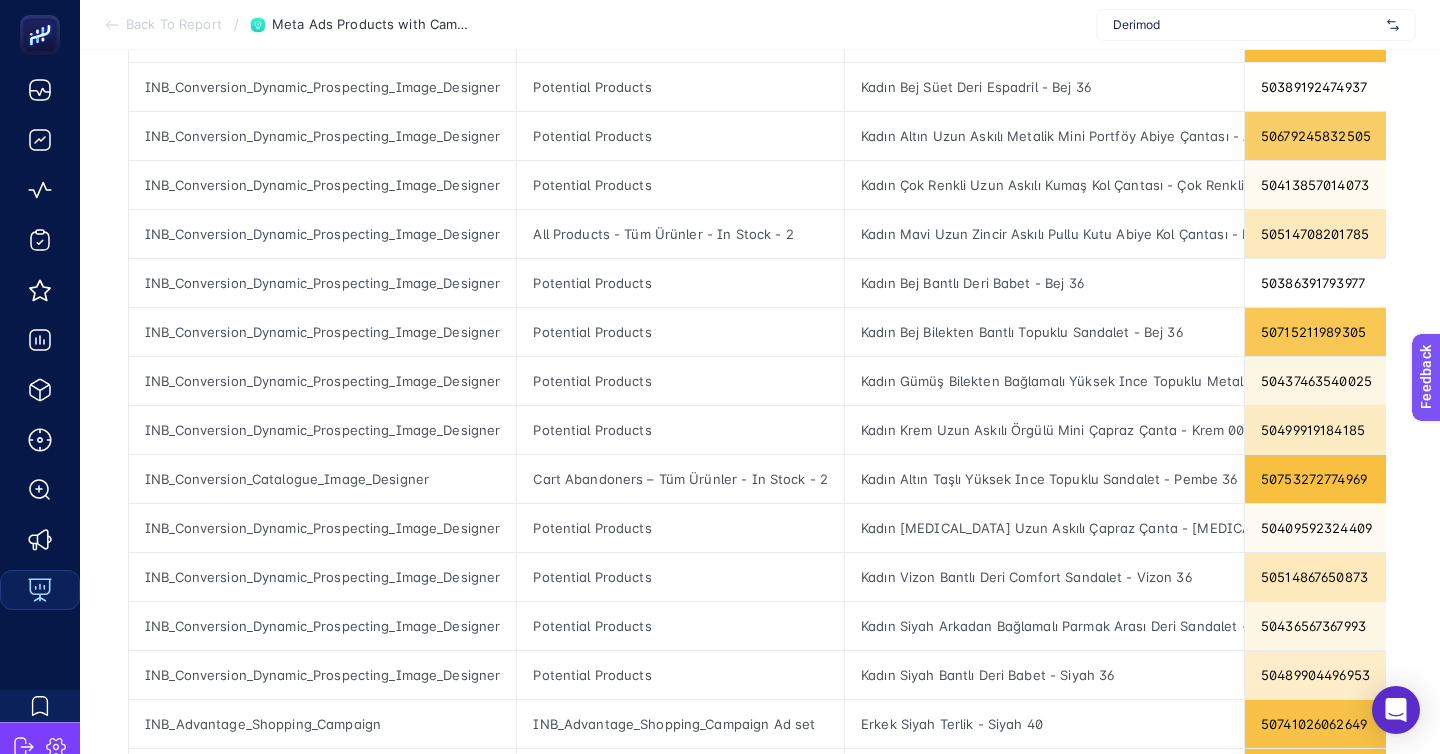 click on "Back To Report" at bounding box center (174, 25) 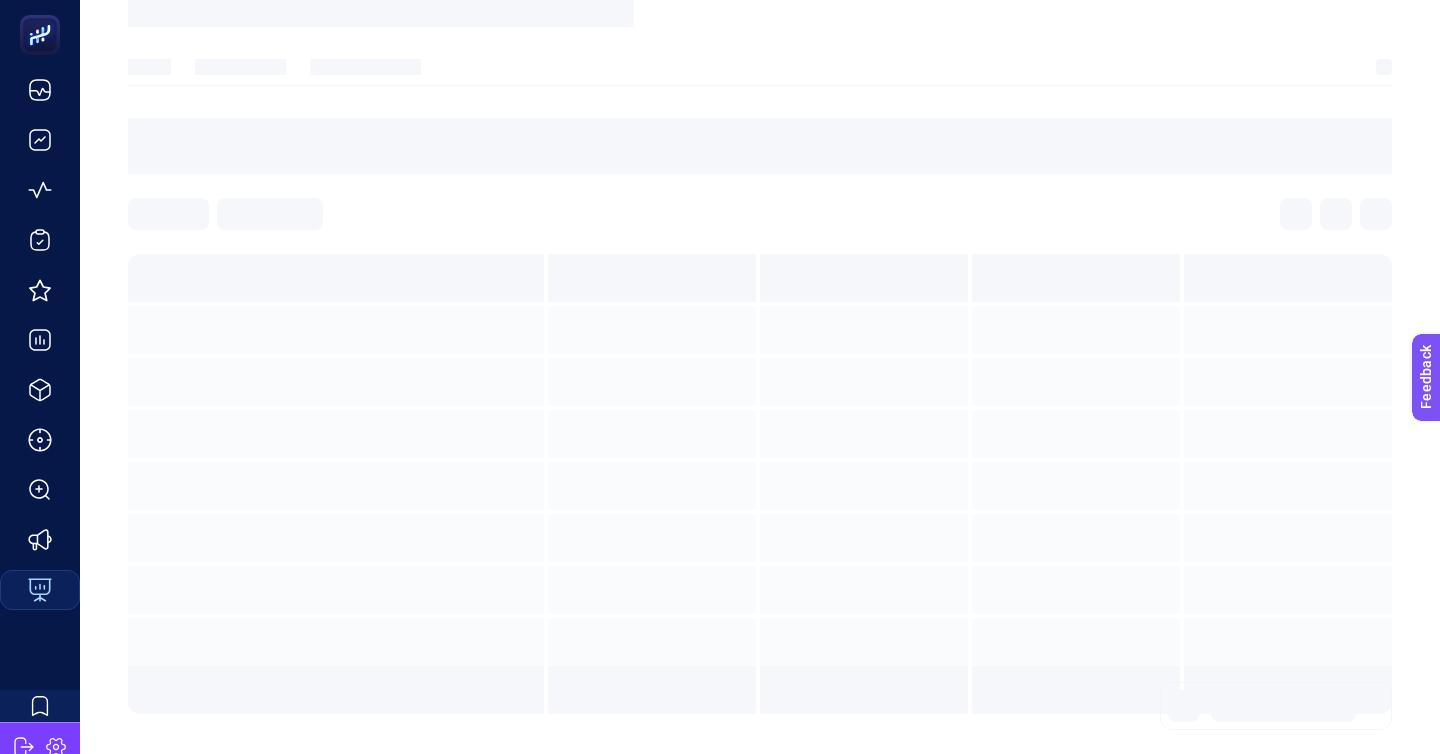 scroll, scrollTop: 0, scrollLeft: 0, axis: both 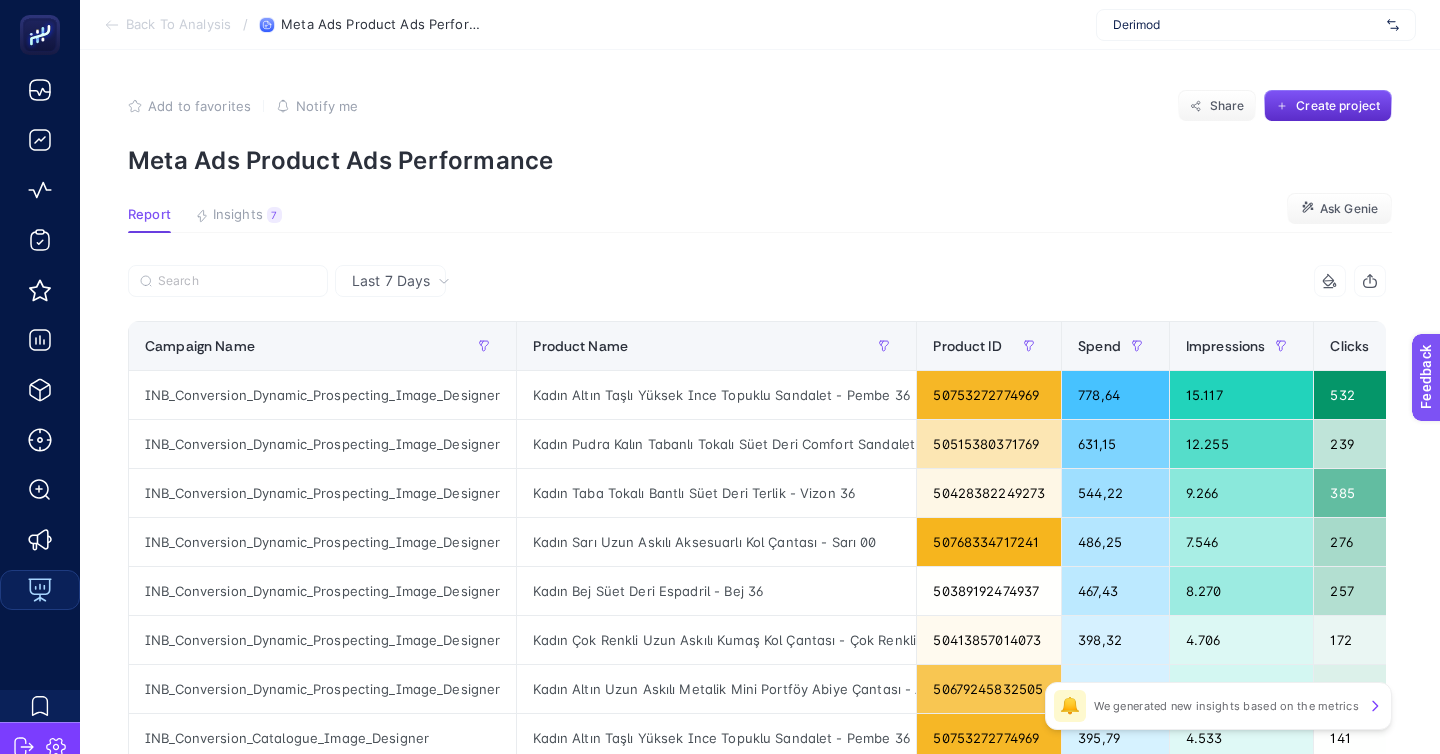 click on "Back To Analysis / Meta Ads Product Ads Performance Derimod" 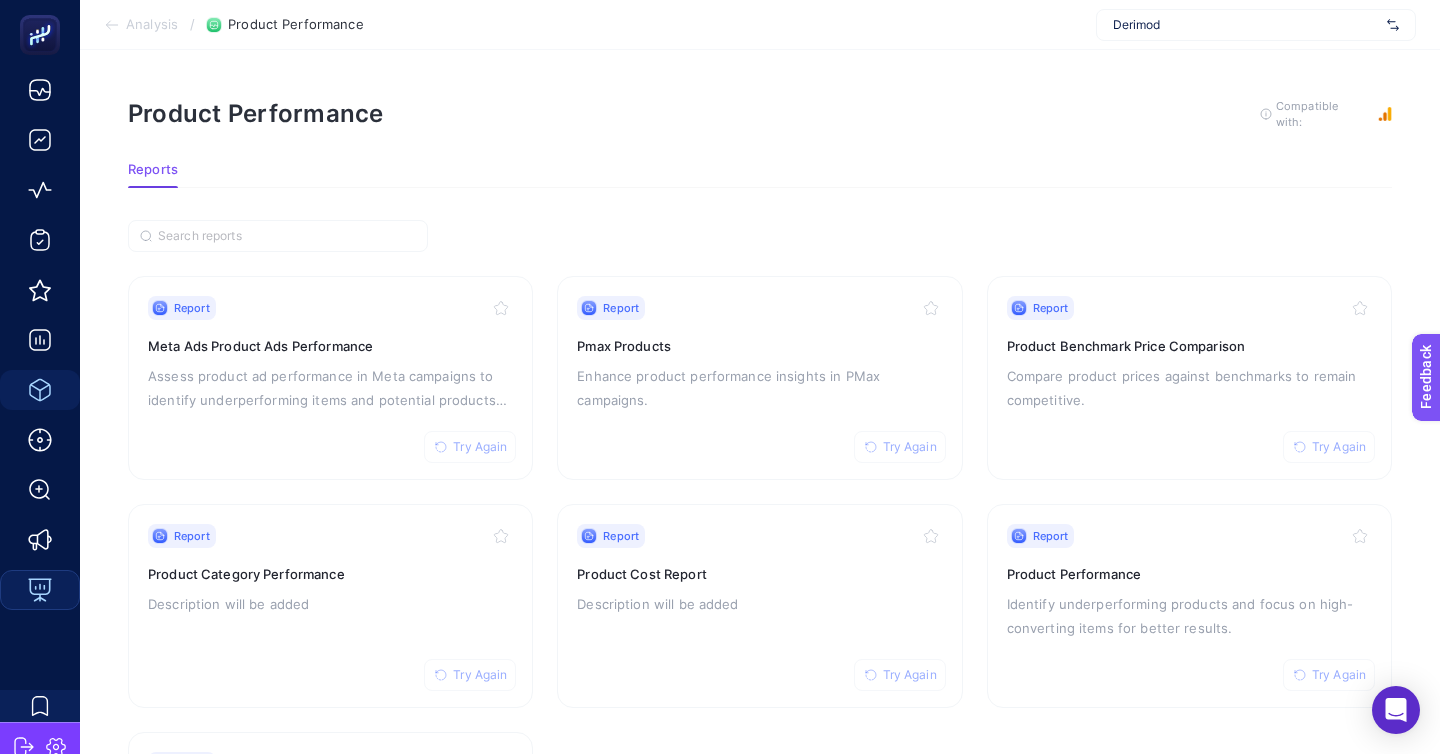 scroll, scrollTop: 33, scrollLeft: 0, axis: vertical 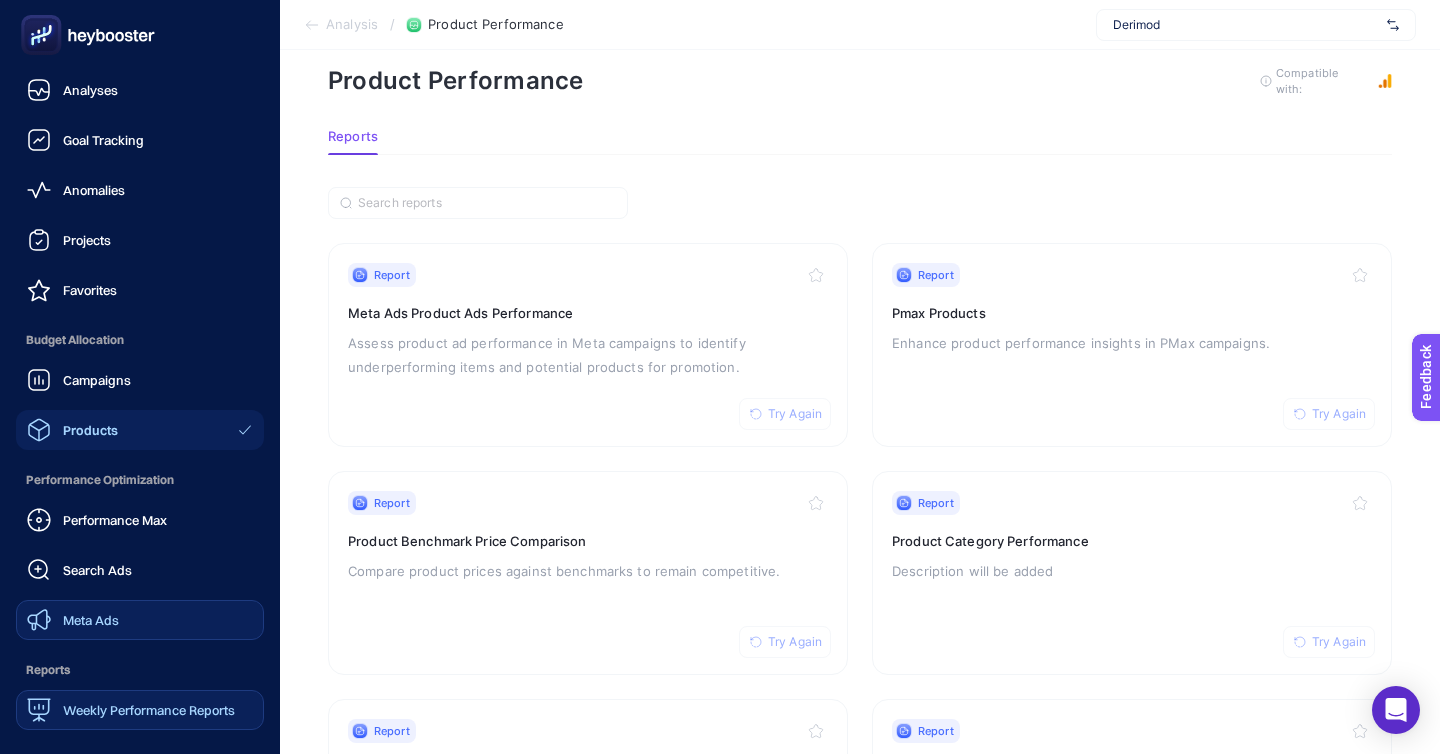 click on "Meta Ads" 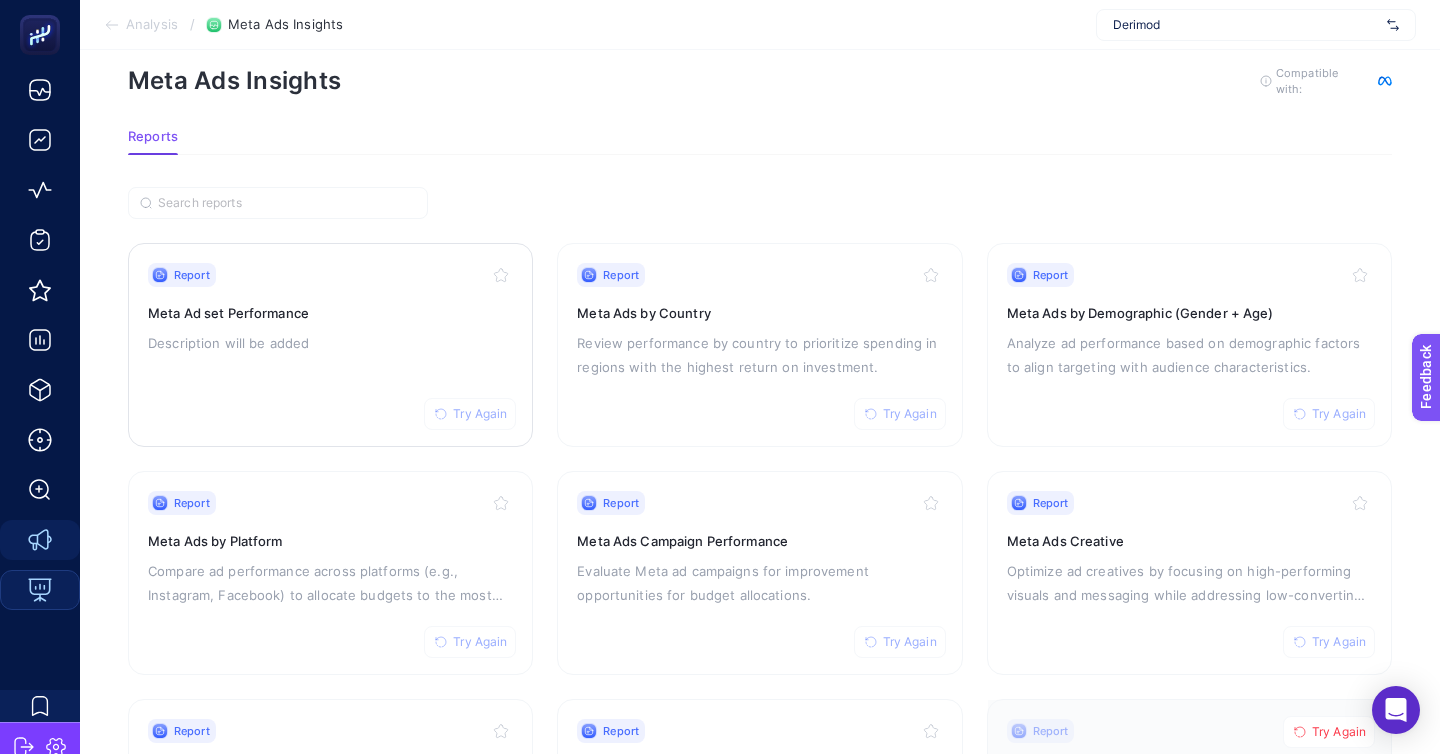 click on "Description will be added" at bounding box center [330, 343] 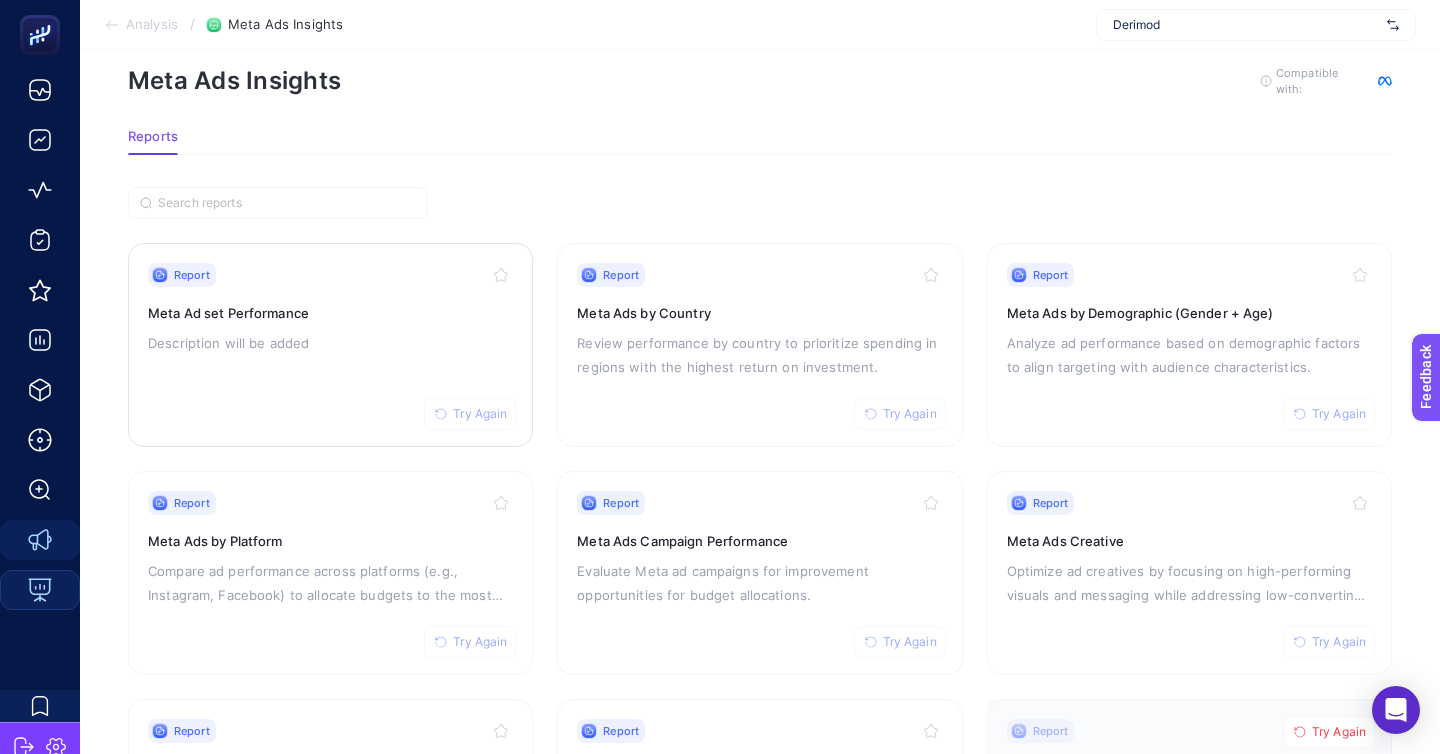 scroll, scrollTop: 0, scrollLeft: 0, axis: both 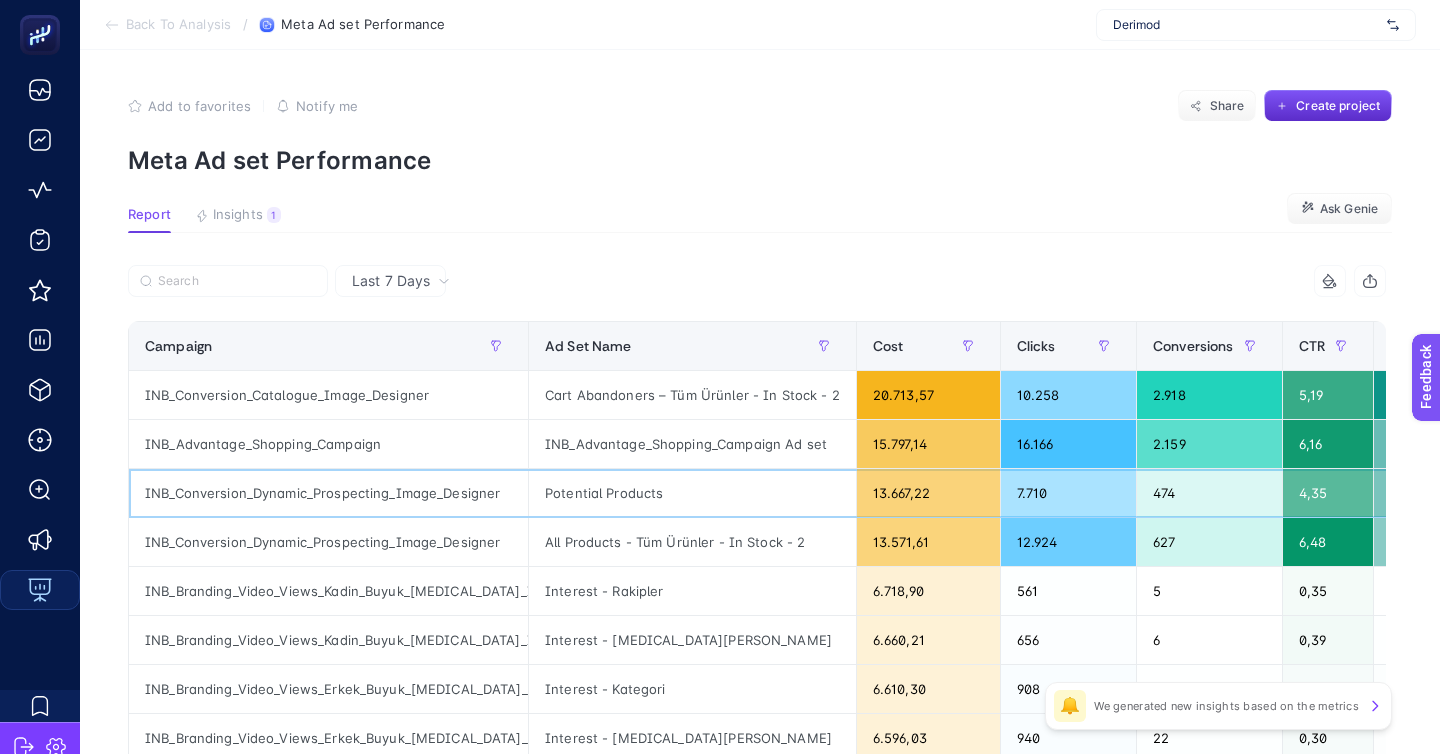 click on "Potential Products" 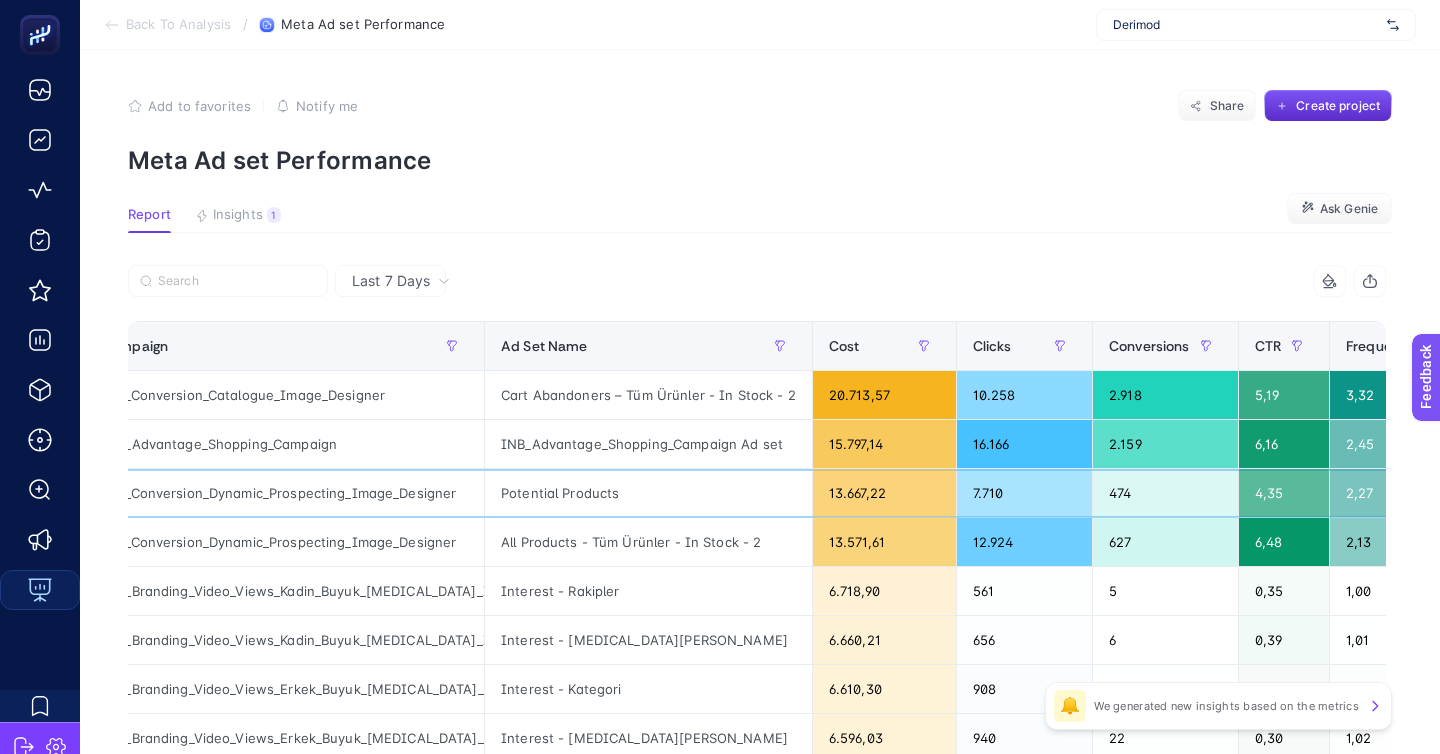 scroll, scrollTop: 0, scrollLeft: 0, axis: both 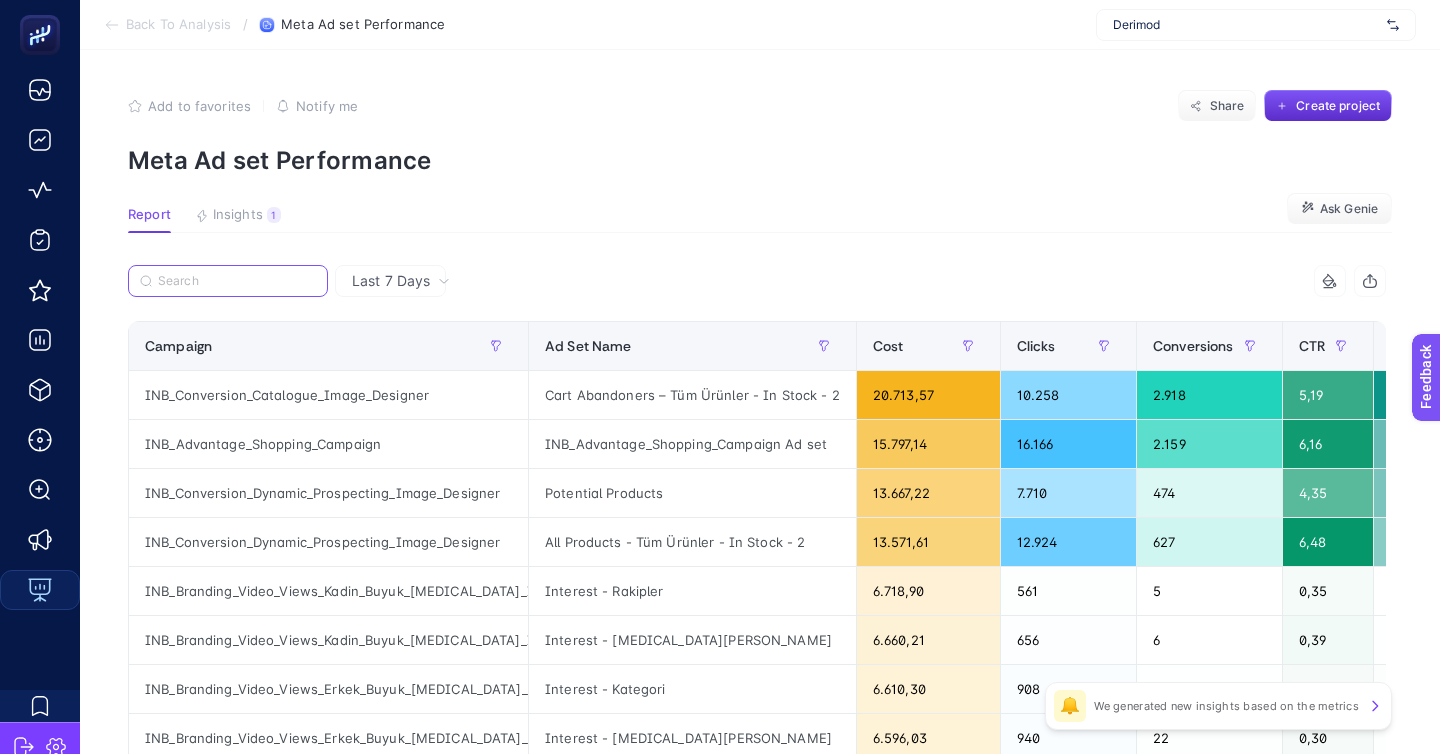 click at bounding box center (237, 281) 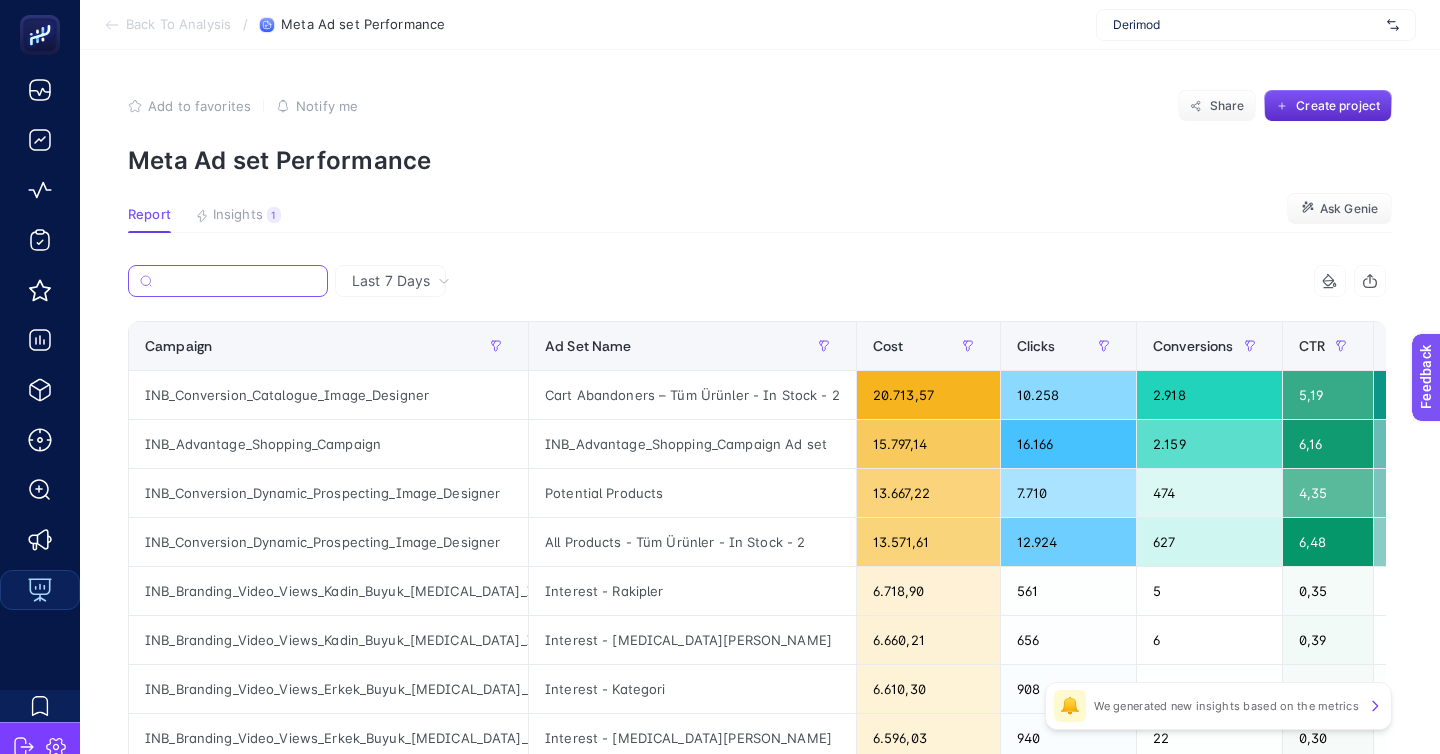 click at bounding box center [238, 281] 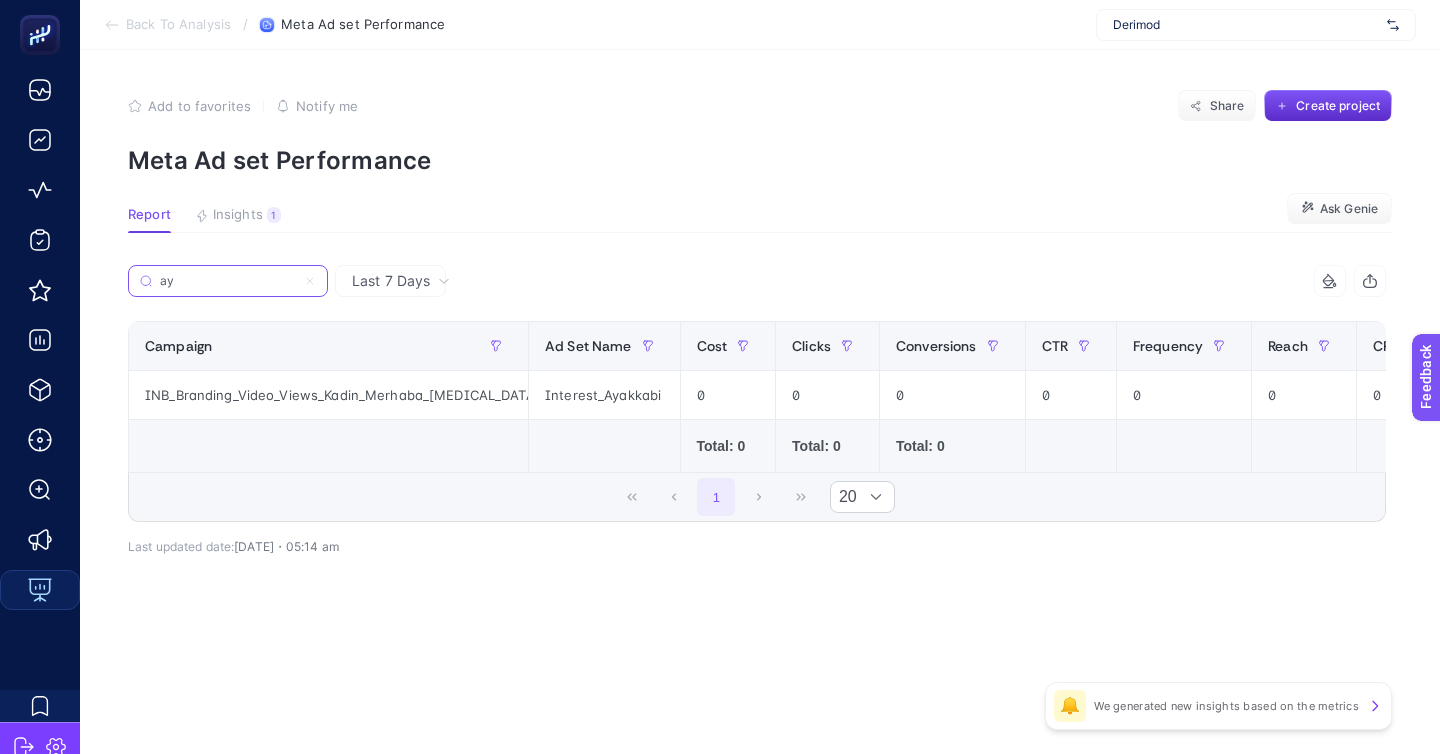type on "a" 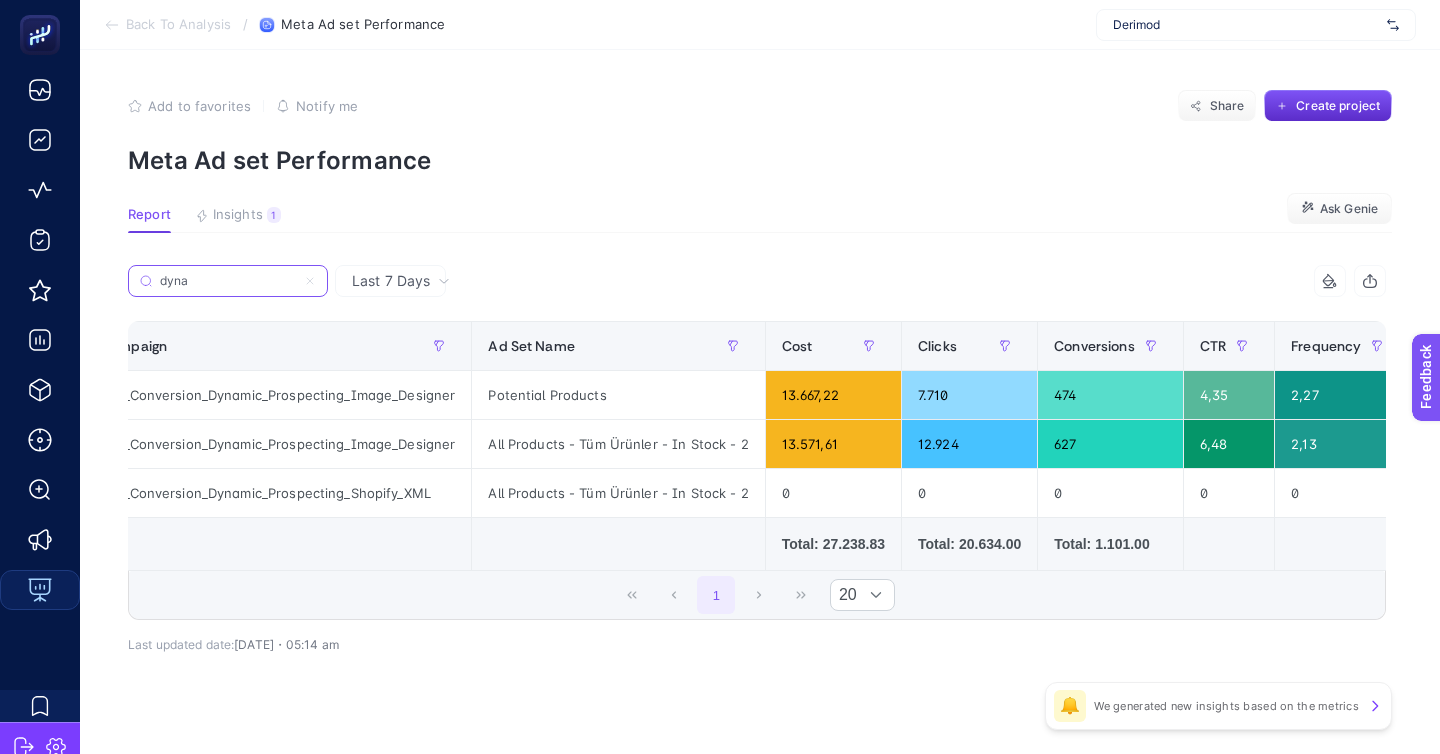 scroll, scrollTop: 0, scrollLeft: 0, axis: both 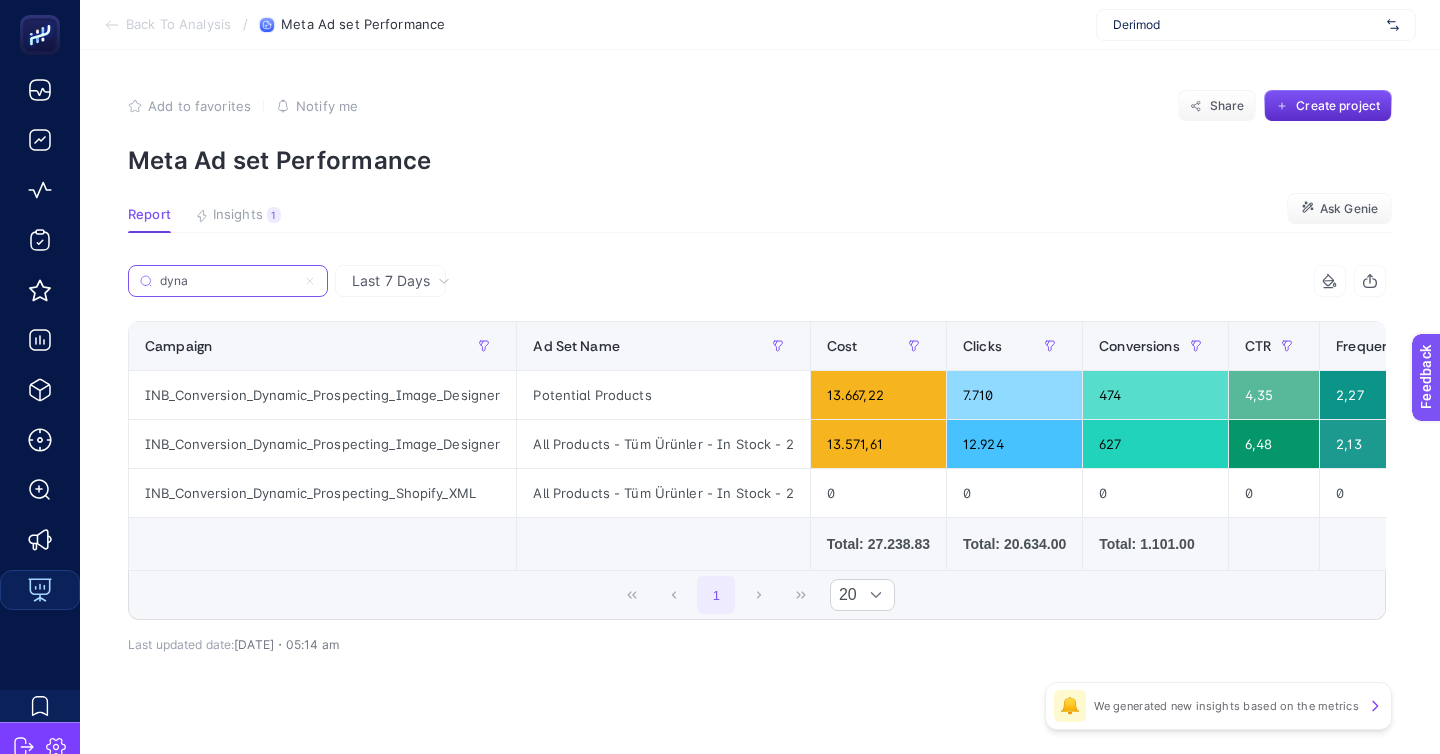type on "dyna" 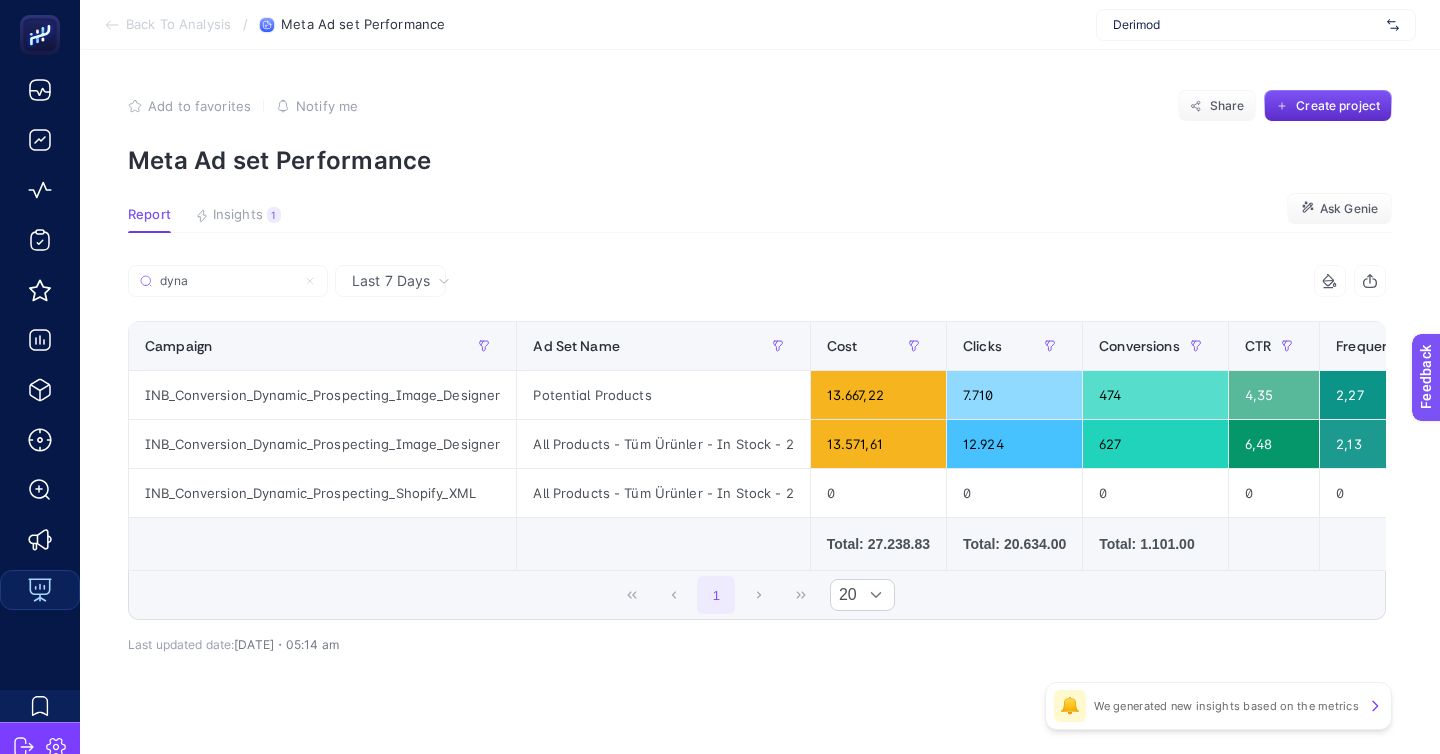 click on "Potential Products" 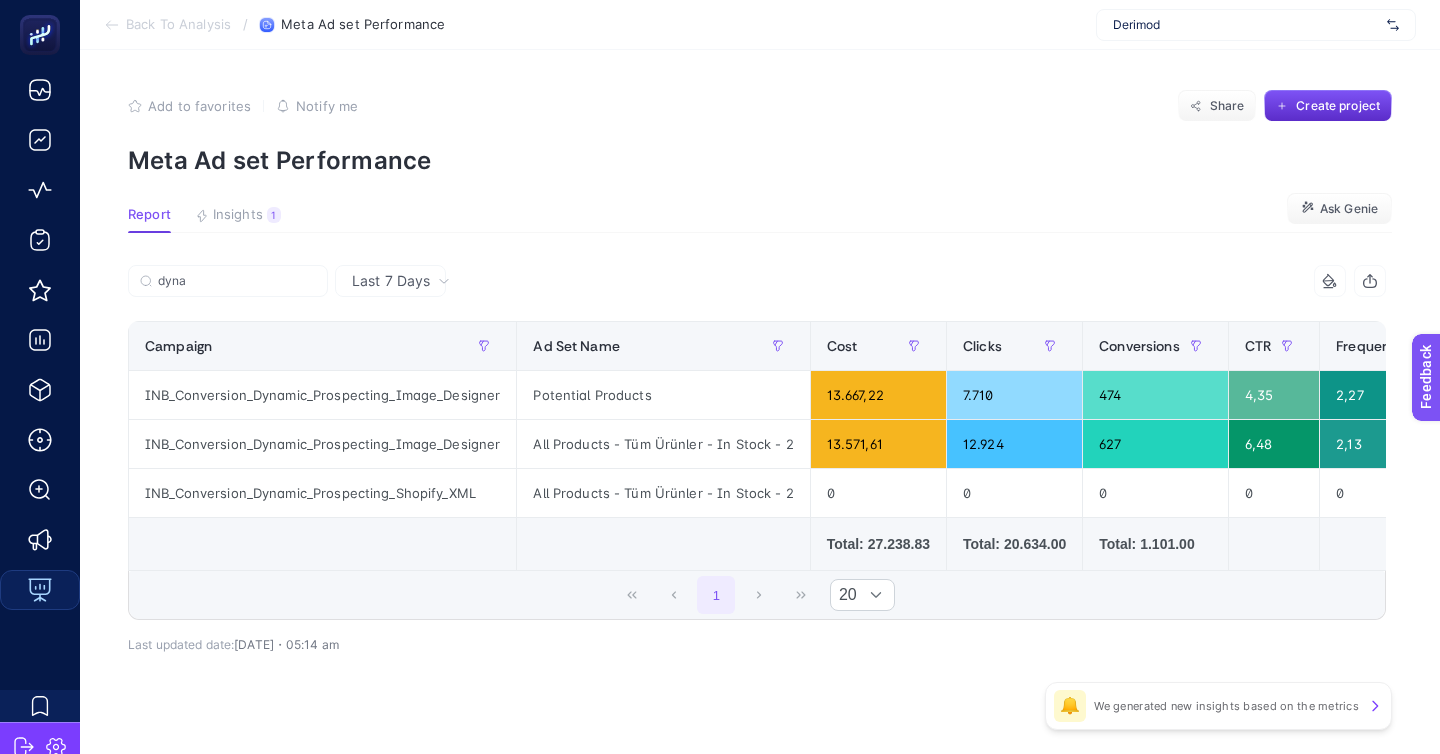 click on "Last 7 Days" at bounding box center [391, 281] 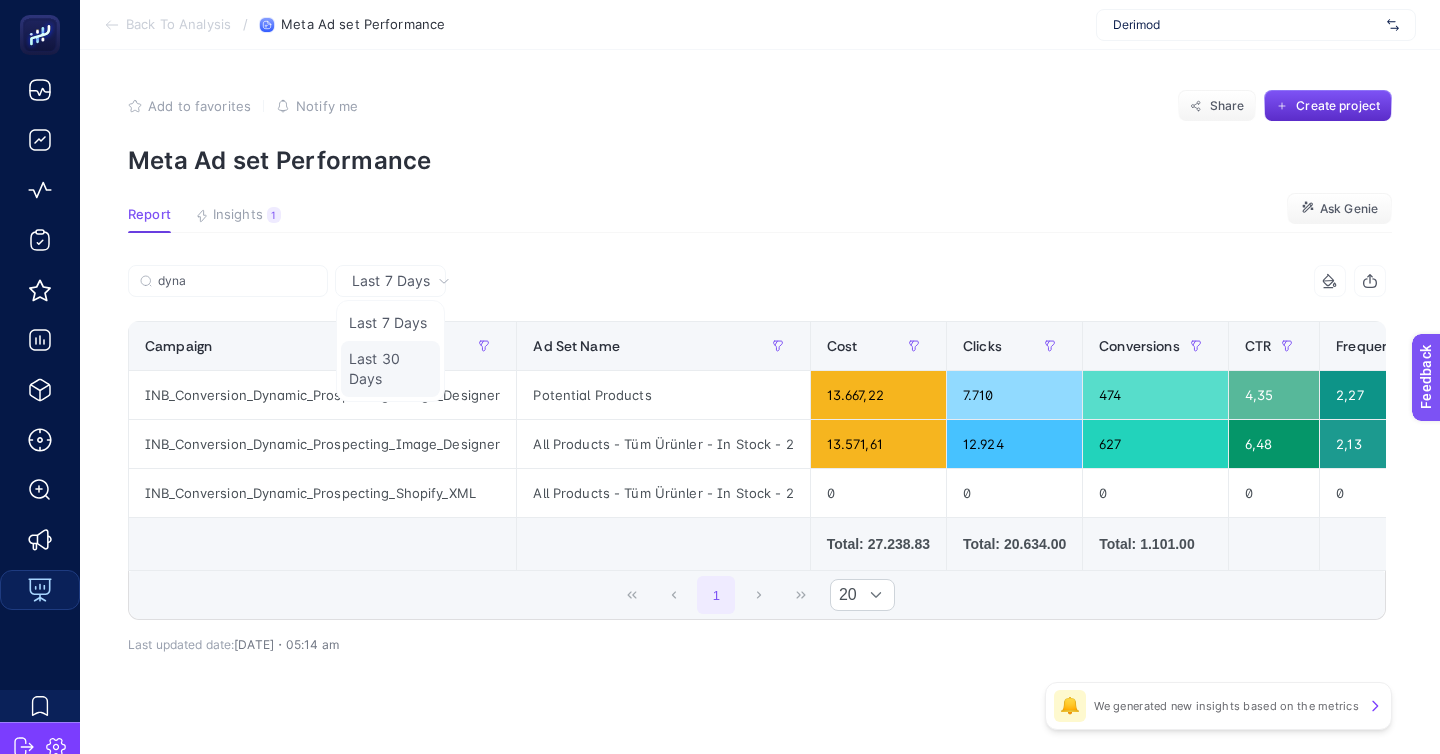 click on "Last 30 Days" 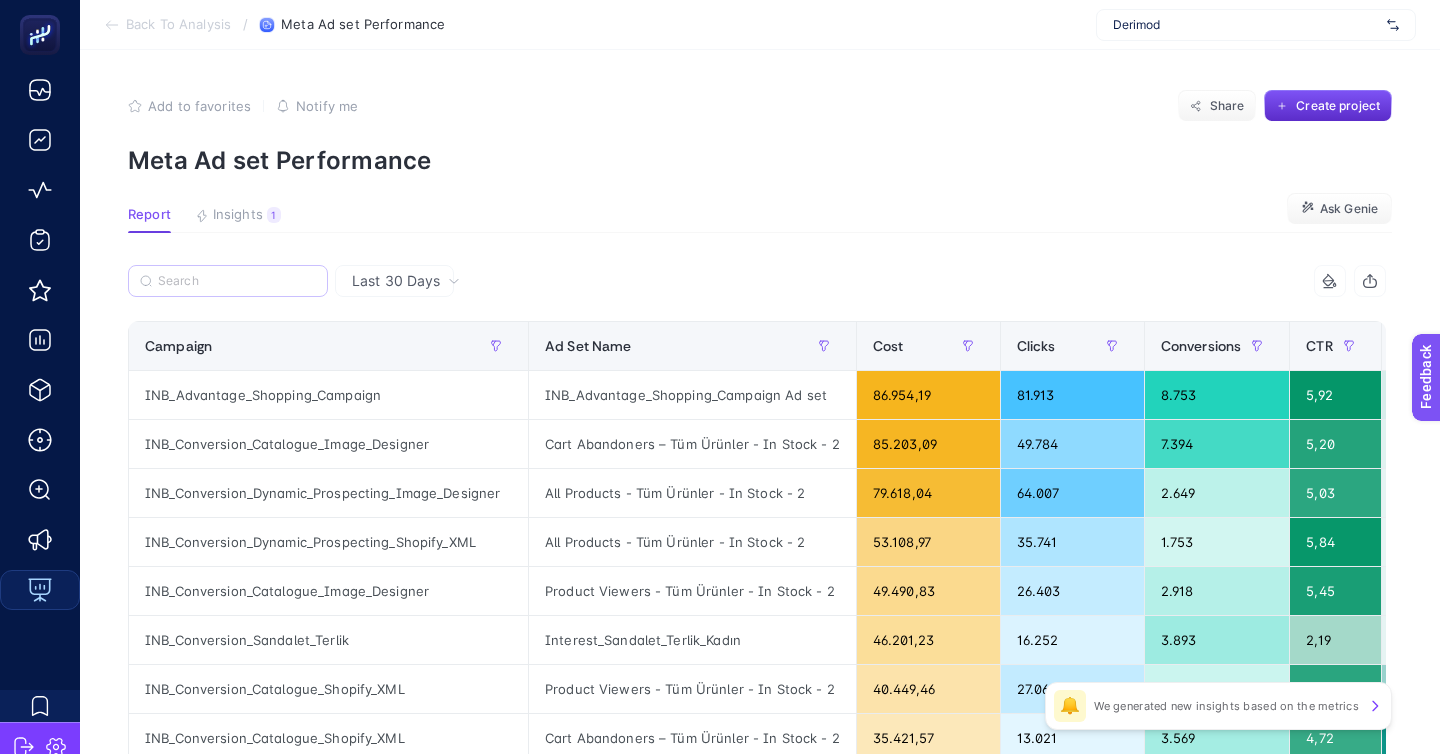 click at bounding box center [228, 281] 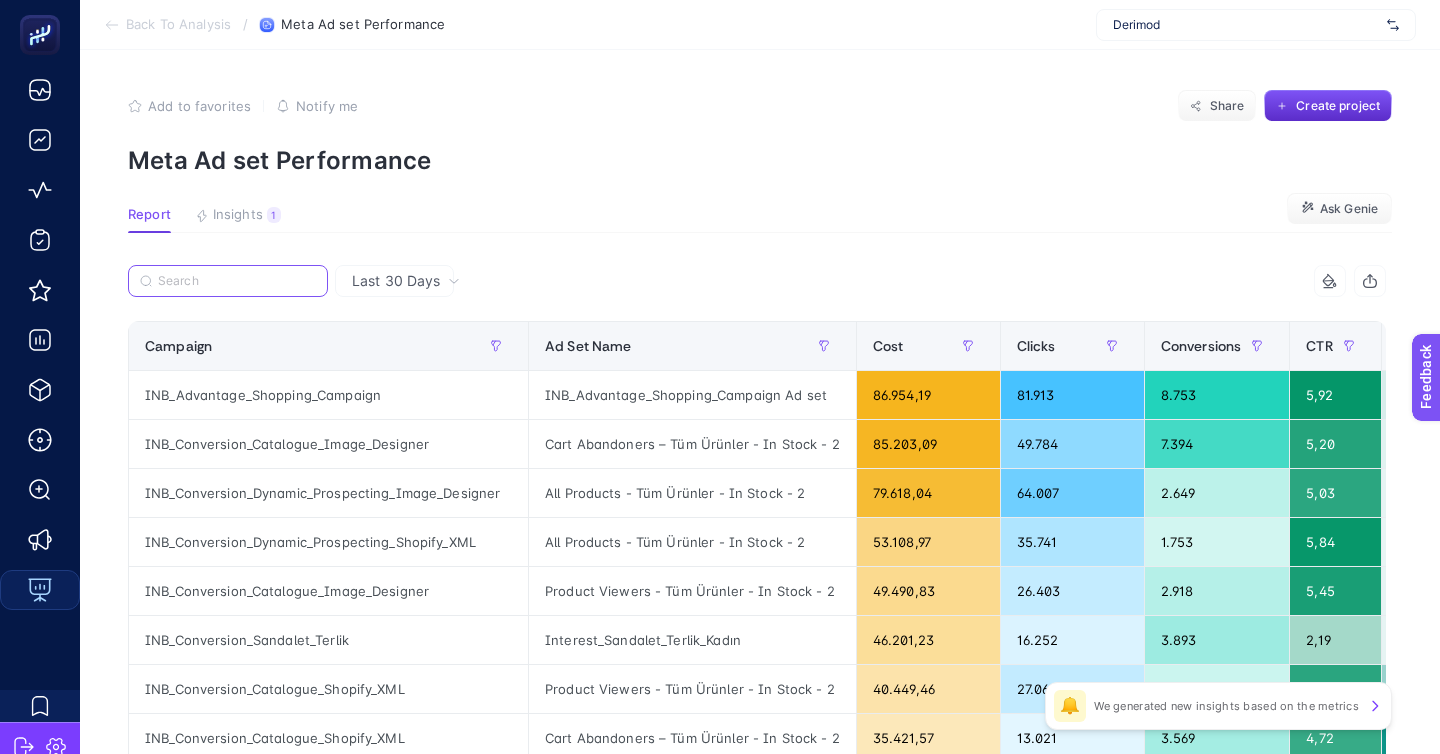 click at bounding box center (237, 281) 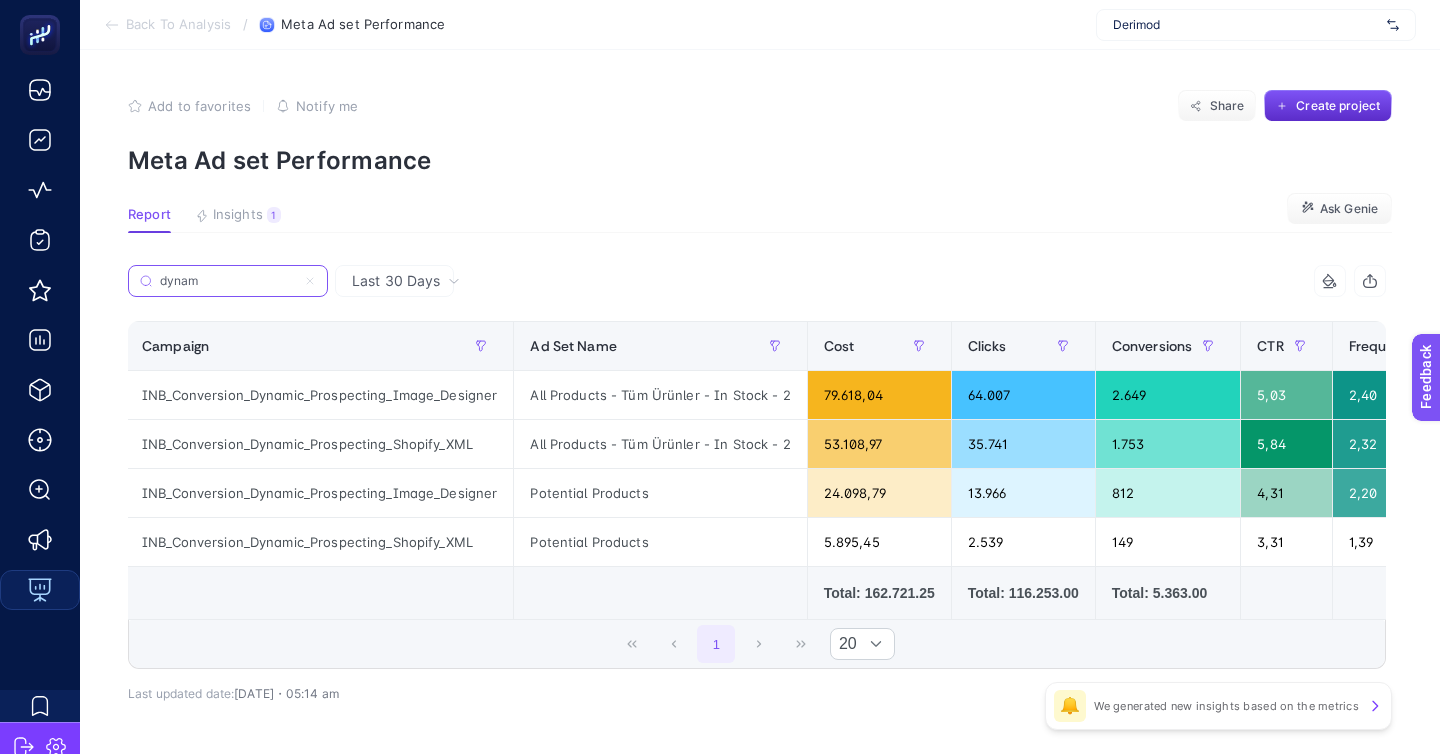 scroll, scrollTop: 0, scrollLeft: 0, axis: both 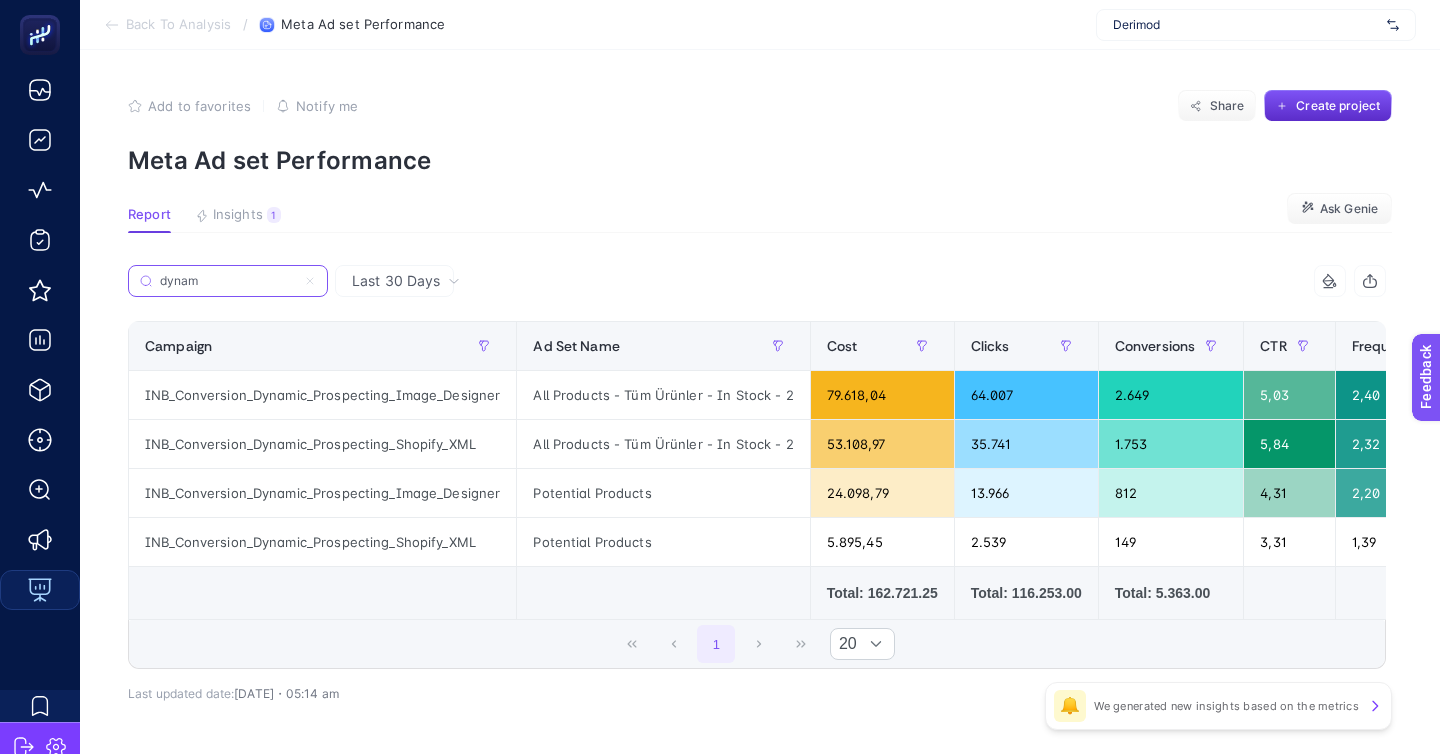 type on "dynam" 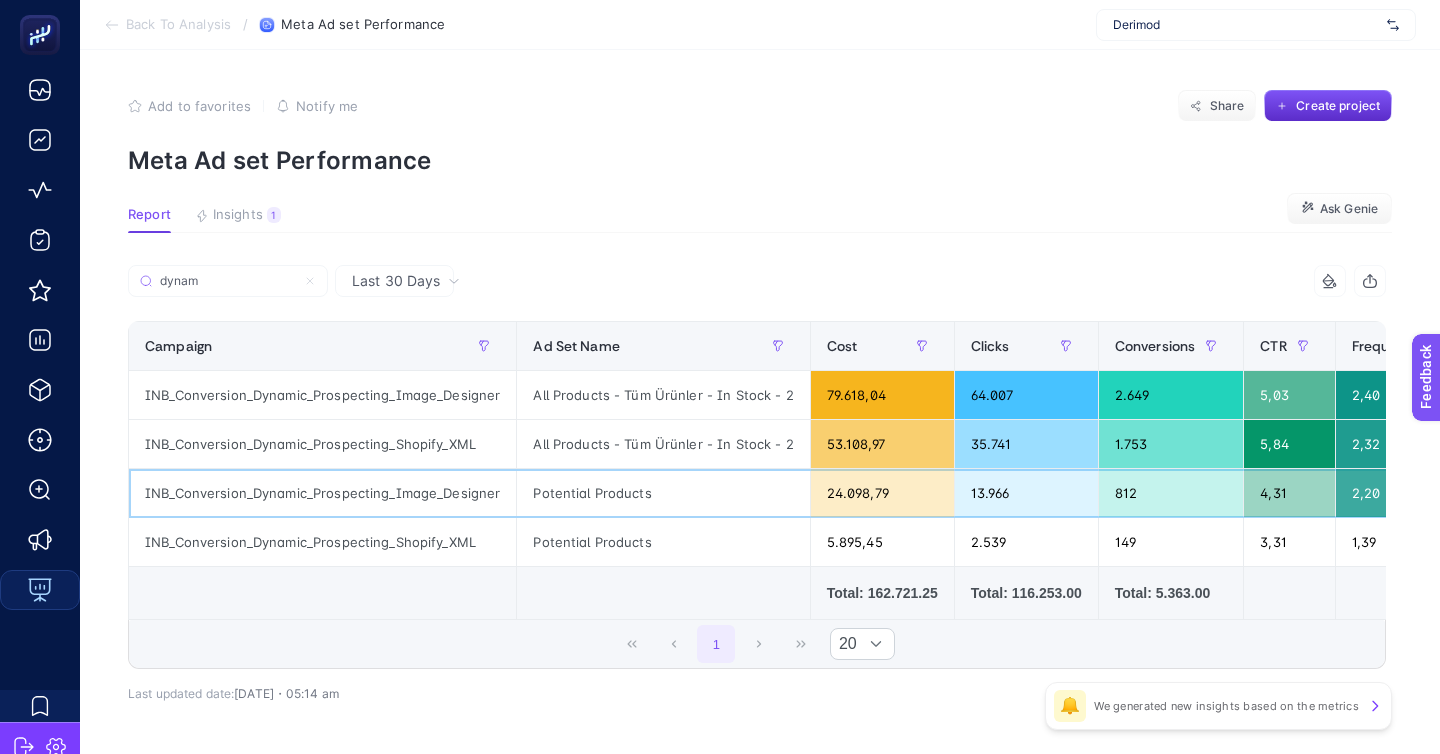 click on "Potential Products" 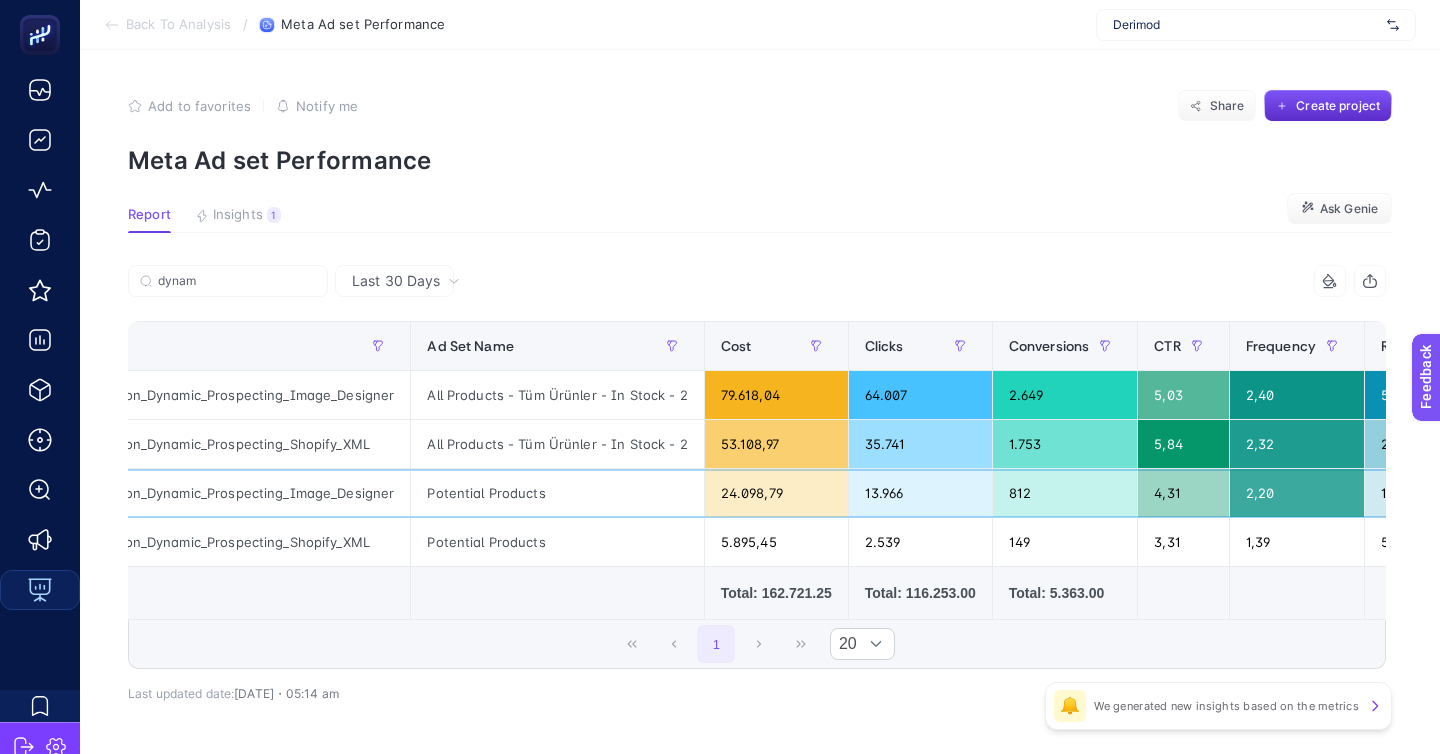 scroll, scrollTop: 0, scrollLeft: 0, axis: both 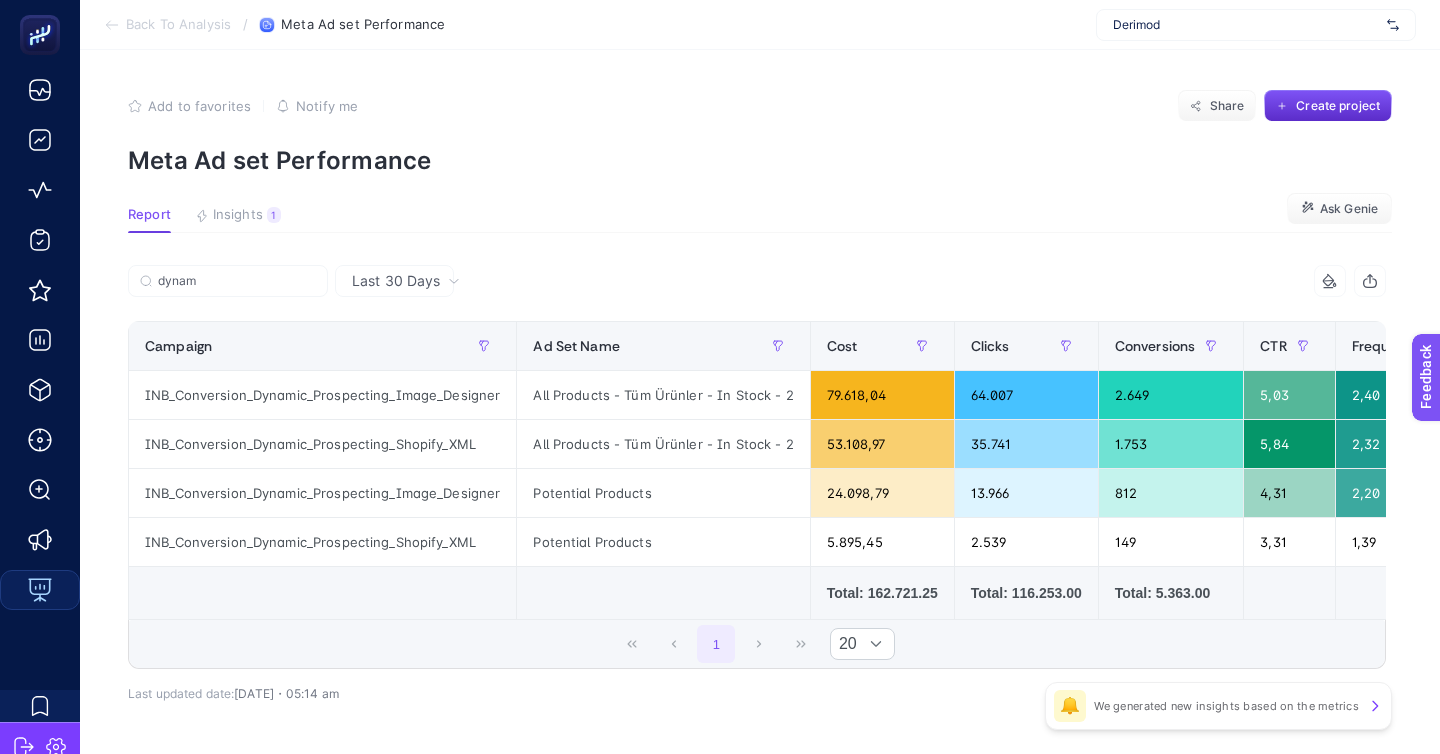 click on "Last 30 Days" at bounding box center (394, 281) 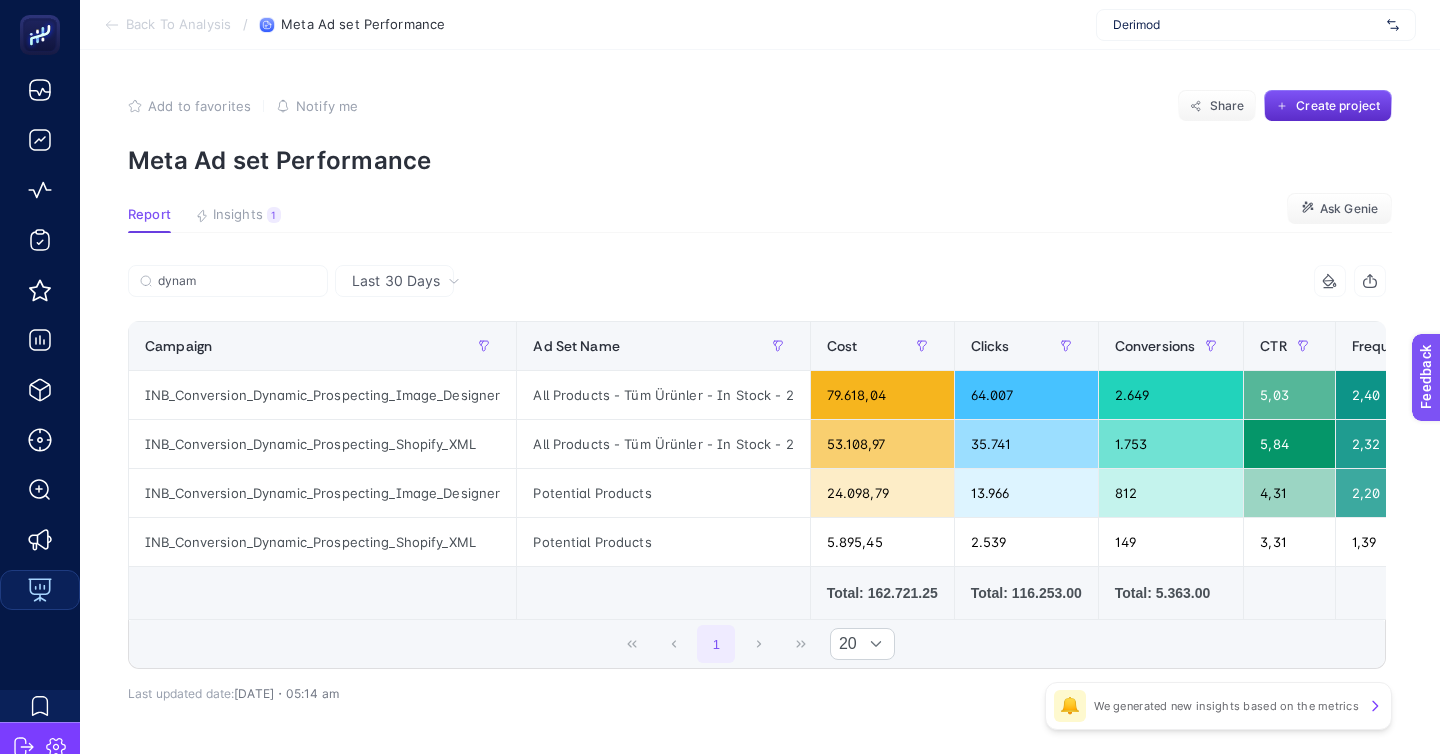 click on "Last 30 Days" at bounding box center (394, 281) 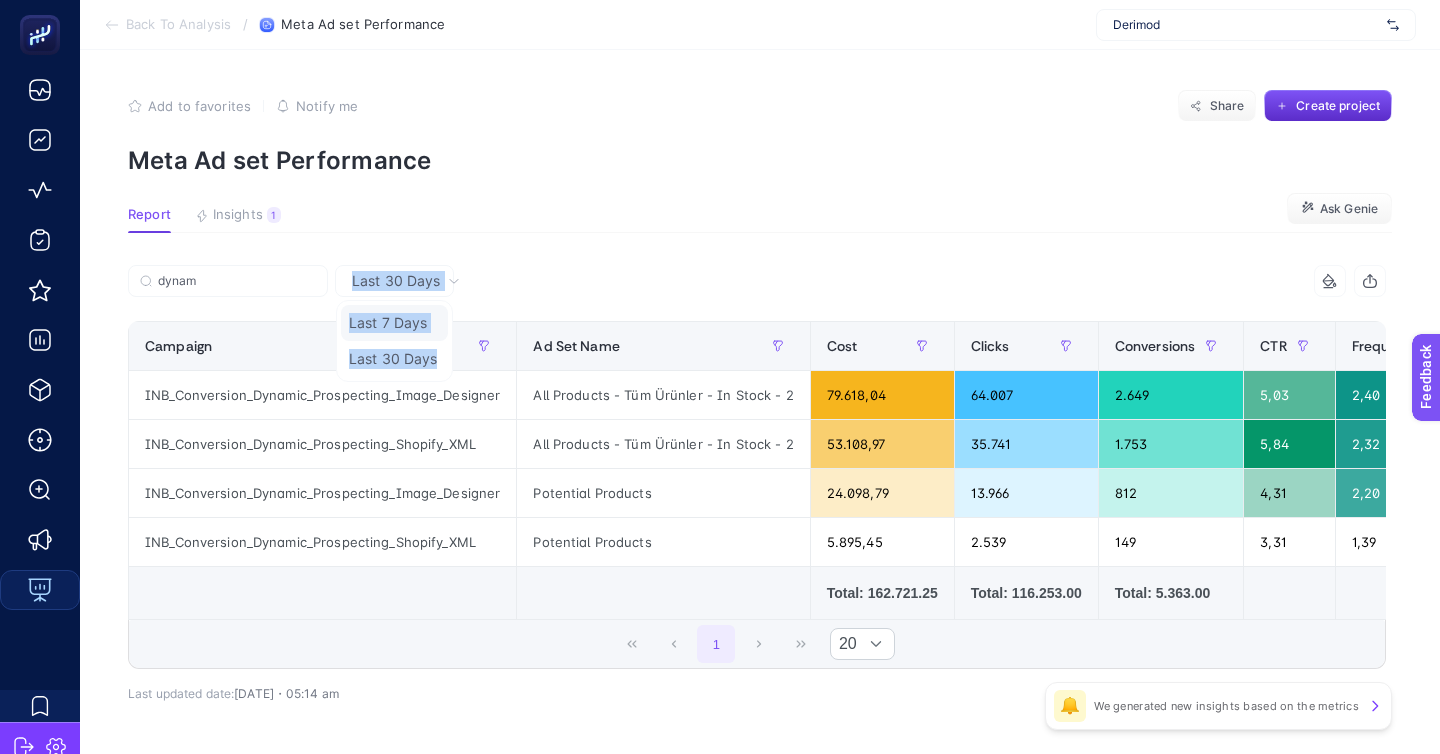 click on "Last 7 Days" 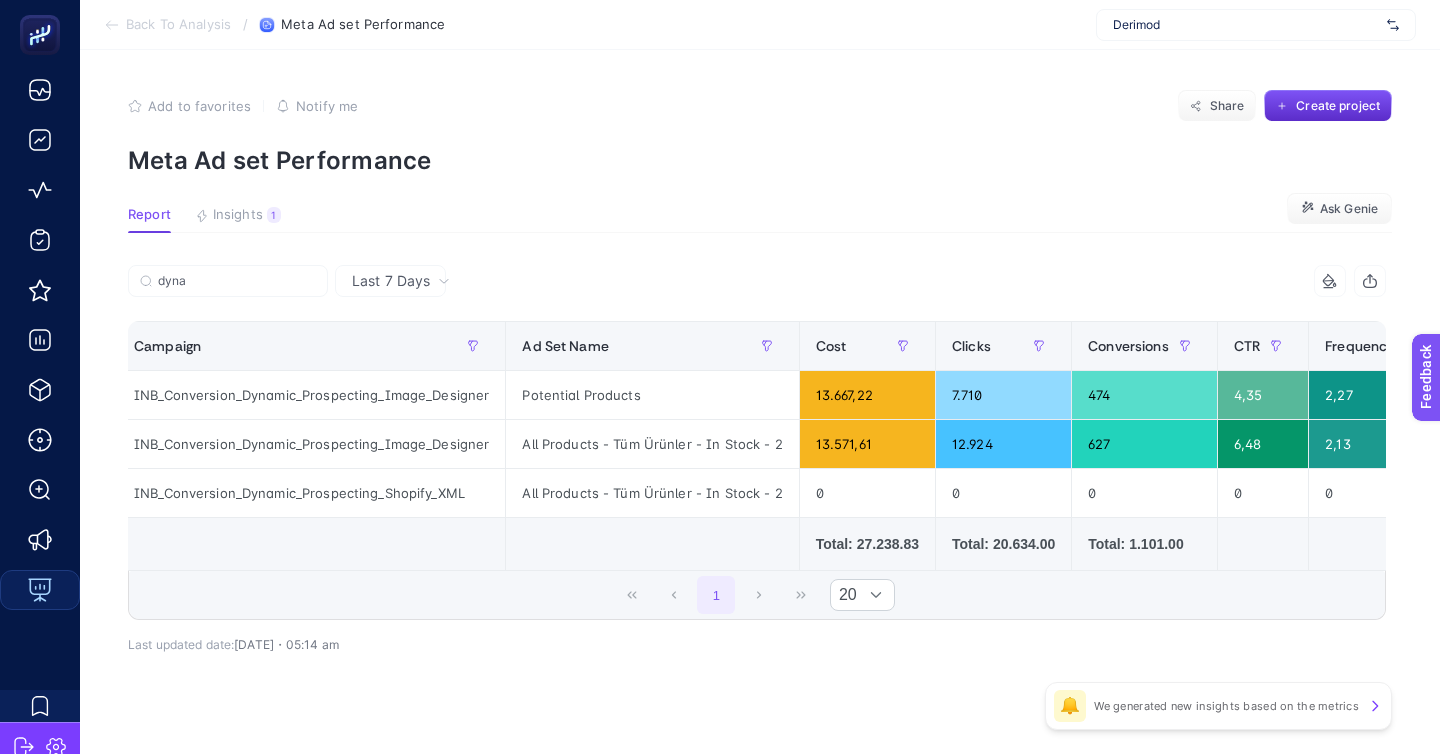 scroll, scrollTop: 0, scrollLeft: 0, axis: both 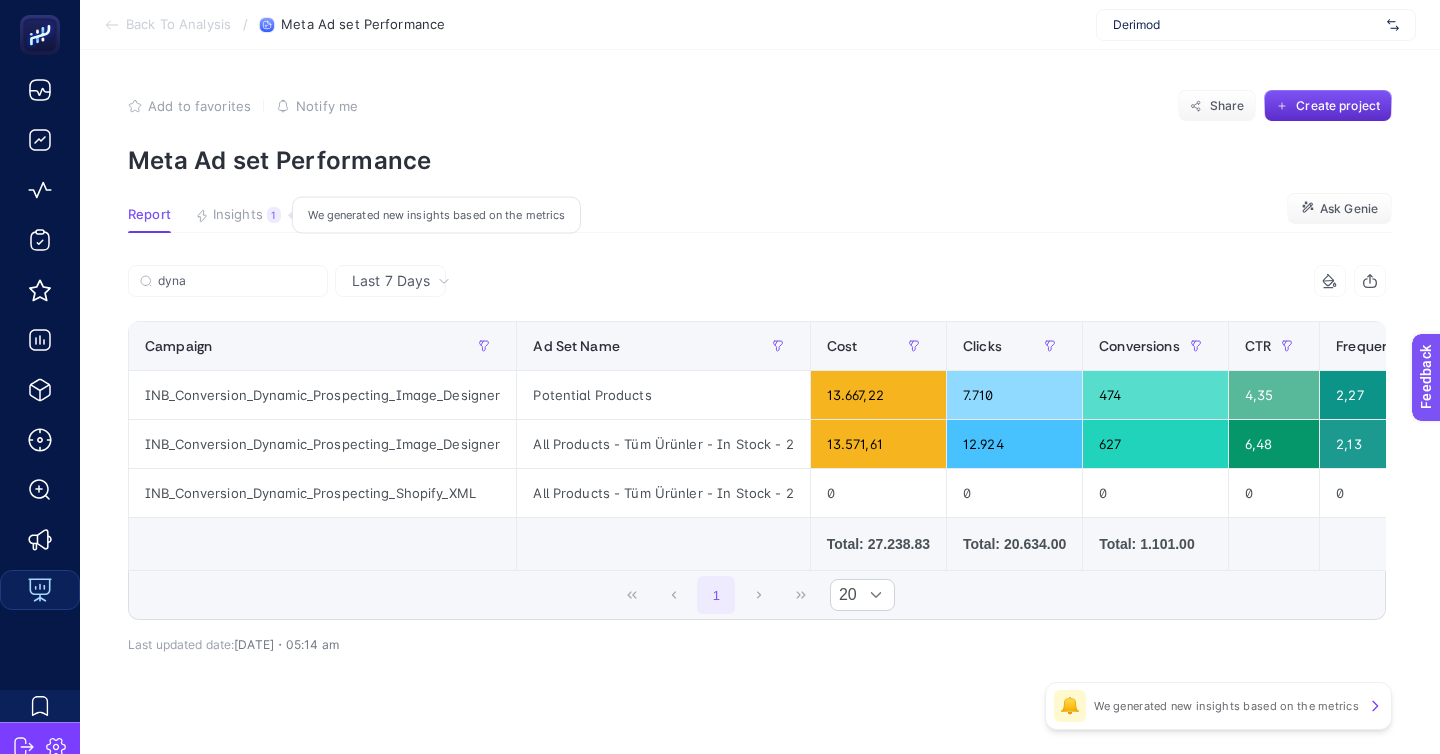click on "Insights 1  We generated new insights based on the metrics" 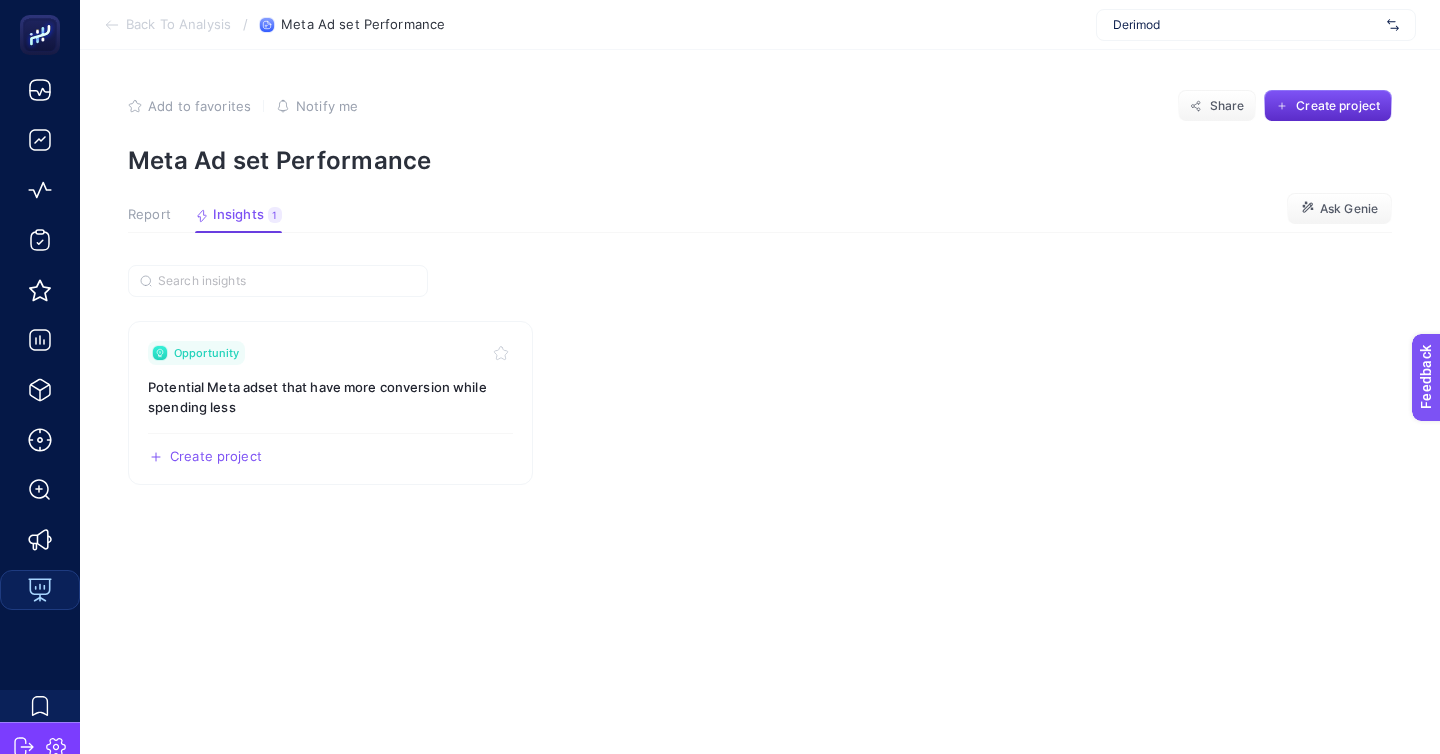 click on "Report" at bounding box center (149, 215) 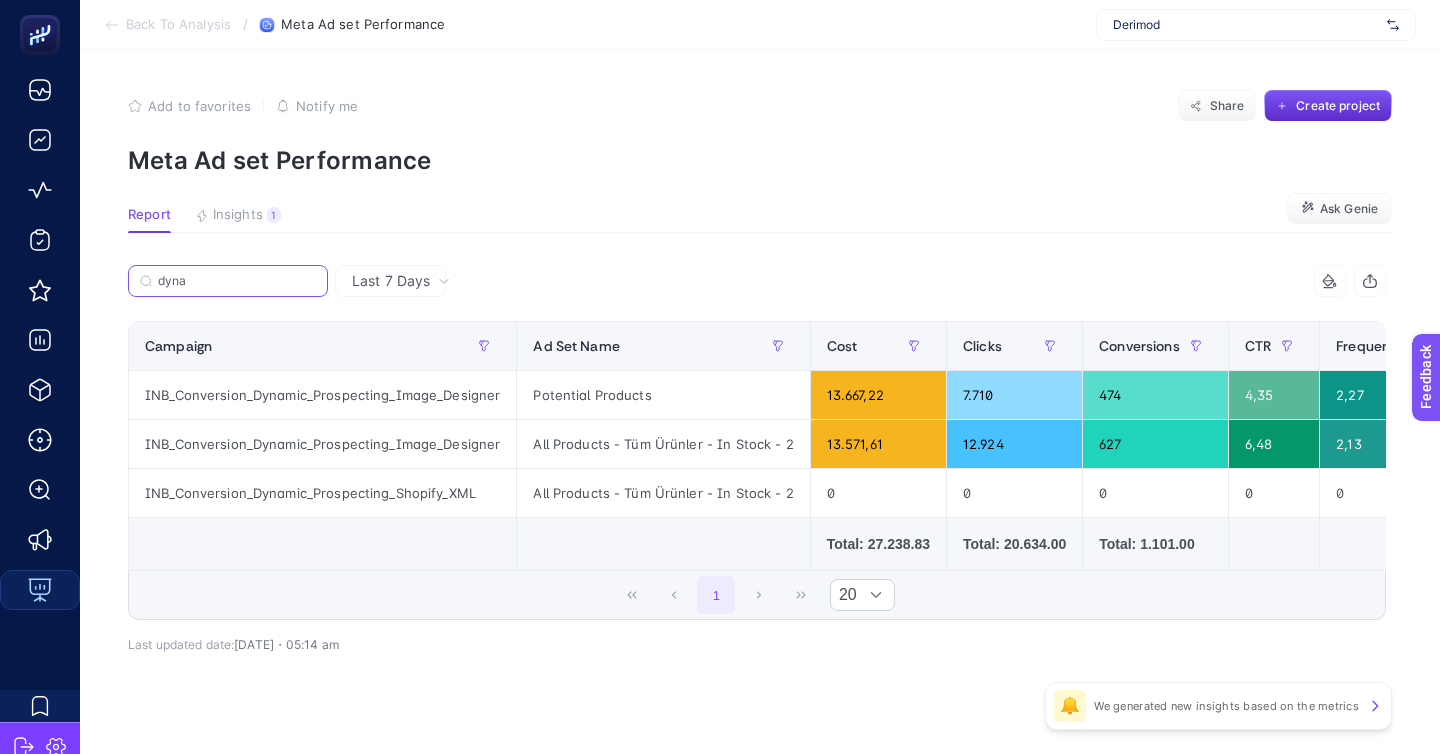click on "dyna" at bounding box center (237, 281) 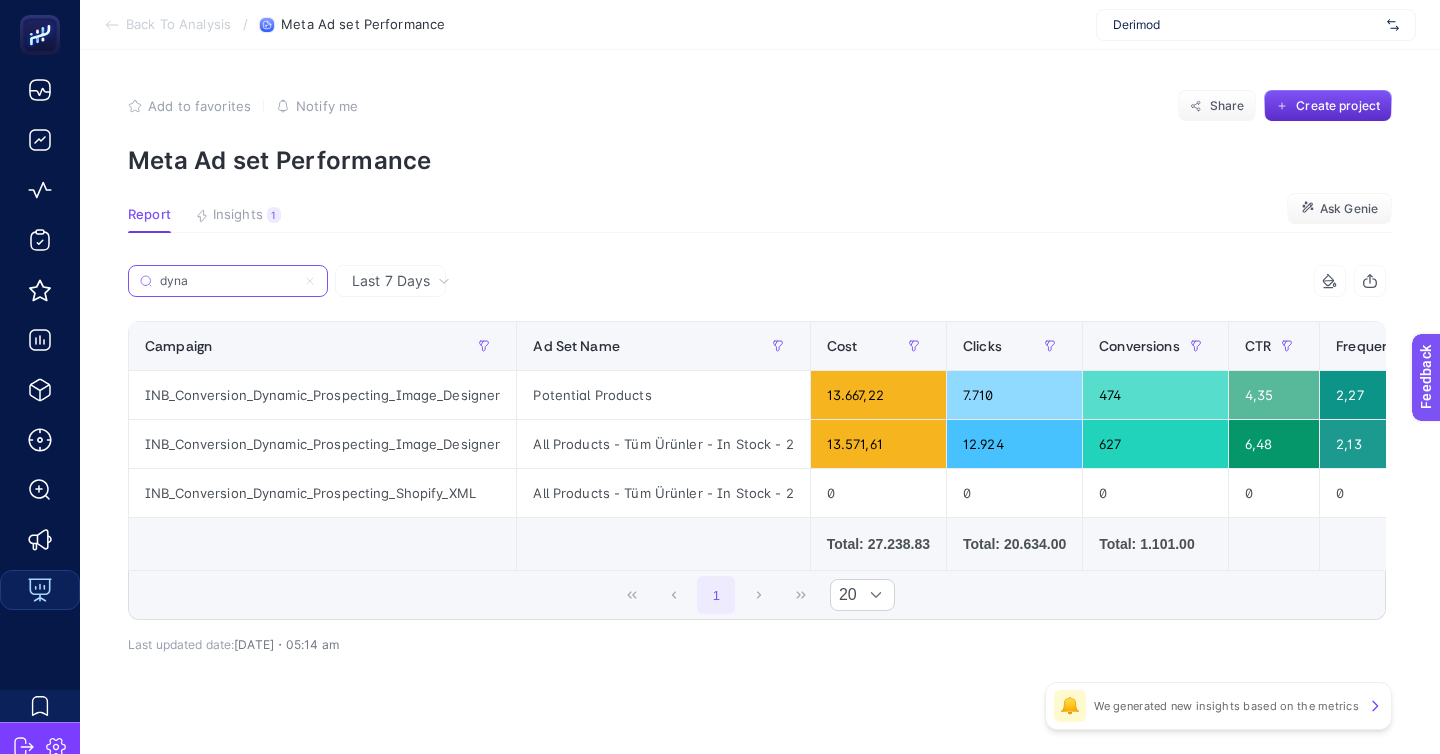 click 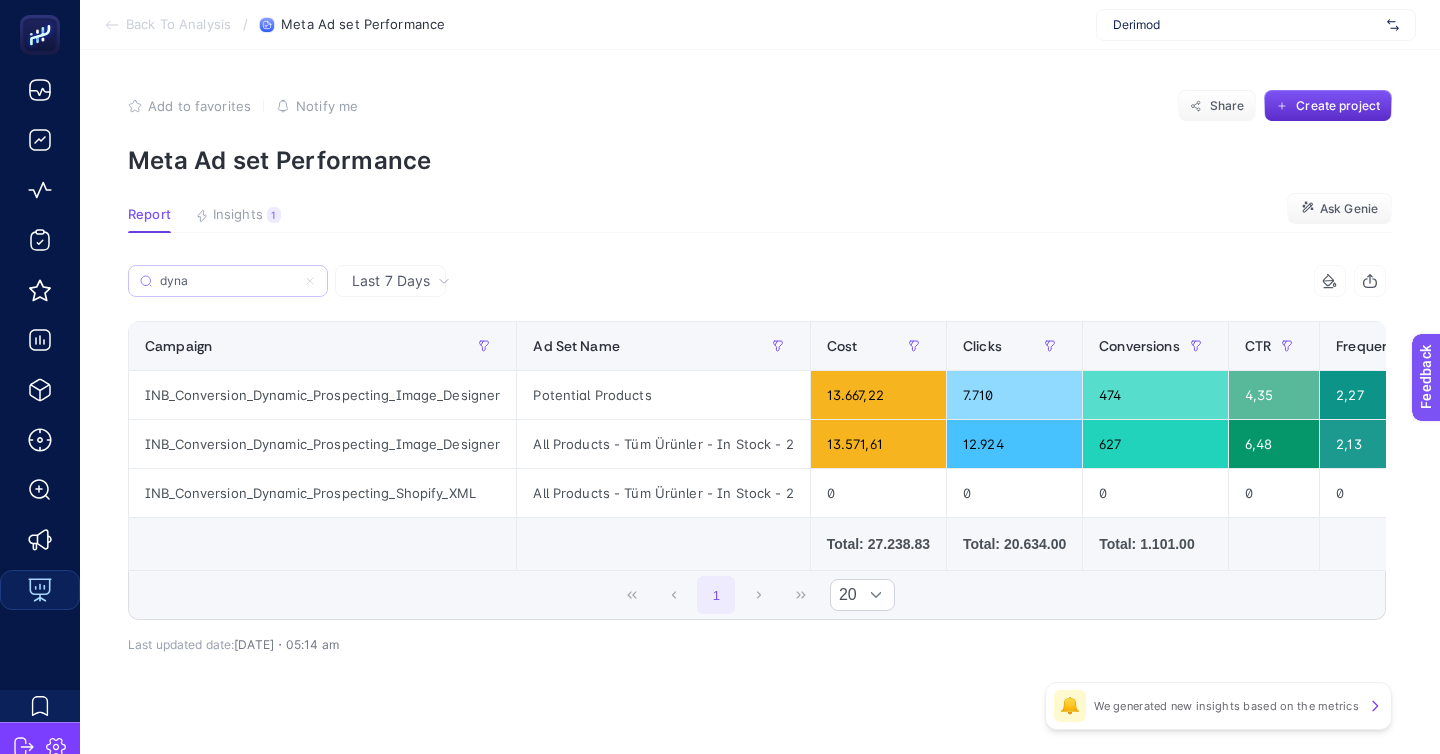 click on "dyna" at bounding box center (228, 281) 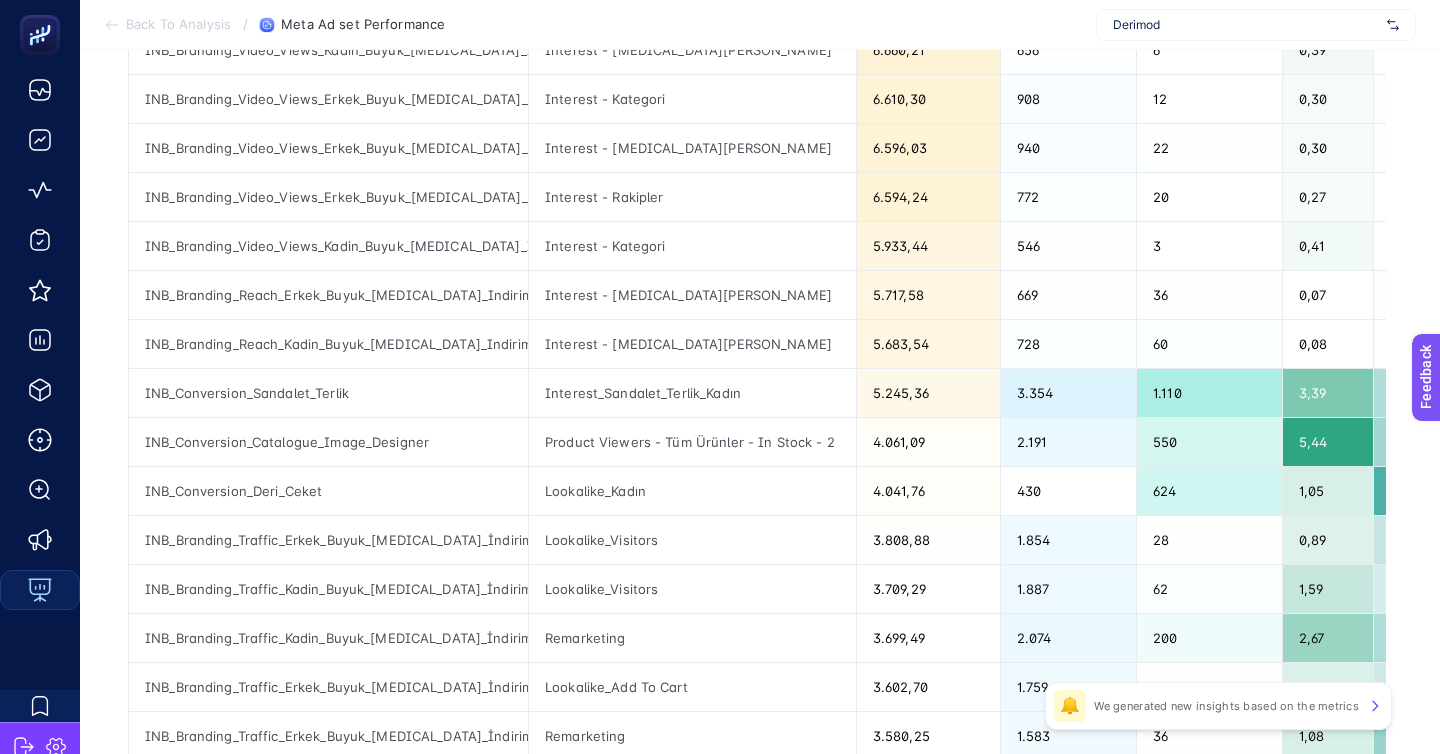 scroll, scrollTop: 592, scrollLeft: 0, axis: vertical 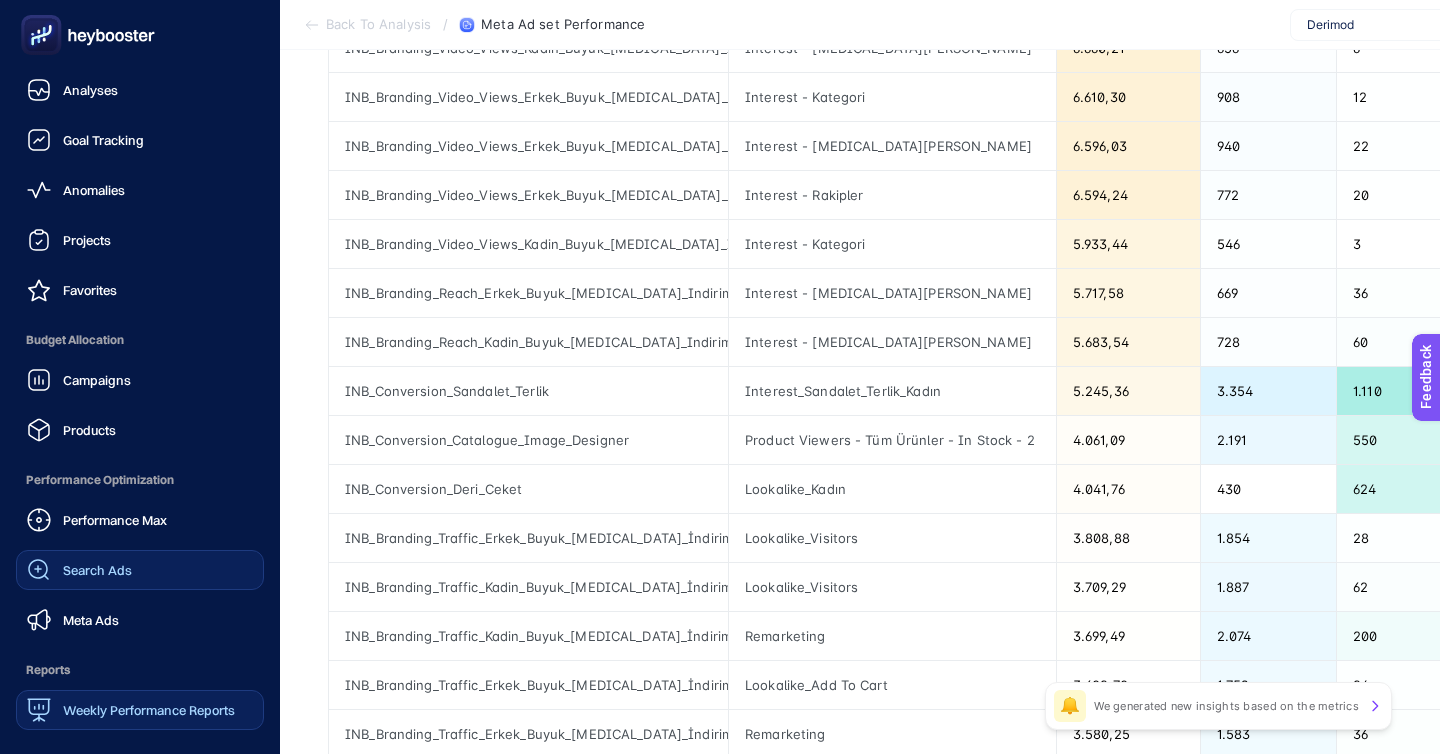 click on "Search Ads" at bounding box center [97, 570] 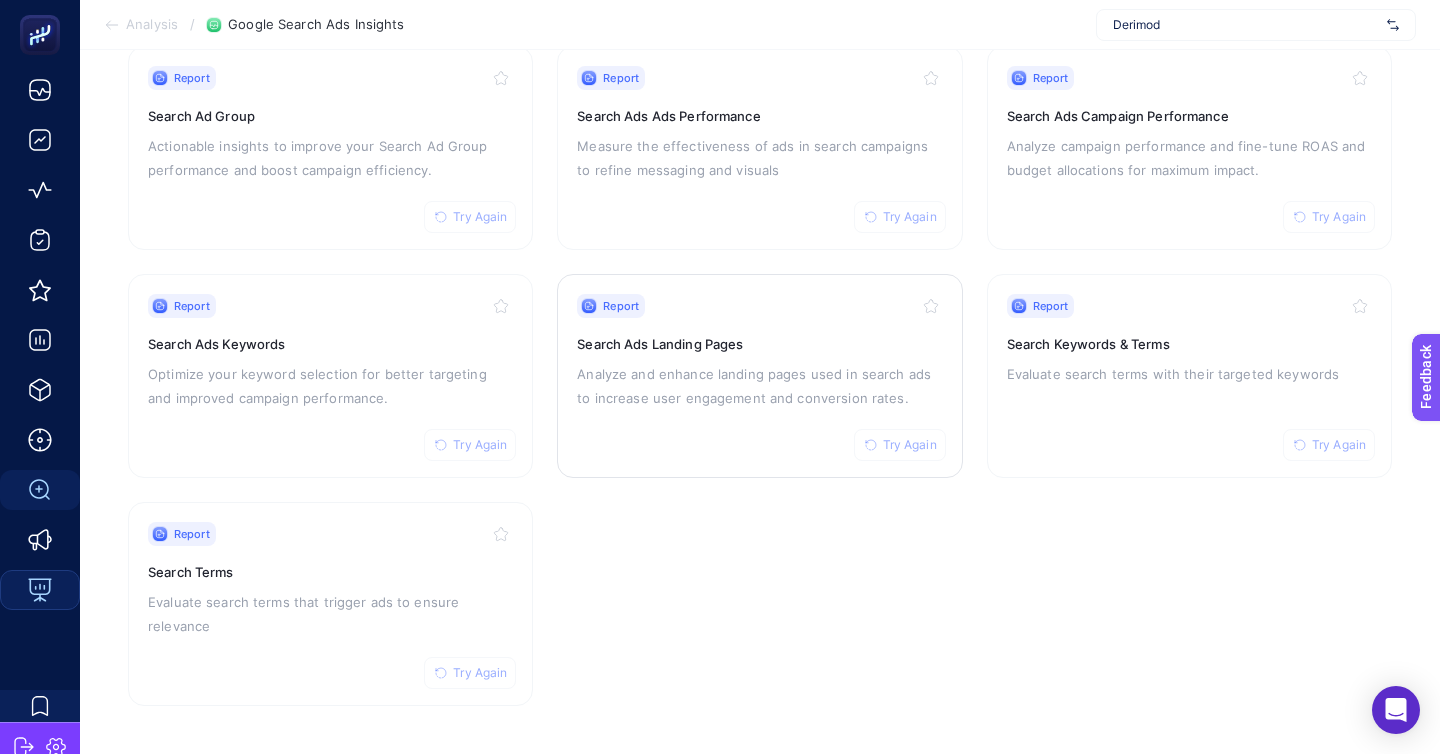 scroll, scrollTop: 172, scrollLeft: 0, axis: vertical 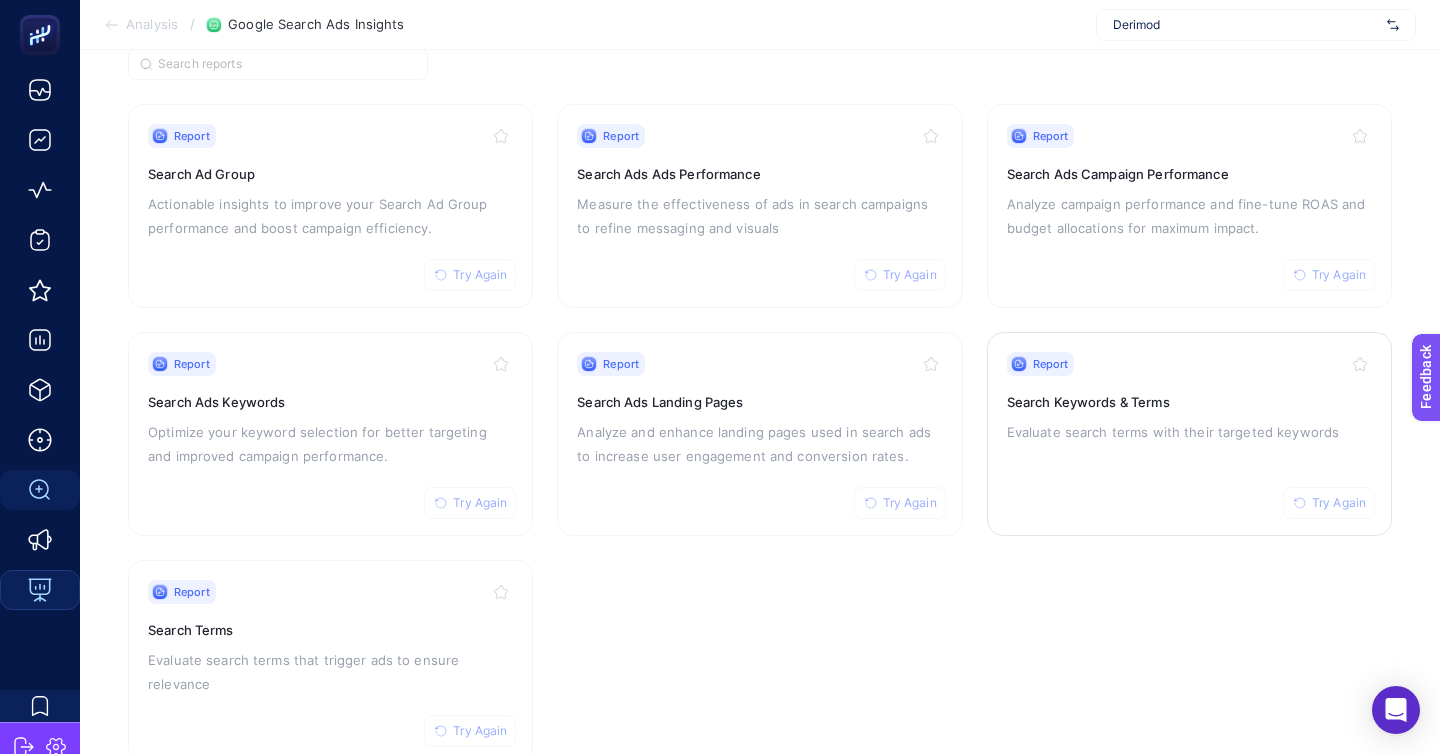 click on "Report Try Again Search Keywords & Terms Evaluate search terms with their targeted keywords" at bounding box center [1189, 434] 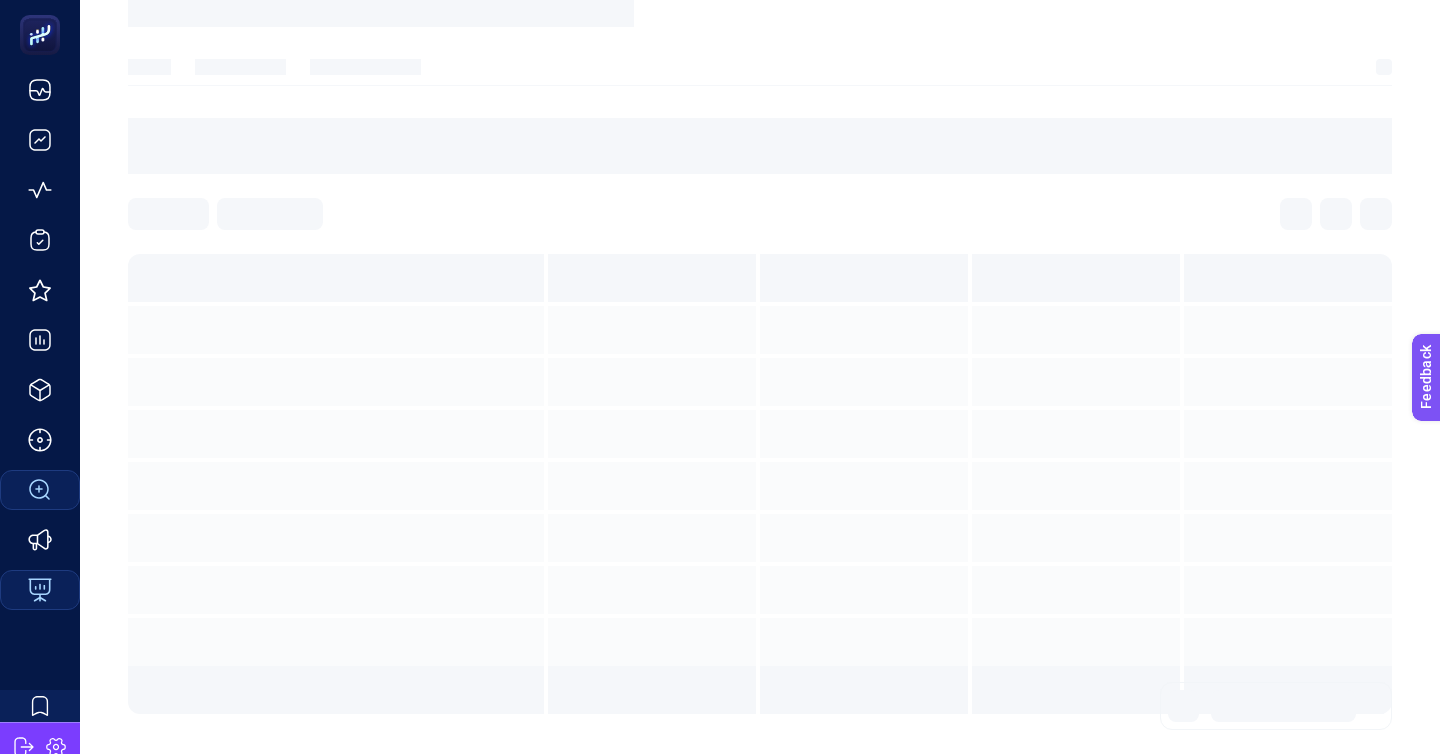 scroll, scrollTop: 0, scrollLeft: 0, axis: both 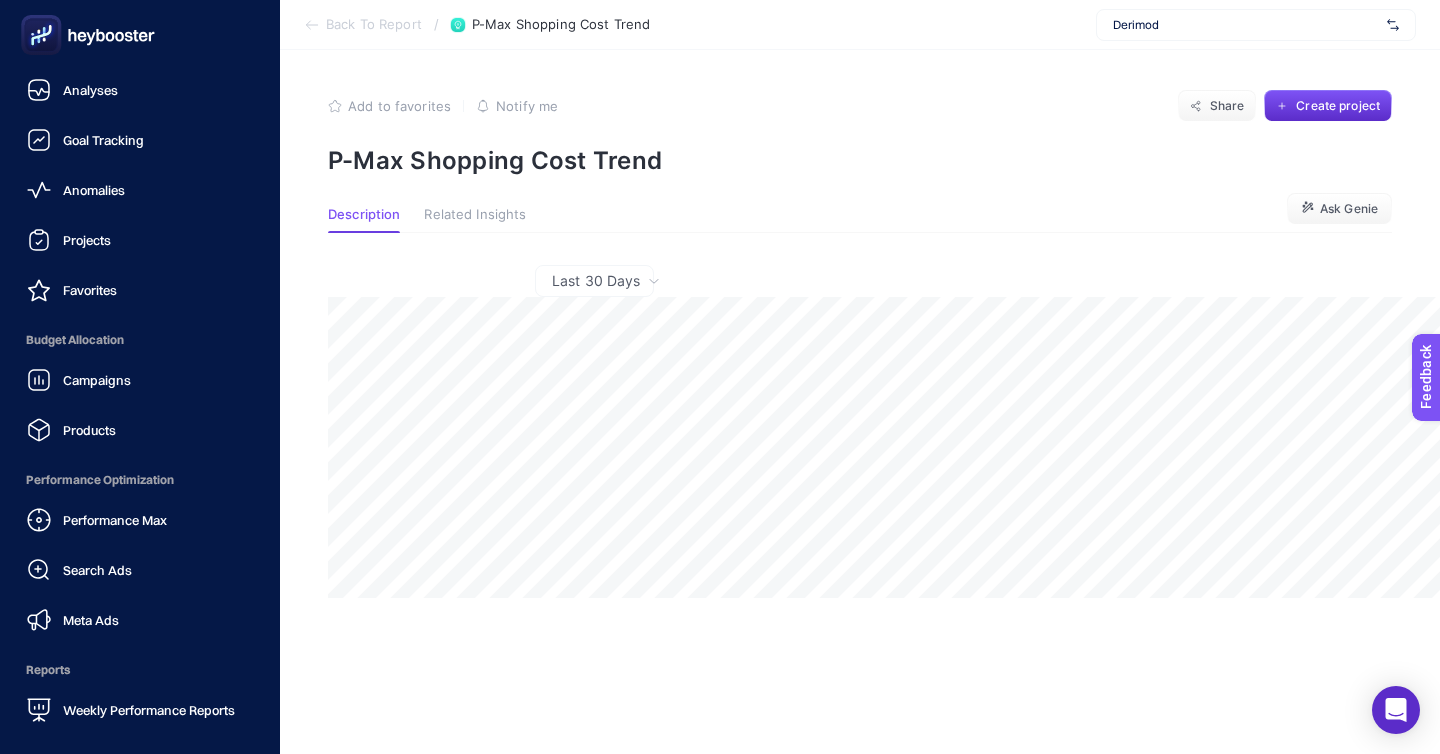 click on "Performance Max Search Ads Meta Ads" at bounding box center [140, 570] 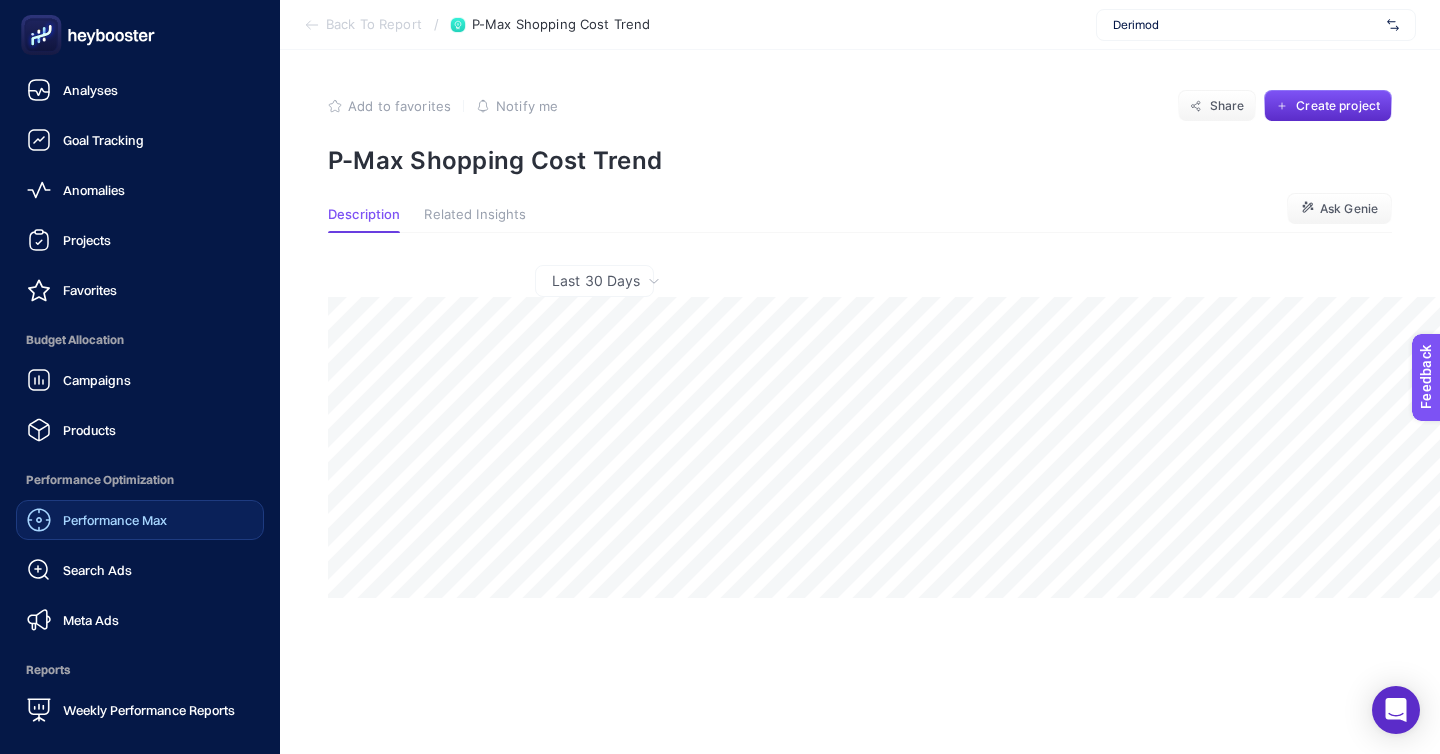 click on "Performance Max" 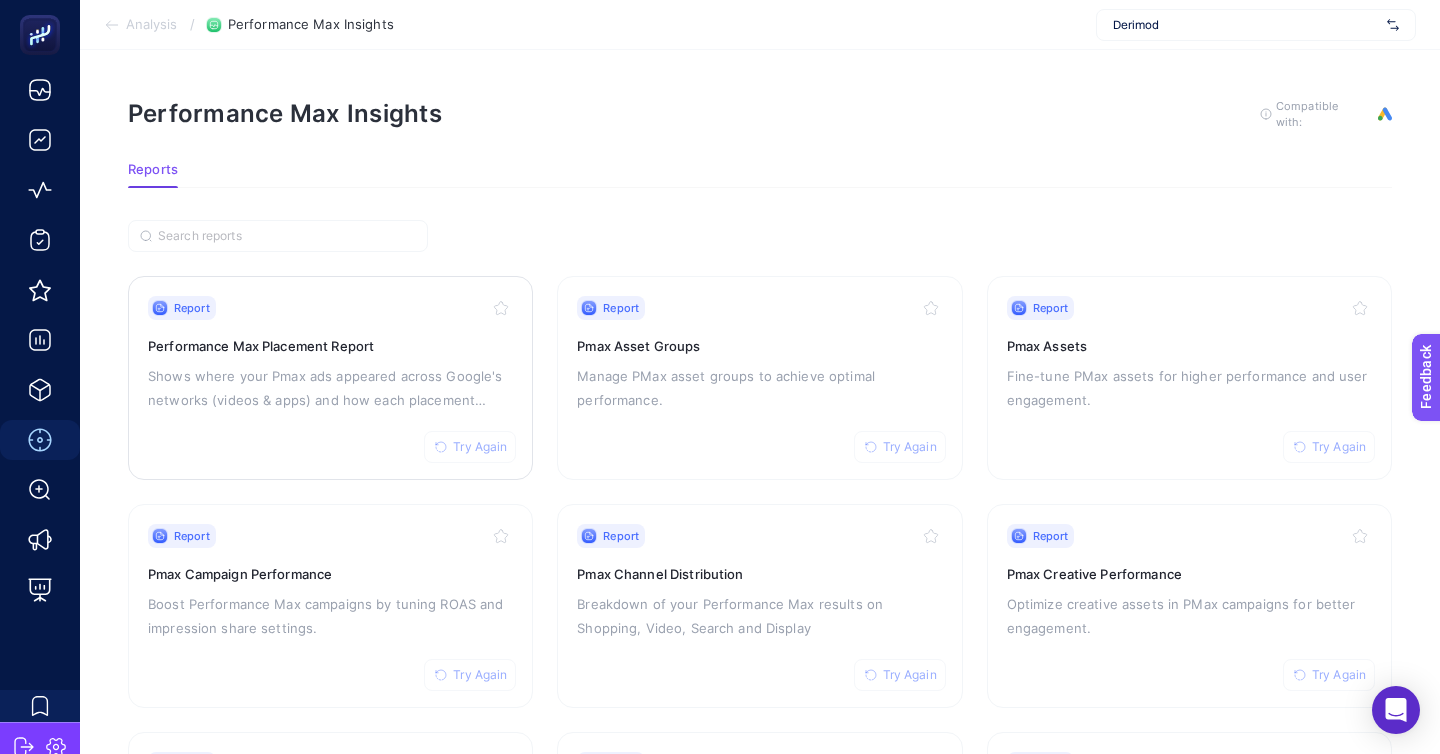 click on "Shows where your Pmax ads appeared across Google's networks (videos & apps) and how each placement performed" at bounding box center [330, 388] 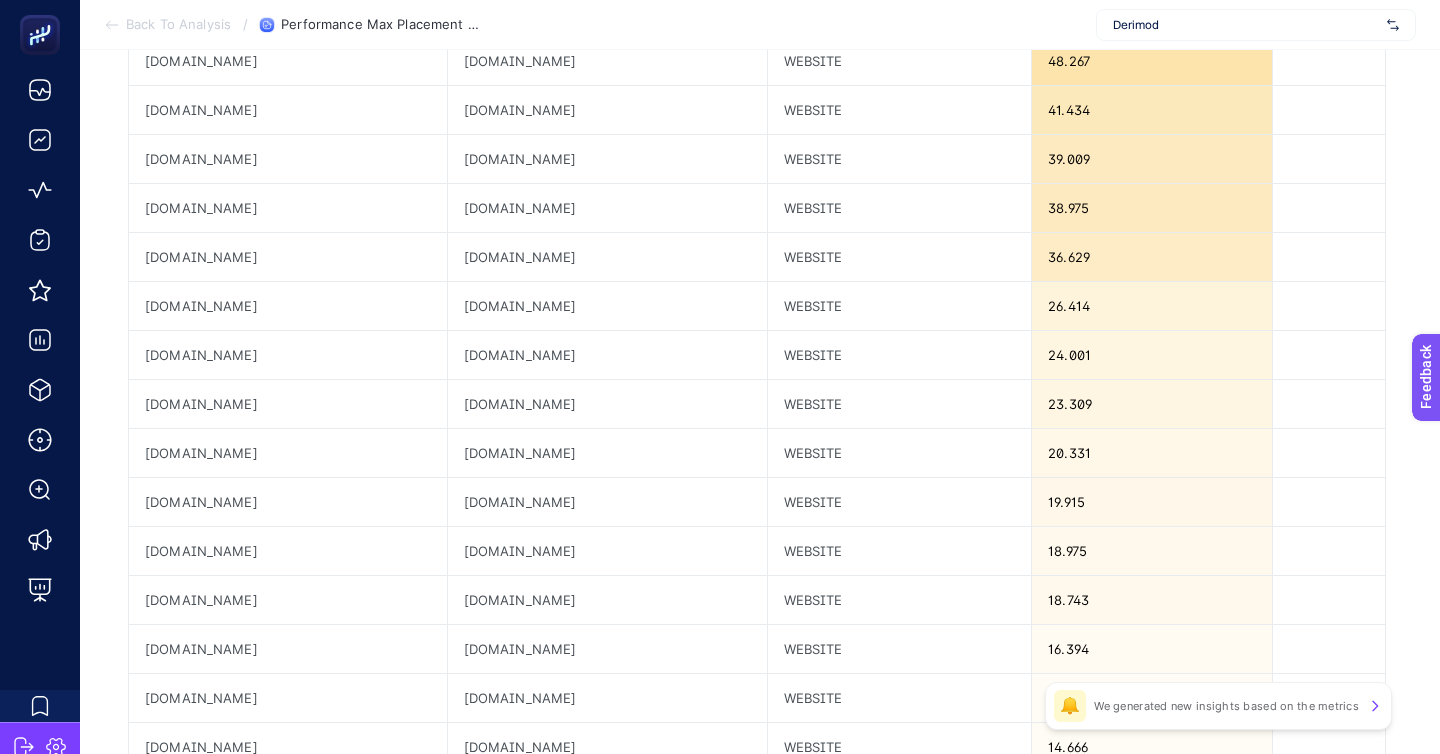 scroll, scrollTop: 592, scrollLeft: 0, axis: vertical 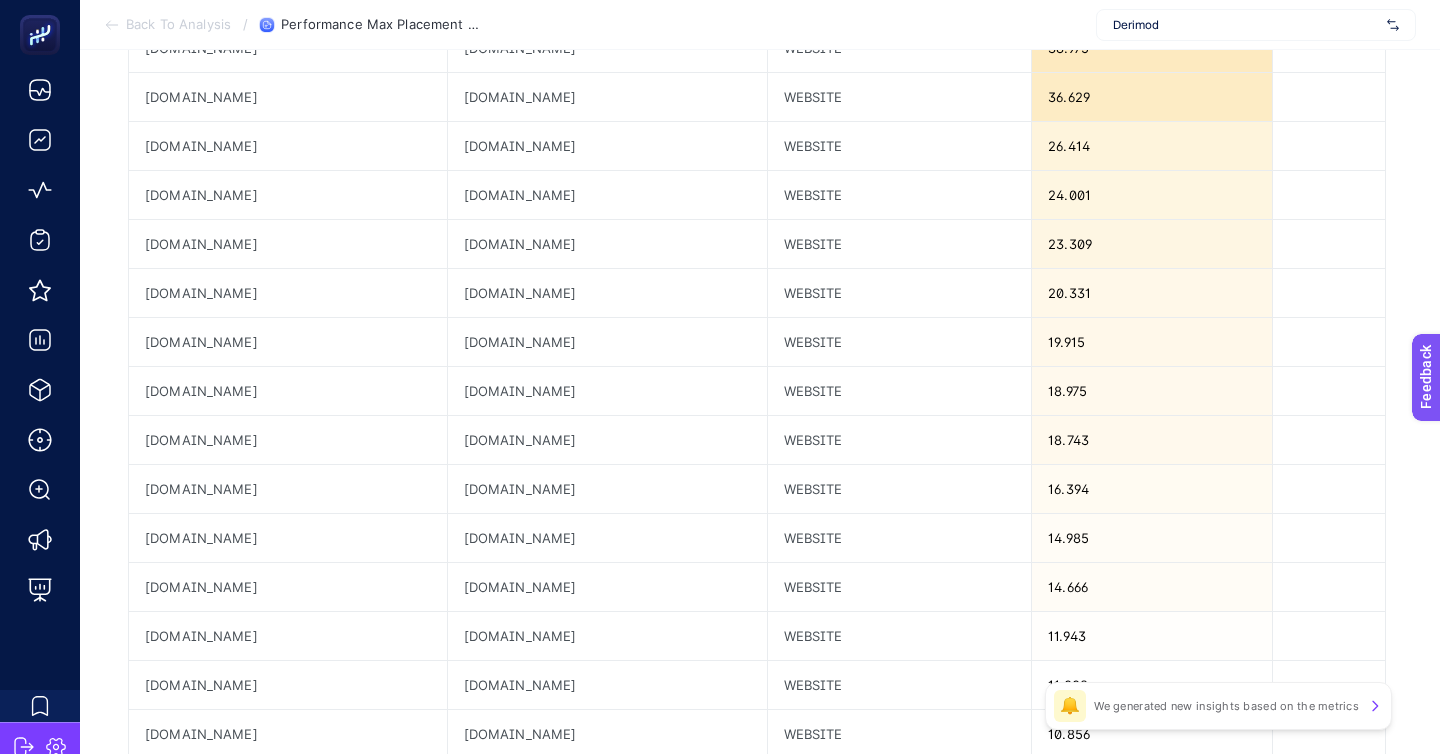 click on "2" 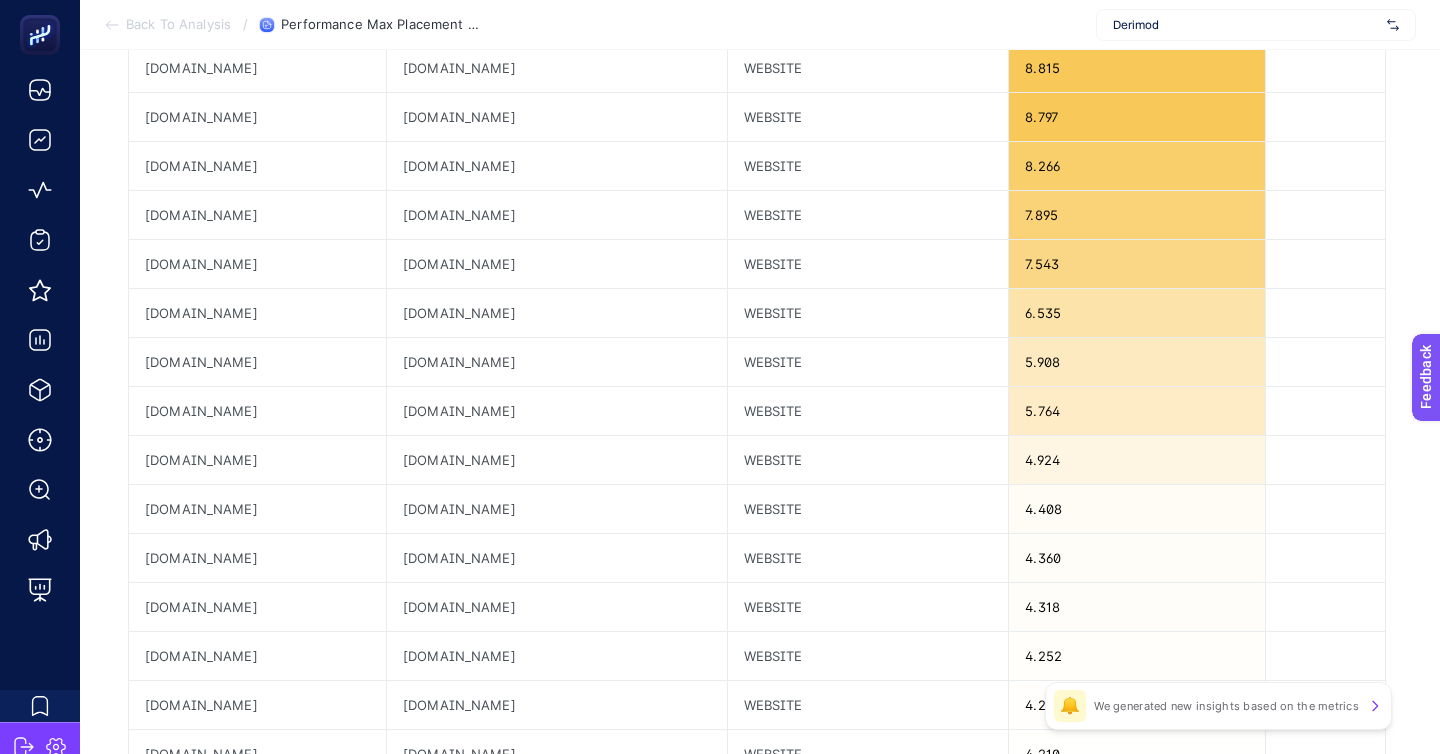 scroll, scrollTop: 537, scrollLeft: 0, axis: vertical 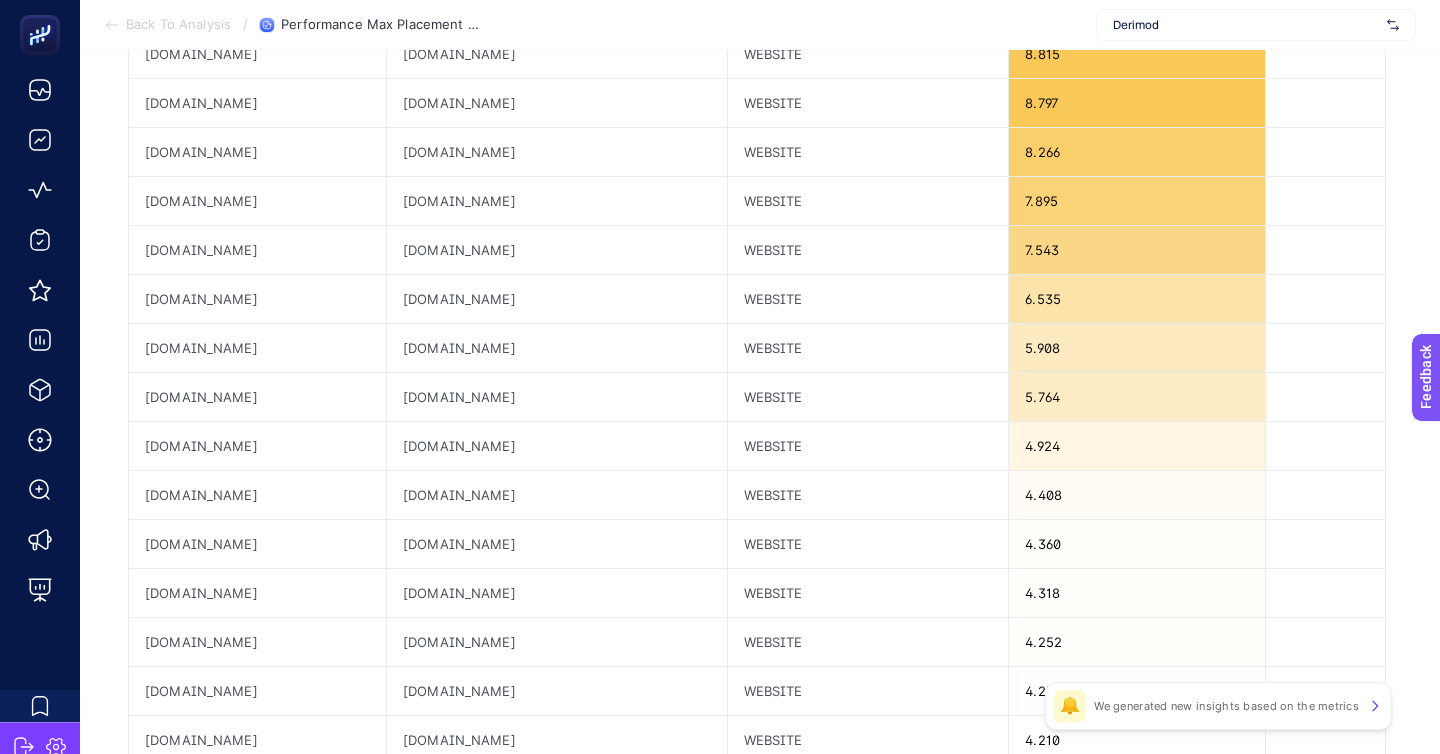 click 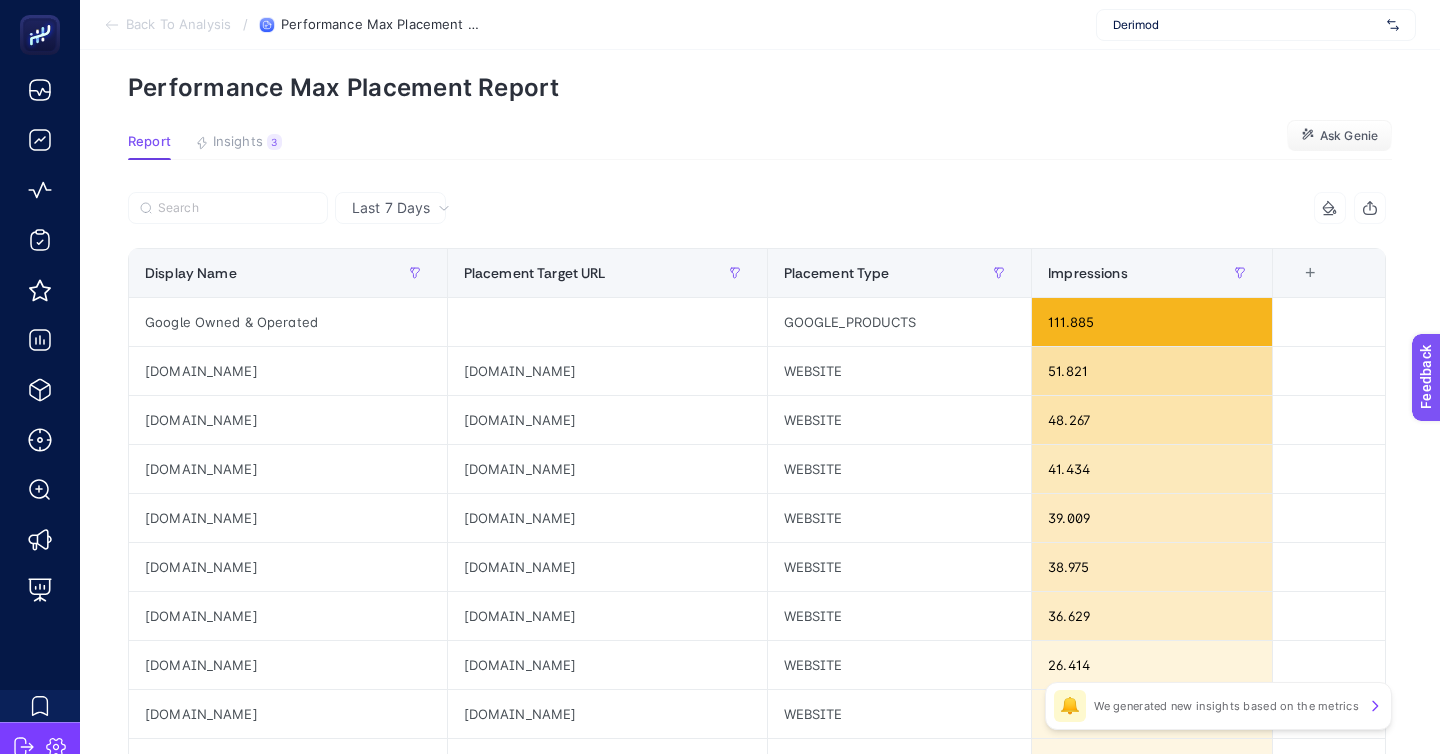 scroll, scrollTop: 0, scrollLeft: 0, axis: both 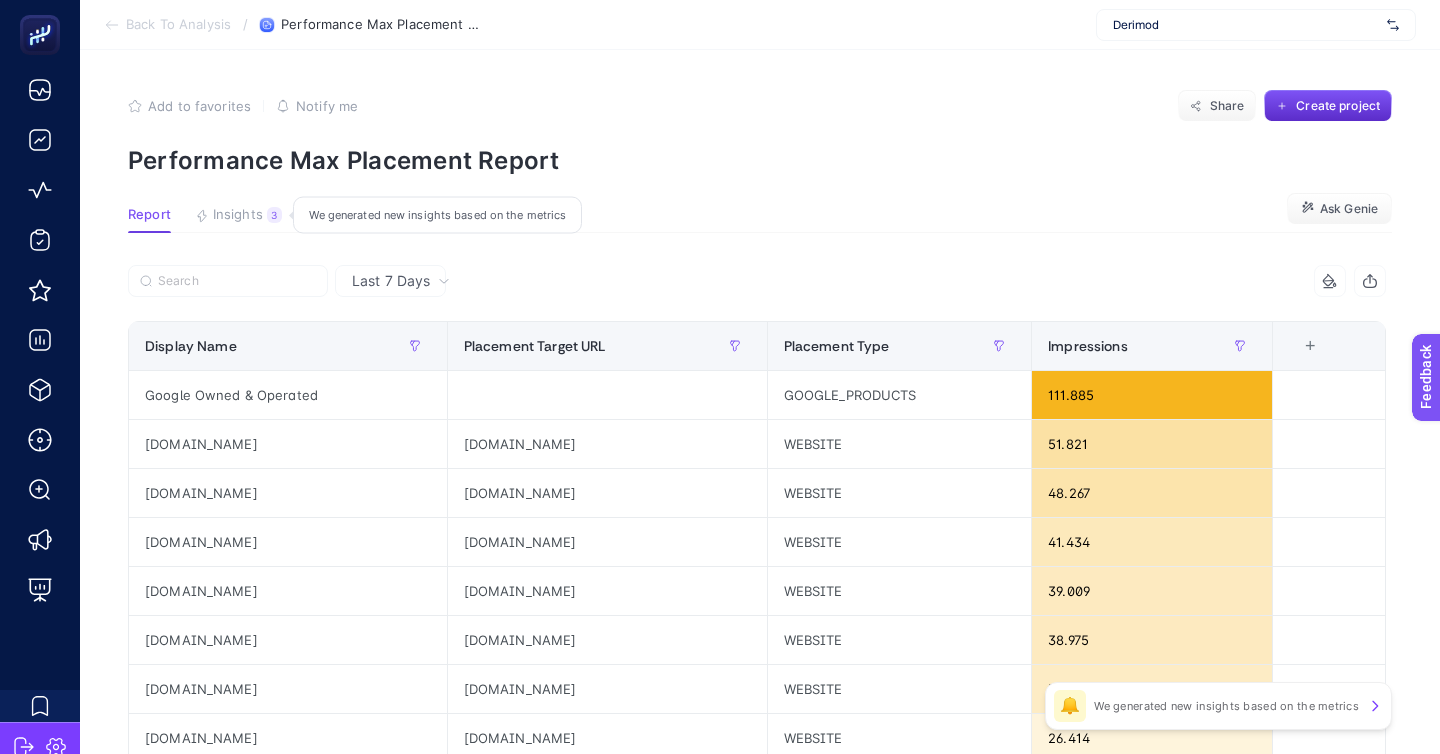 click on "Insights 3  We generated new insights based on the metrics" 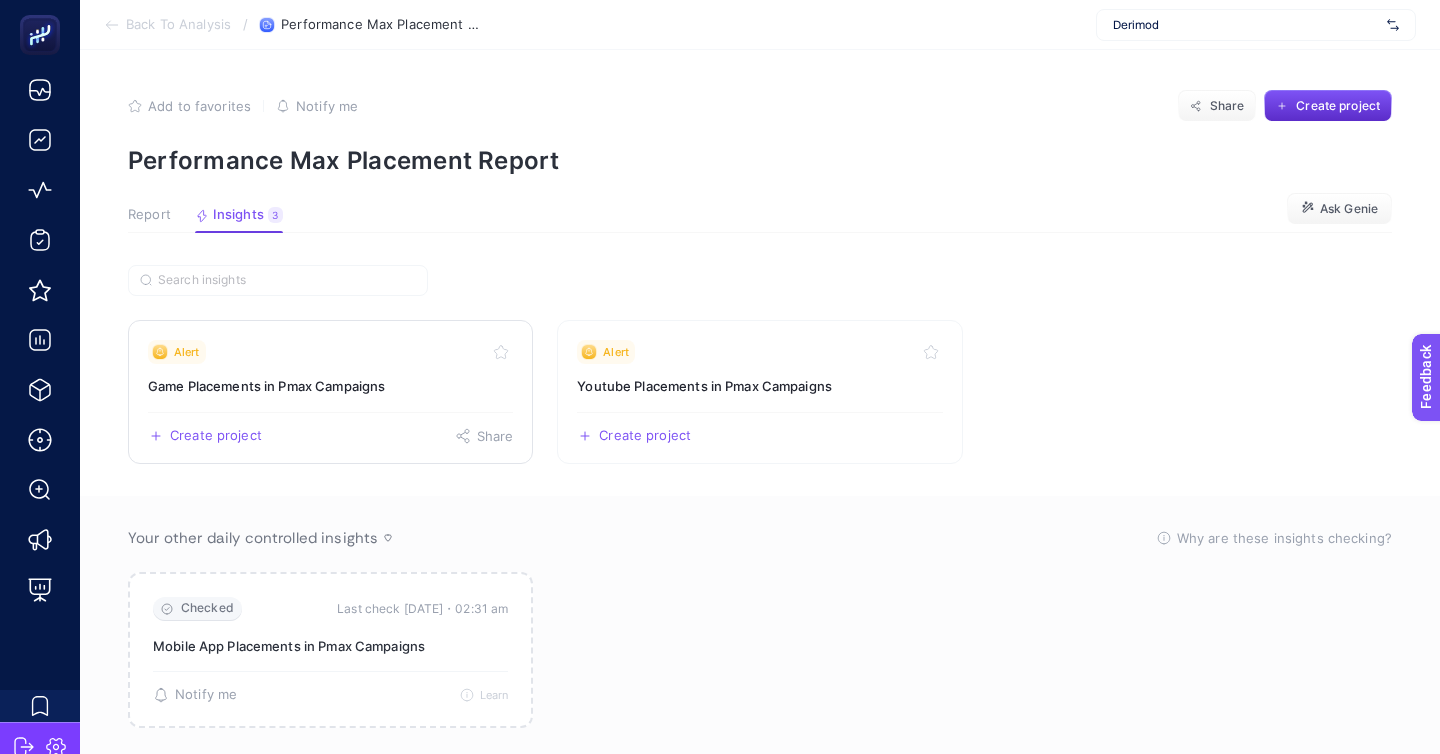 click on "Alert" at bounding box center (330, 352) 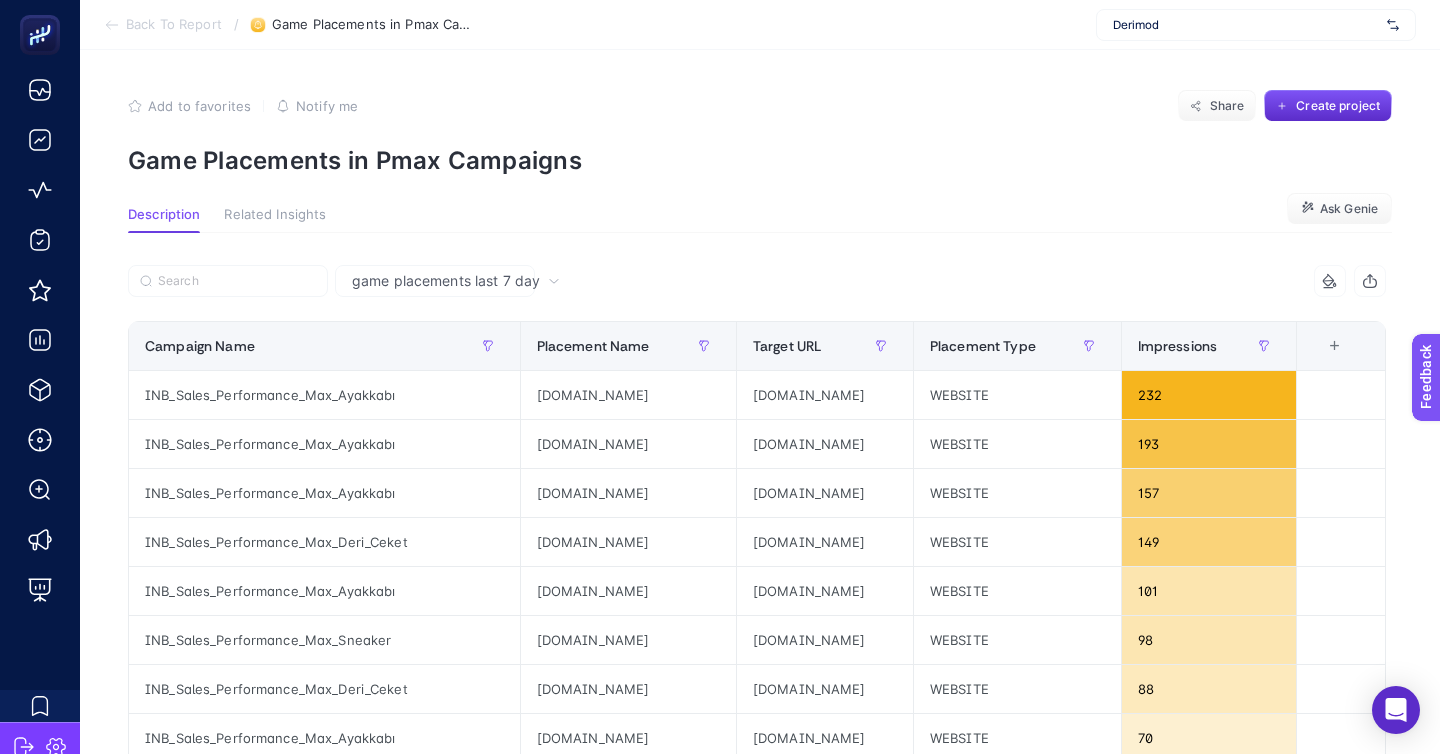click on "Back To Report" at bounding box center (174, 25) 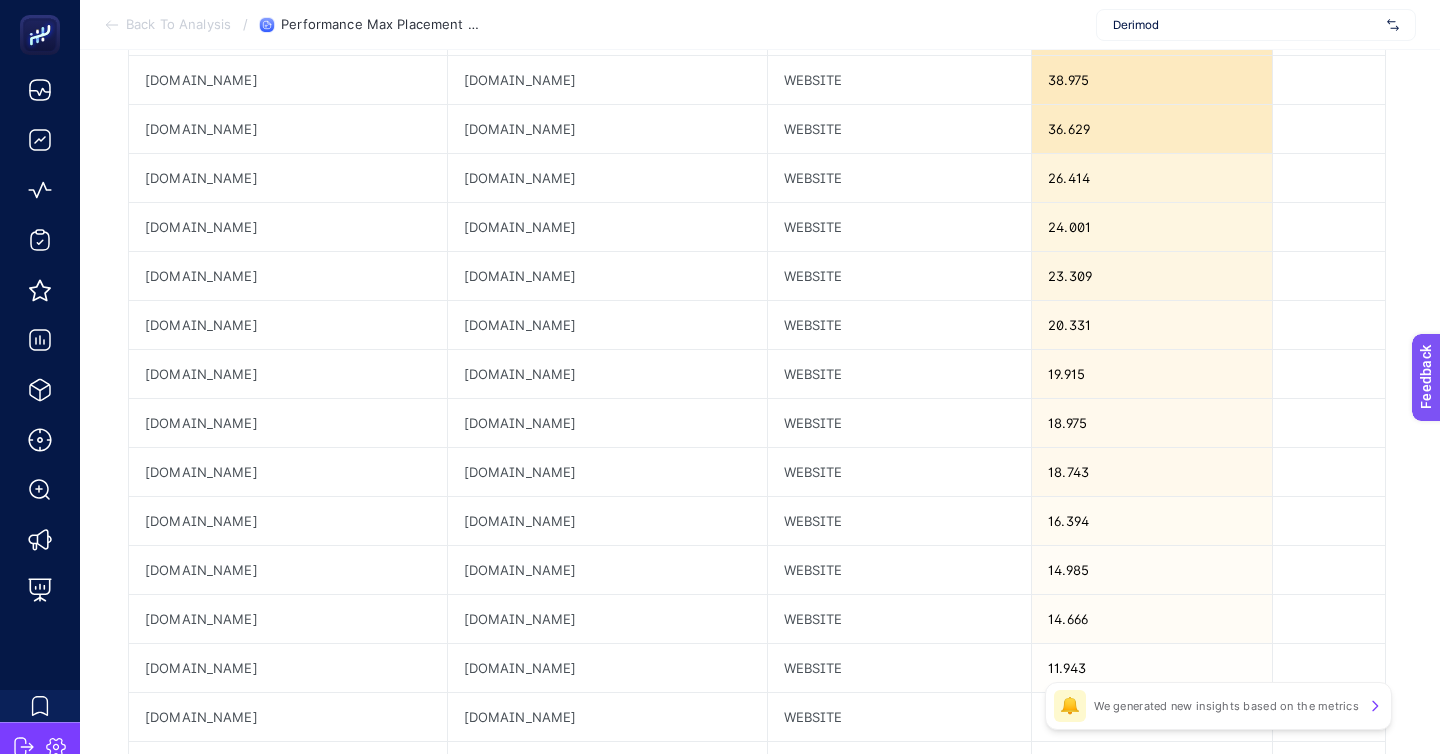scroll, scrollTop: 592, scrollLeft: 0, axis: vertical 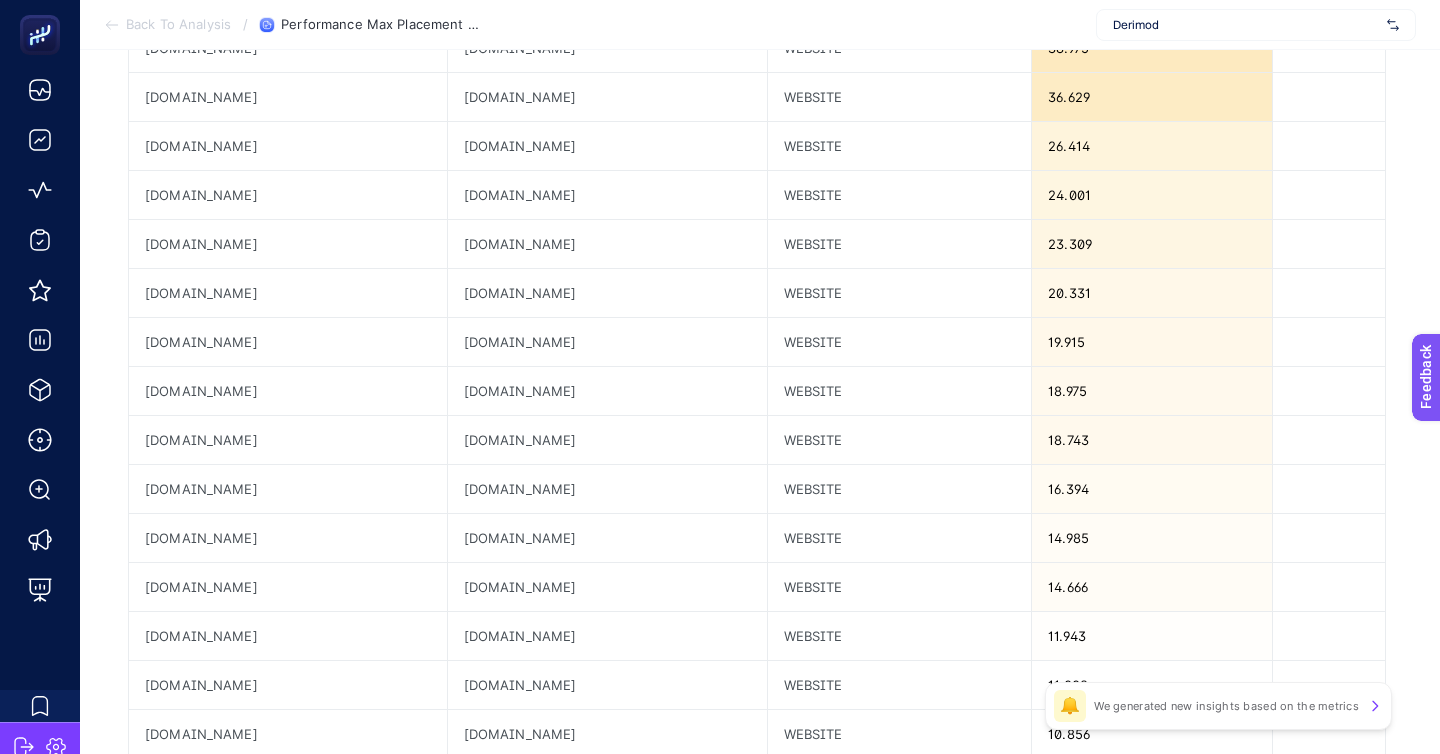 click on "2" 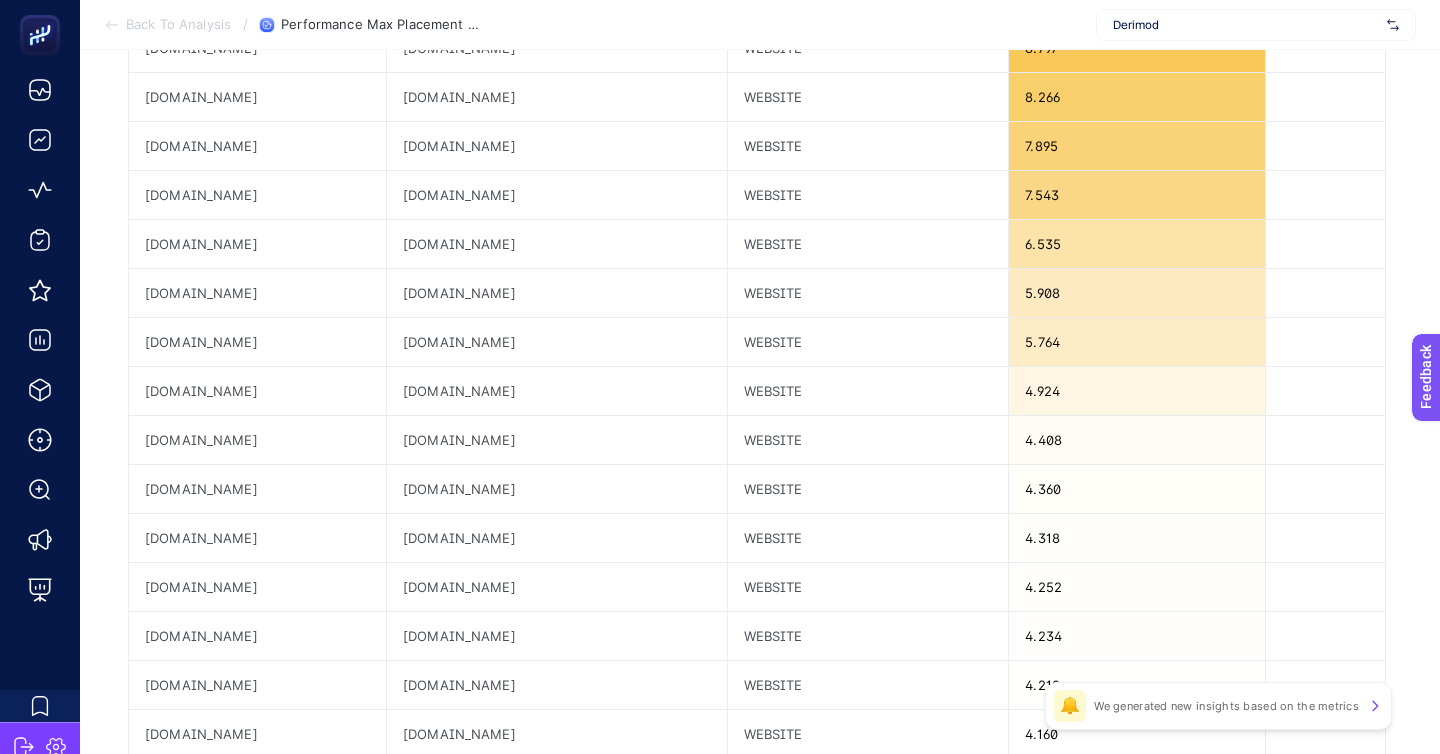 click on "3" 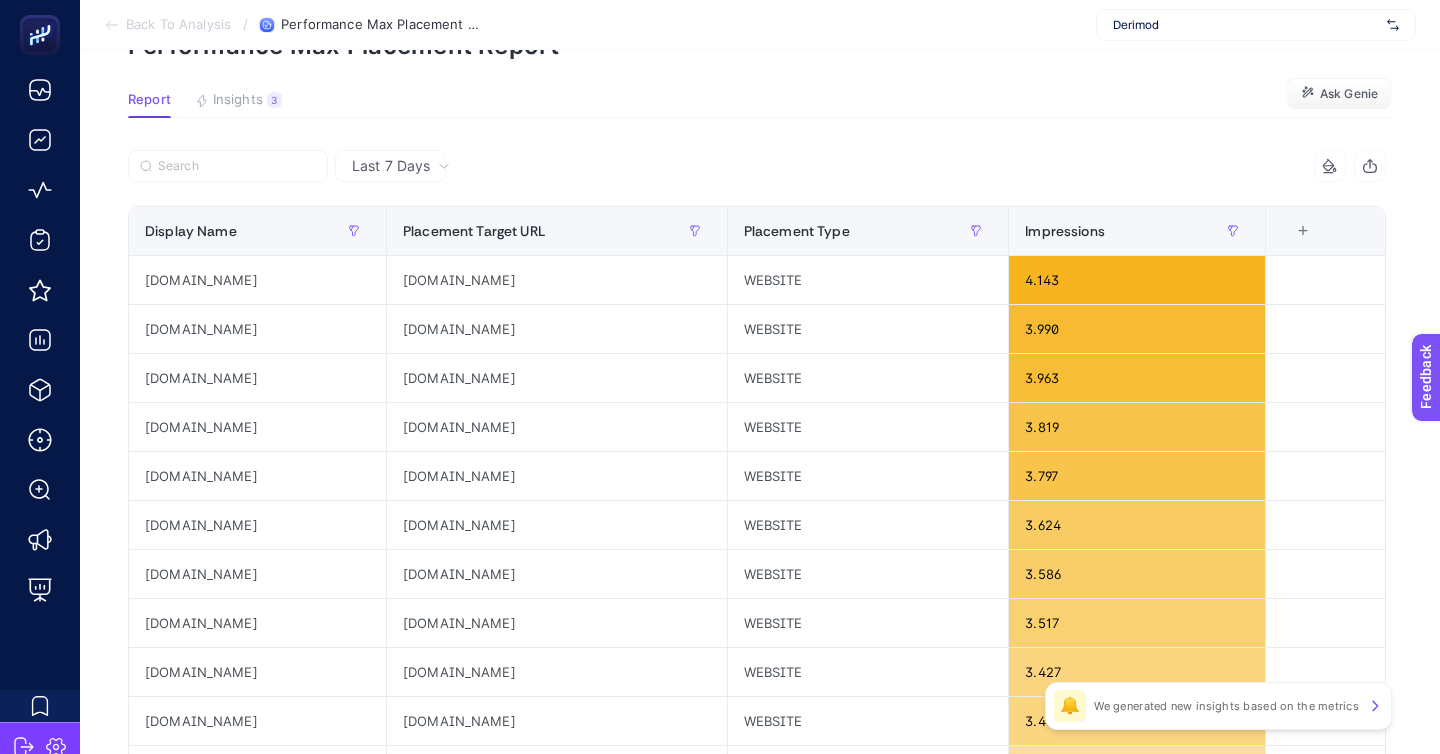 scroll, scrollTop: 113, scrollLeft: 0, axis: vertical 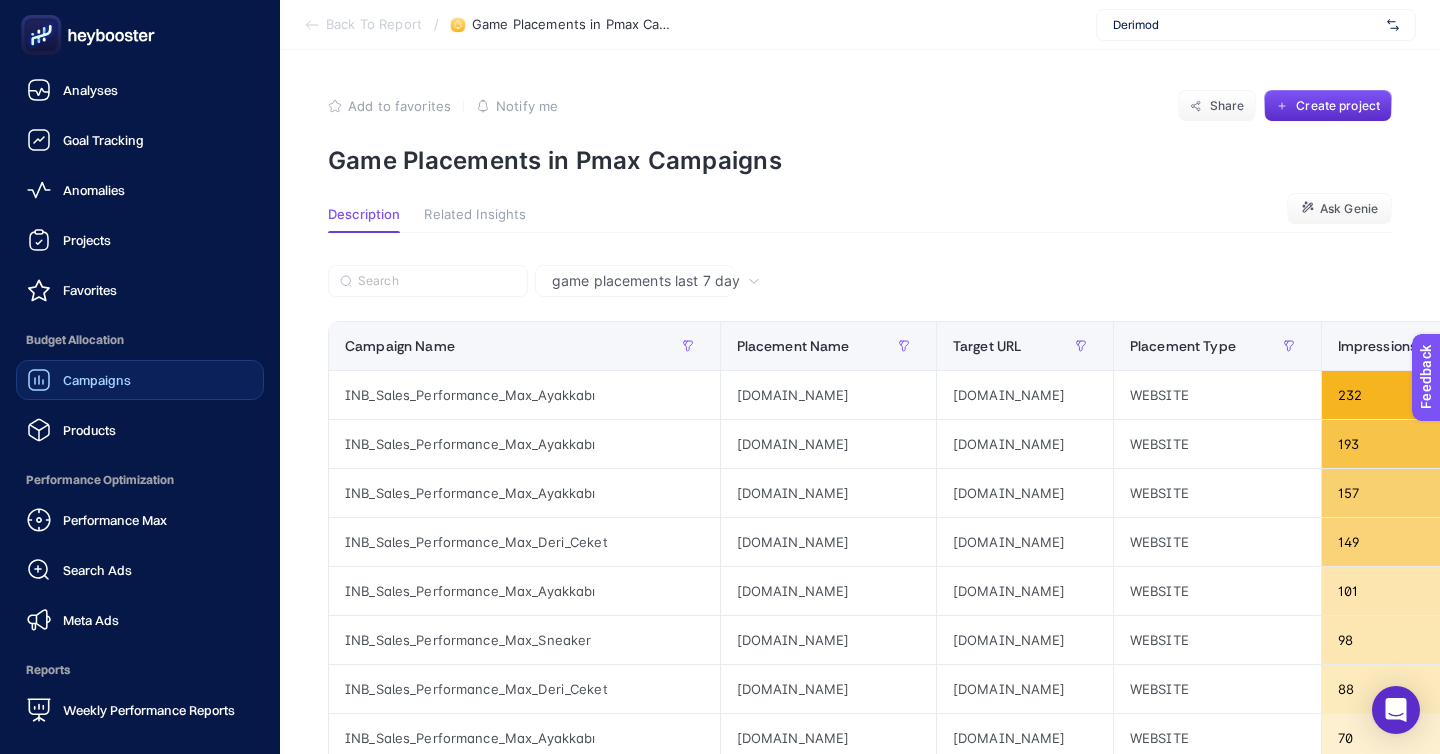 click on "Campaigns" 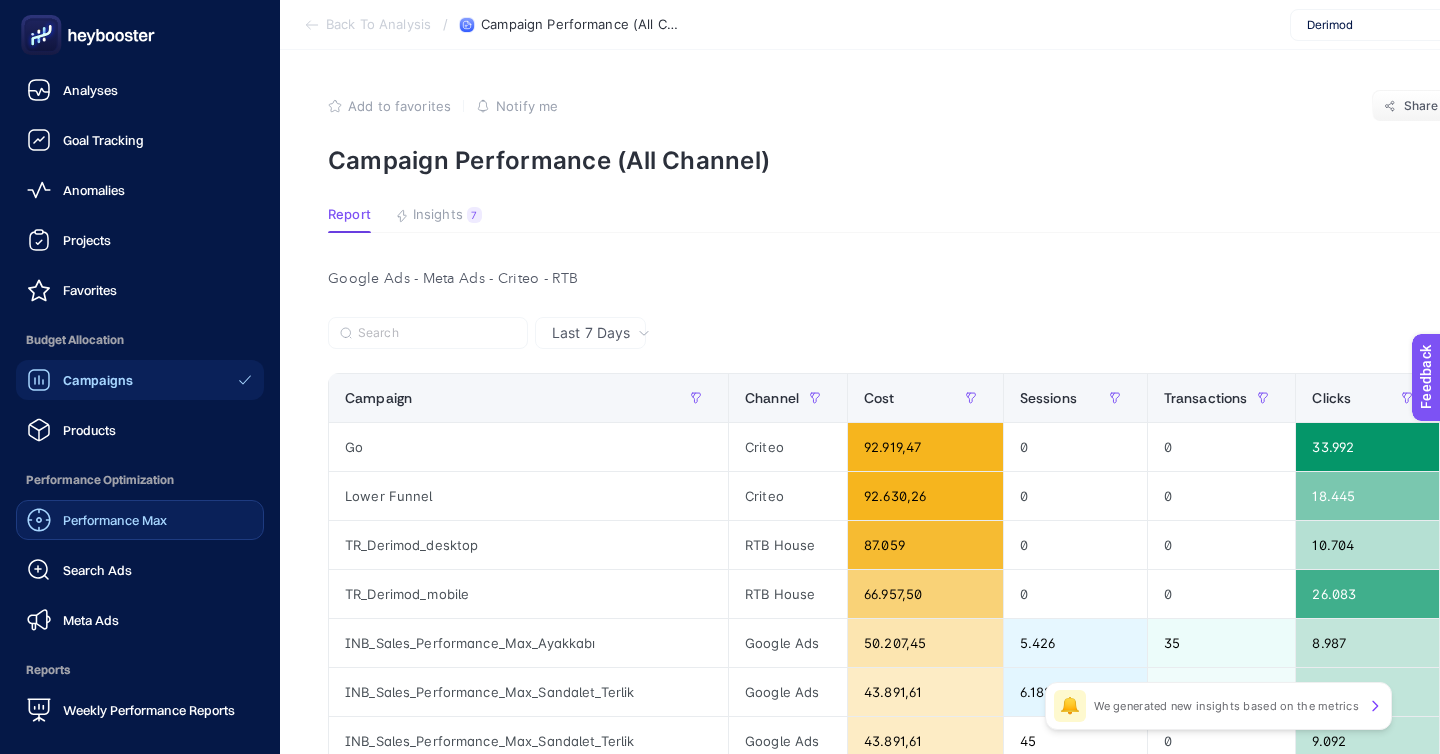 click on "Performance Max" at bounding box center [115, 520] 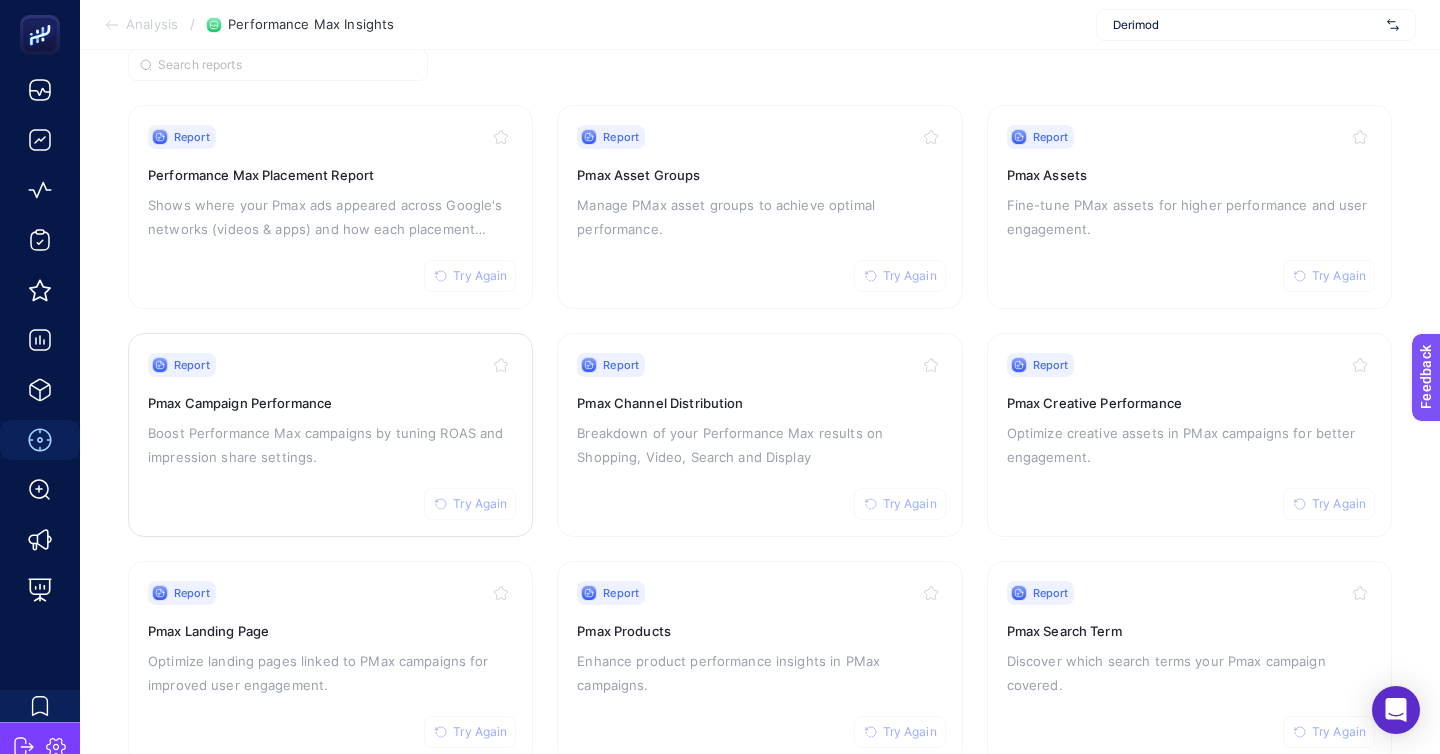 scroll, scrollTop: 172, scrollLeft: 0, axis: vertical 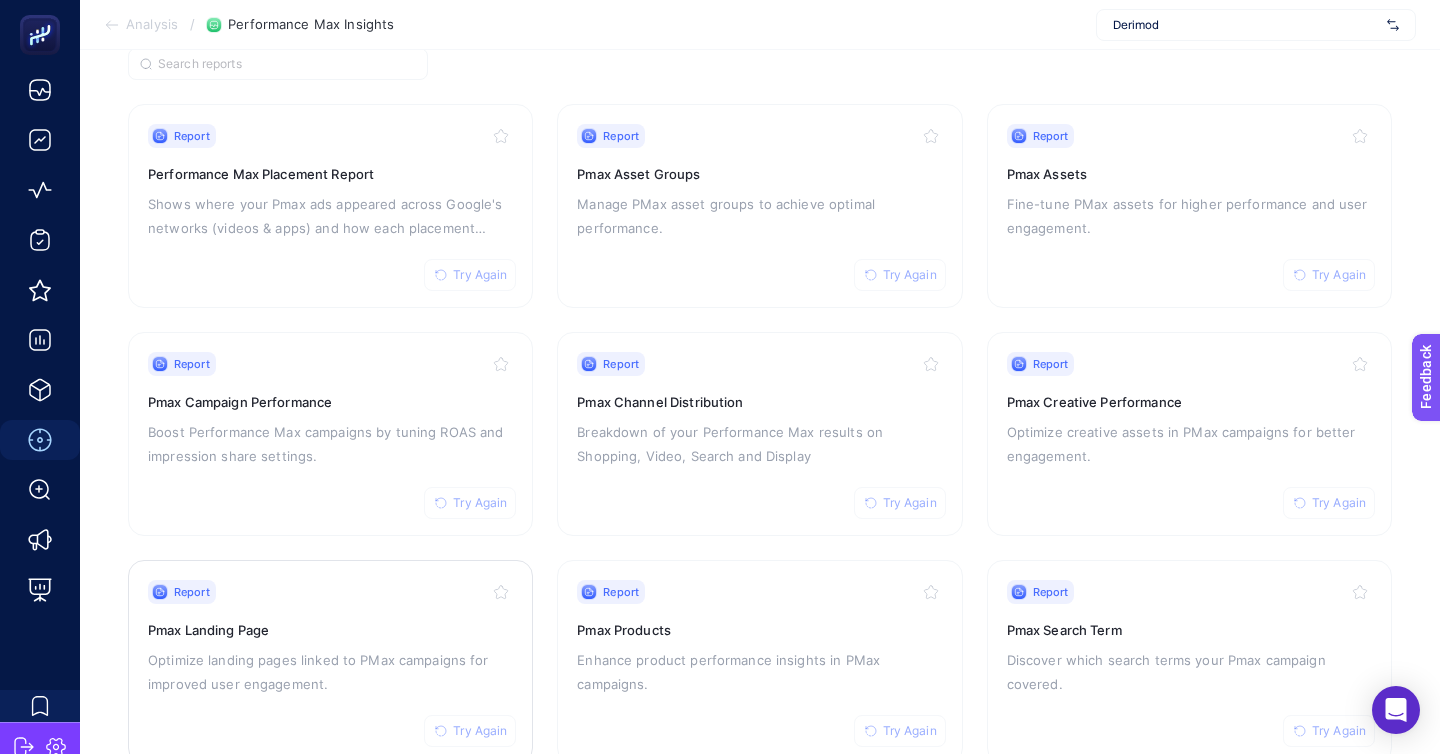 click on "Pmax Landing Page" at bounding box center [330, 630] 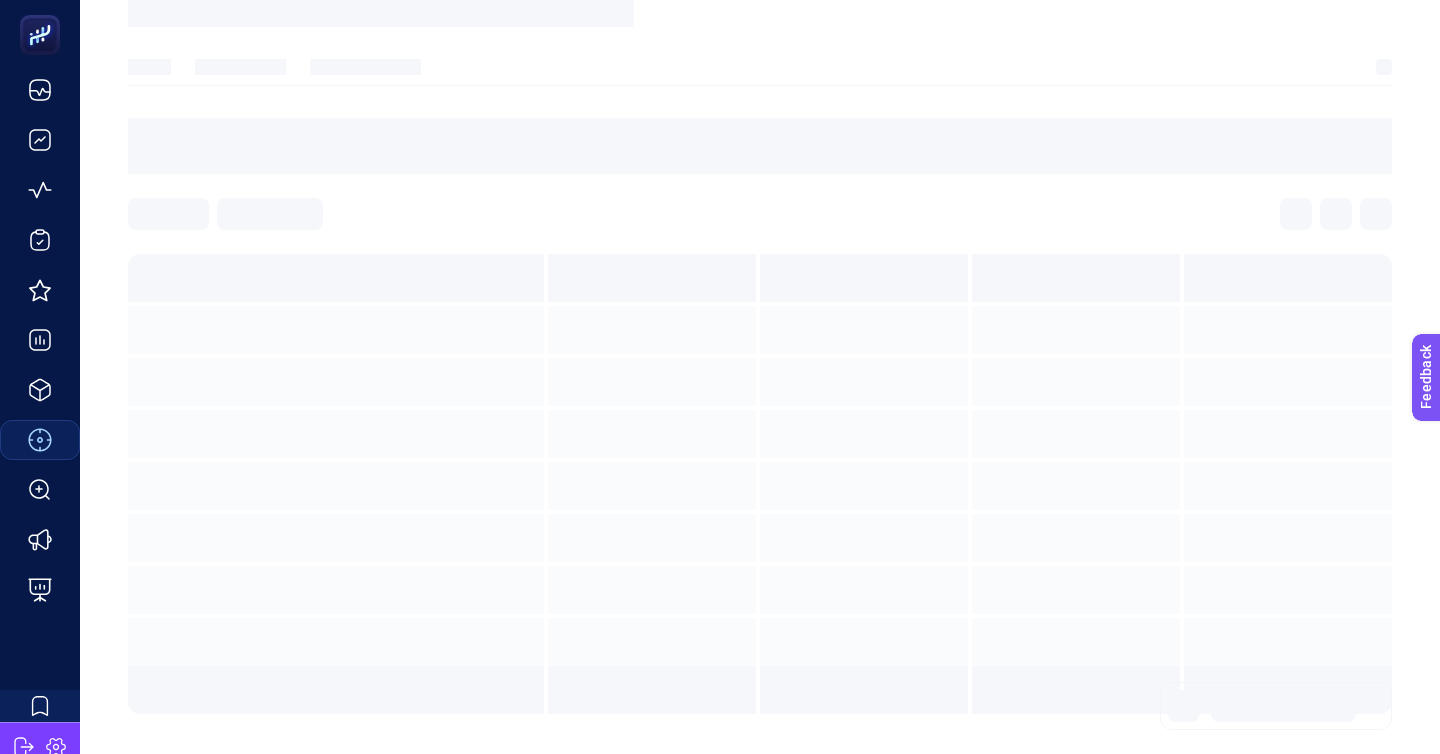 scroll, scrollTop: 0, scrollLeft: 0, axis: both 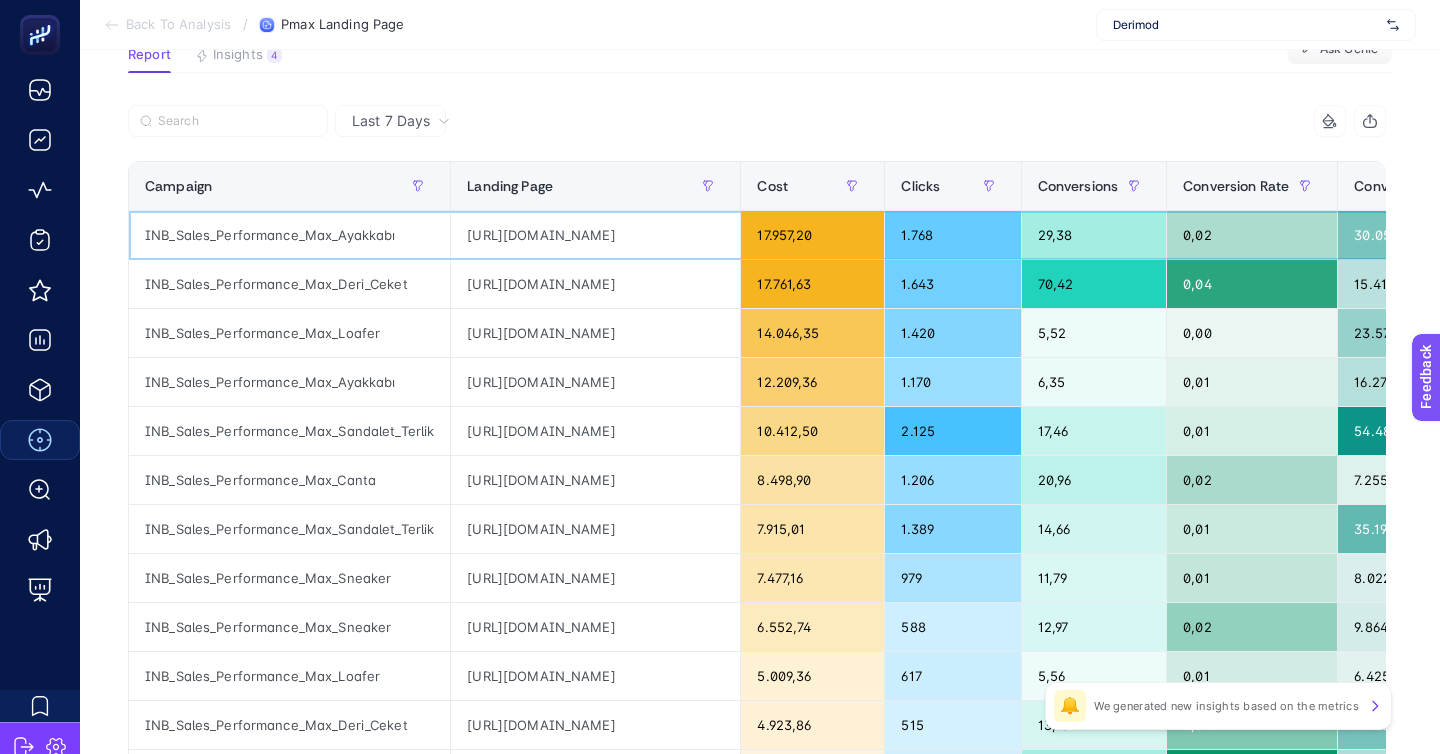 click on "[URL][DOMAIN_NAME]" 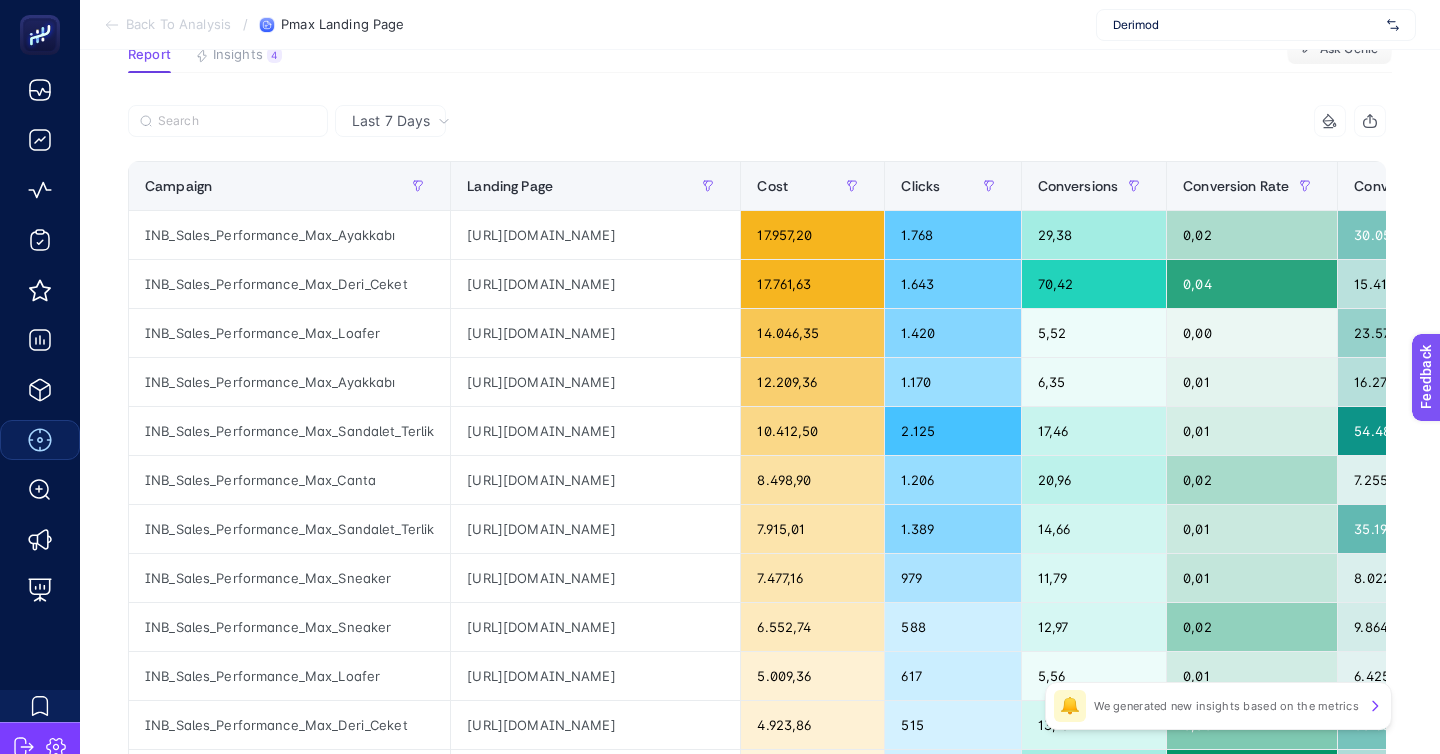 click on "Back To Analysis" at bounding box center [178, 25] 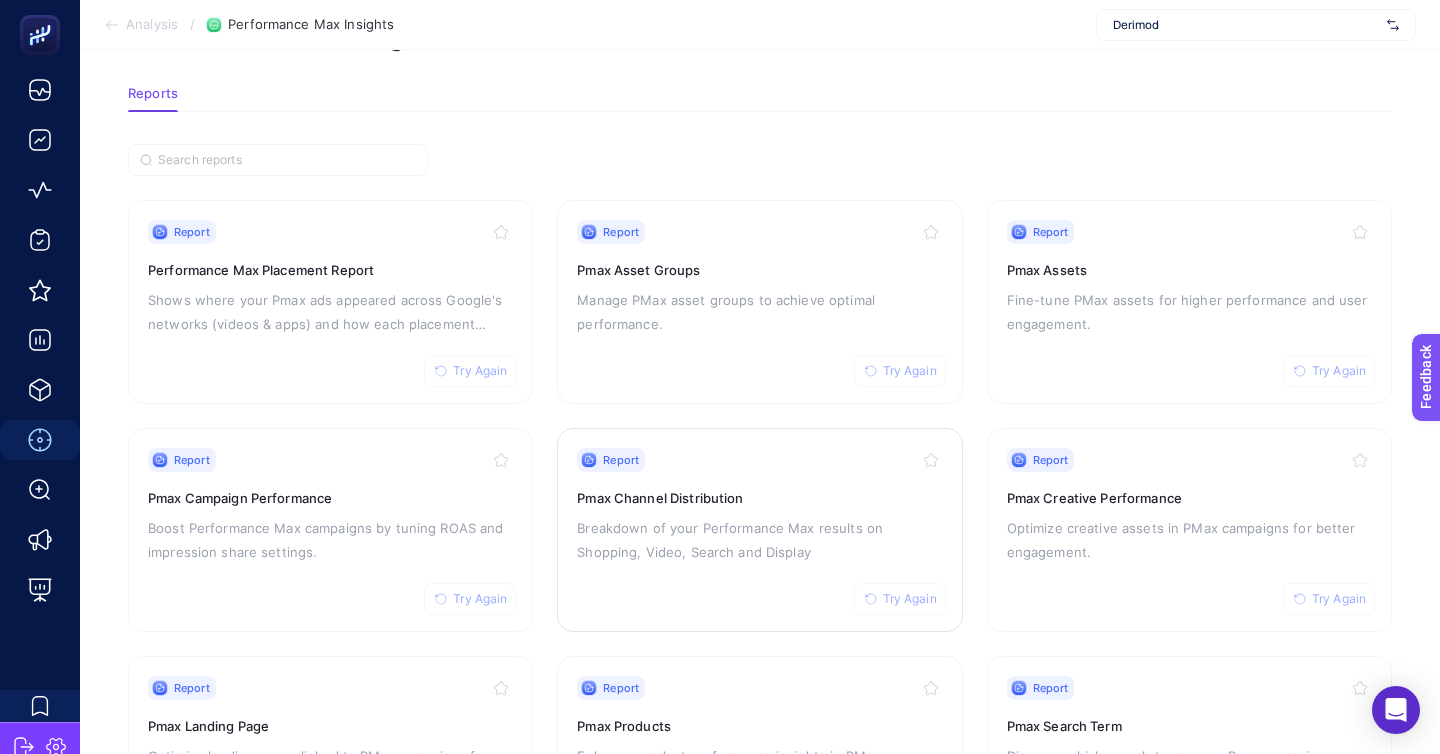 scroll, scrollTop: 69, scrollLeft: 0, axis: vertical 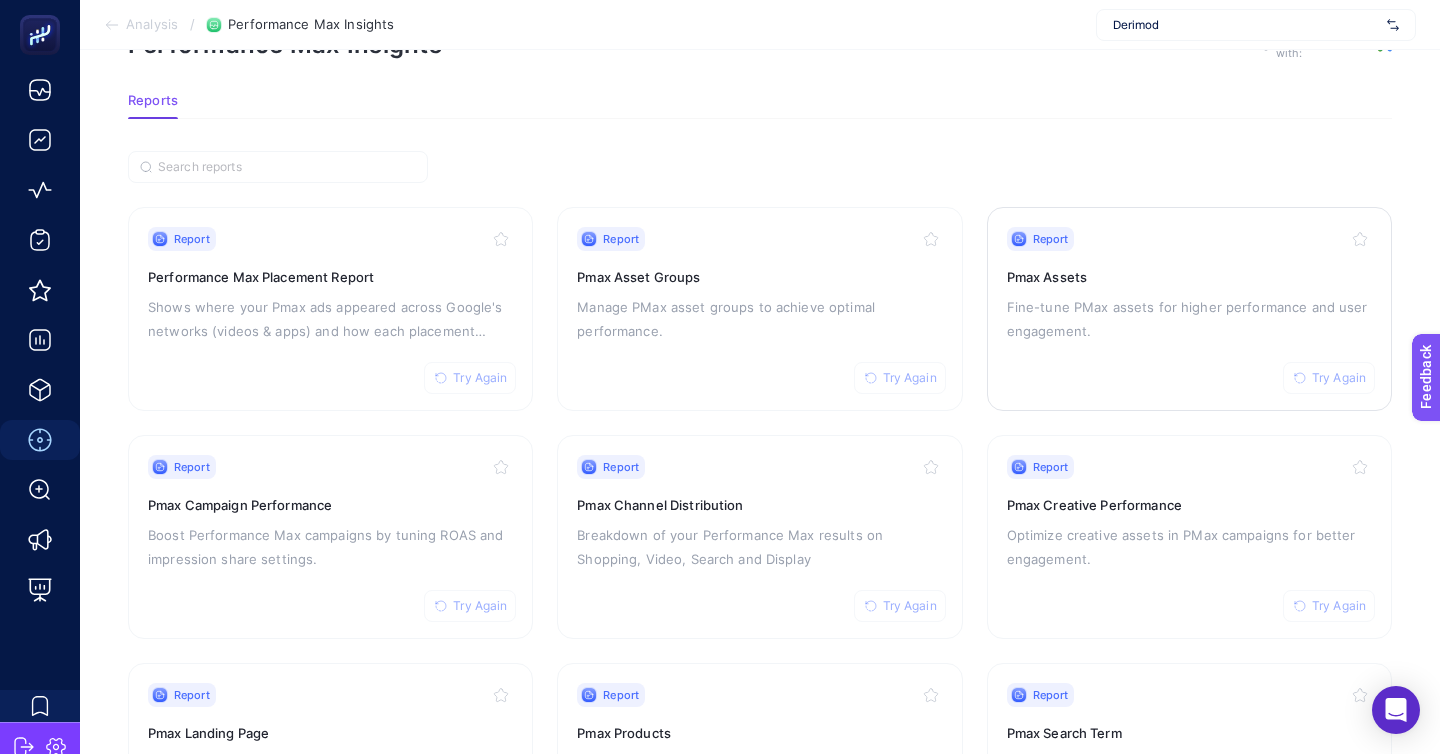 click on "Fine-tune PMax assets for higher performance and user engagement." at bounding box center [1189, 319] 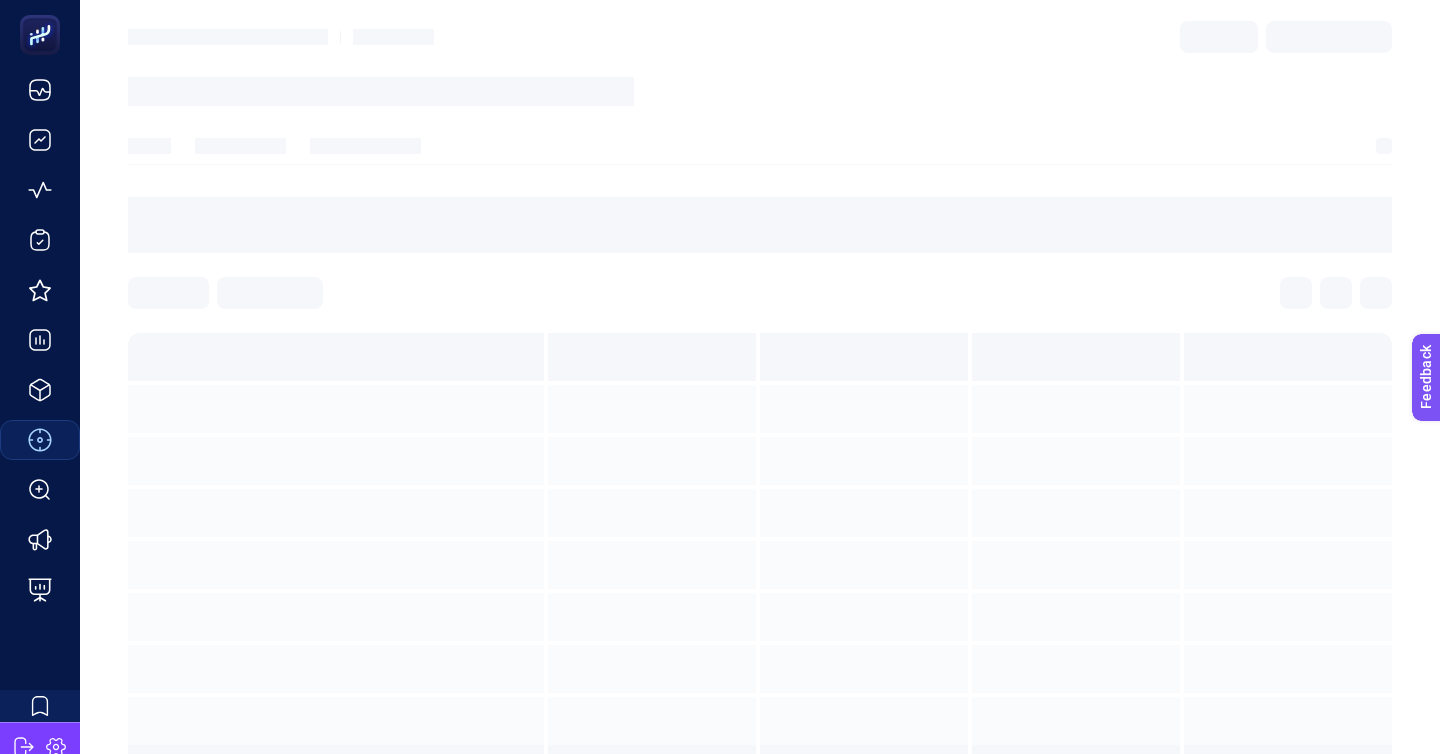 scroll, scrollTop: 0, scrollLeft: 0, axis: both 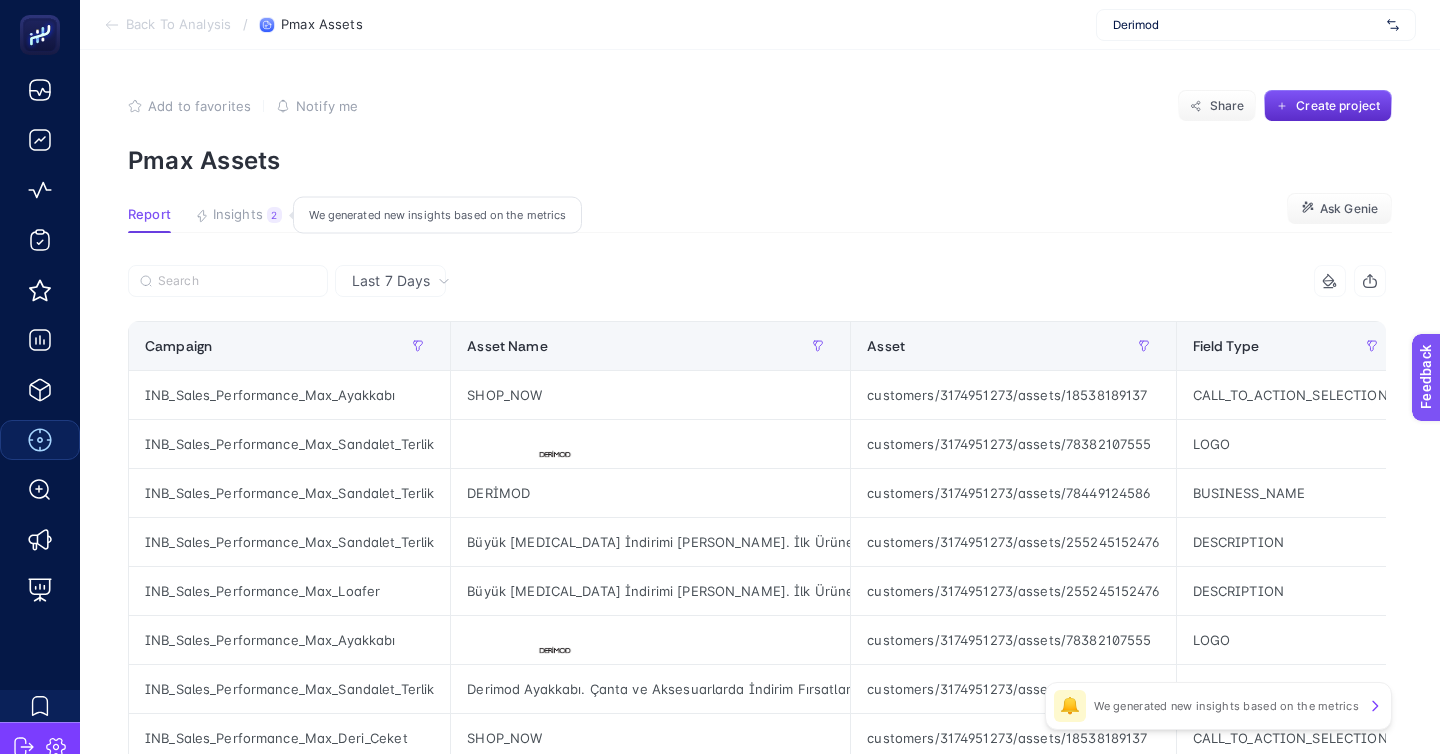 click on "Insights 2  We generated new insights based on the metrics" 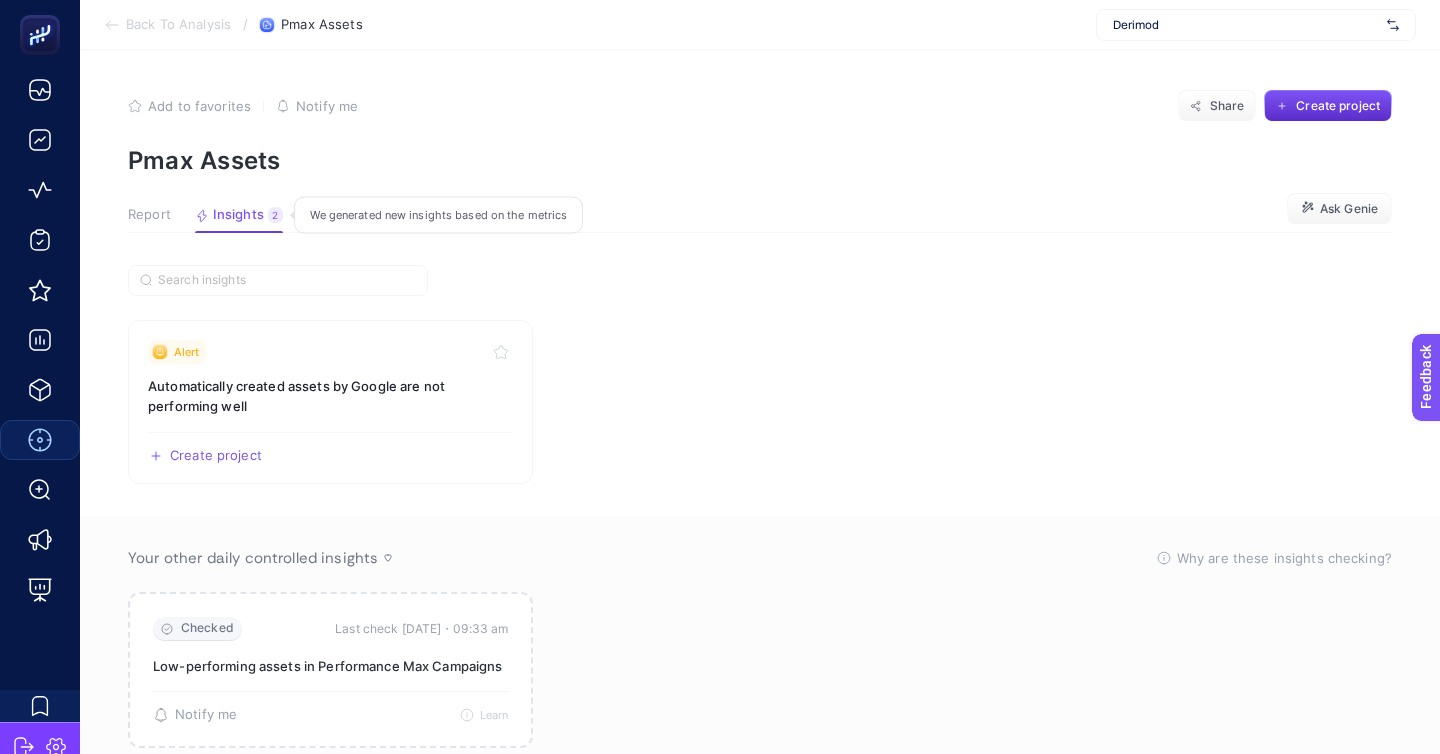 click on "Insights 2  We generated new insights based on the metrics" 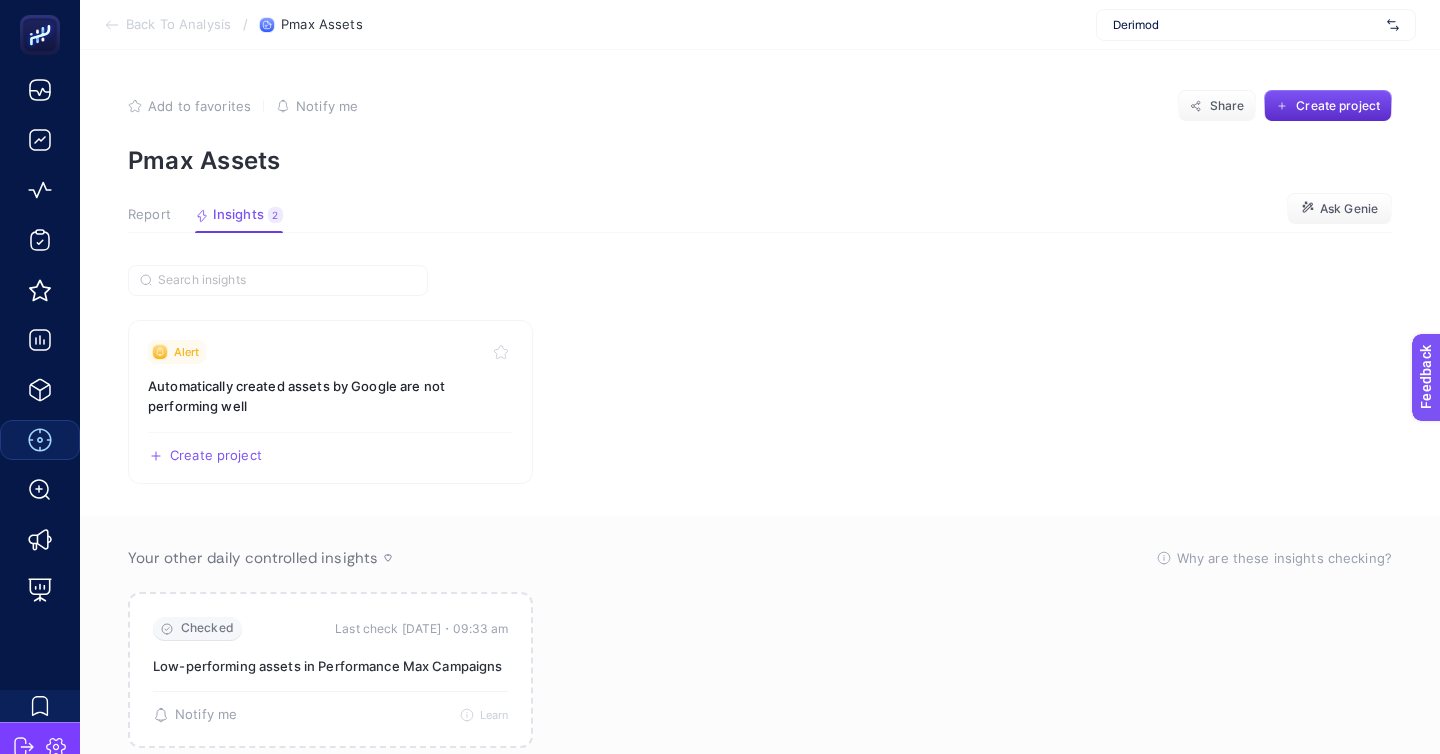 click on "Report" at bounding box center [149, 215] 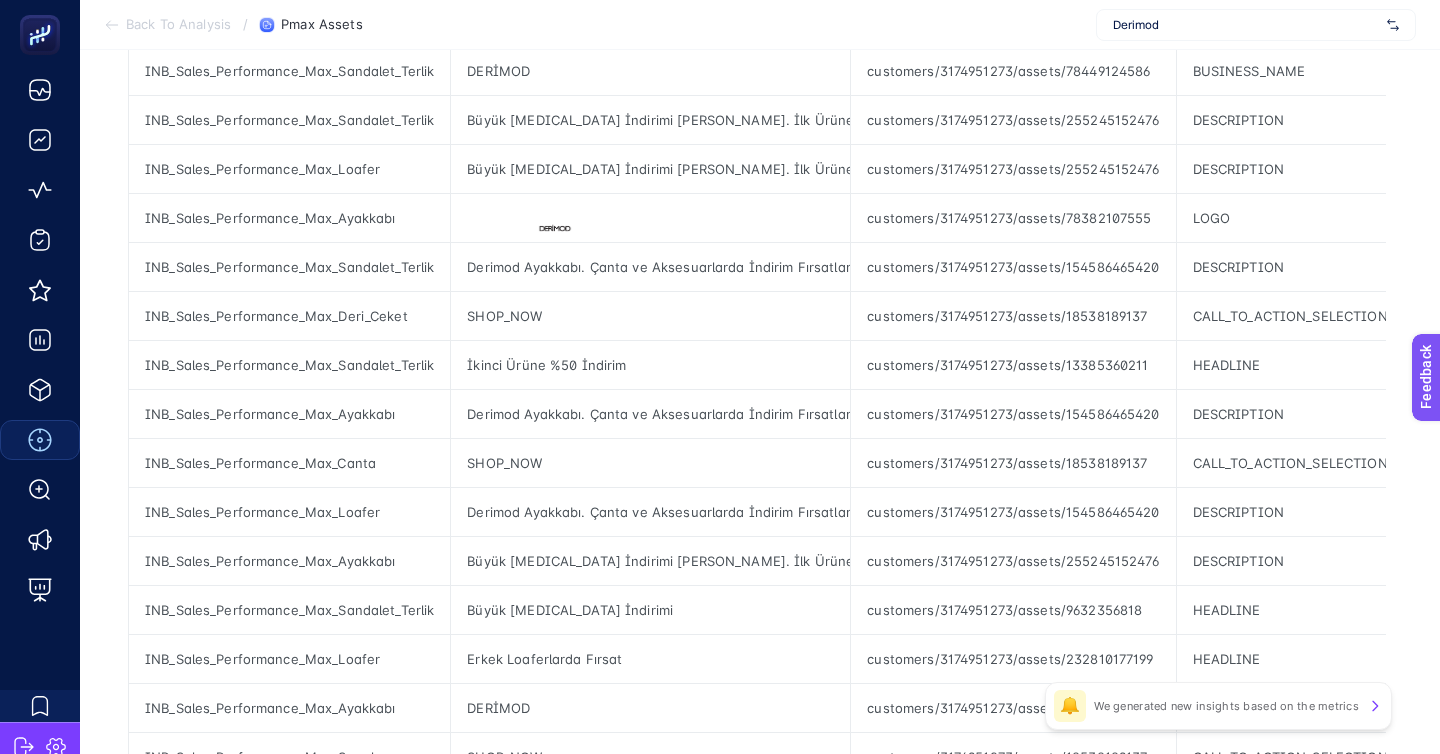 scroll, scrollTop: 592, scrollLeft: 0, axis: vertical 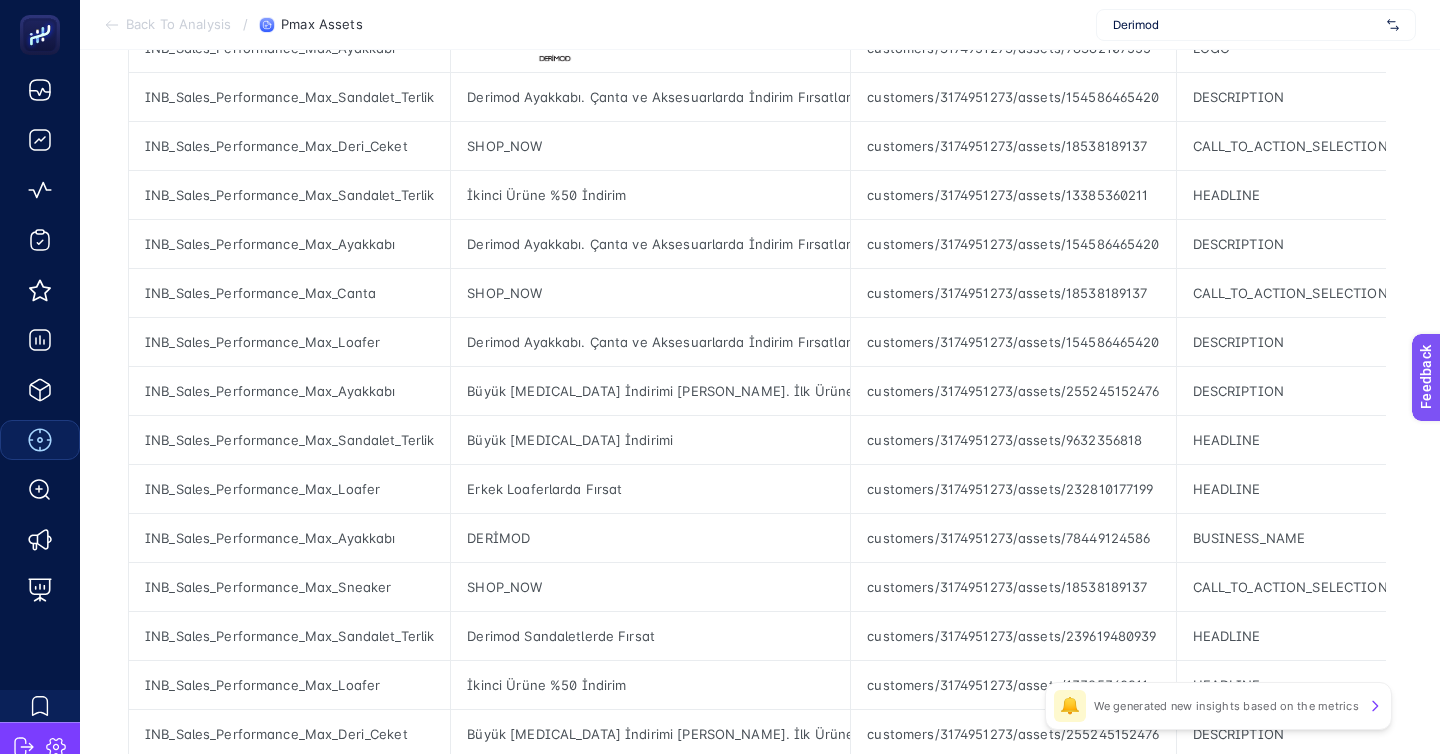 click on "2" 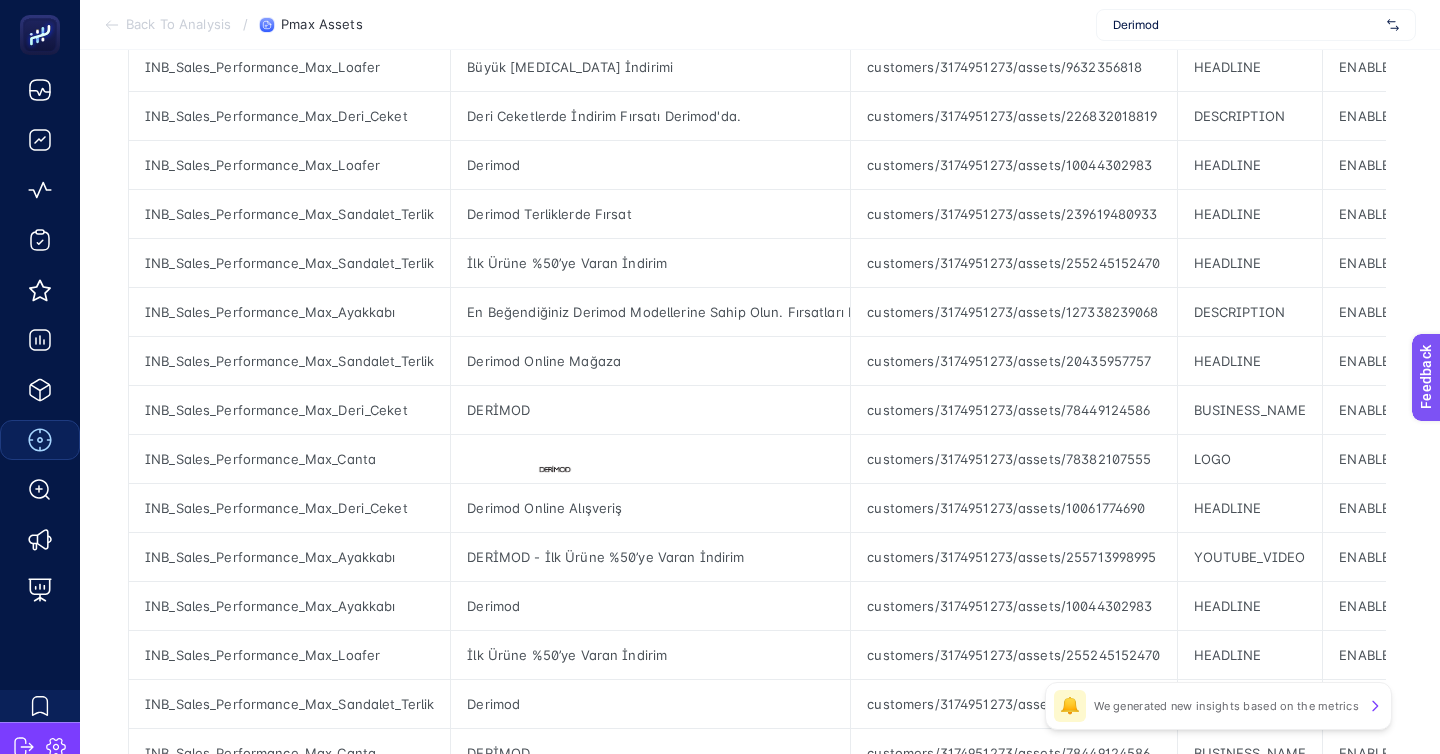 scroll, scrollTop: 592, scrollLeft: 0, axis: vertical 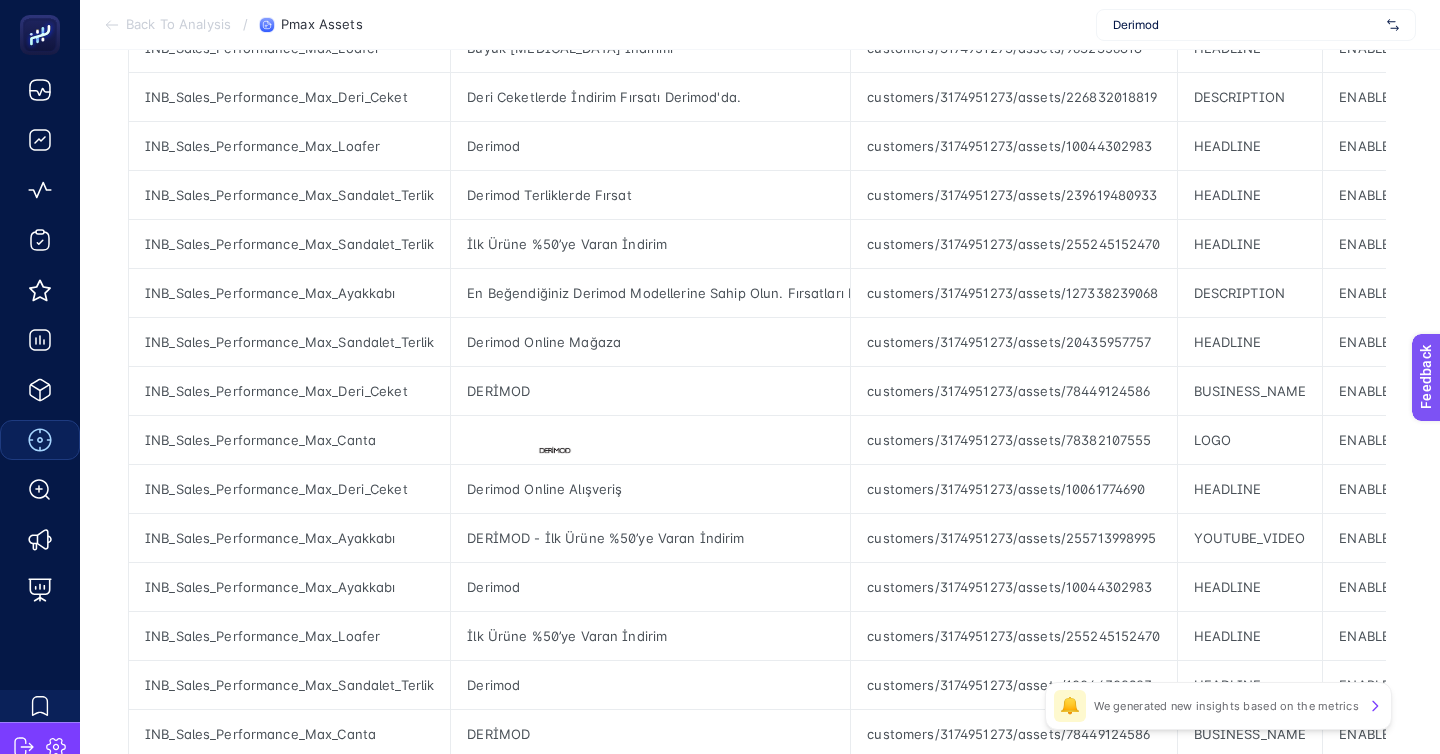 click 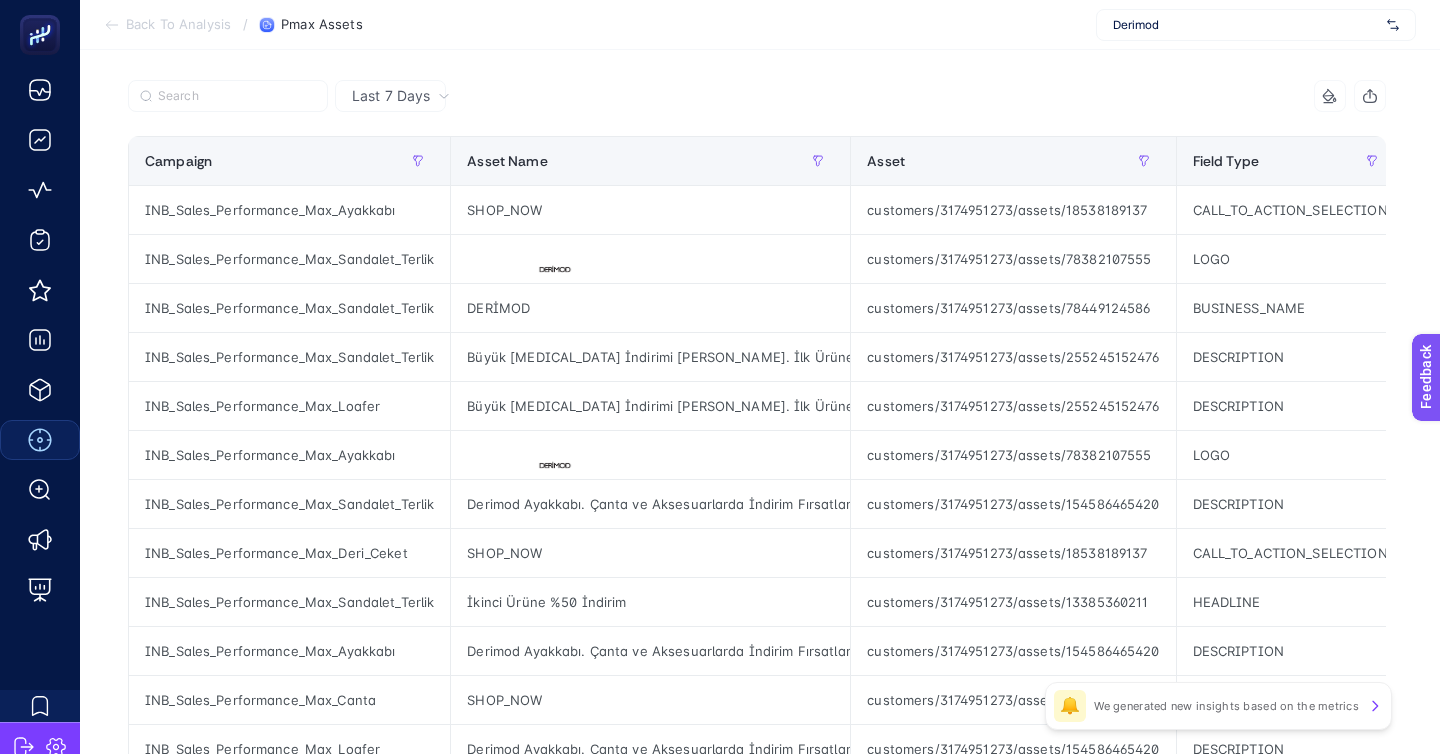 scroll, scrollTop: 0, scrollLeft: 0, axis: both 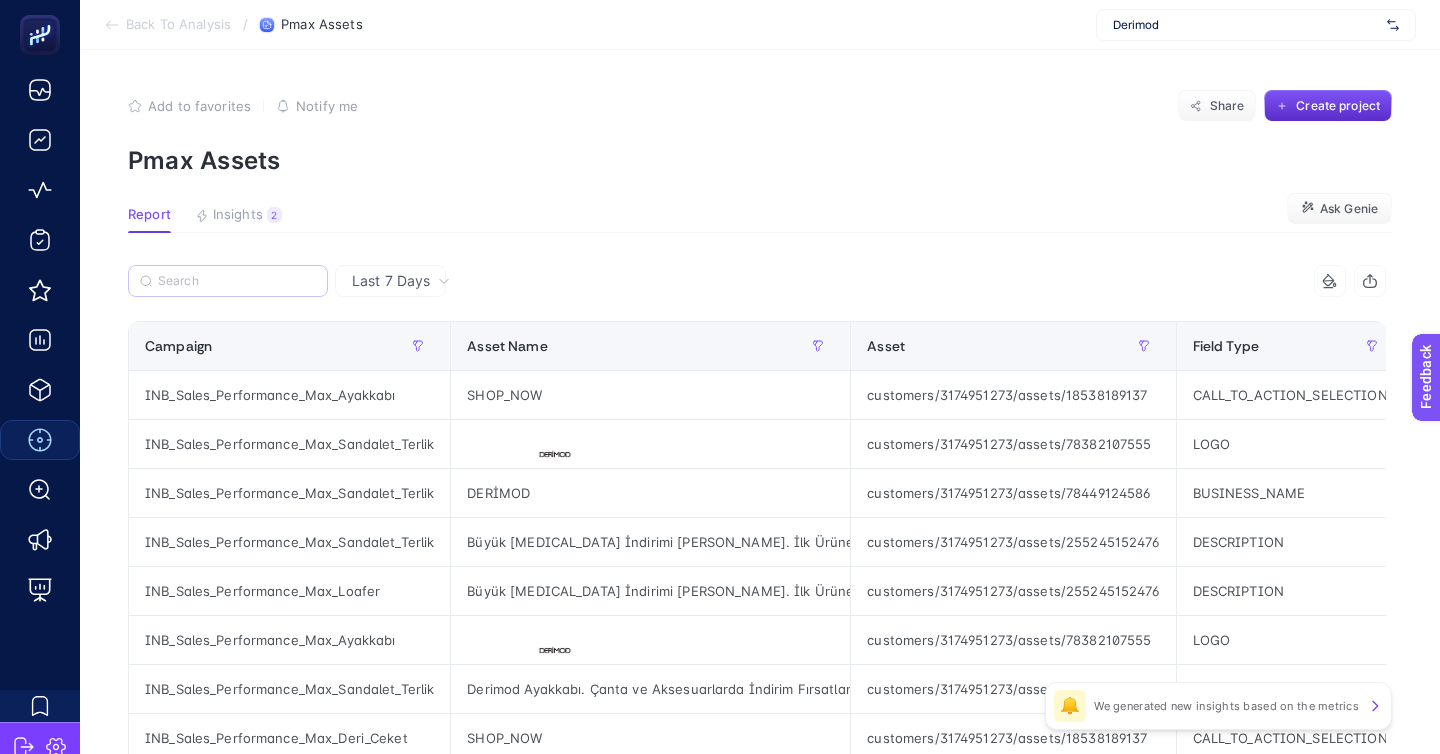 click at bounding box center (228, 281) 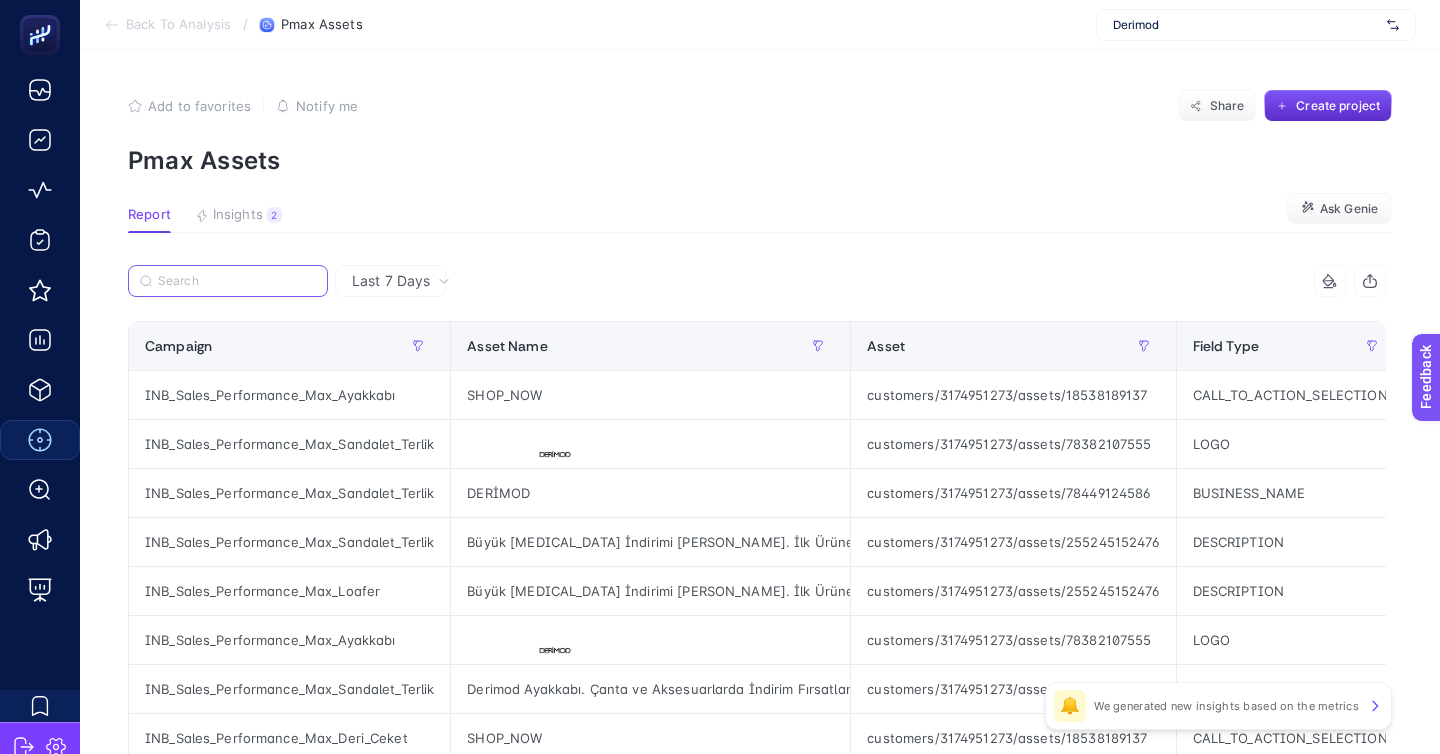 click at bounding box center (237, 281) 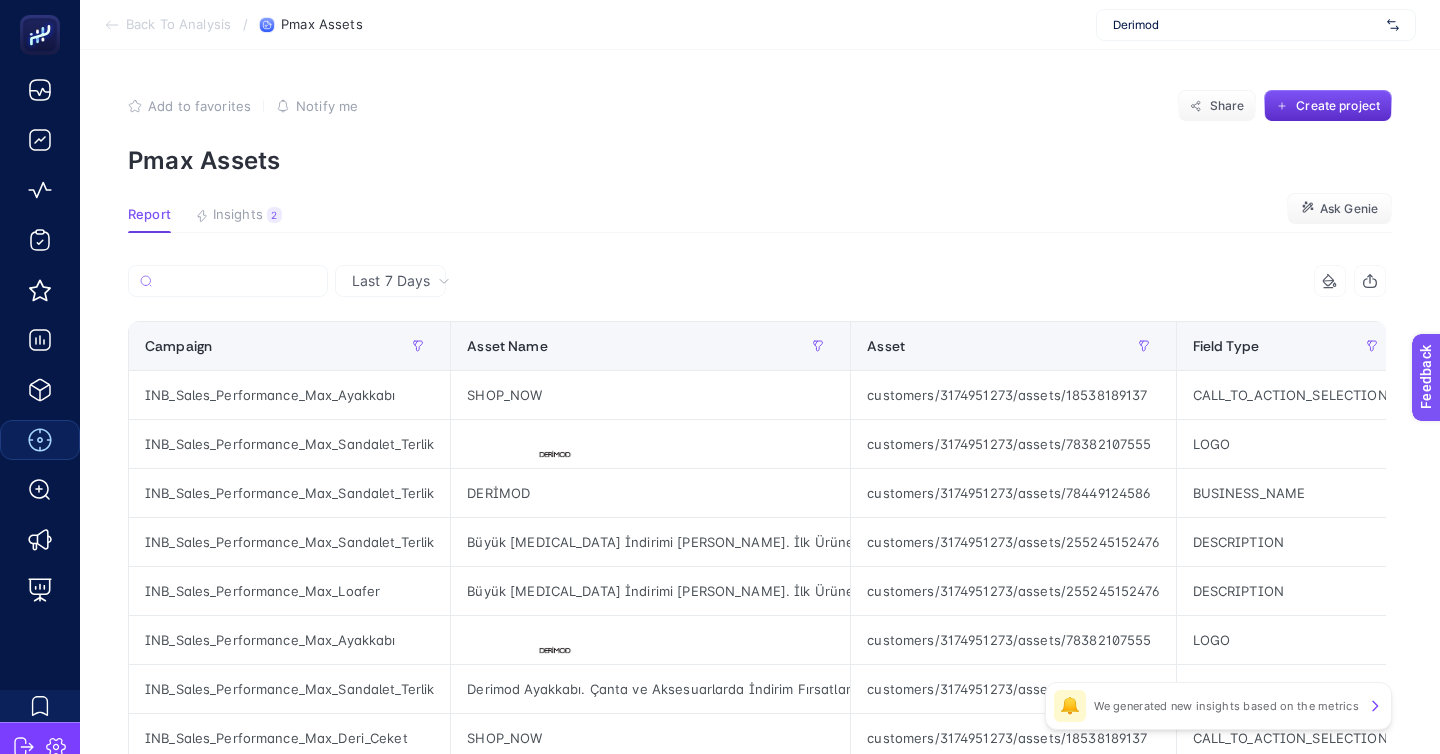 click on "Back To Analysis / Pmax Assets Derimod" 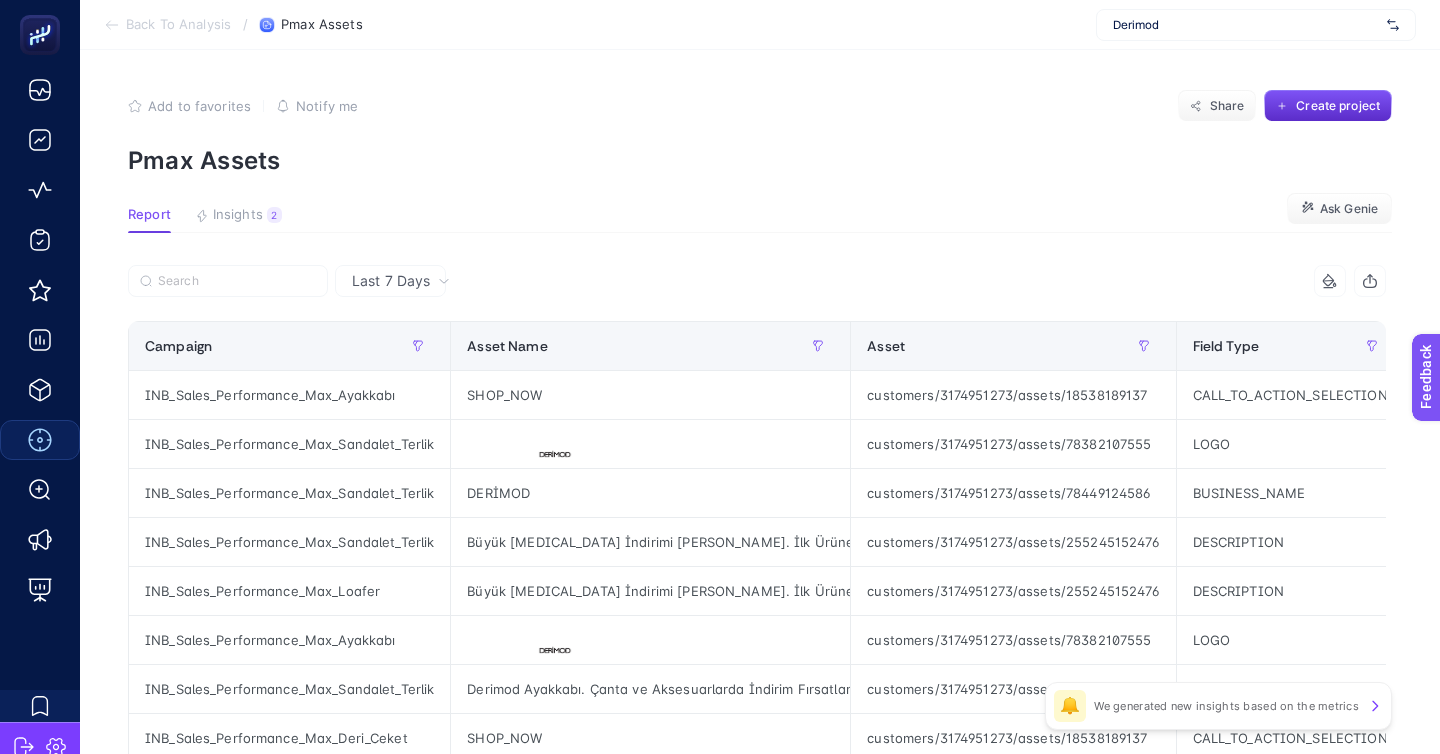 click on "Back To Analysis / Pmax Assets Derimod" 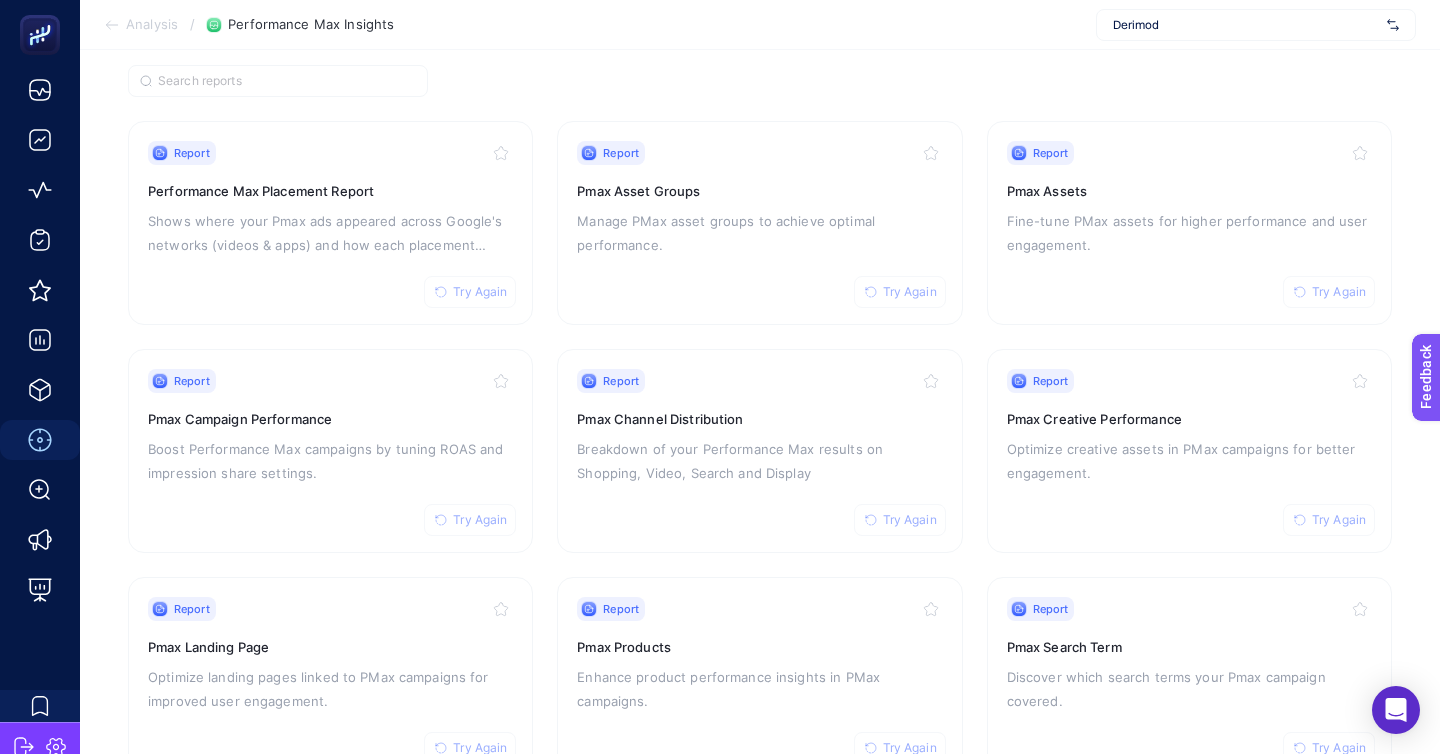 scroll, scrollTop: 172, scrollLeft: 0, axis: vertical 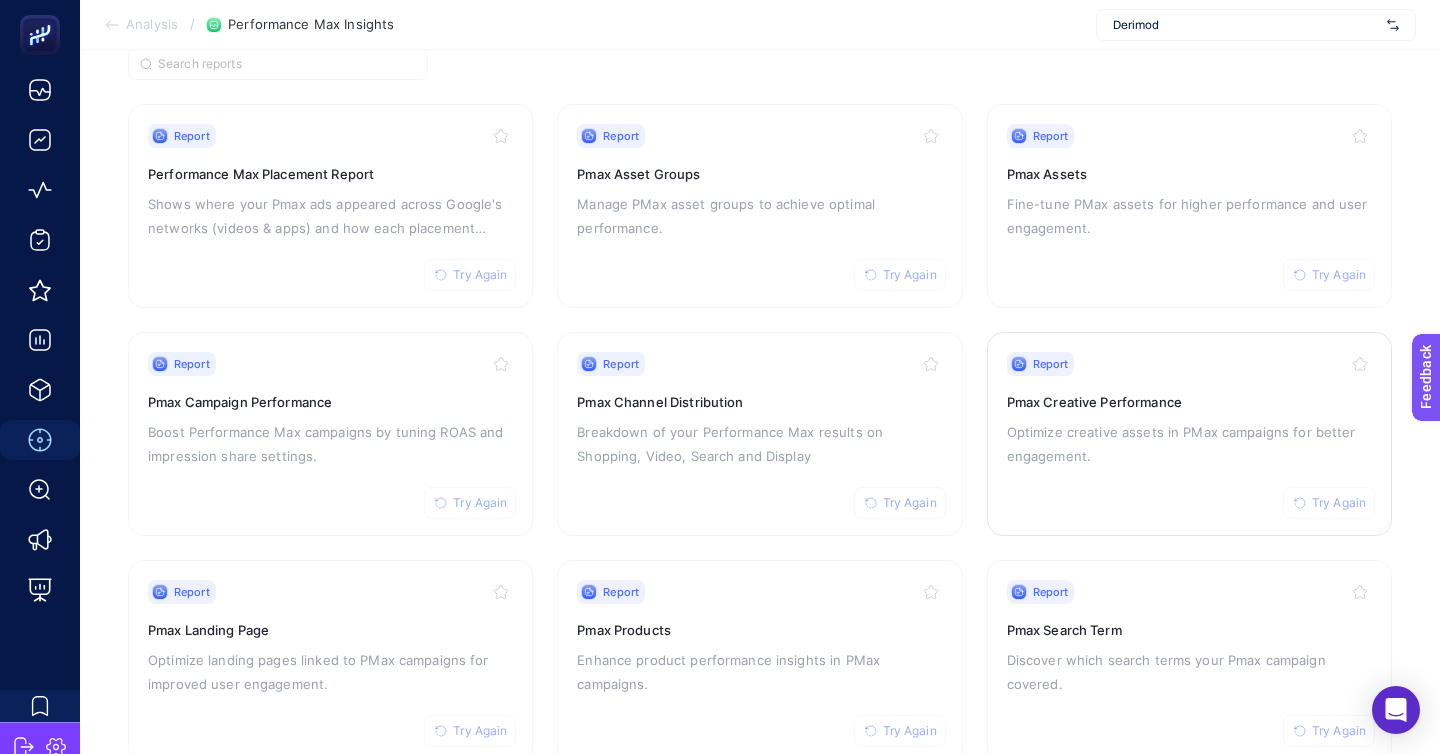 click on "Pmax Creative Performance" at bounding box center (1189, 402) 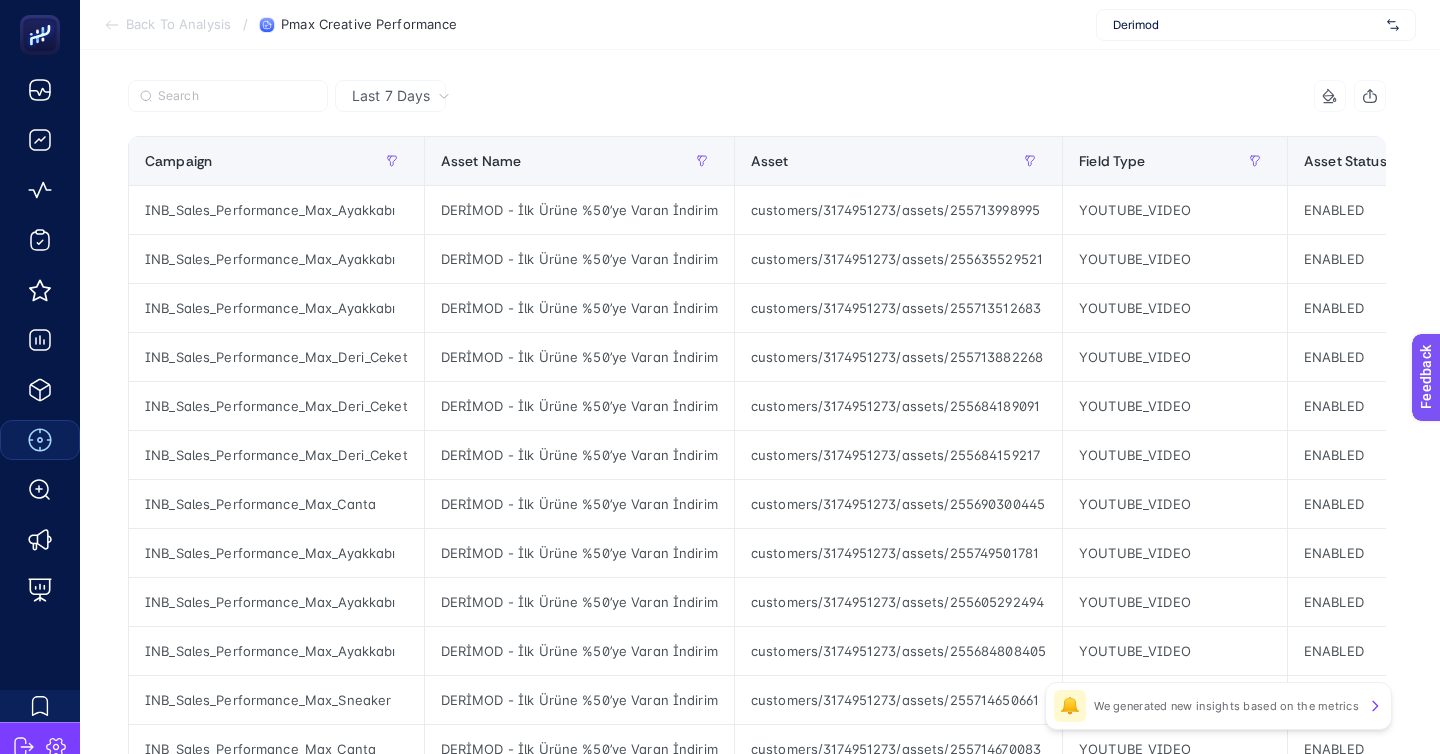 scroll, scrollTop: 214, scrollLeft: 0, axis: vertical 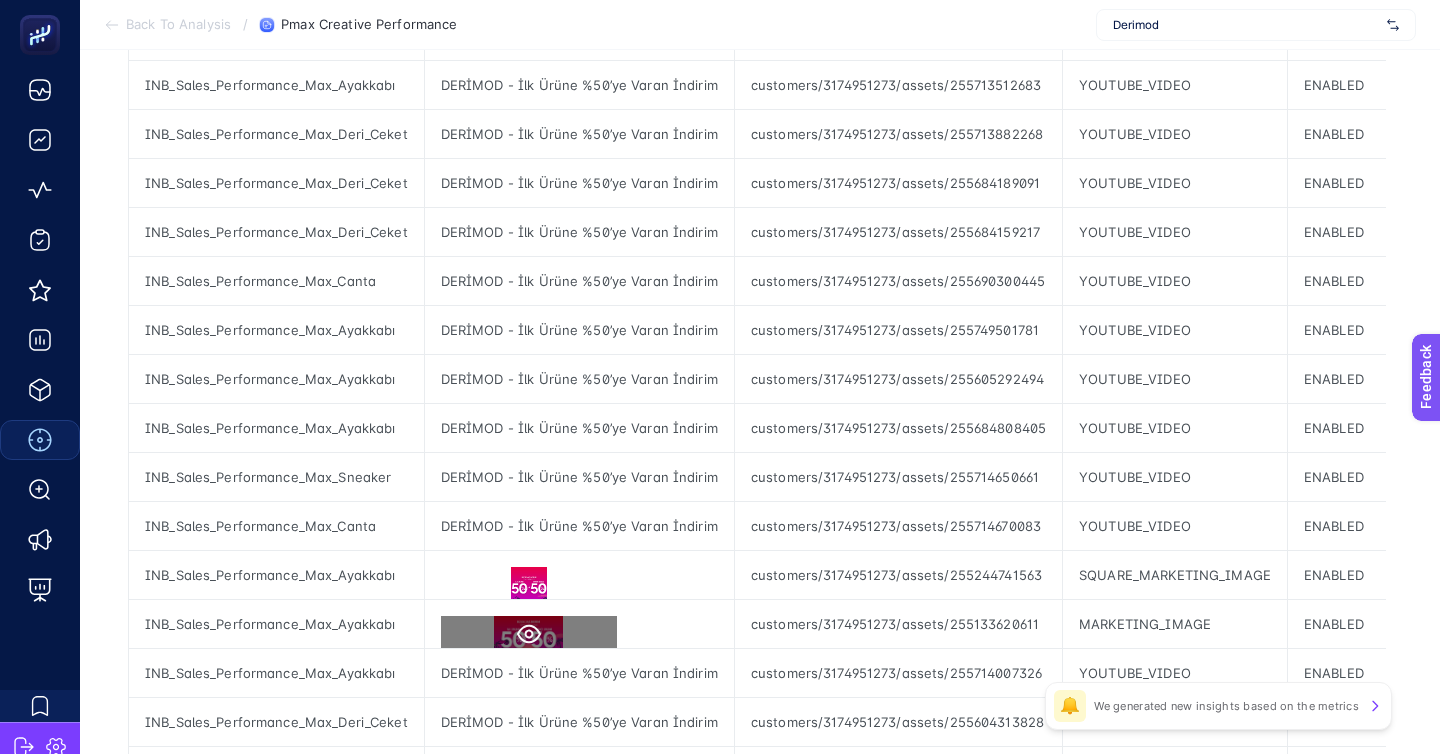 click 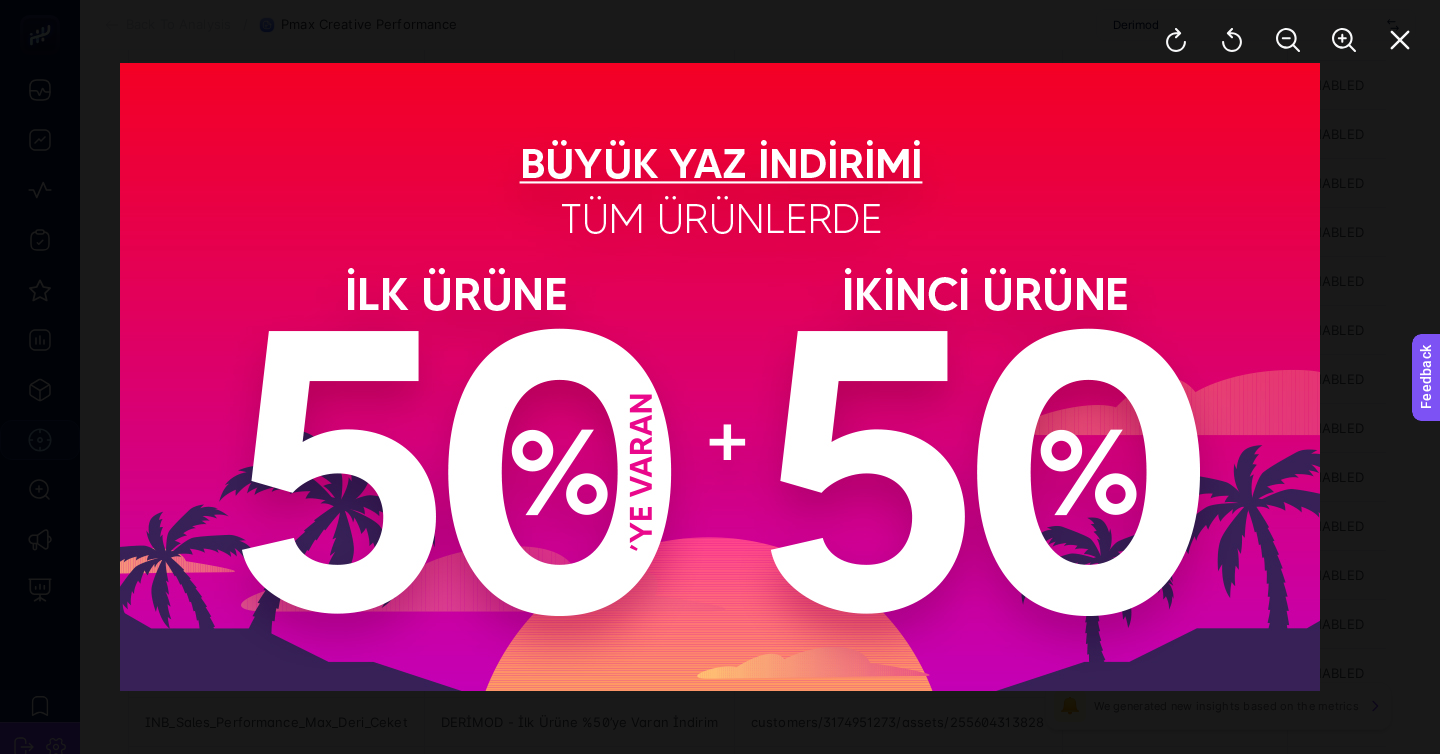click 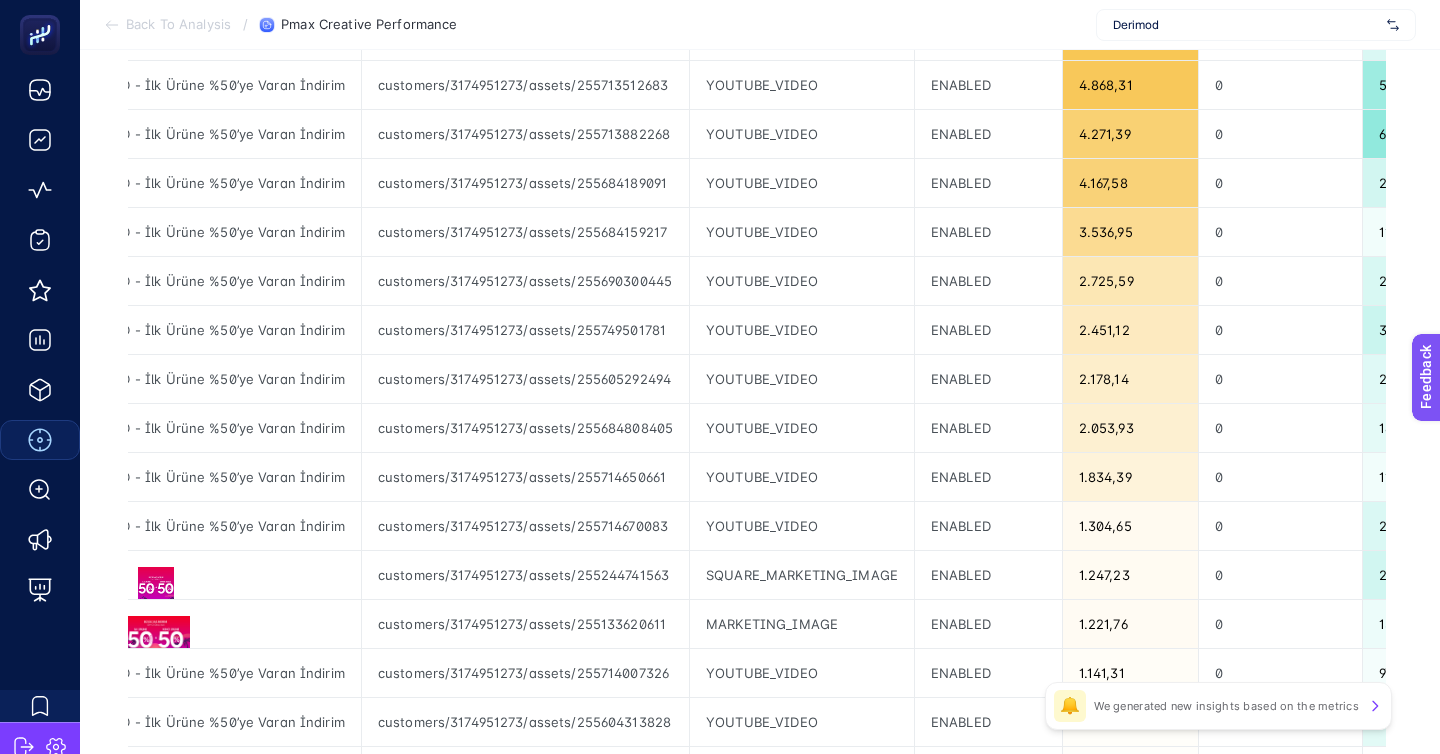scroll, scrollTop: 0, scrollLeft: 409, axis: horizontal 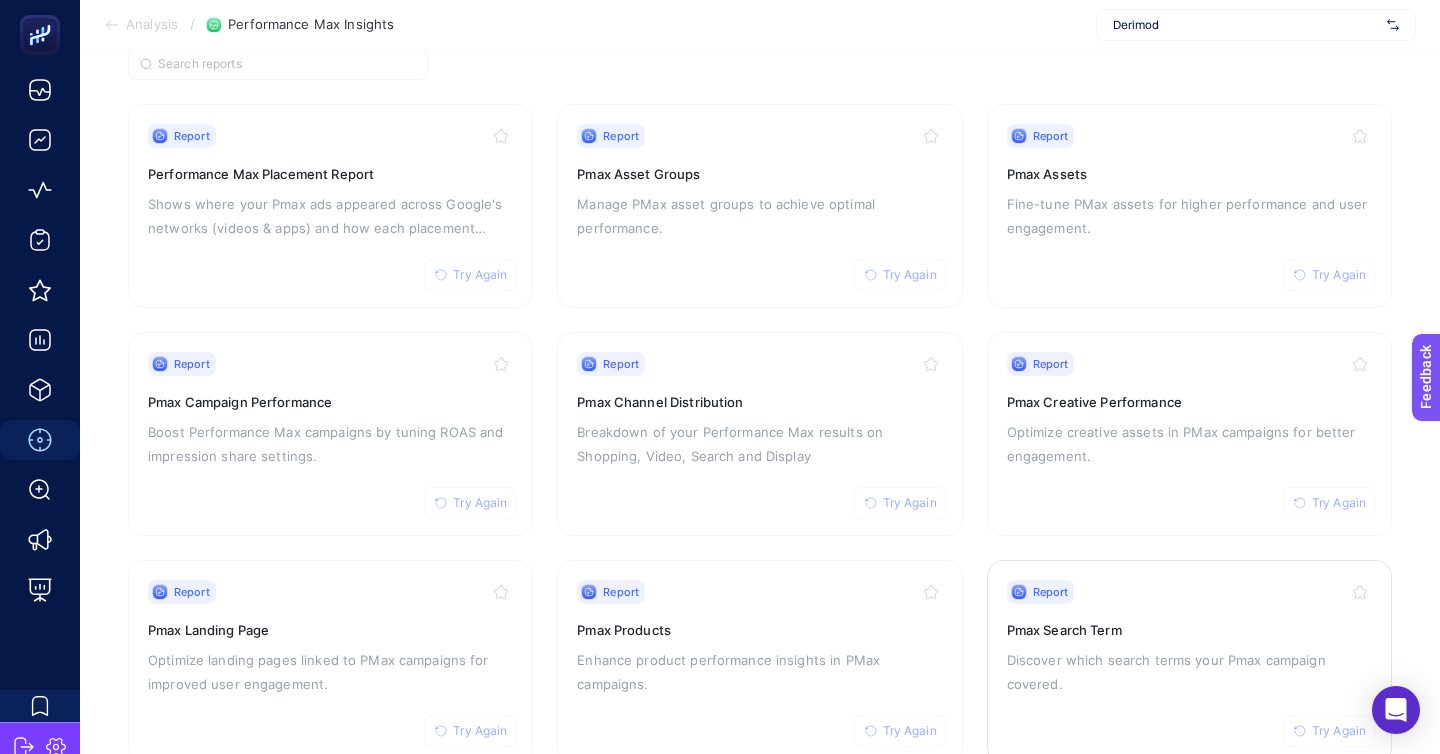 click on "Report Try Again Pmax Search Term Discover which search terms your Pmax campaign covered." at bounding box center [1189, 662] 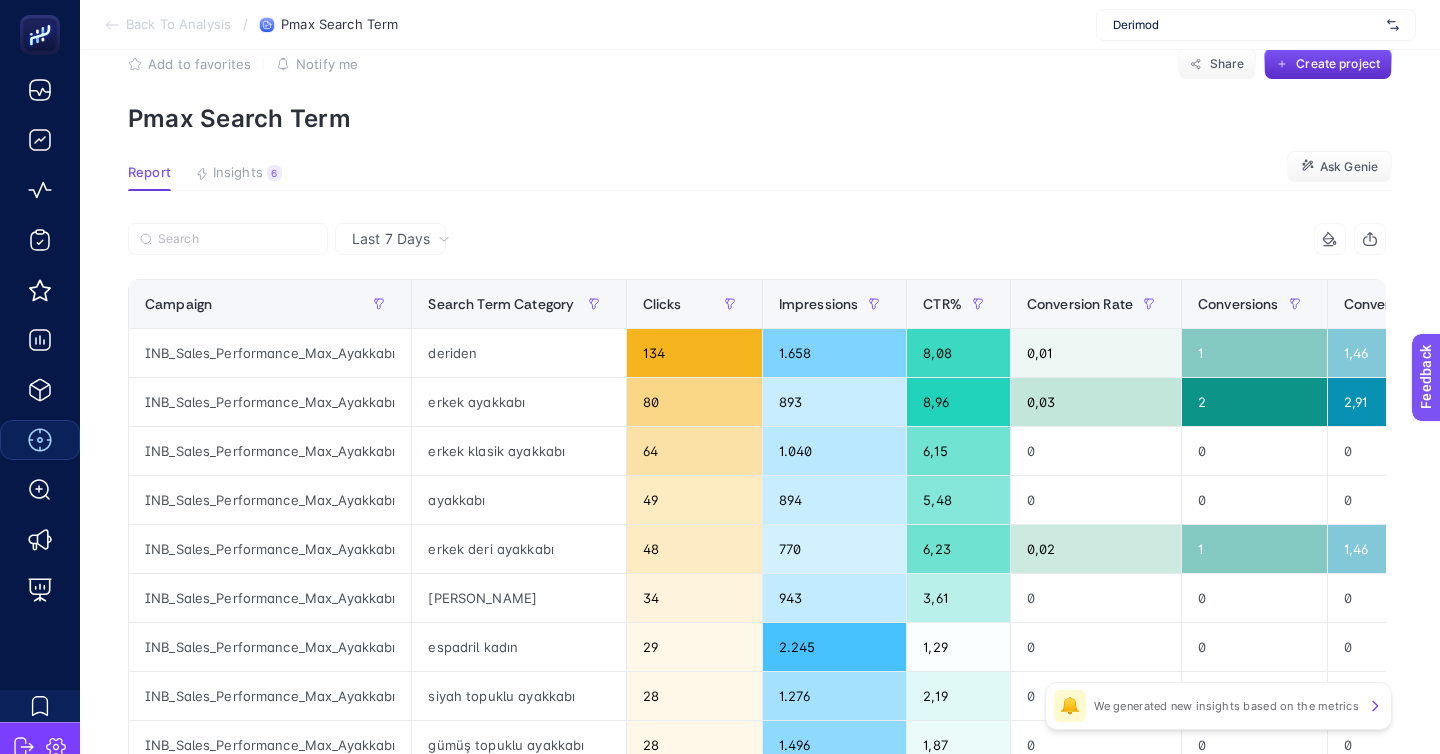 scroll, scrollTop: 49, scrollLeft: 0, axis: vertical 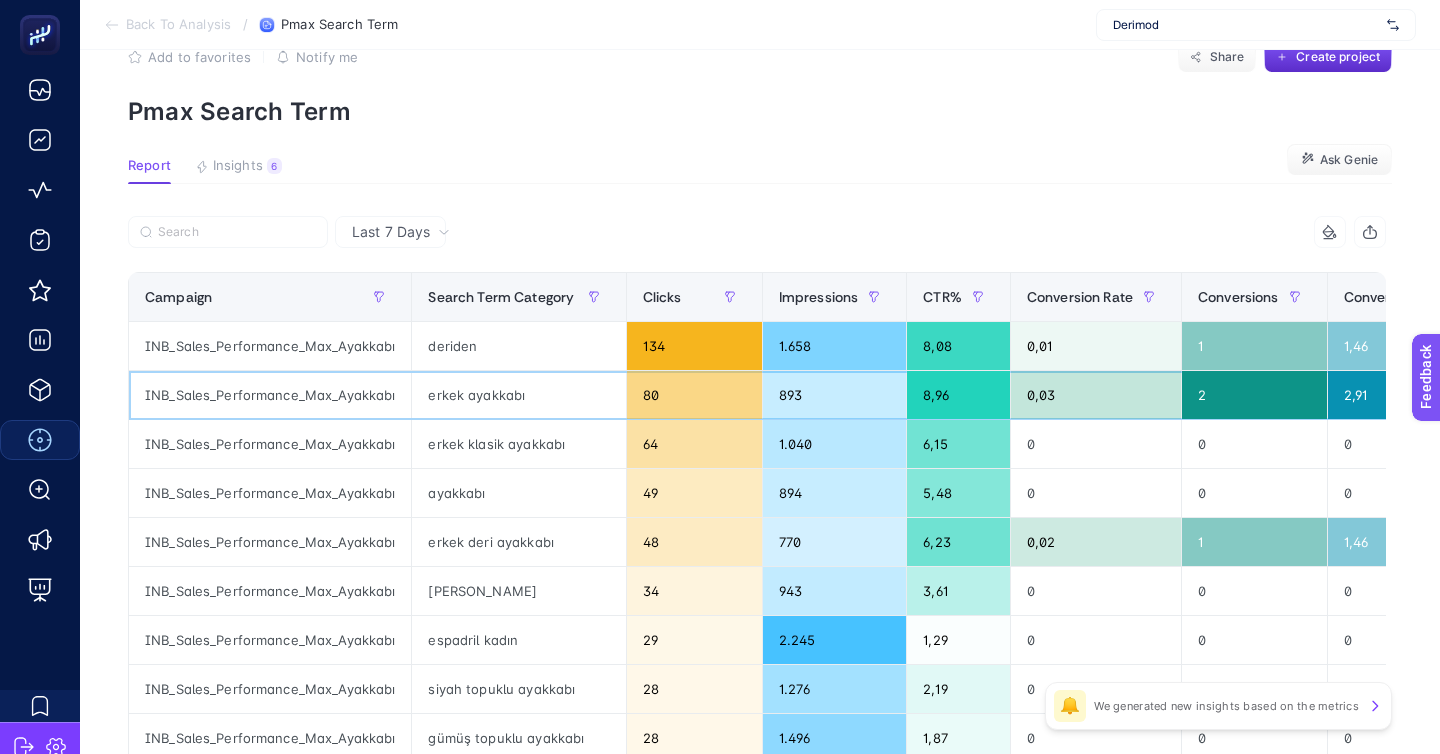 click on "erkek ayakkabı" 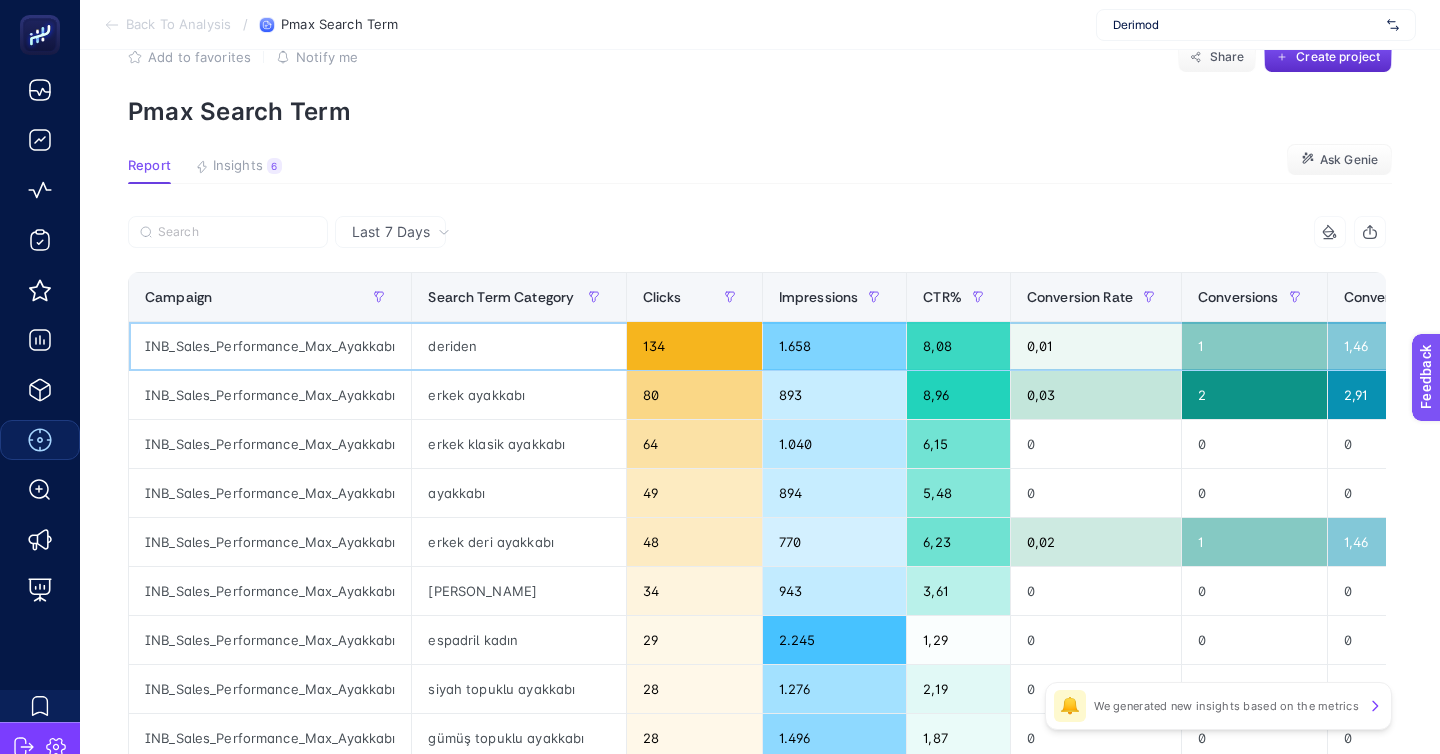 click on "deriden" 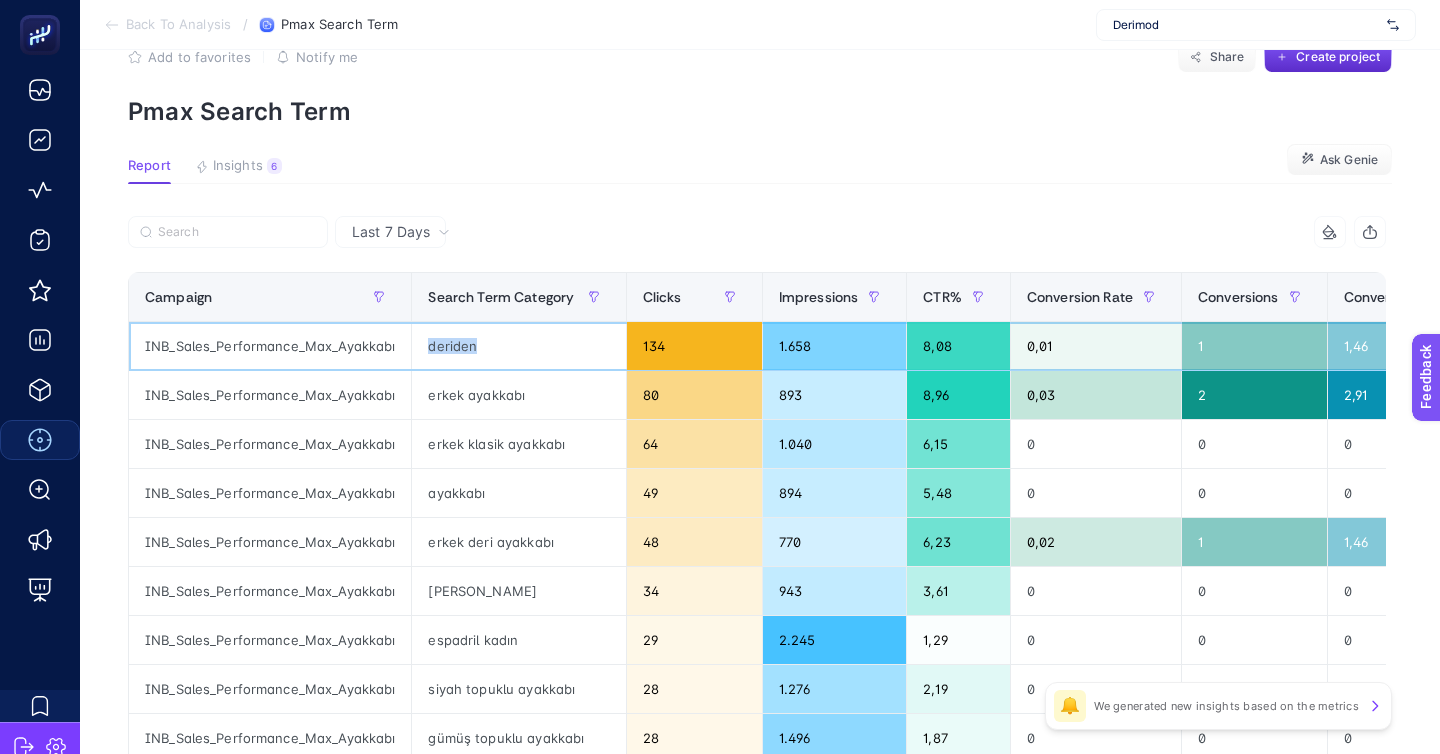 click on "deriden" 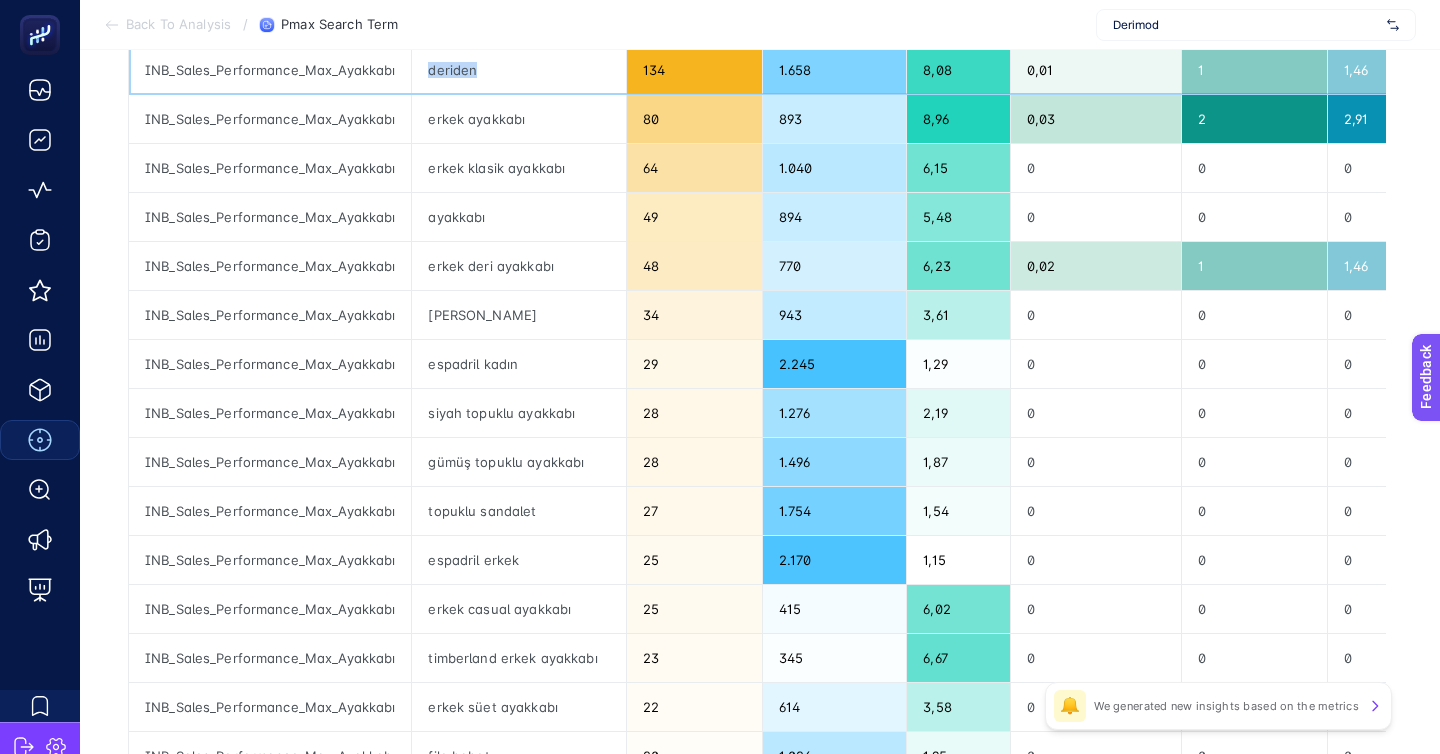 scroll, scrollTop: 369, scrollLeft: 0, axis: vertical 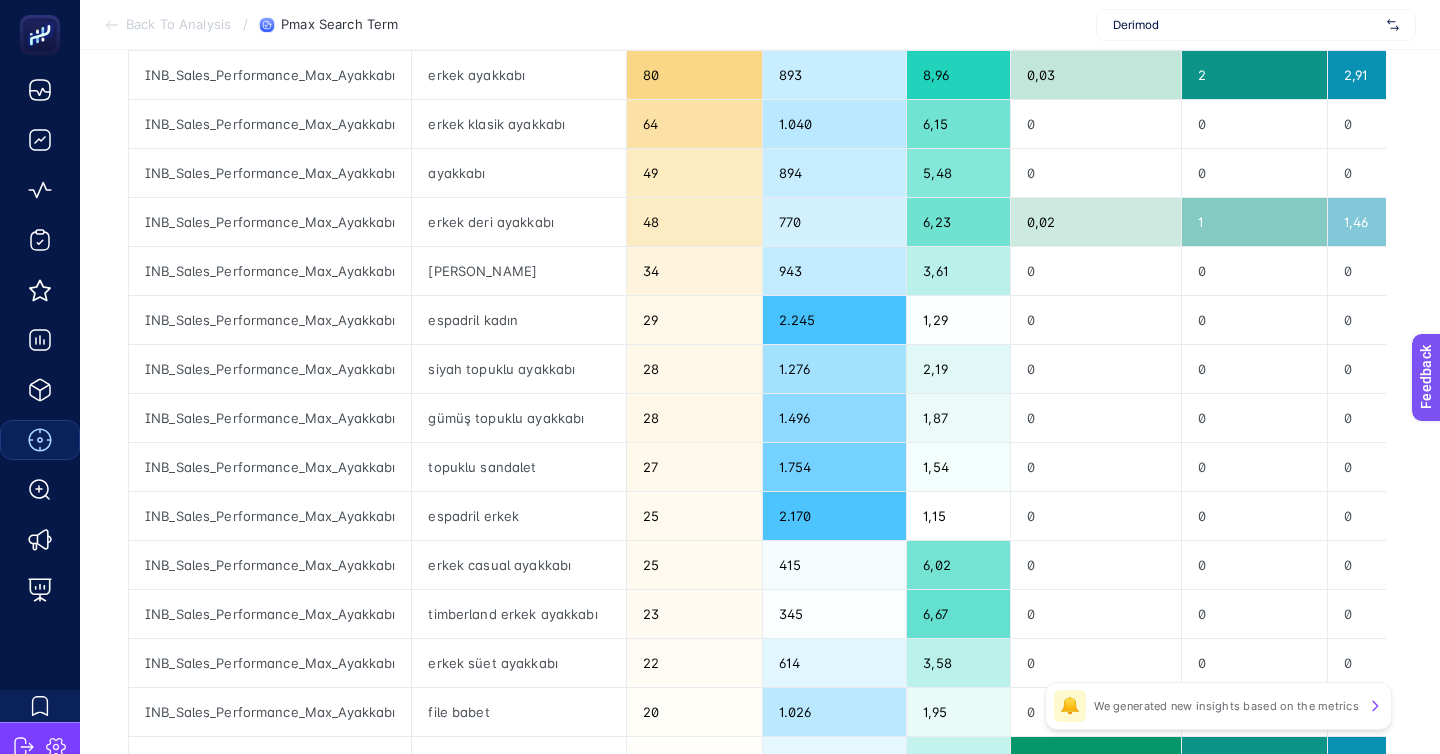 click on "Back To Analysis / Pmax Search Term Derimod" 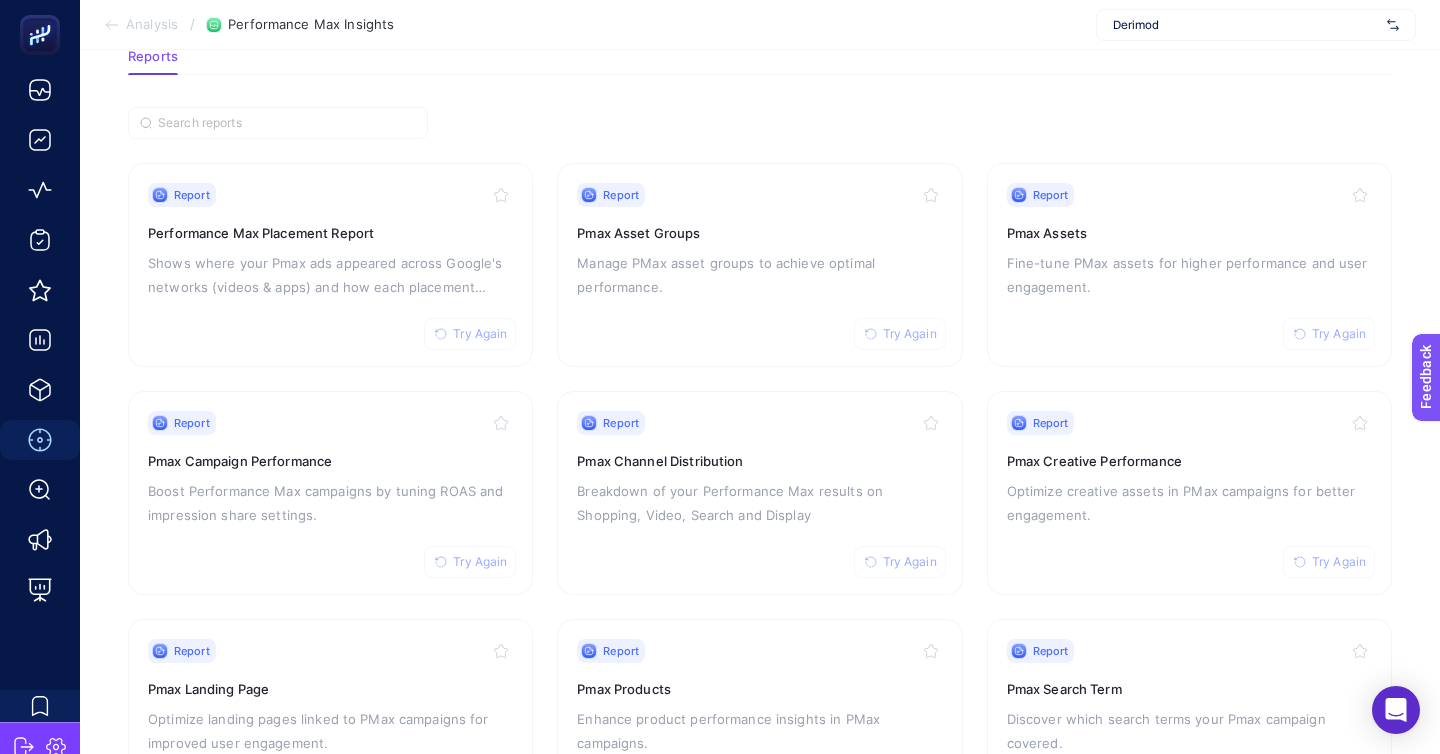scroll, scrollTop: 172, scrollLeft: 0, axis: vertical 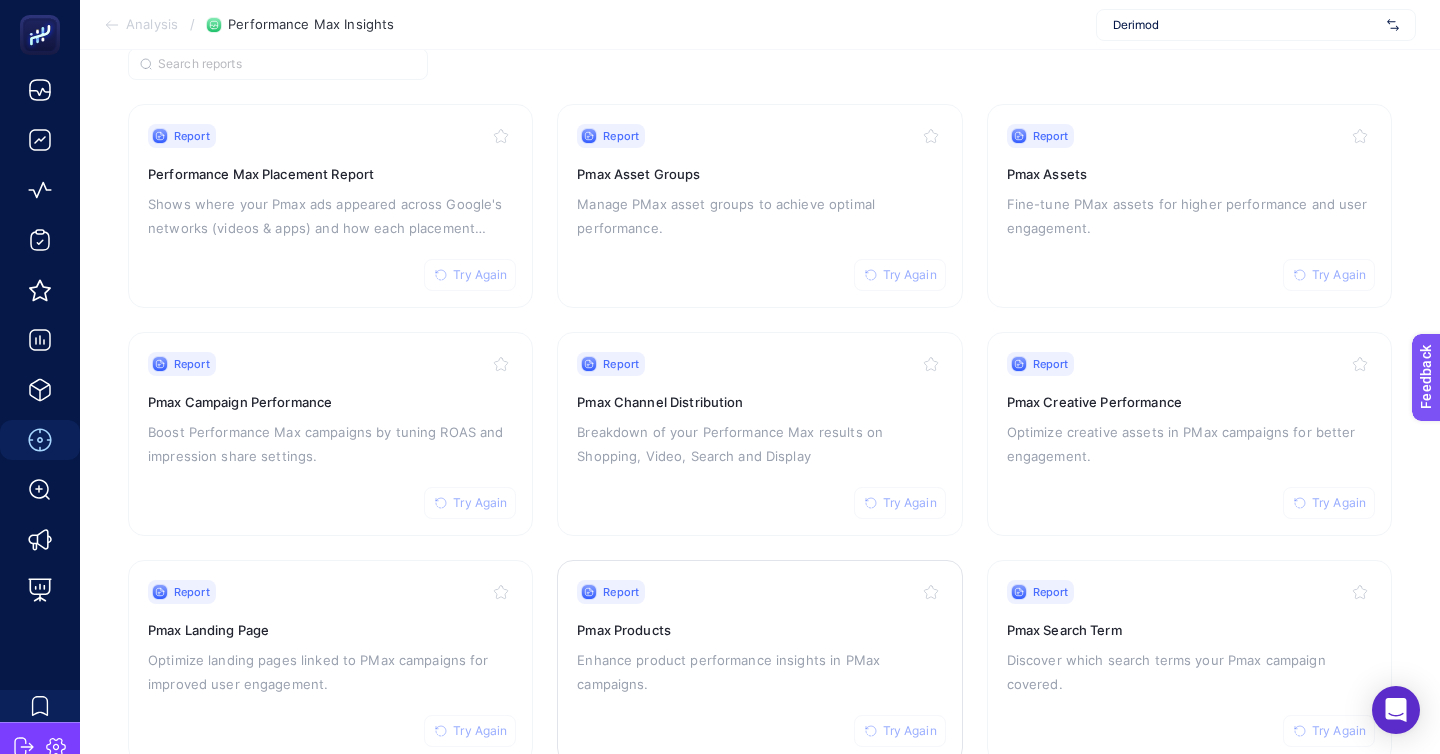 click on "Enhance product performance insights in PMax campaigns." at bounding box center (759, 672) 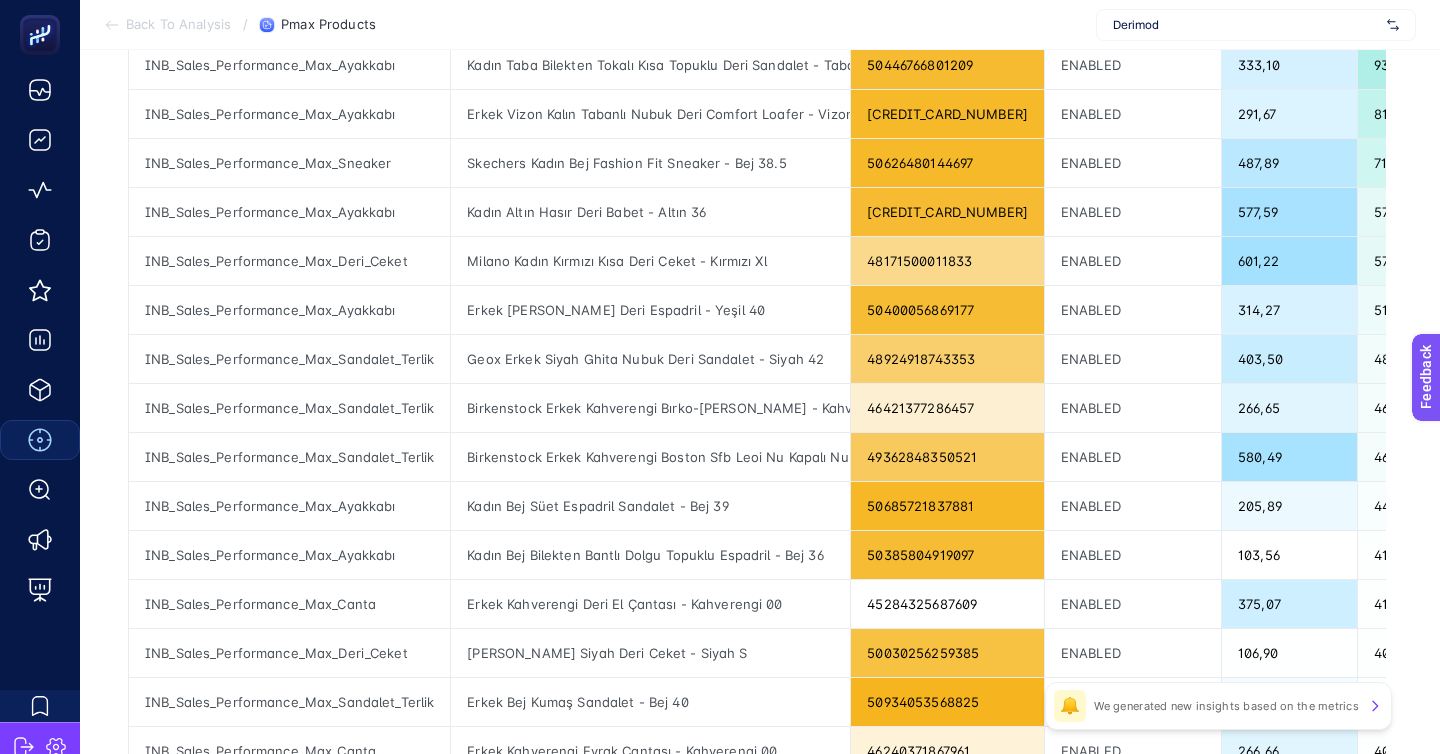 scroll, scrollTop: 538, scrollLeft: 0, axis: vertical 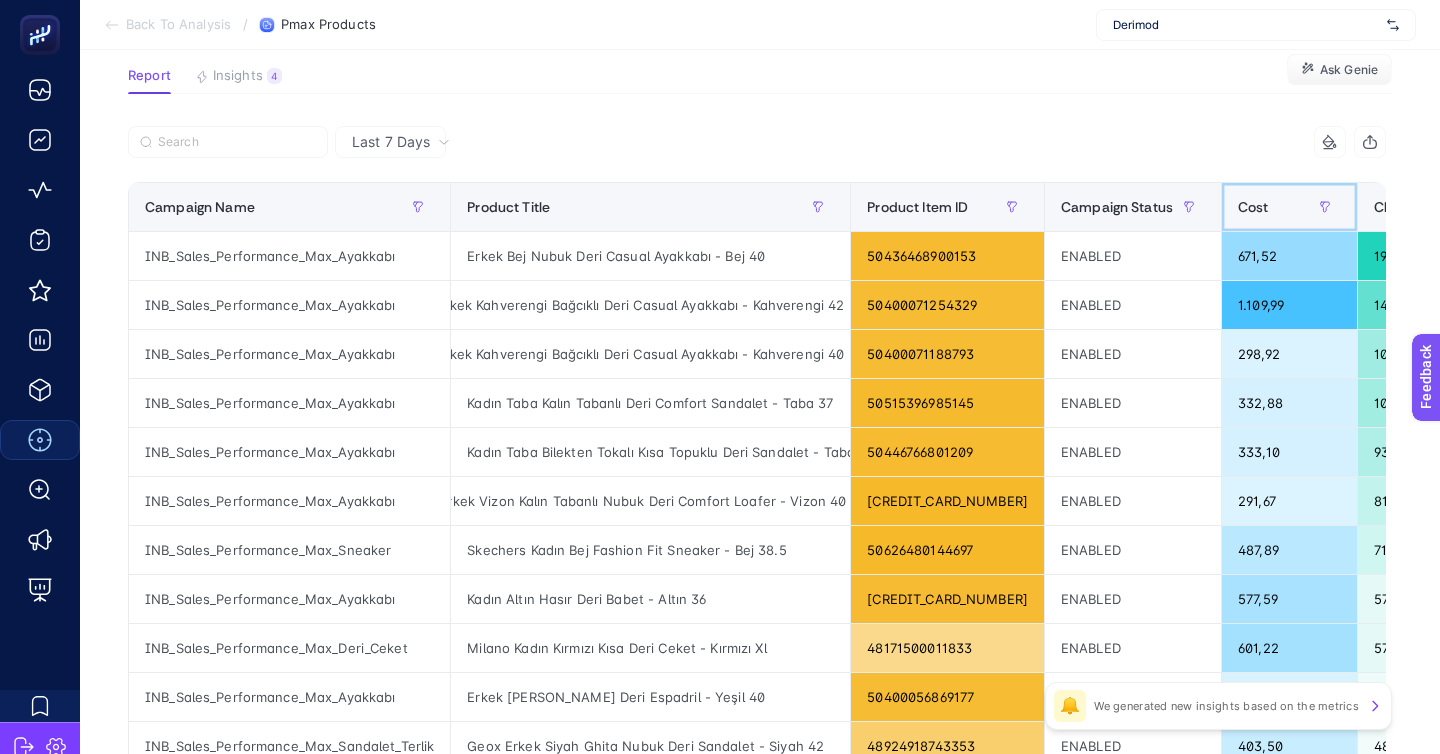 click on "Cost" at bounding box center (1289, 207) 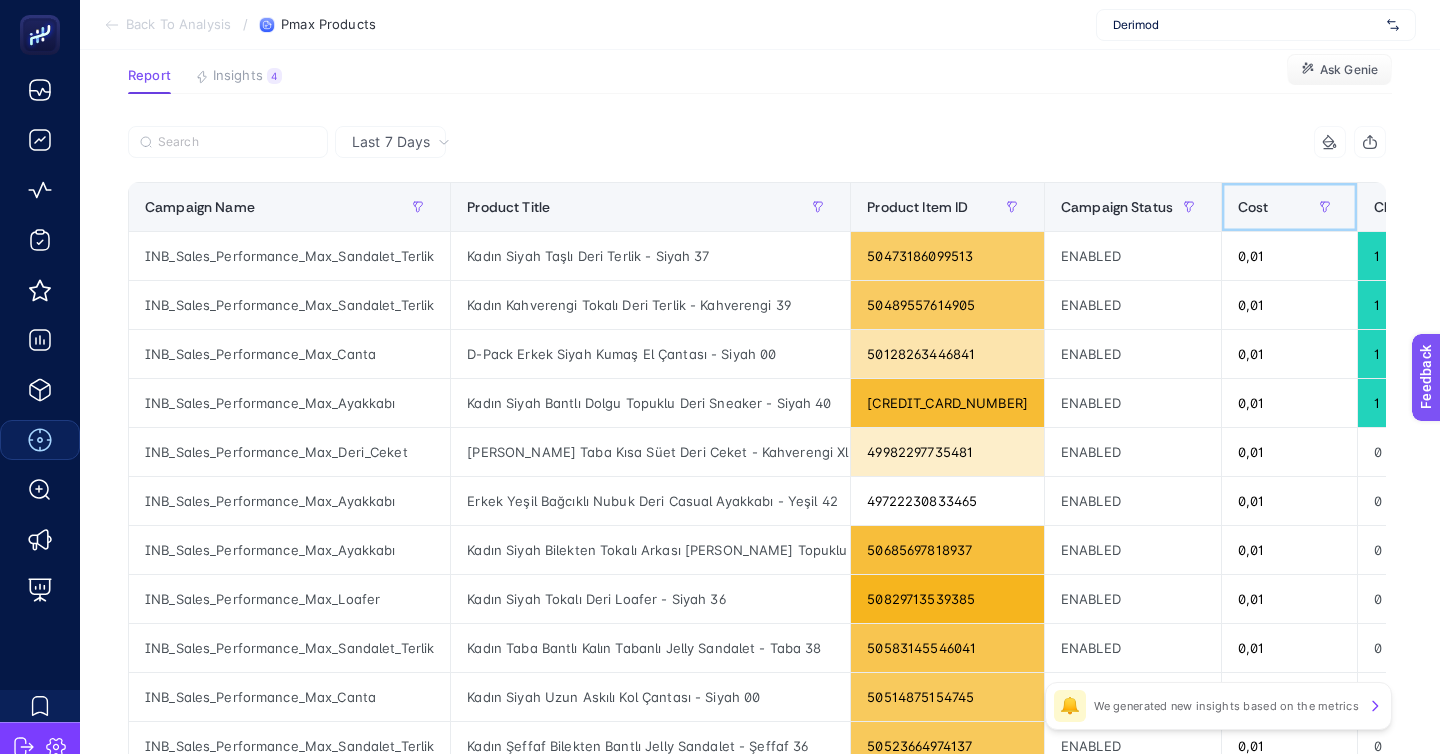 click on "Cost" at bounding box center (1289, 207) 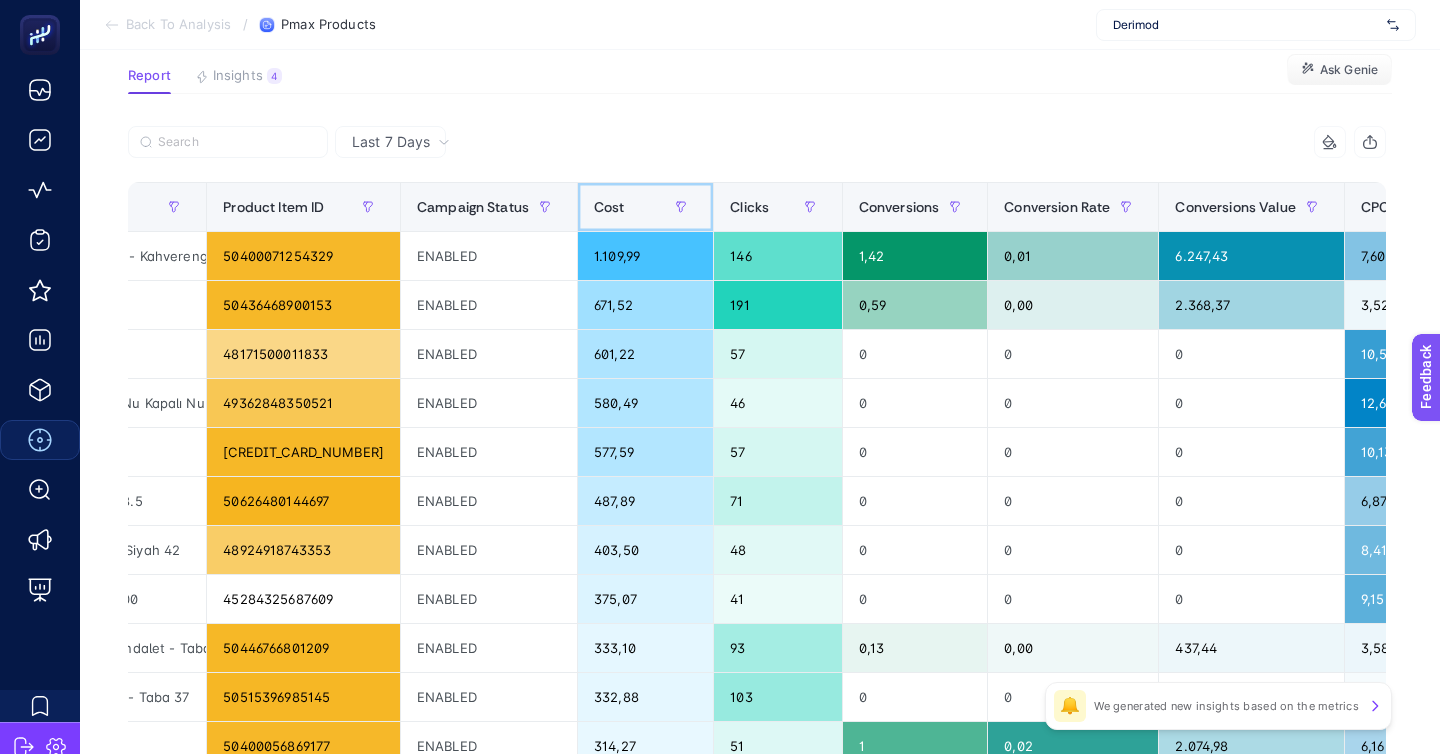 scroll, scrollTop: 0, scrollLeft: 0, axis: both 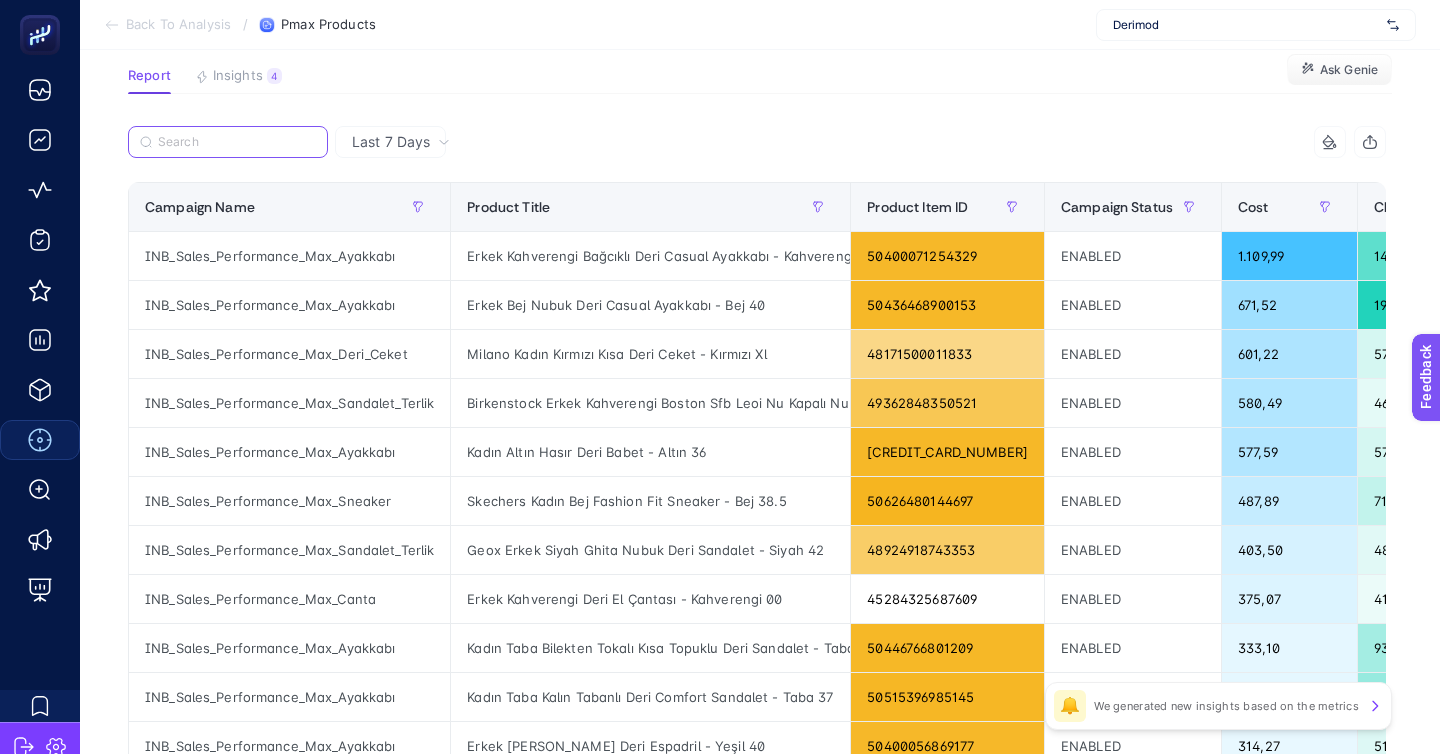 click at bounding box center (237, 142) 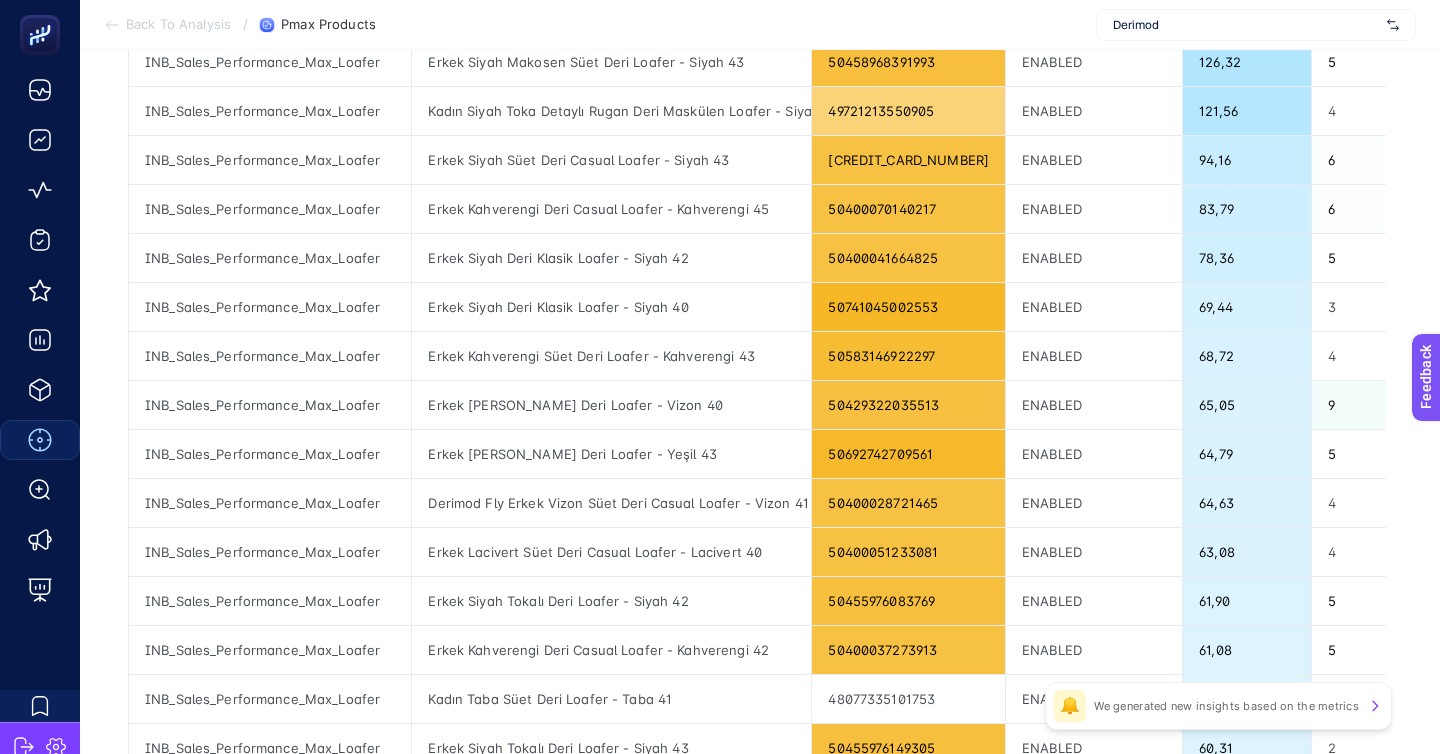 scroll, scrollTop: 543, scrollLeft: 0, axis: vertical 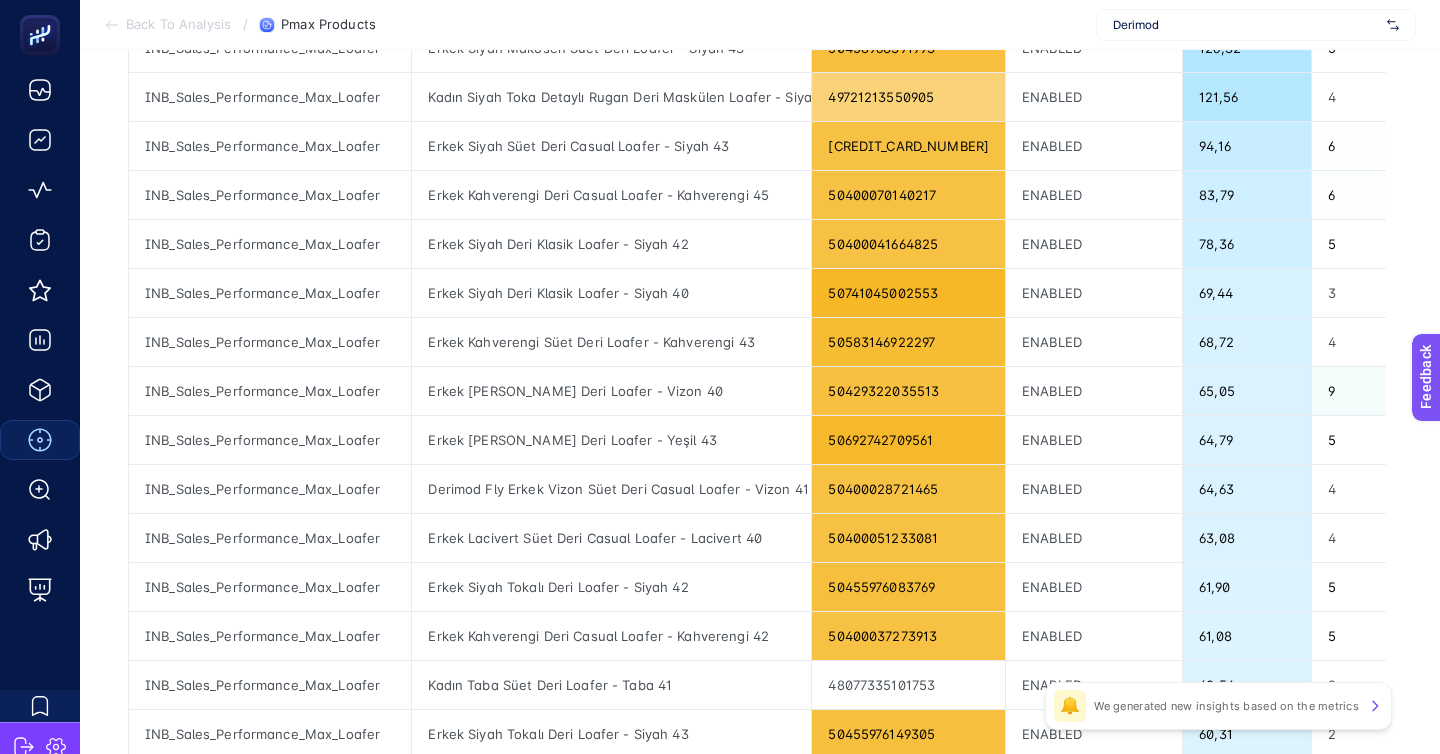 type on "loa" 